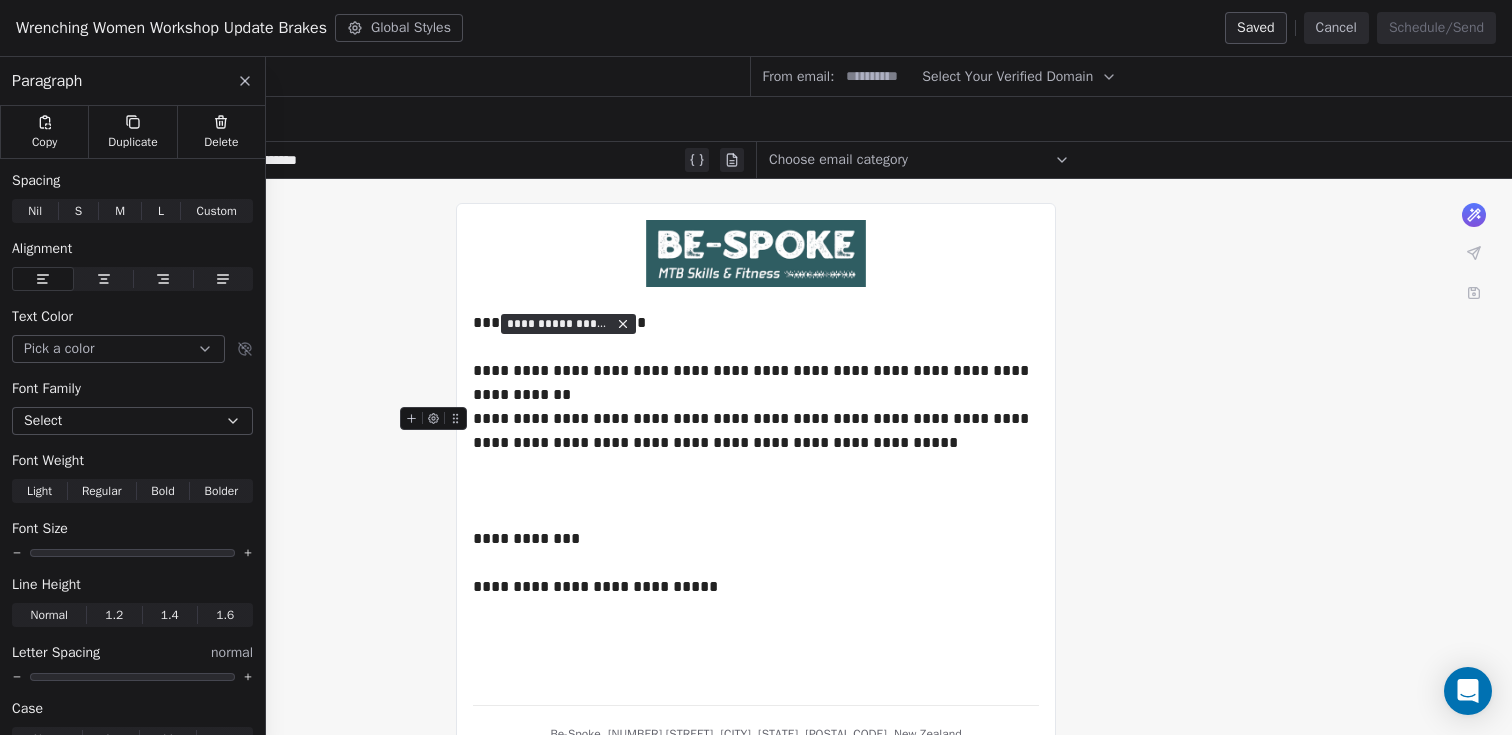 scroll, scrollTop: 0, scrollLeft: 0, axis: both 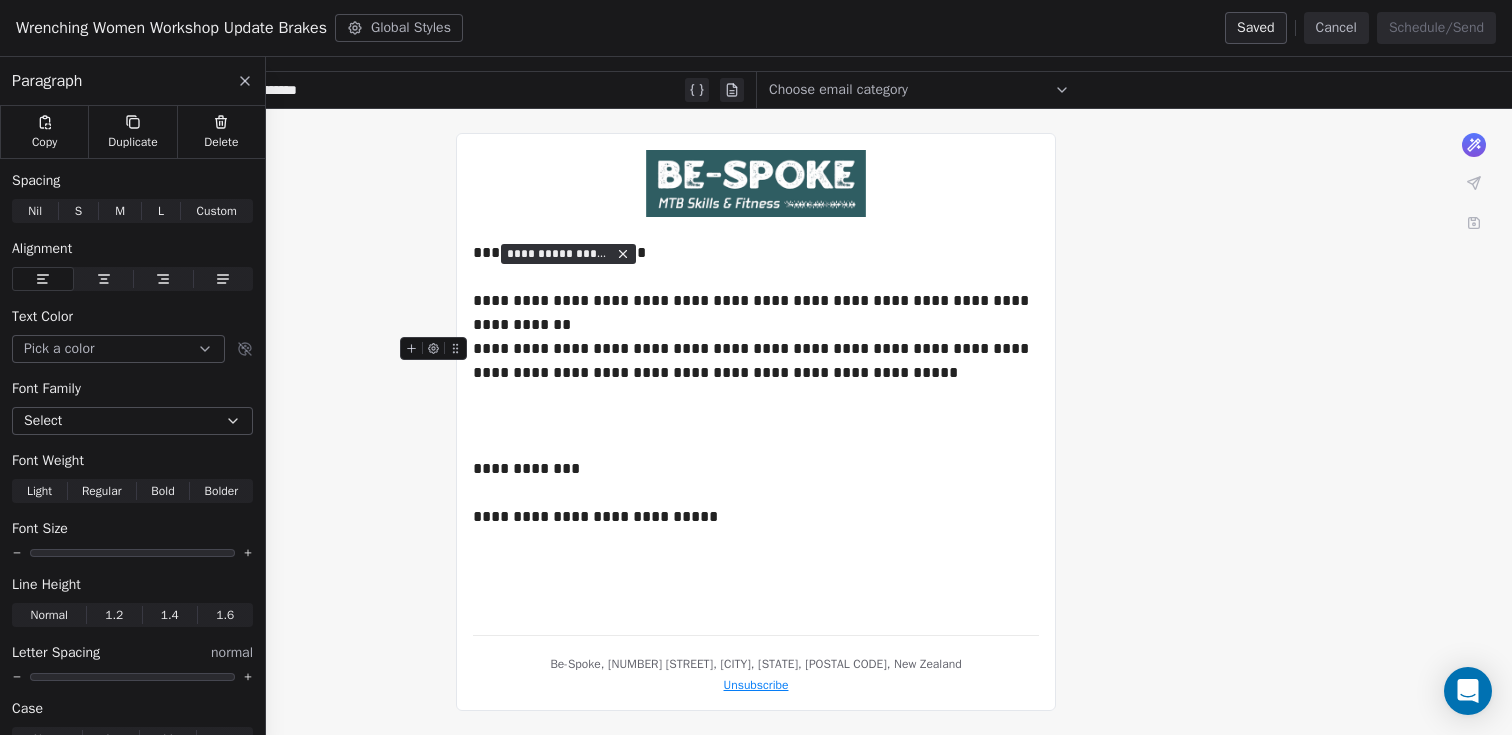 type 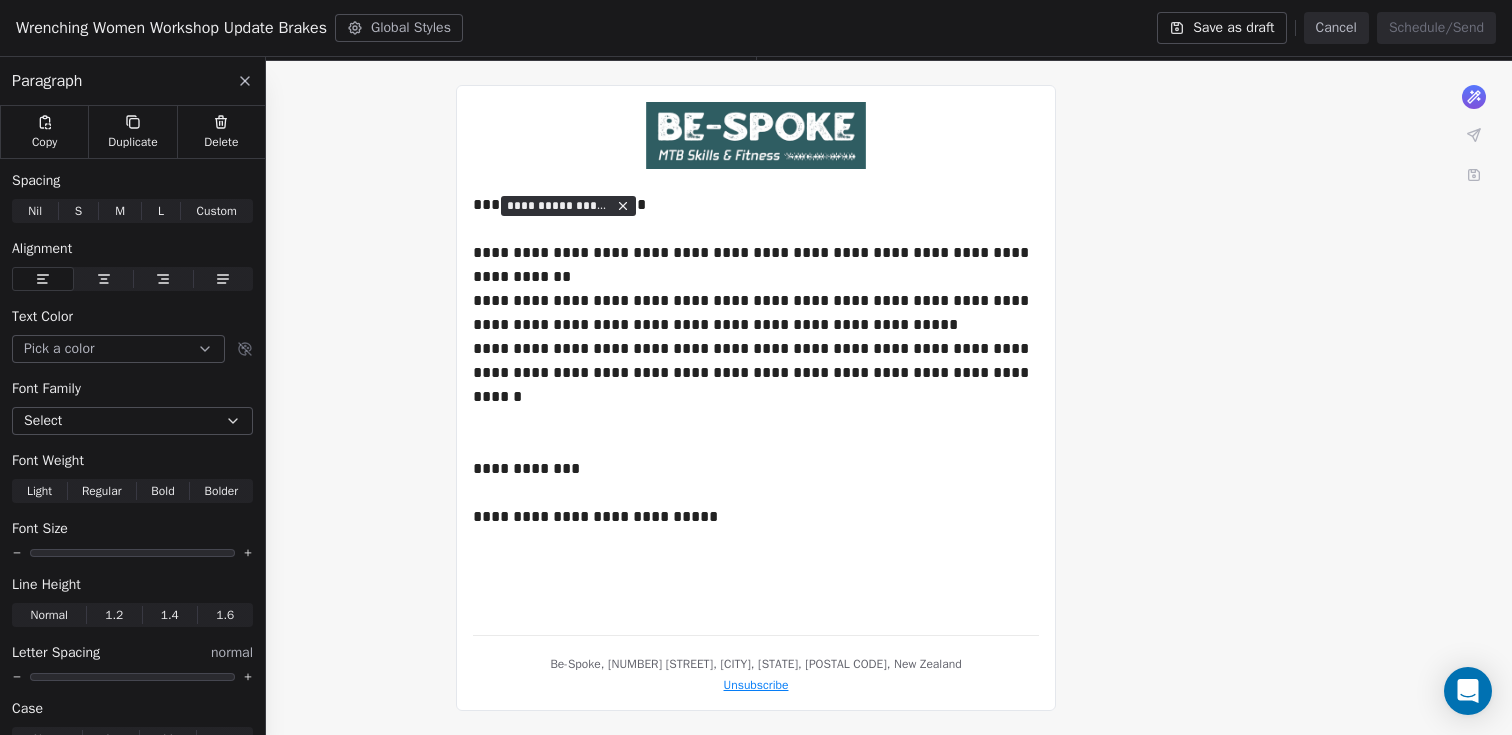 scroll, scrollTop: 142, scrollLeft: 0, axis: vertical 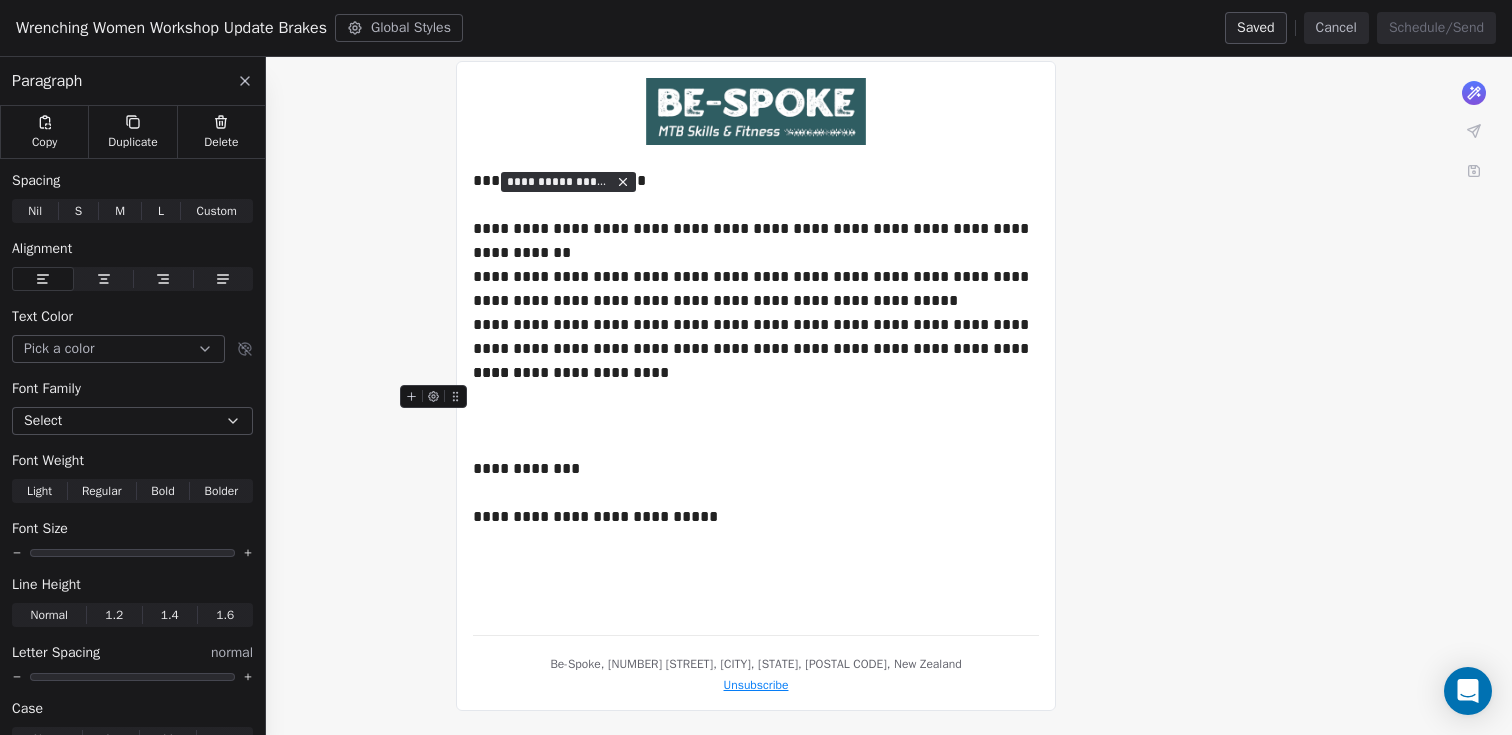 click on "**********" at bounding box center (756, 373) 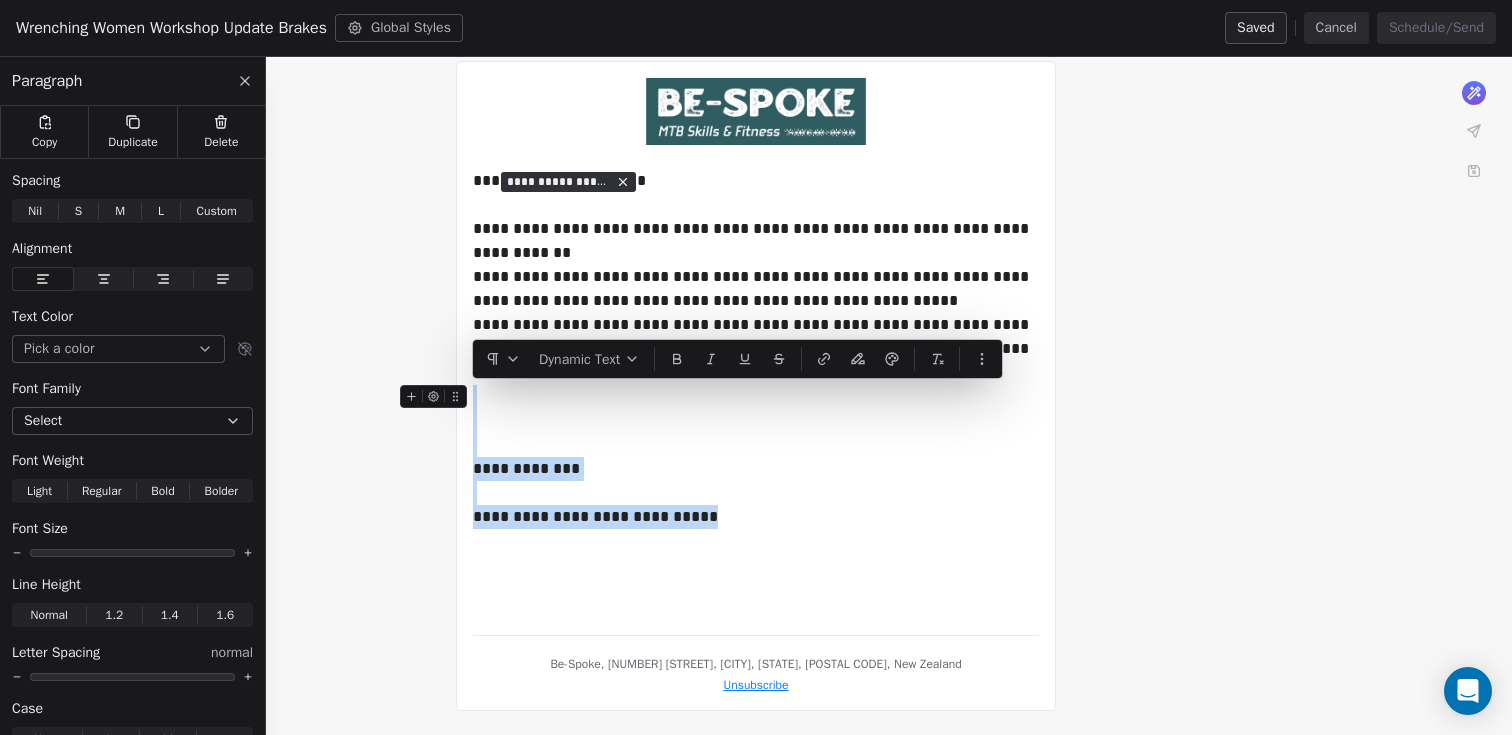 drag, startPoint x: 724, startPoint y: 516, endPoint x: 628, endPoint y: 388, distance: 160 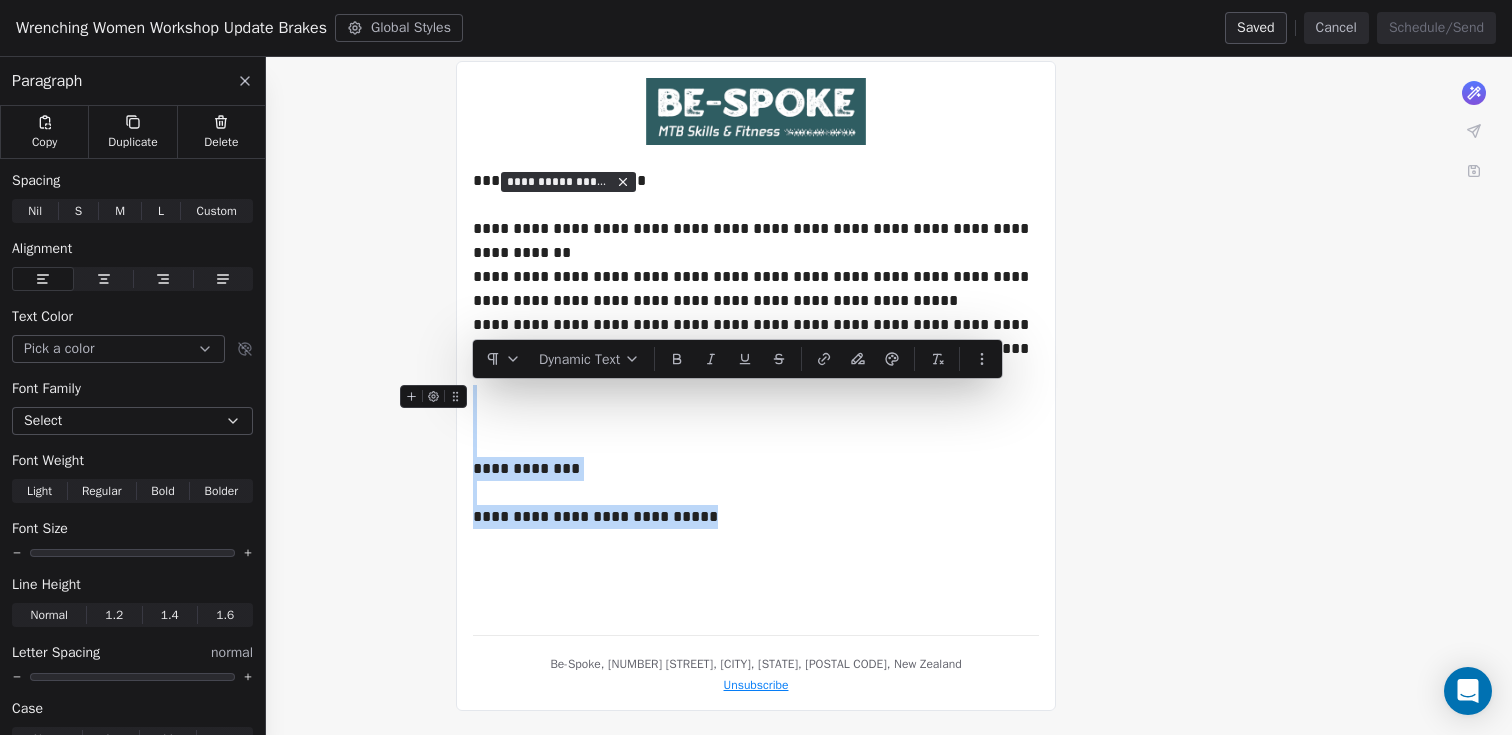 click on "**********" at bounding box center [756, 348] 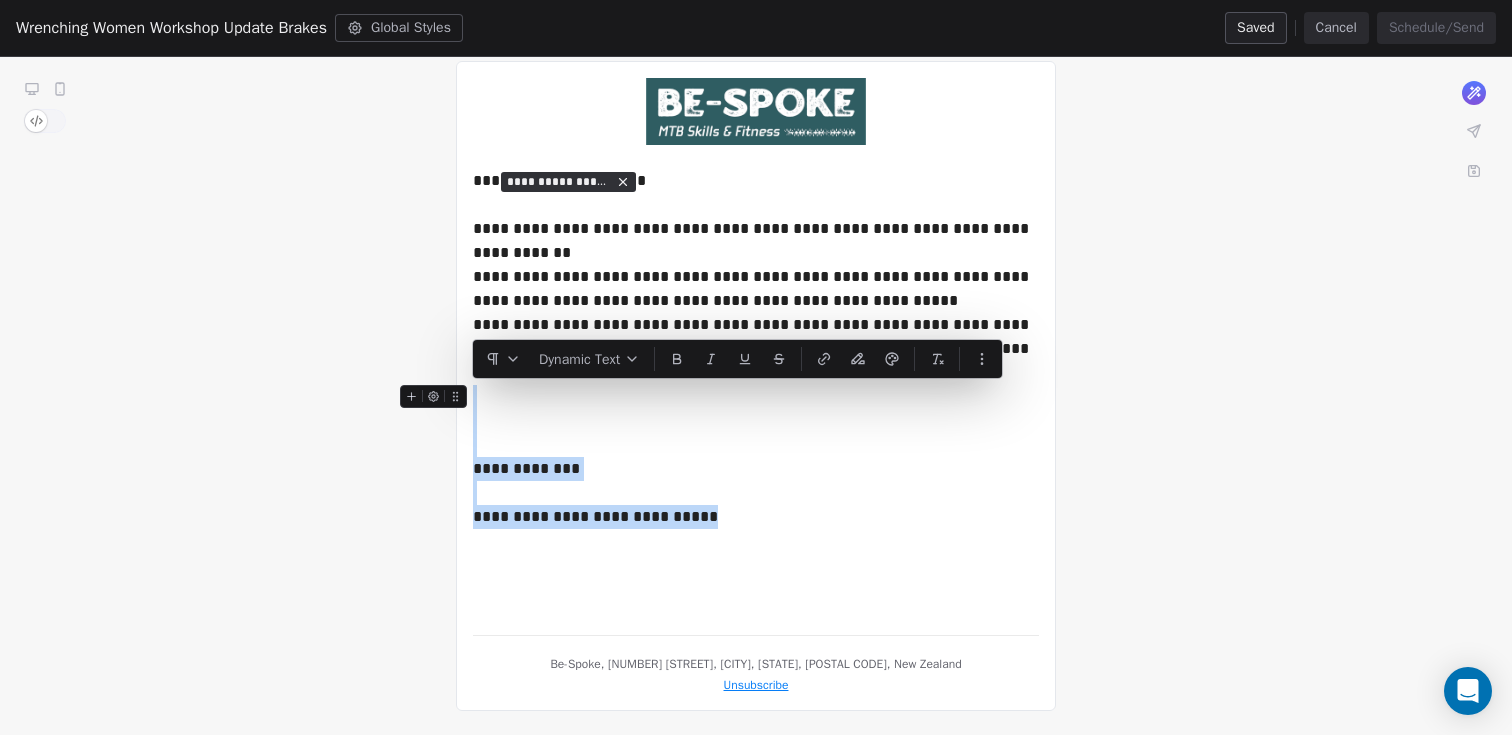 click at bounding box center (756, 445) 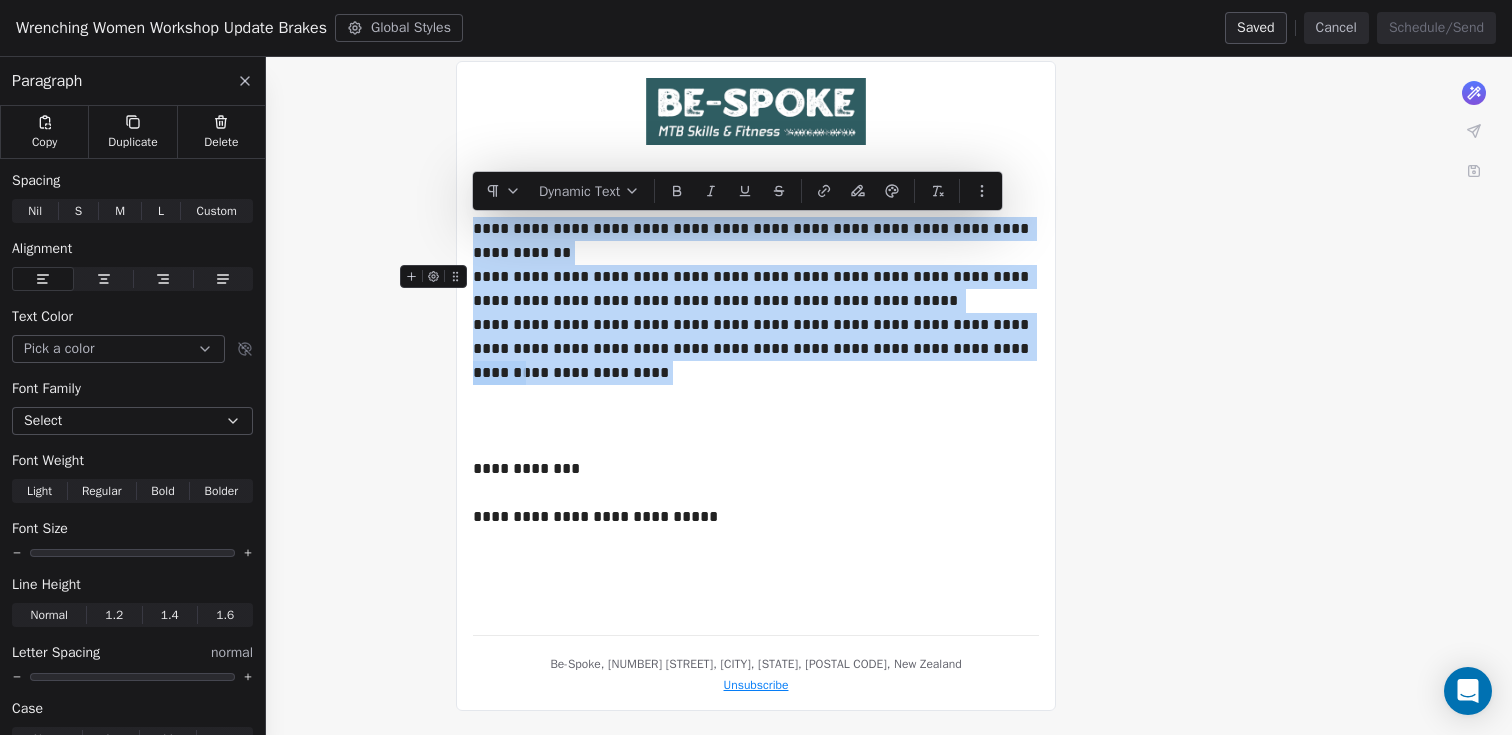 drag, startPoint x: 680, startPoint y: 375, endPoint x: 449, endPoint y: 232, distance: 271.67996 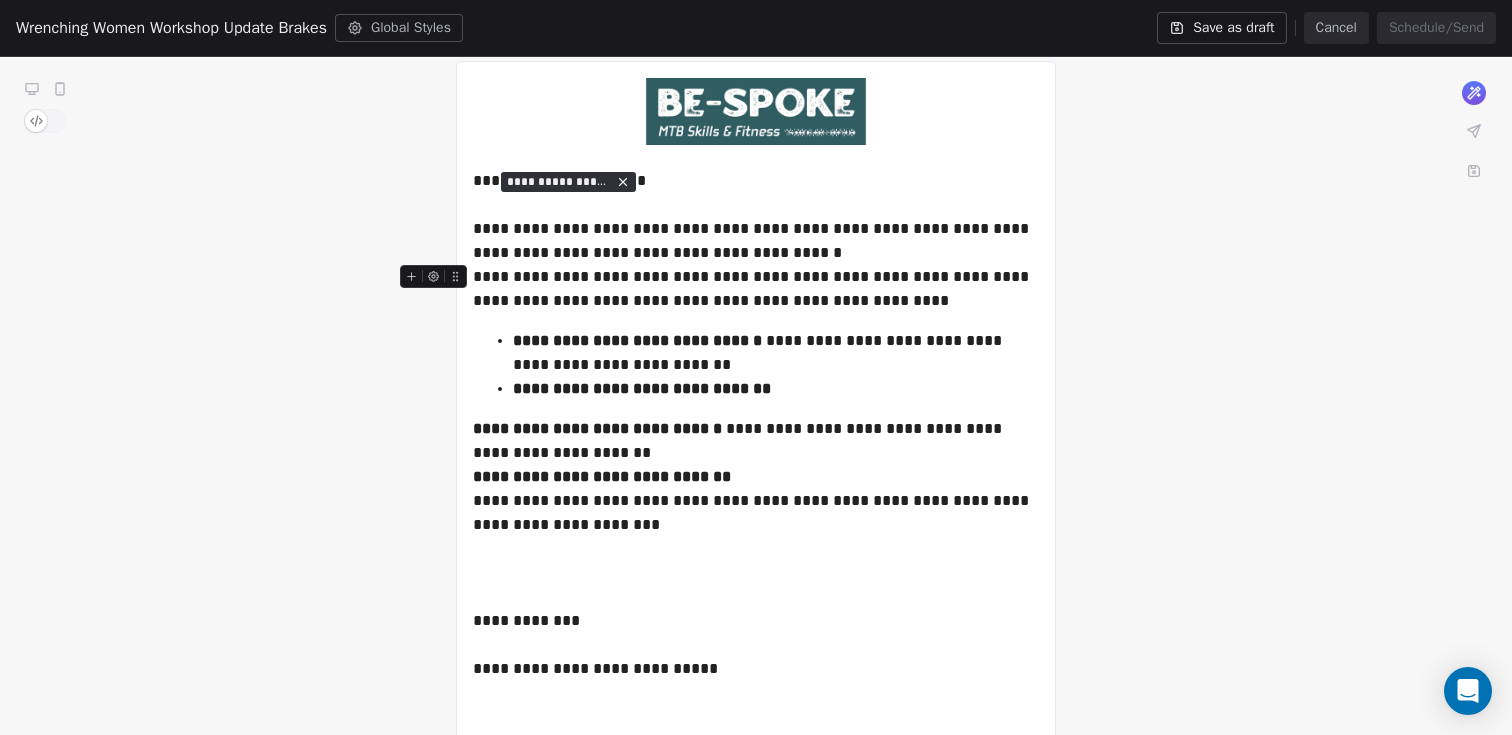 click on "**********" at bounding box center [756, 289] 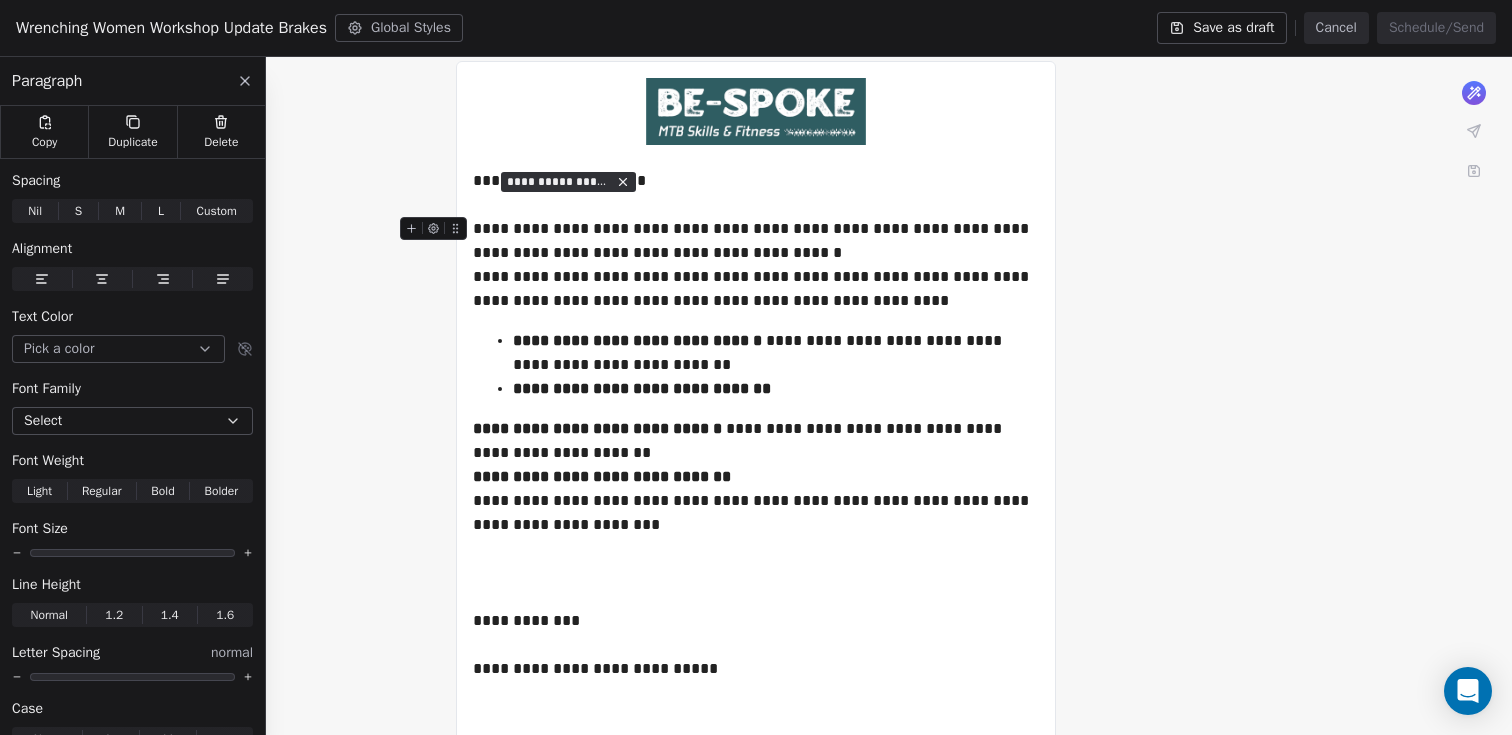click on "**********" at bounding box center (756, 241) 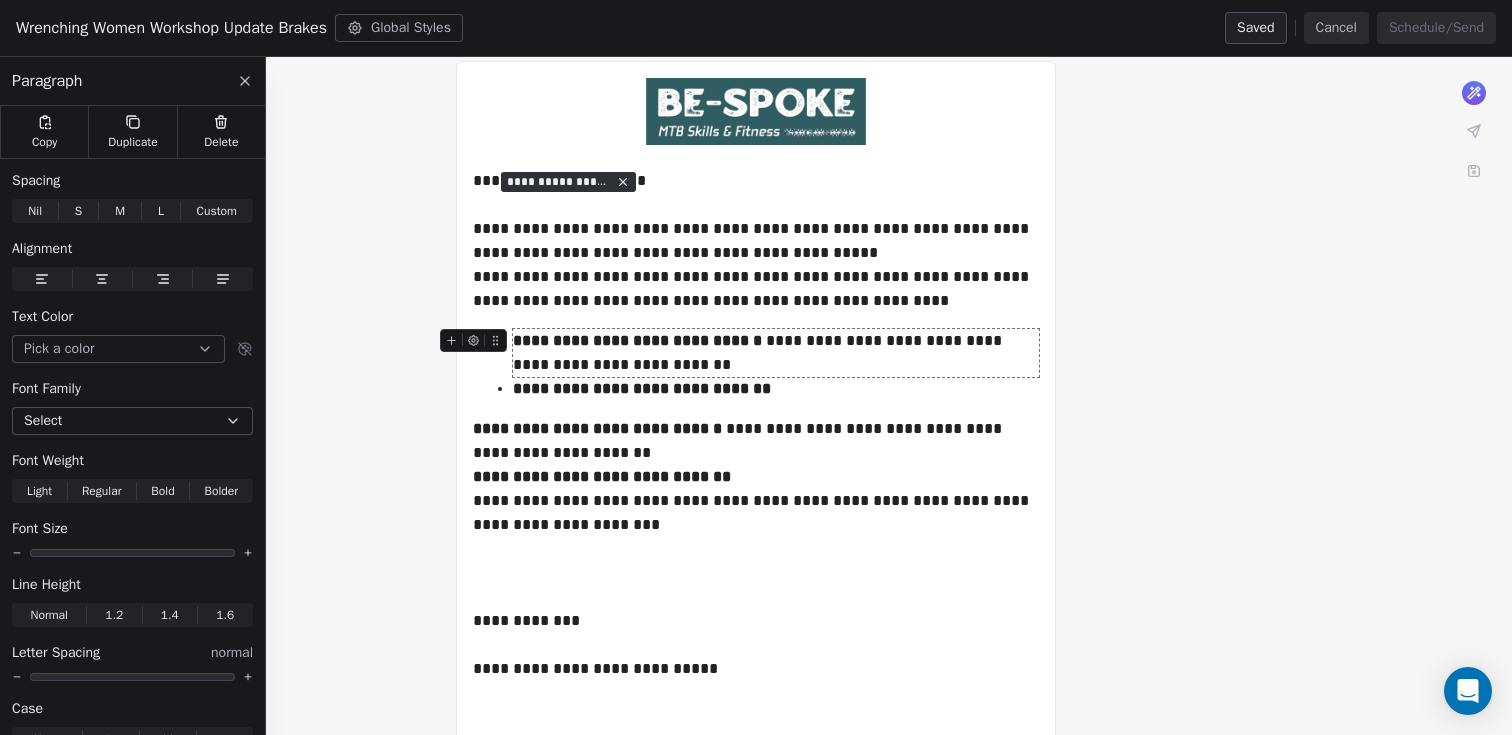 click on "**********" at bounding box center [776, 353] 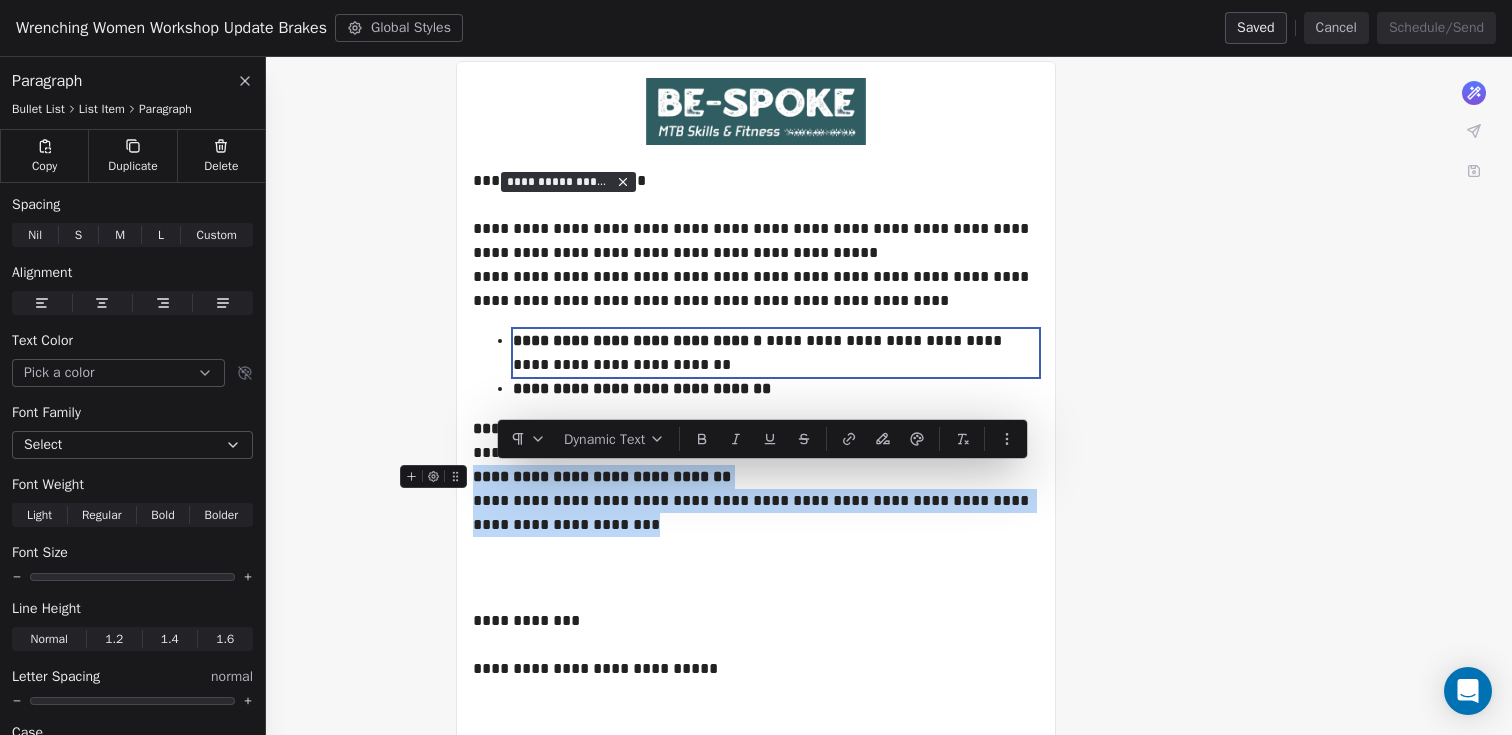 drag, startPoint x: 621, startPoint y: 527, endPoint x: 501, endPoint y: 464, distance: 135.53229 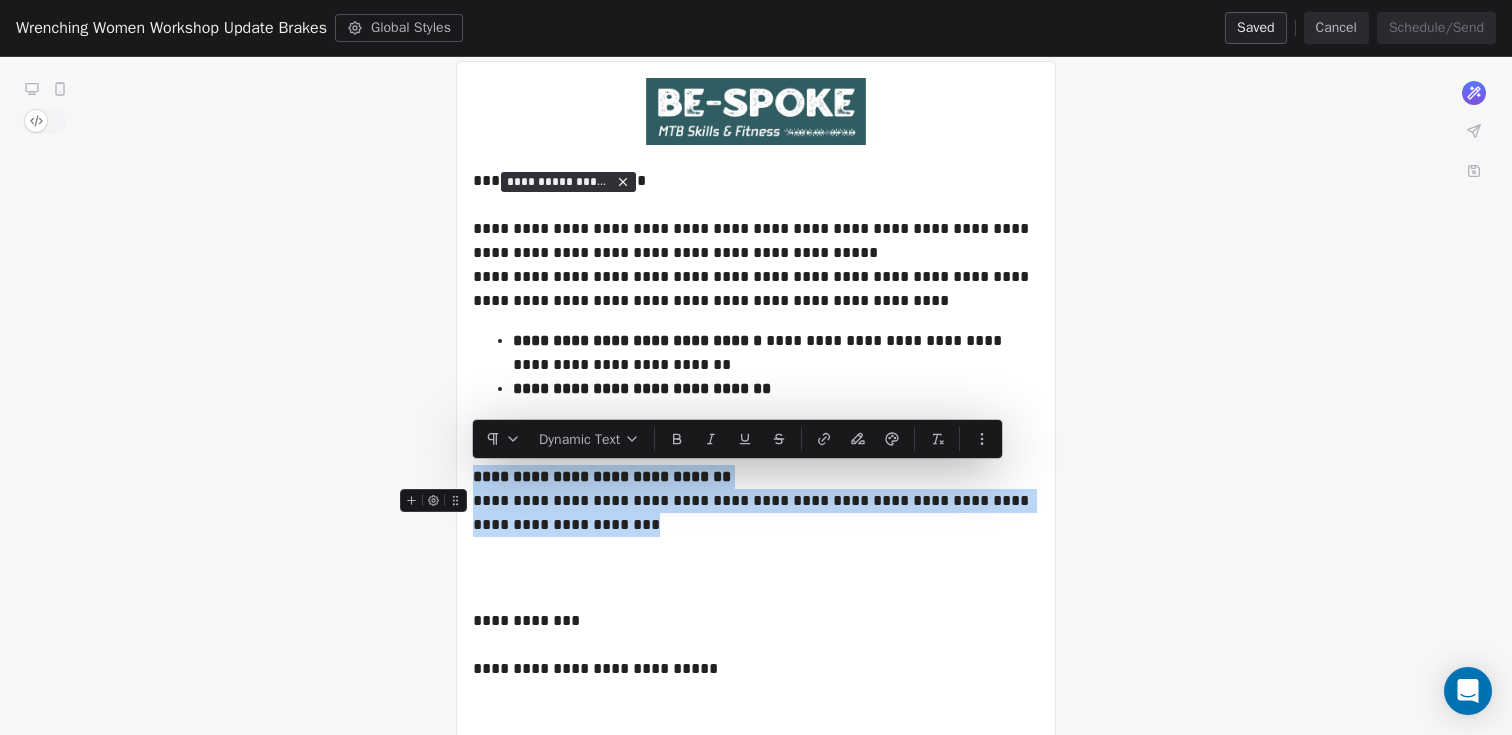 click on "**********" at bounding box center (756, 513) 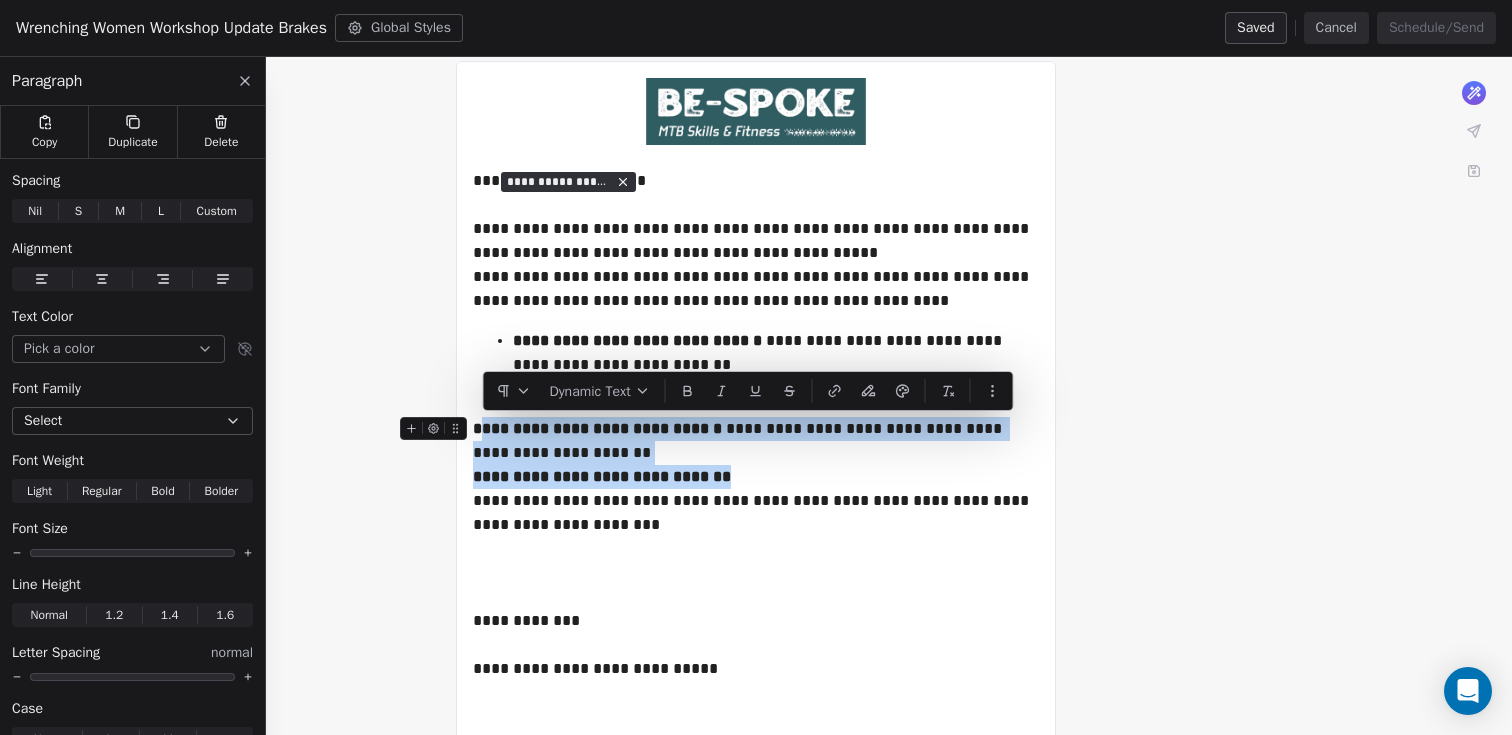 drag, startPoint x: 739, startPoint y: 472, endPoint x: 480, endPoint y: 434, distance: 261.7728 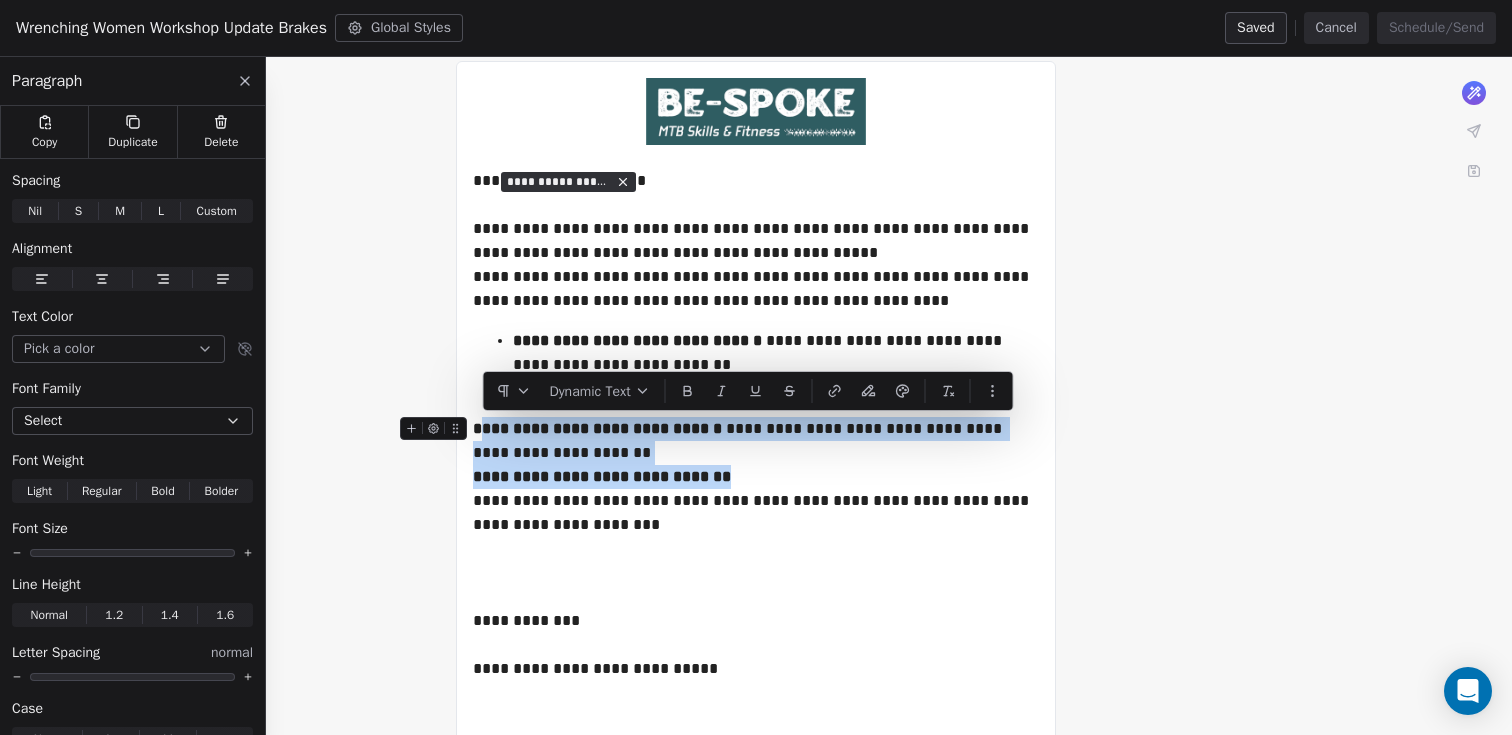 click on "**********" at bounding box center (756, 424) 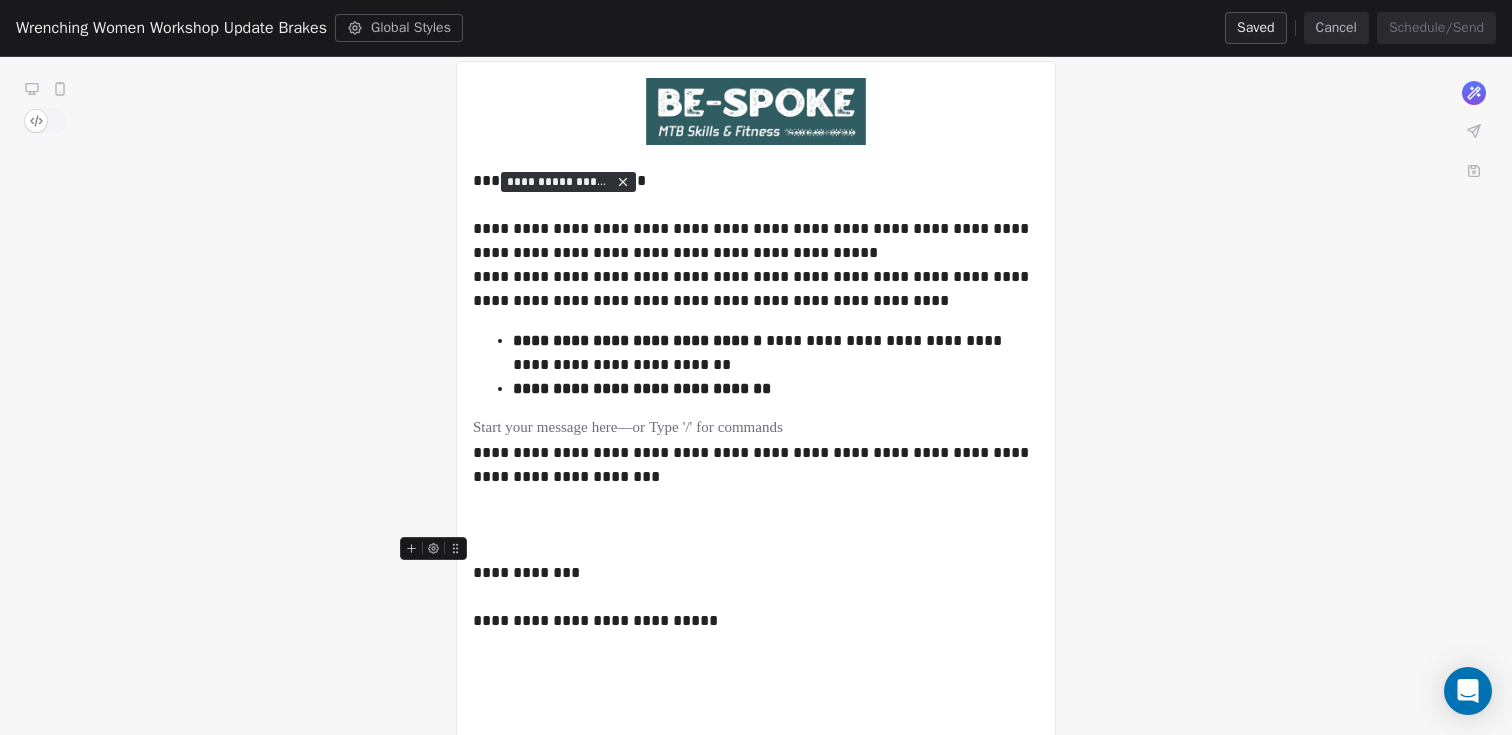 click at bounding box center (756, 549) 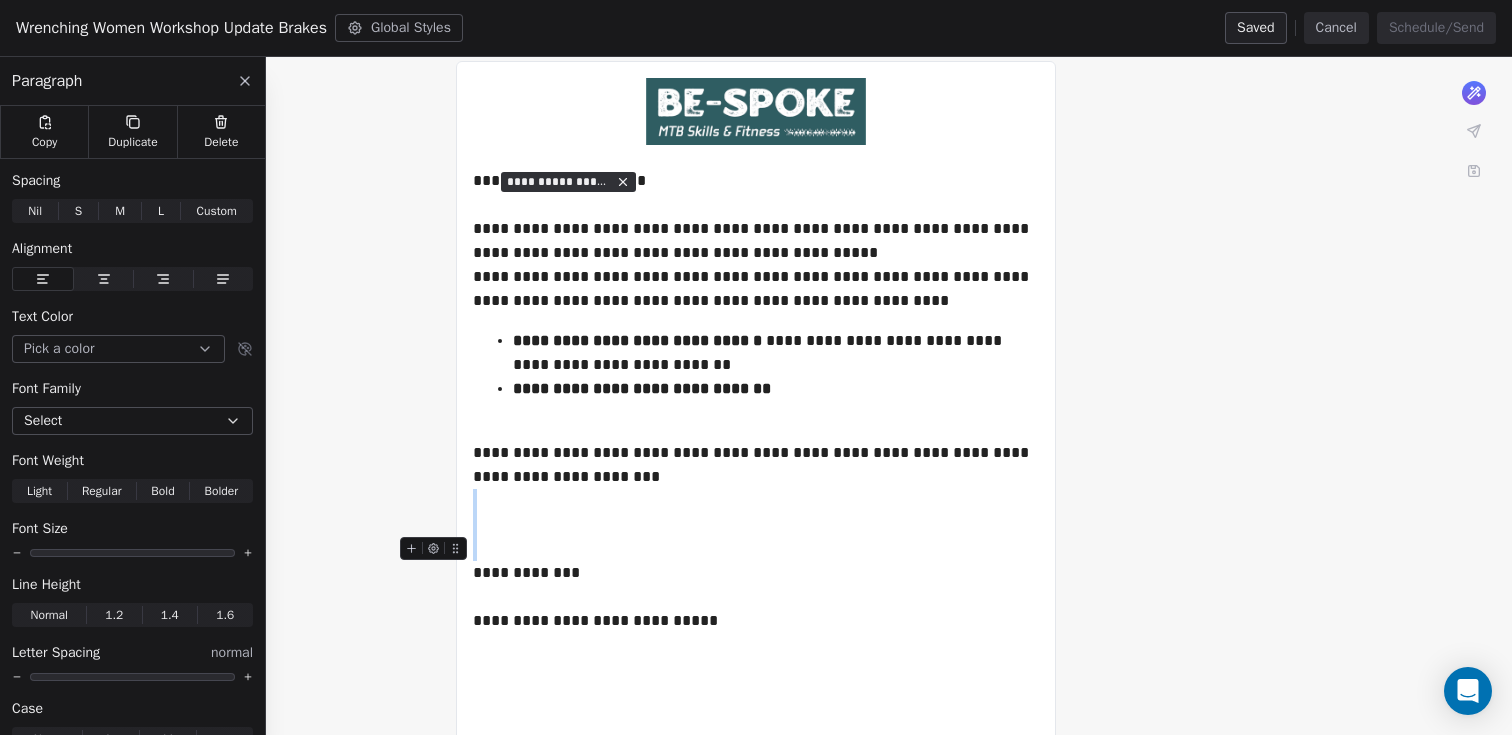 drag, startPoint x: 528, startPoint y: 512, endPoint x: 527, endPoint y: 548, distance: 36.013885 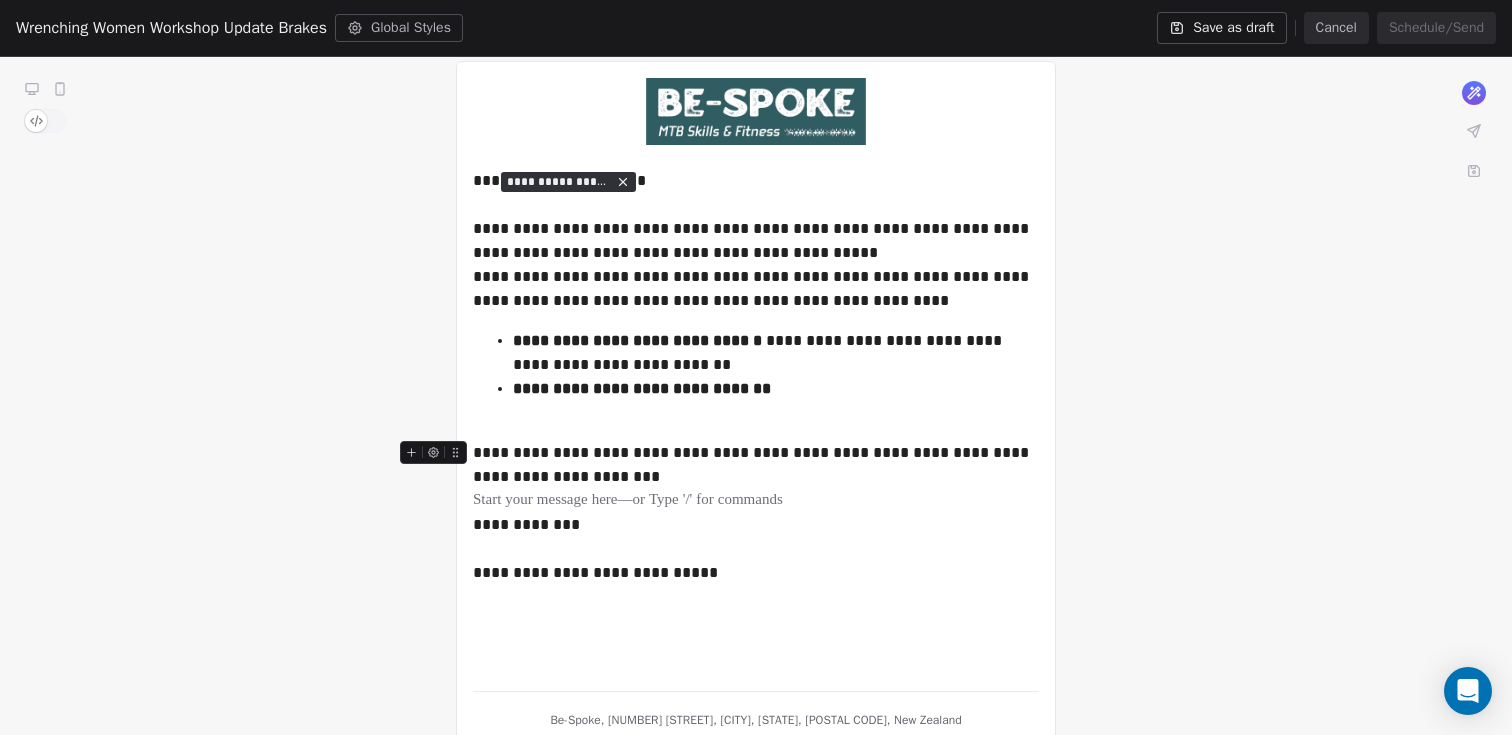 click on "**********" at bounding box center (756, 465) 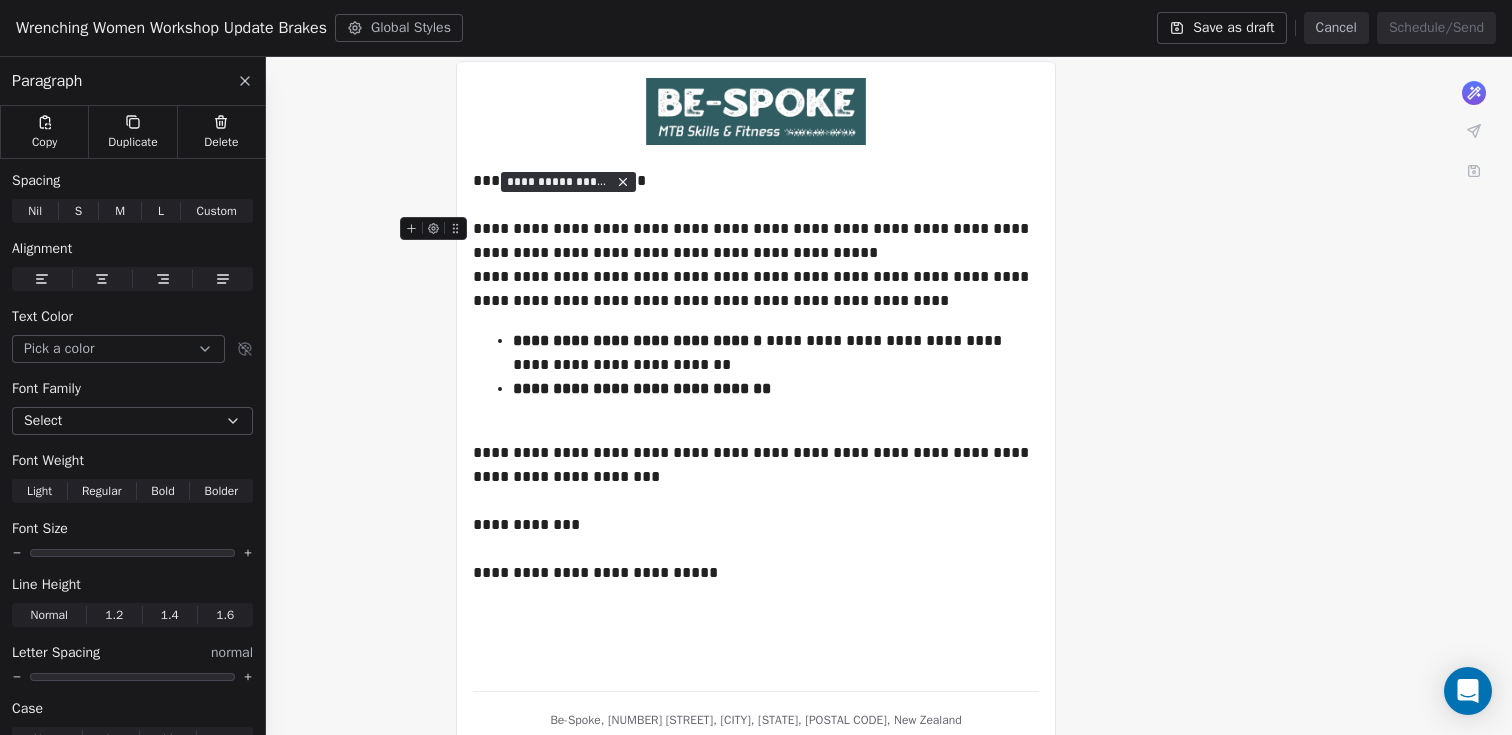 click on "**********" at bounding box center (756, 241) 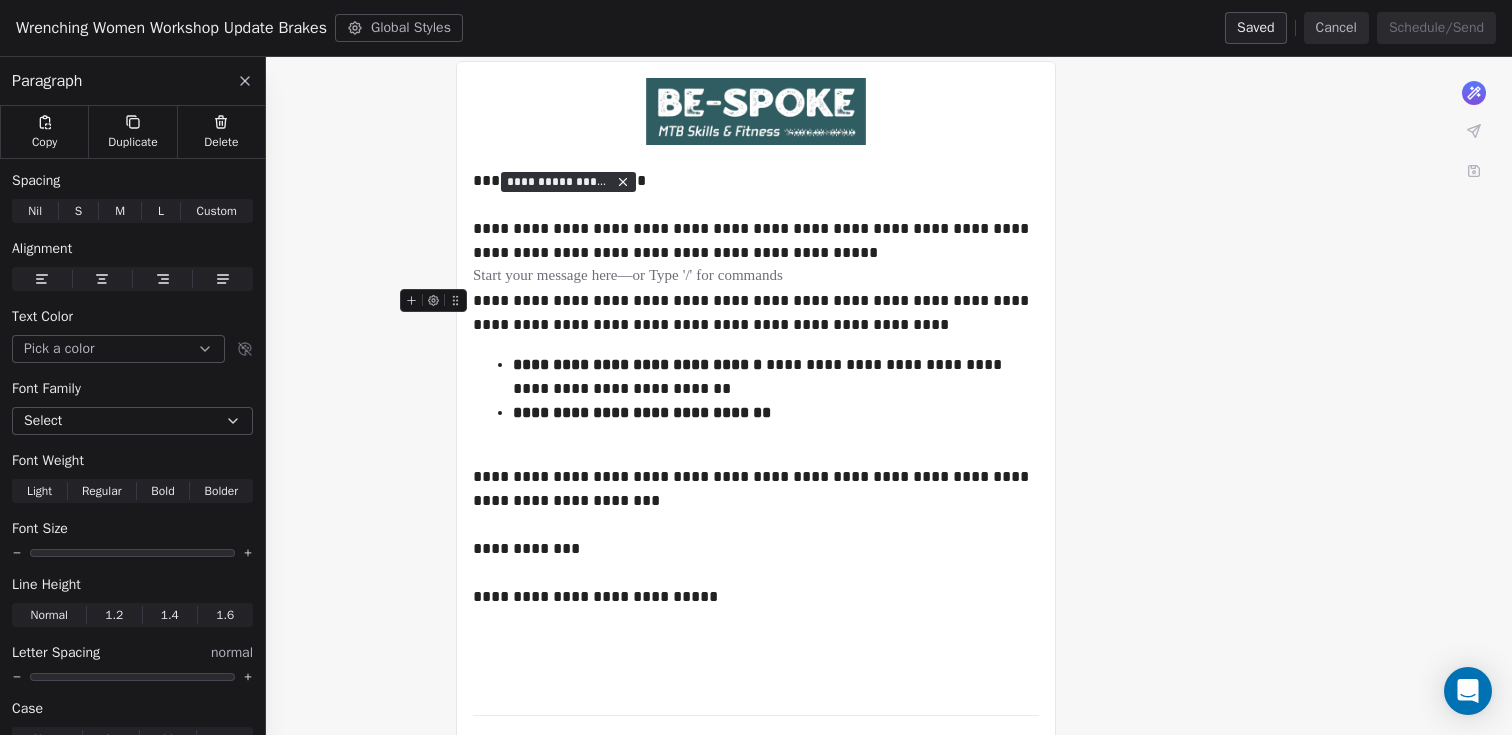click on "**********" at bounding box center (756, 313) 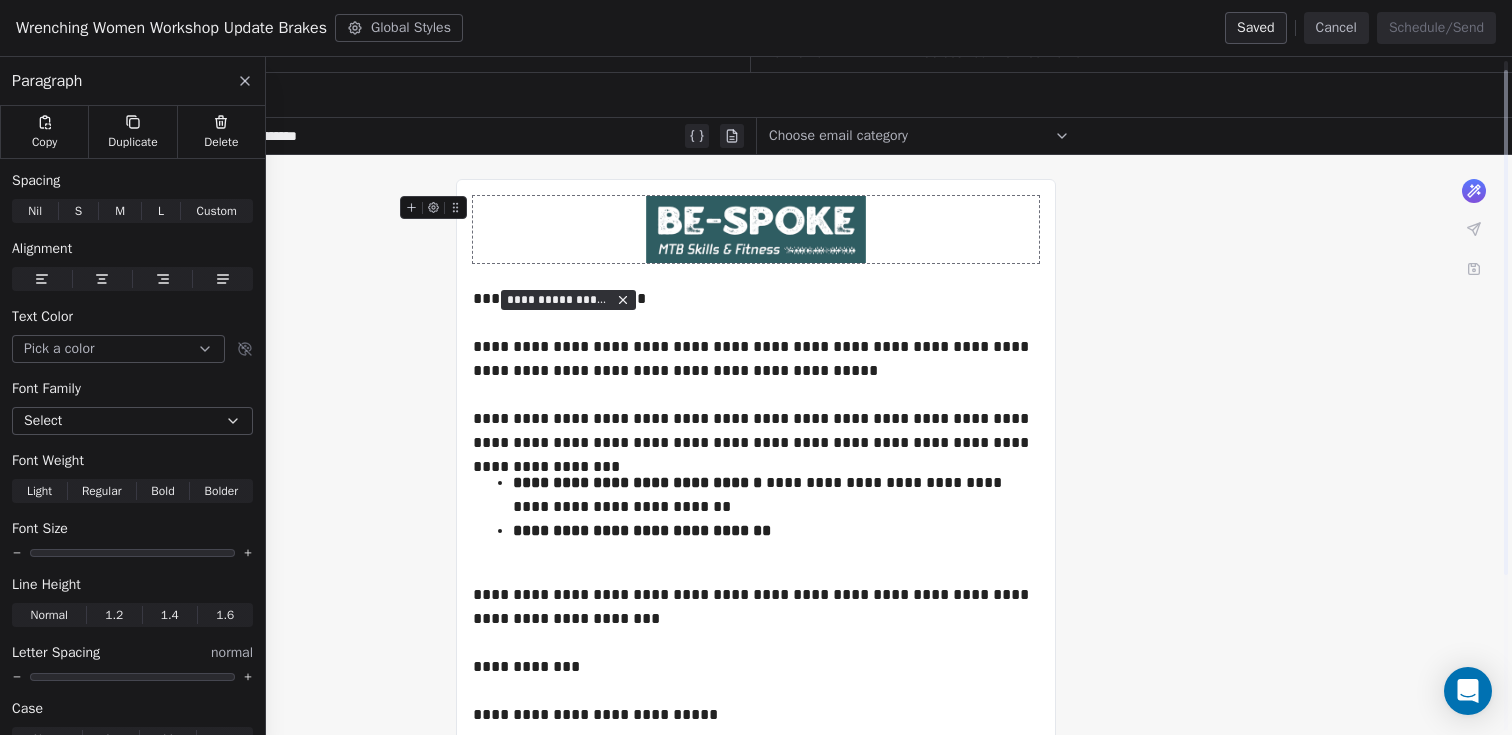 scroll, scrollTop: 0, scrollLeft: 0, axis: both 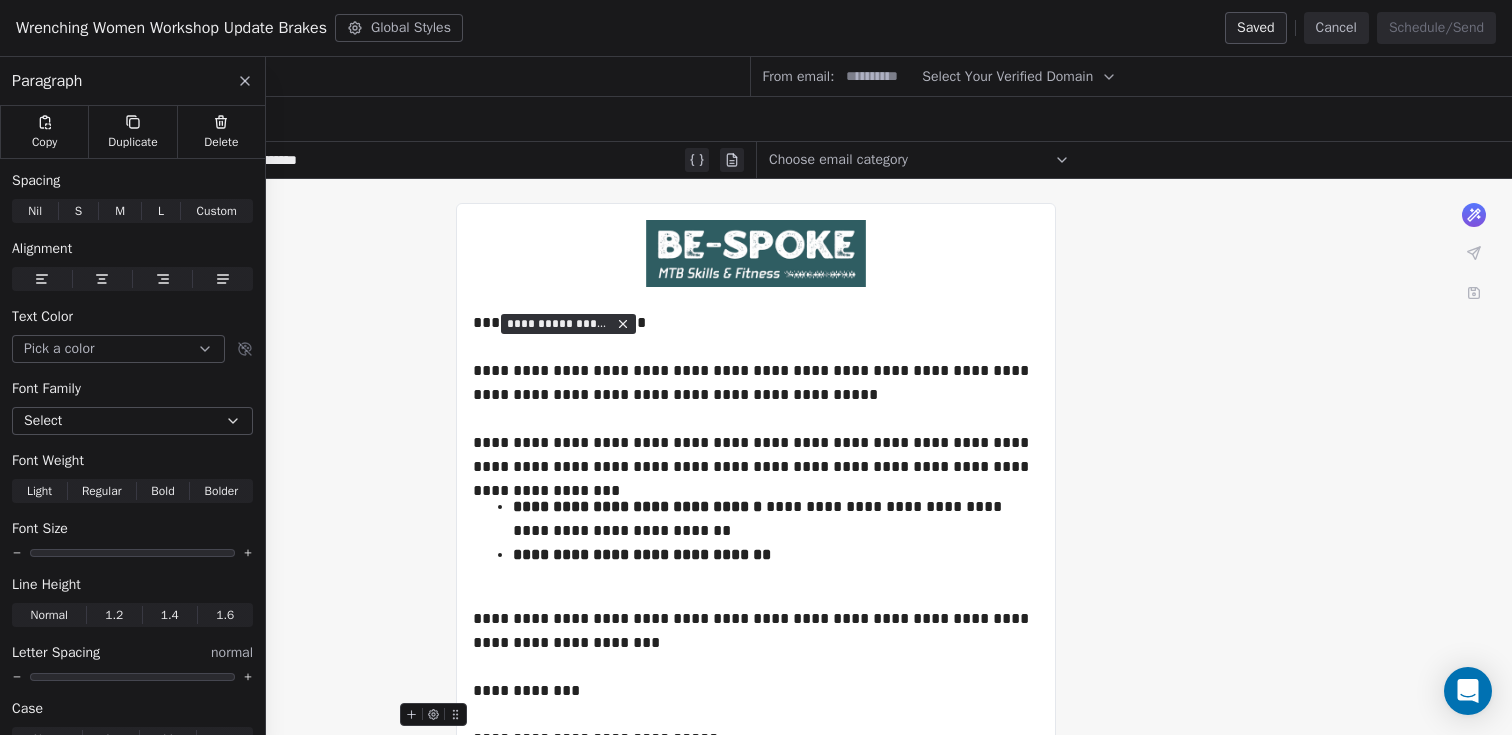 click on "**********" at bounding box center [375, 160] 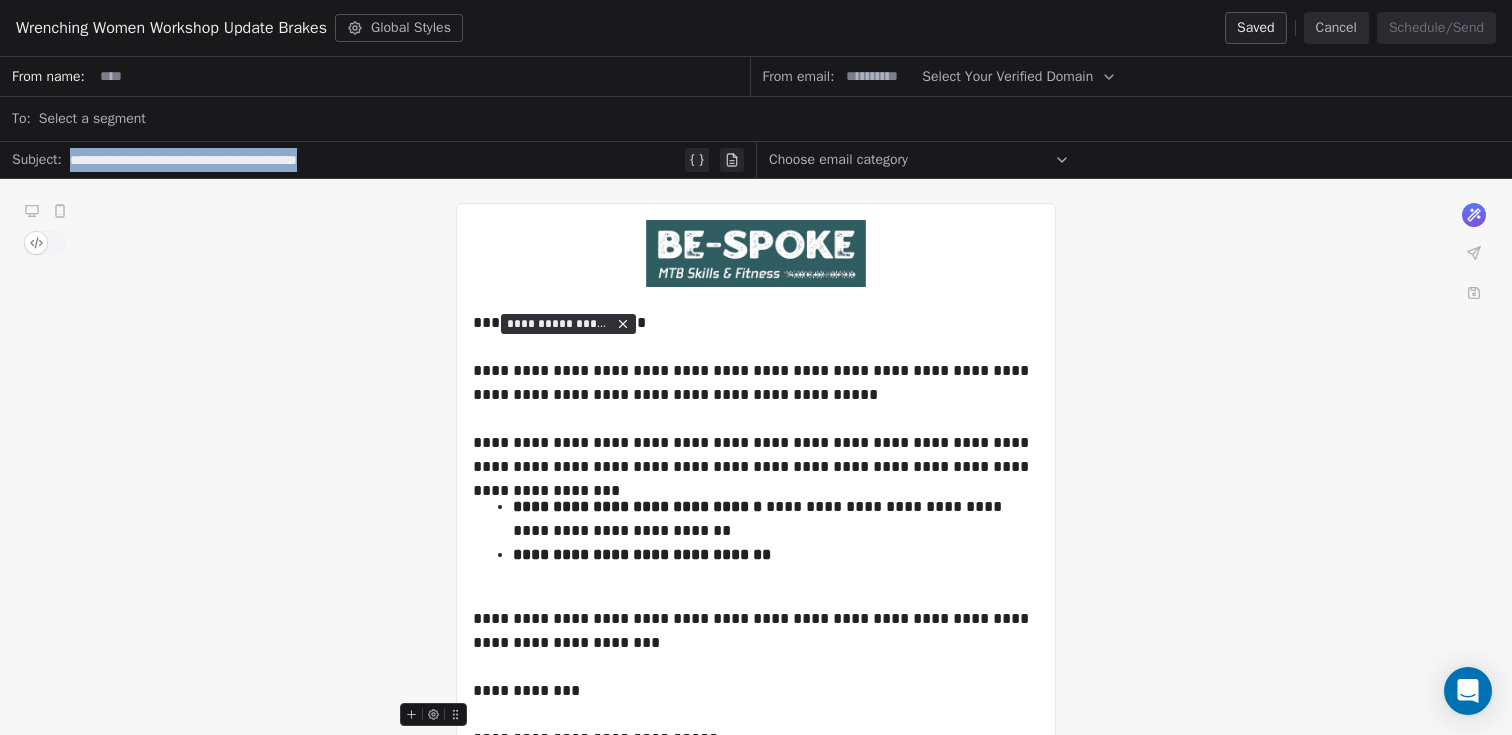 drag, startPoint x: 382, startPoint y: 164, endPoint x: 67, endPoint y: 168, distance: 315.0254 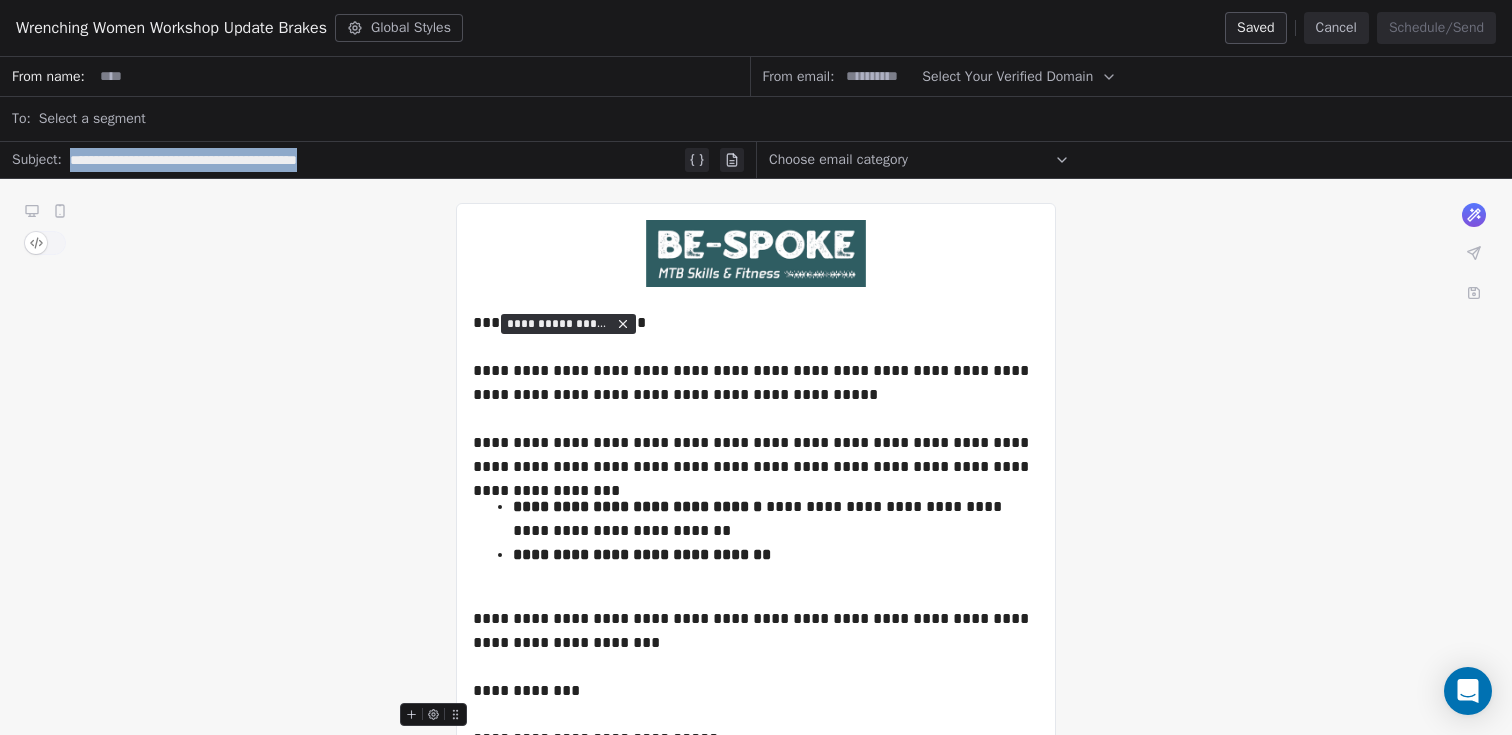 click on "**********" at bounding box center [387, 160] 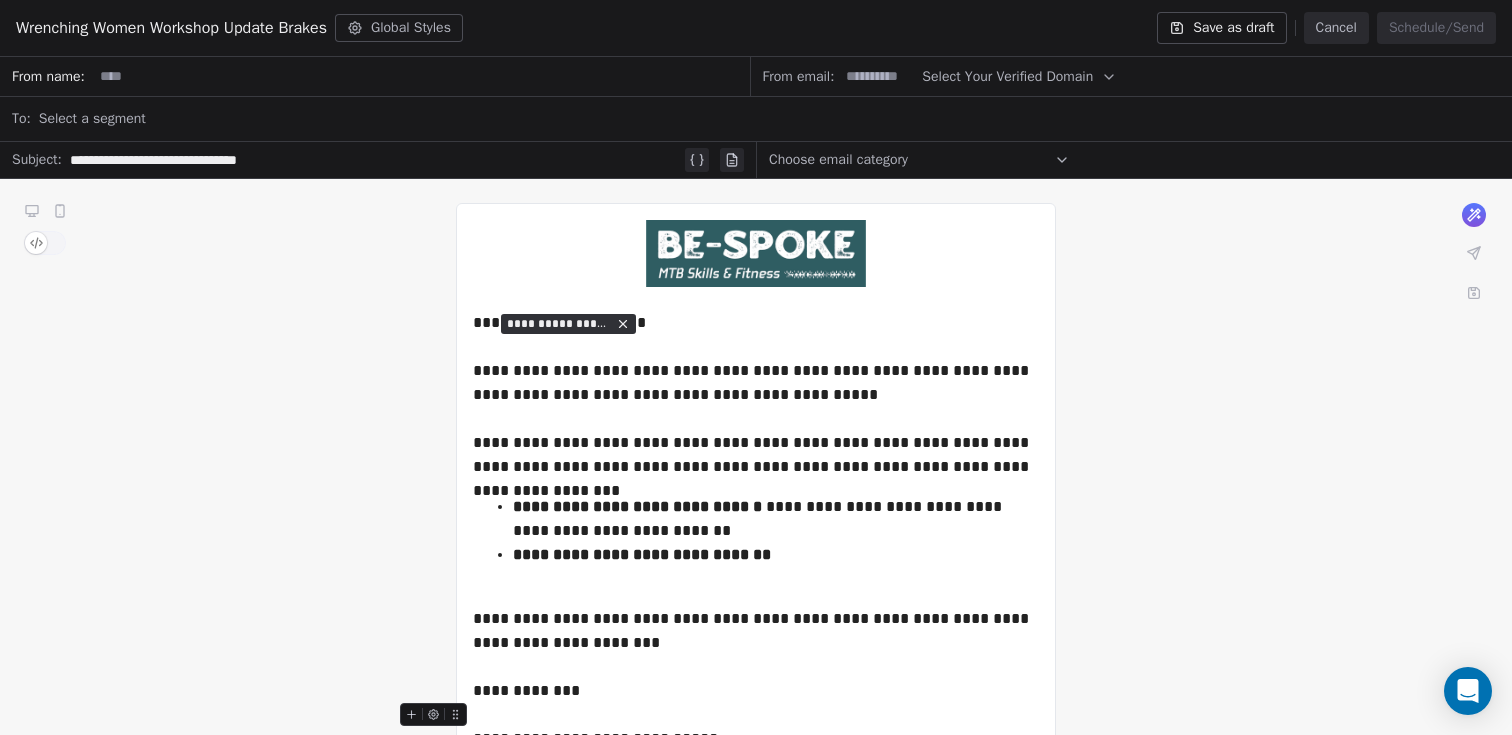 drag, startPoint x: 186, startPoint y: 152, endPoint x: 252, endPoint y: 168, distance: 67.911705 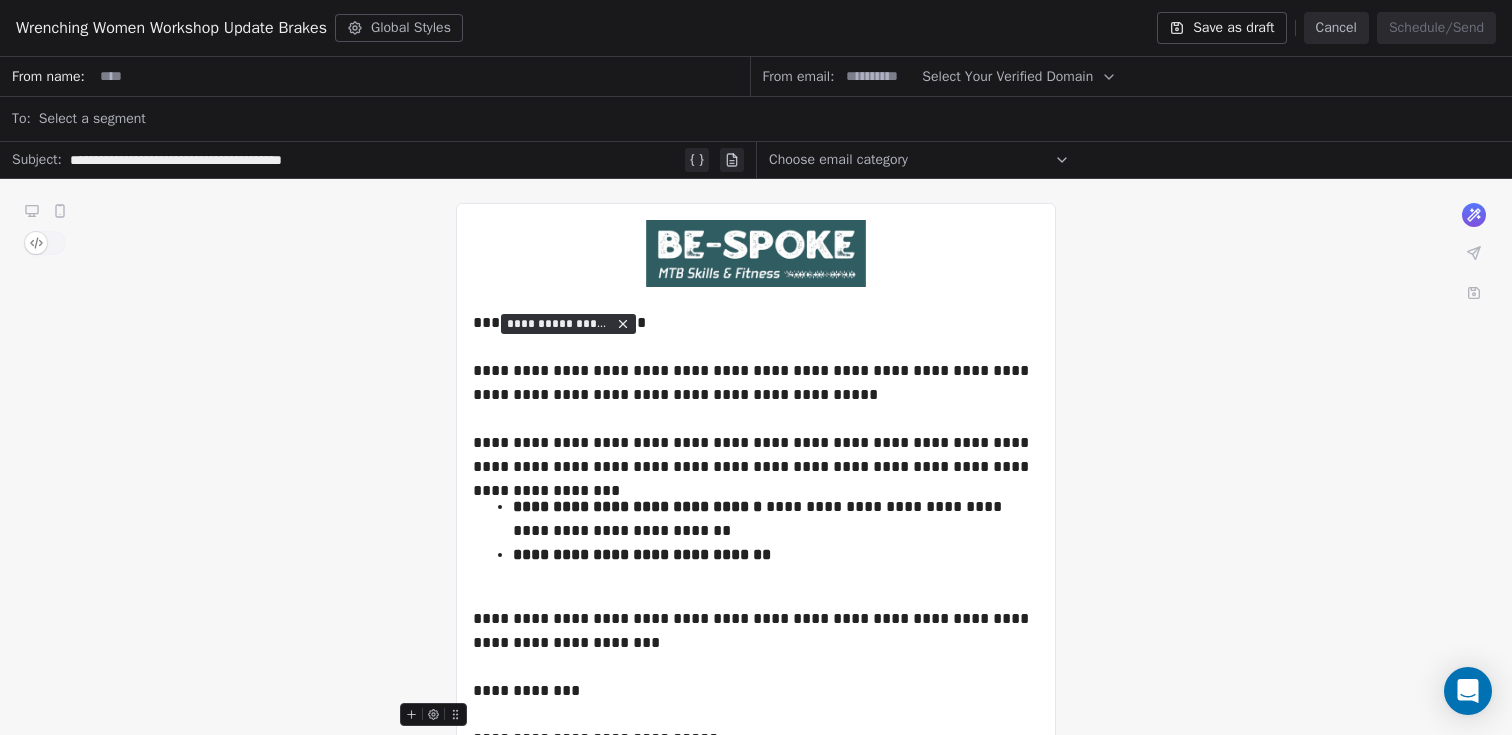 click on "Select a segment" at bounding box center (92, 119) 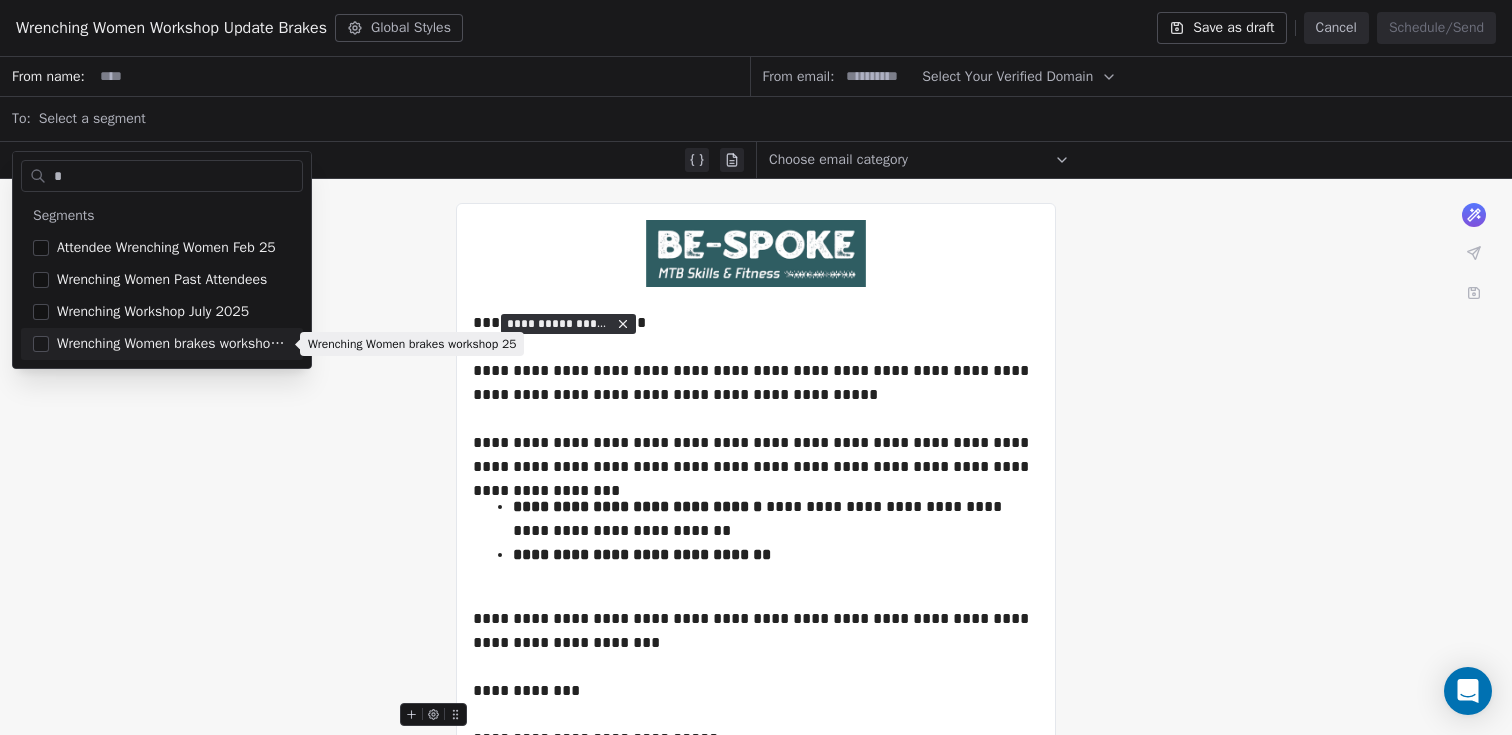 type on "*" 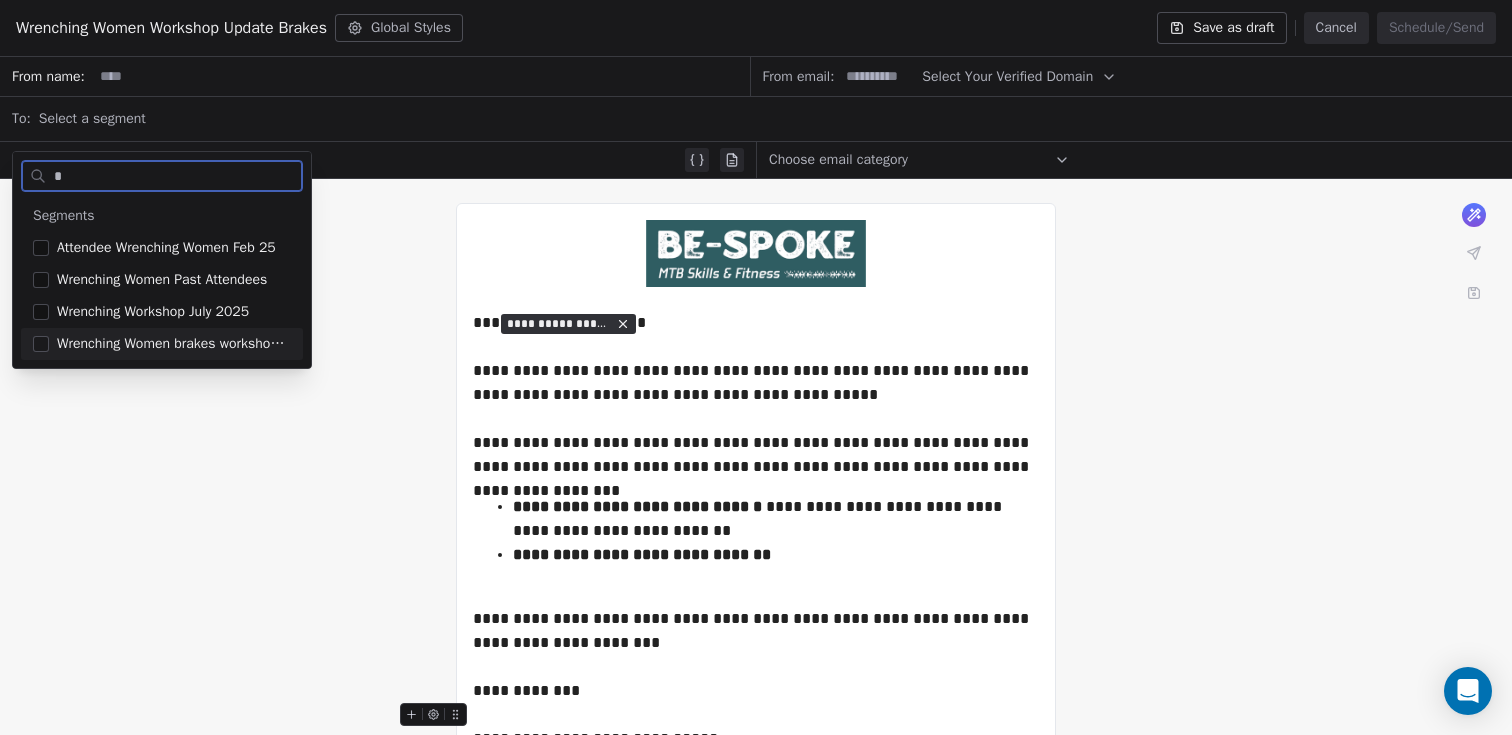 click on "Wrenching Women brakes workshop 25" at bounding box center [174, 344] 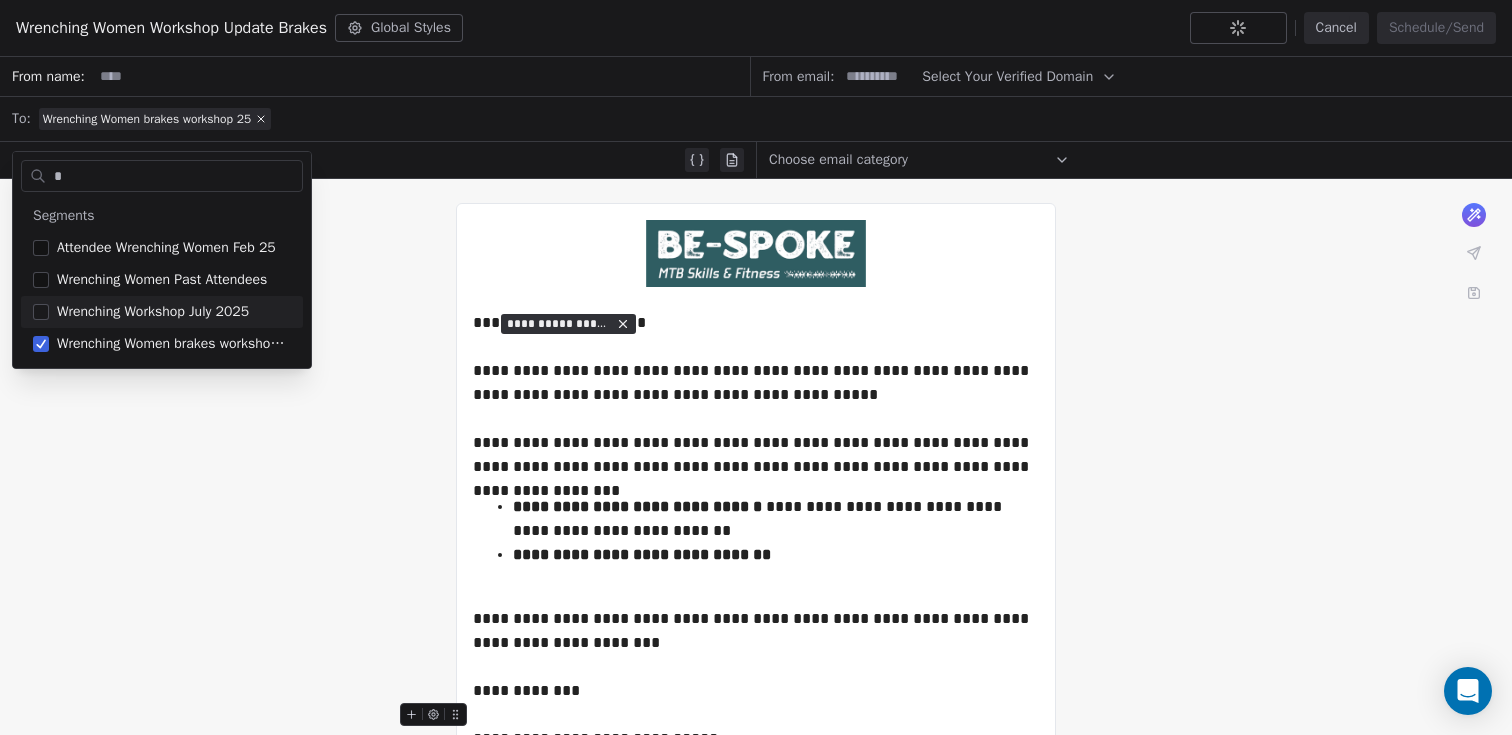 click on "Wrenching Women brakes workshop 25" at bounding box center [769, 119] 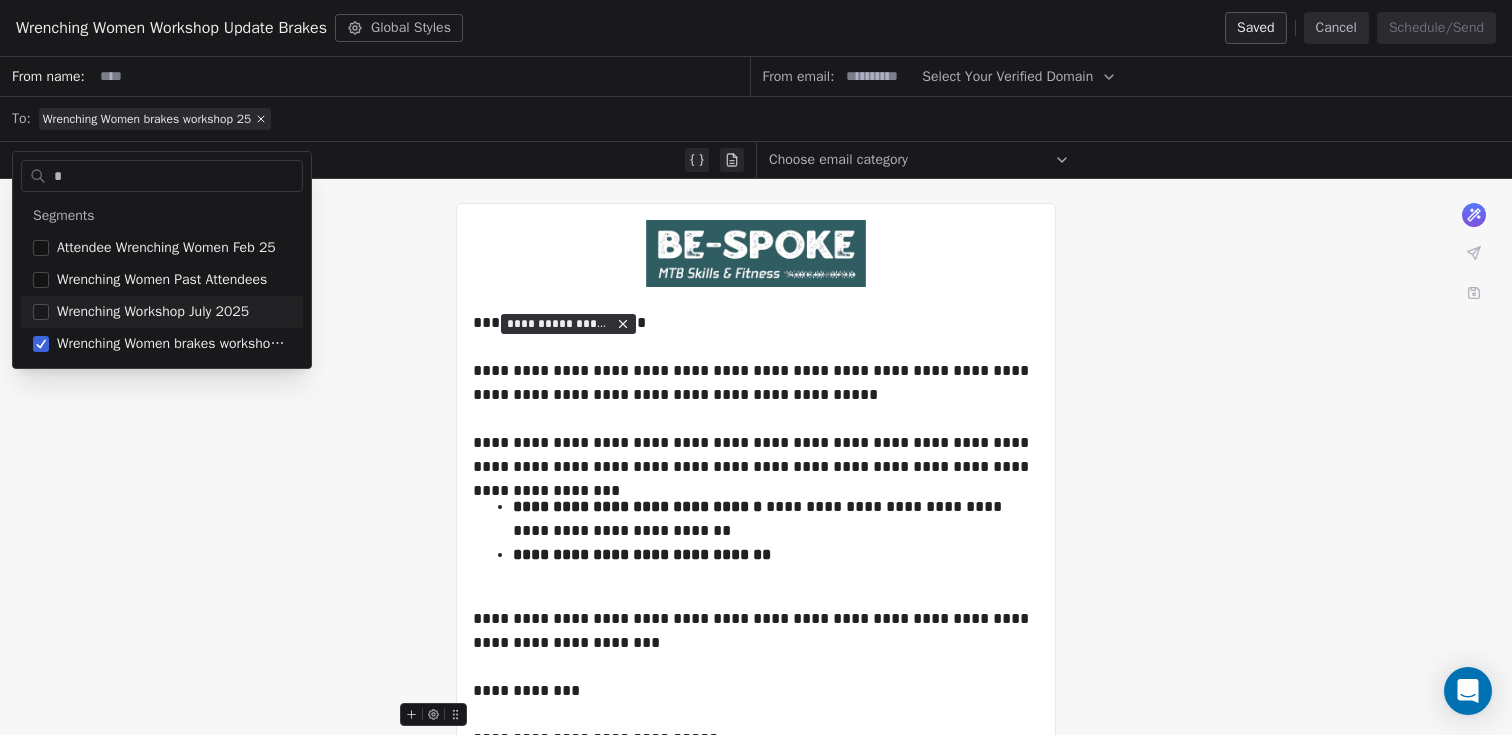 click on "**********" at bounding box center [756, 568] 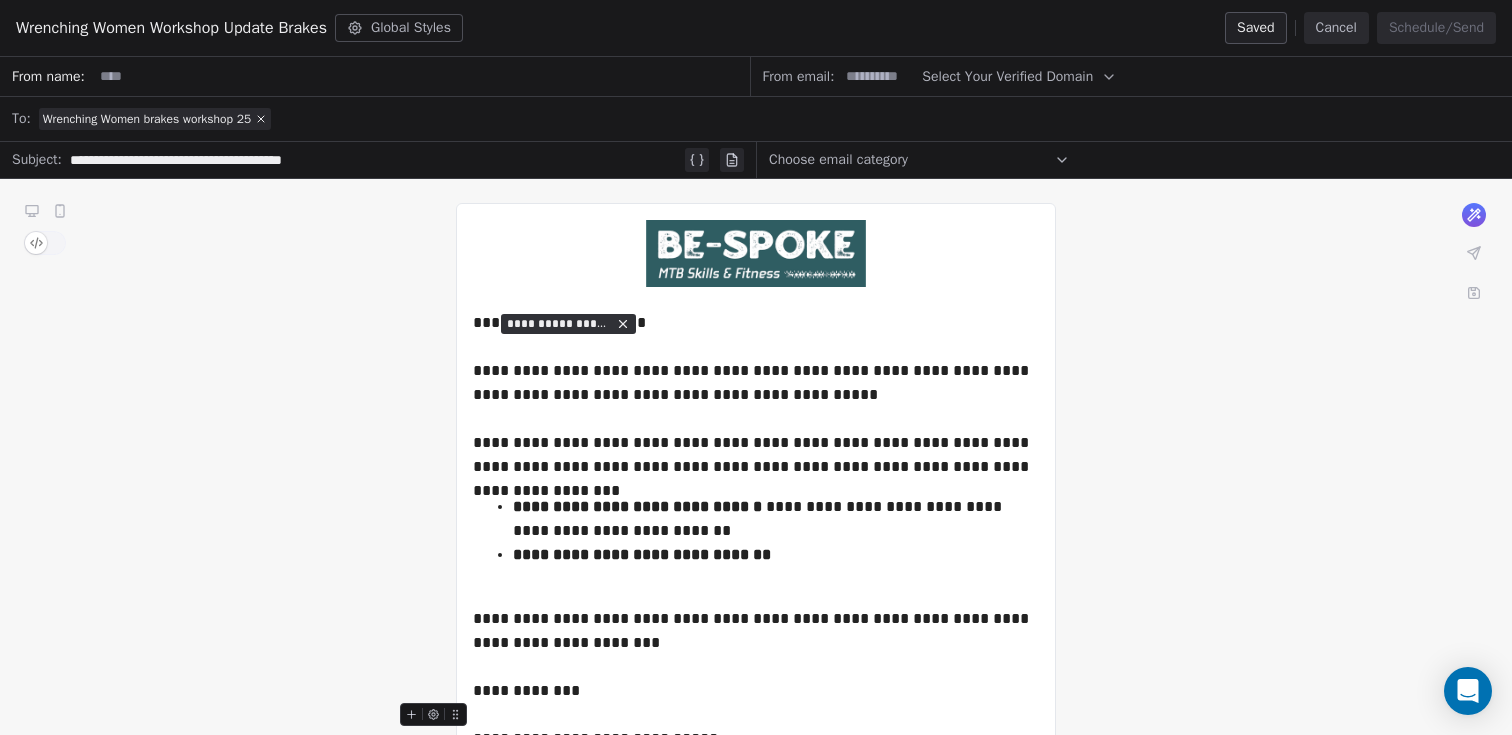click on "Wrenching Women Workshop Update Brakes  Global Styles Saved Cancel Schedule/Send" at bounding box center [756, 28] 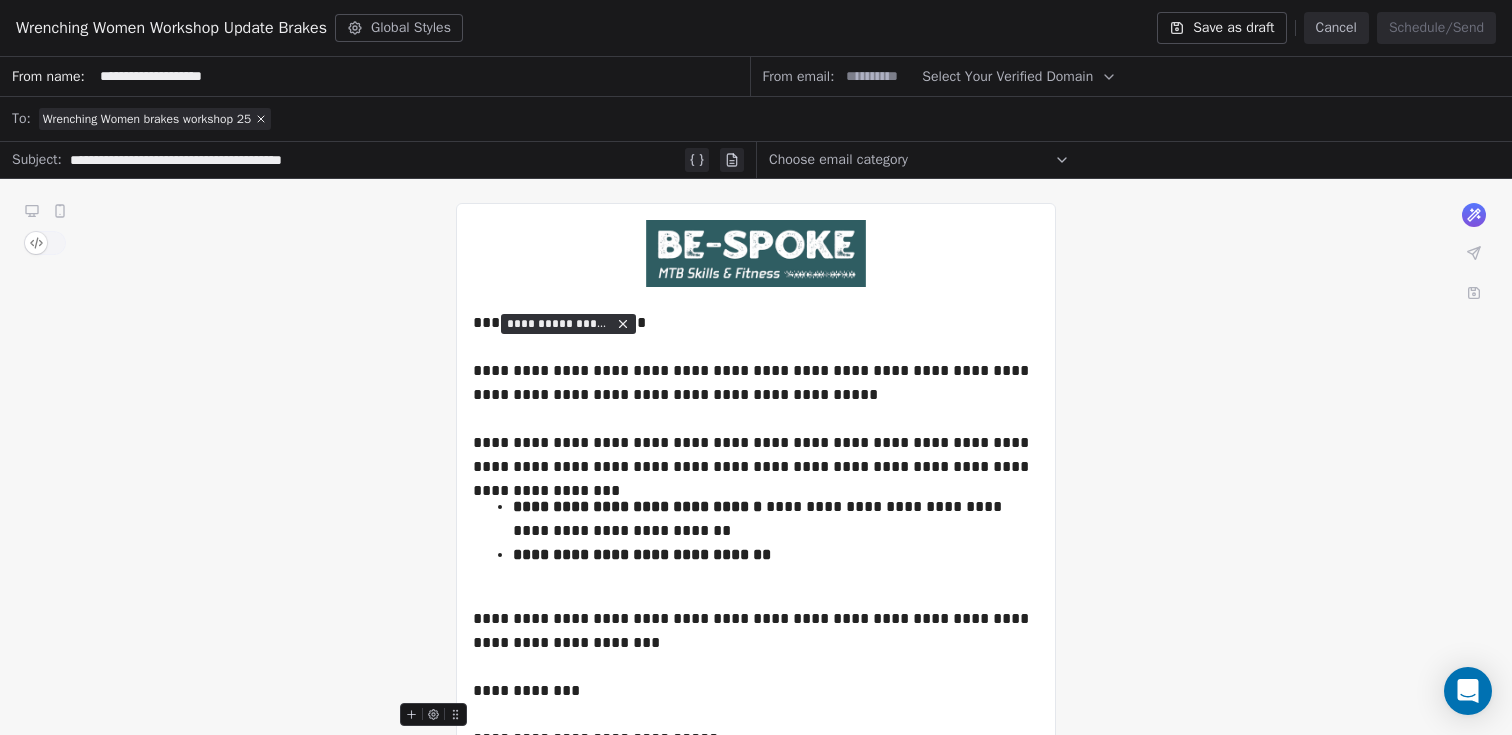 type on "**********" 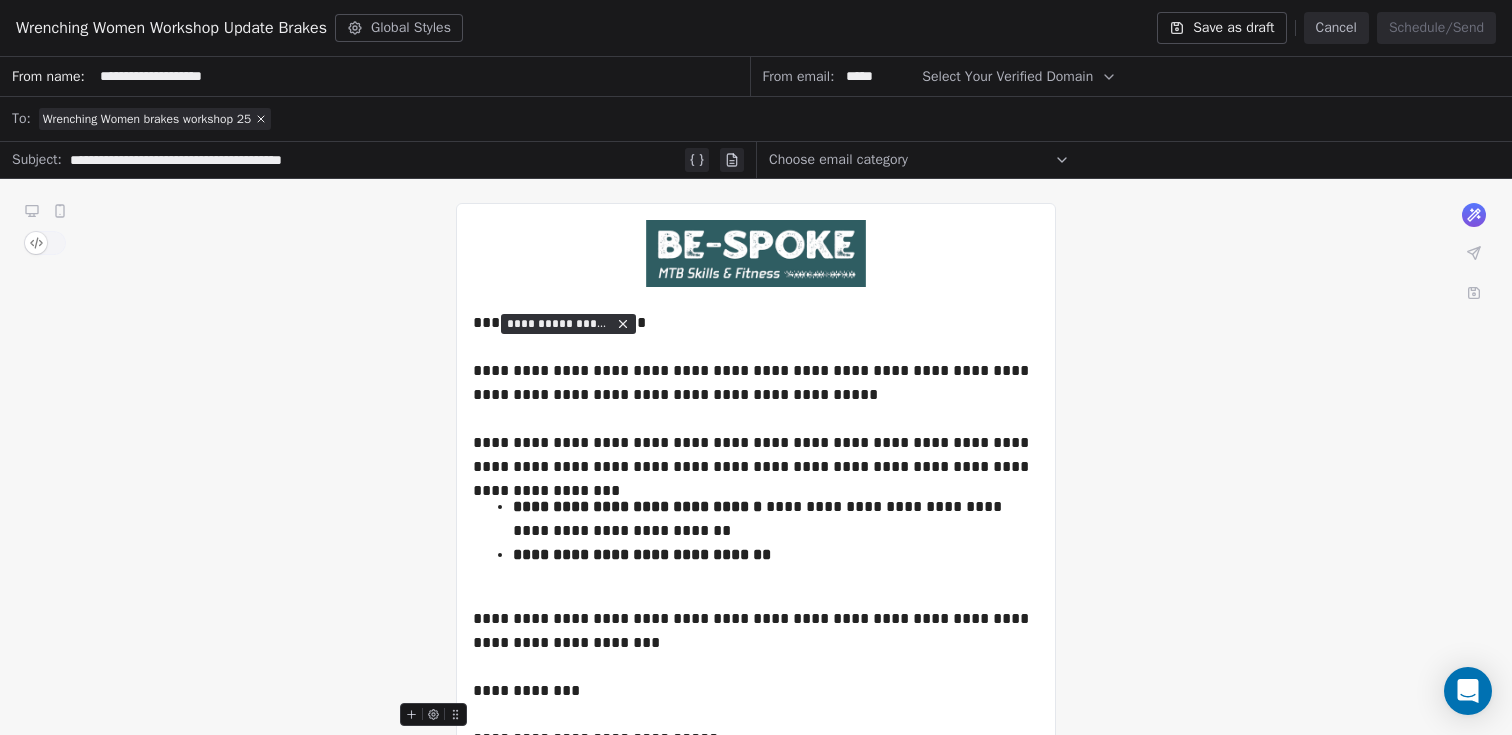 type on "*****" 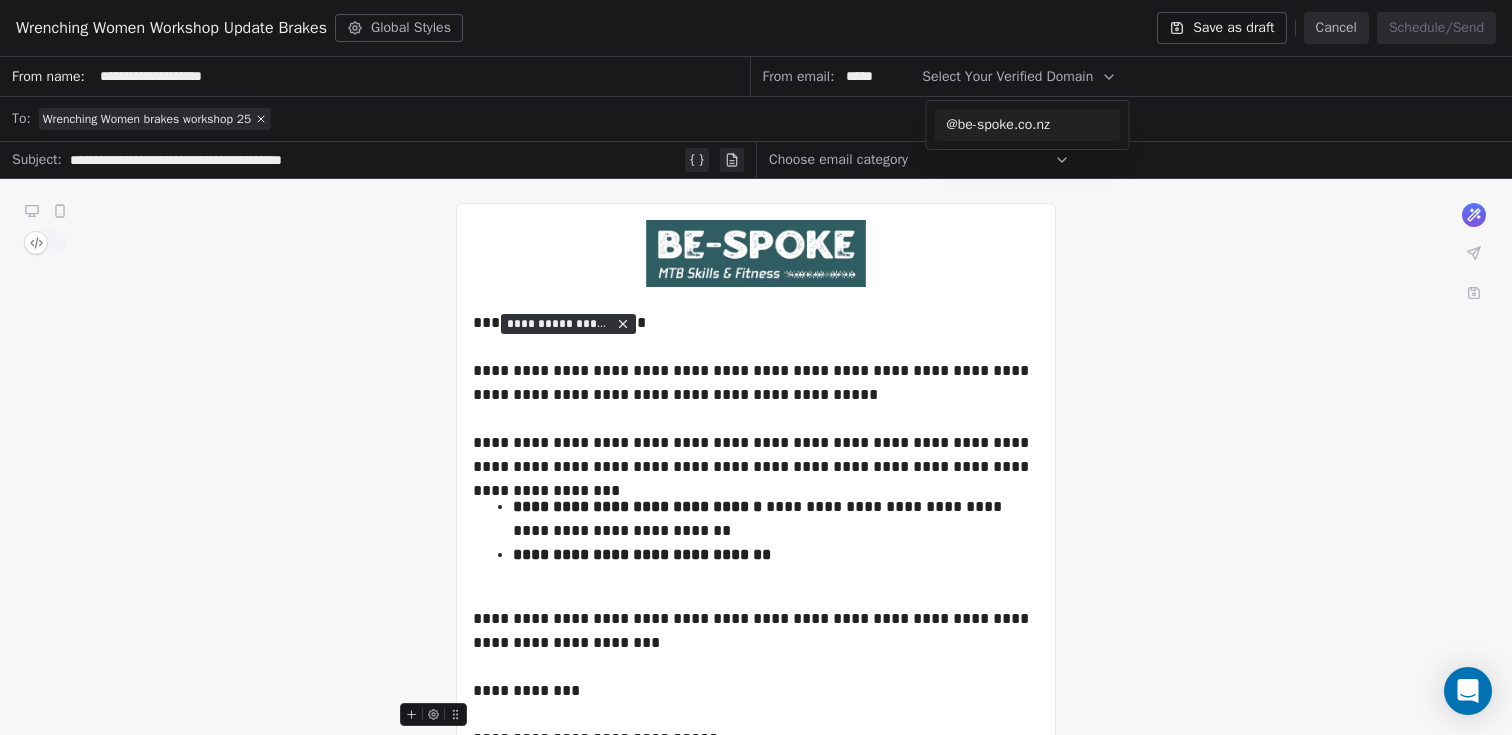 click on "@be-spoke.co.nz" at bounding box center [1028, 125] 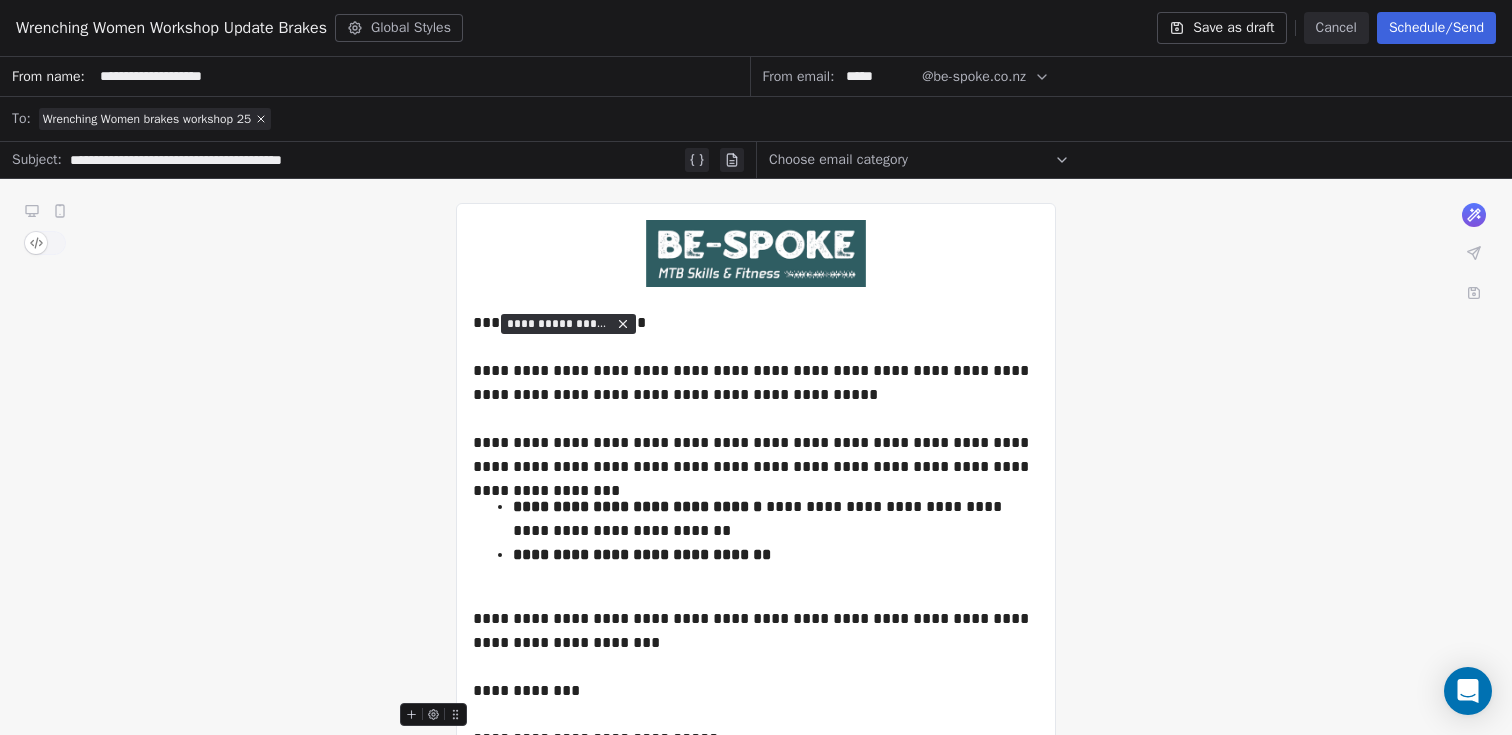 click on "Choose email category" at bounding box center [919, 160] 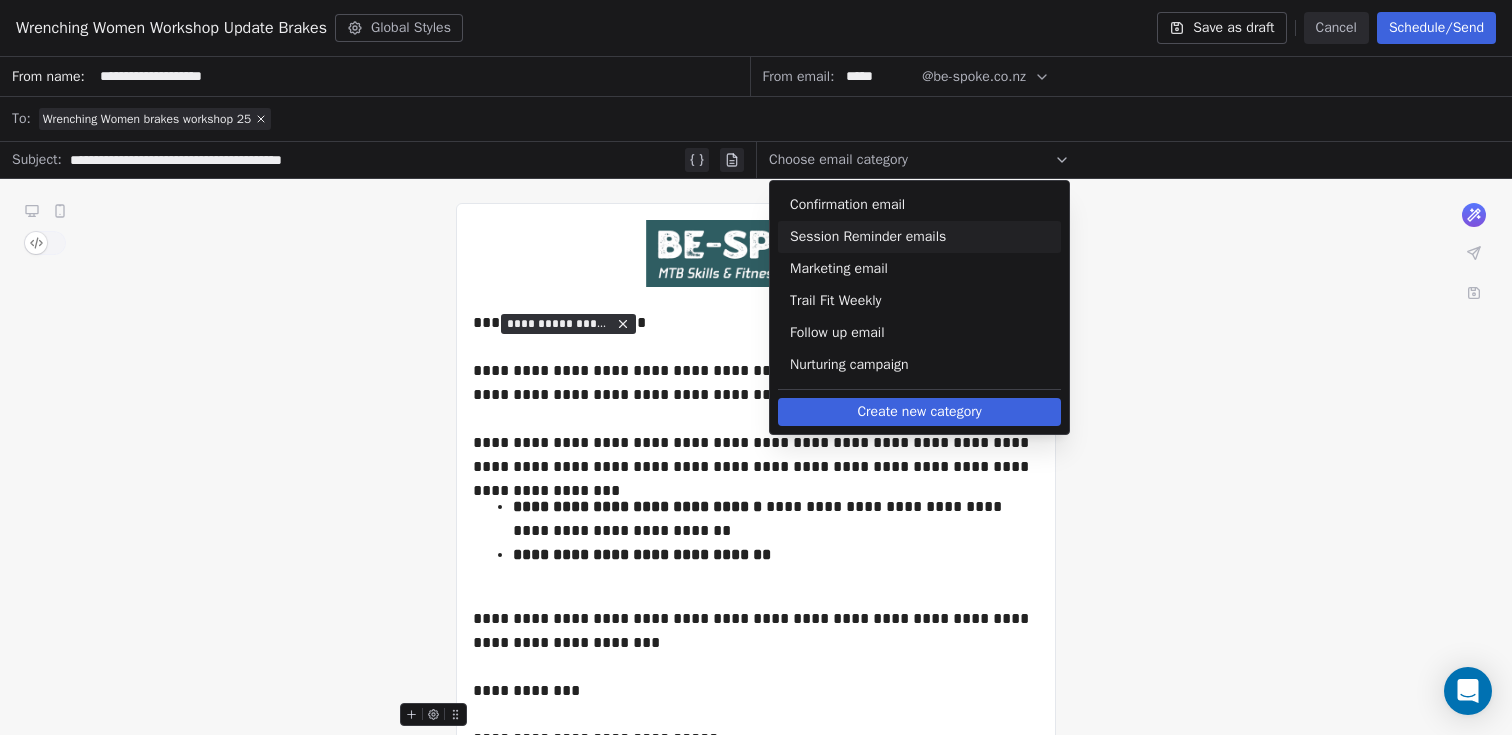 click on "Session Reminder emails" at bounding box center (919, 237) 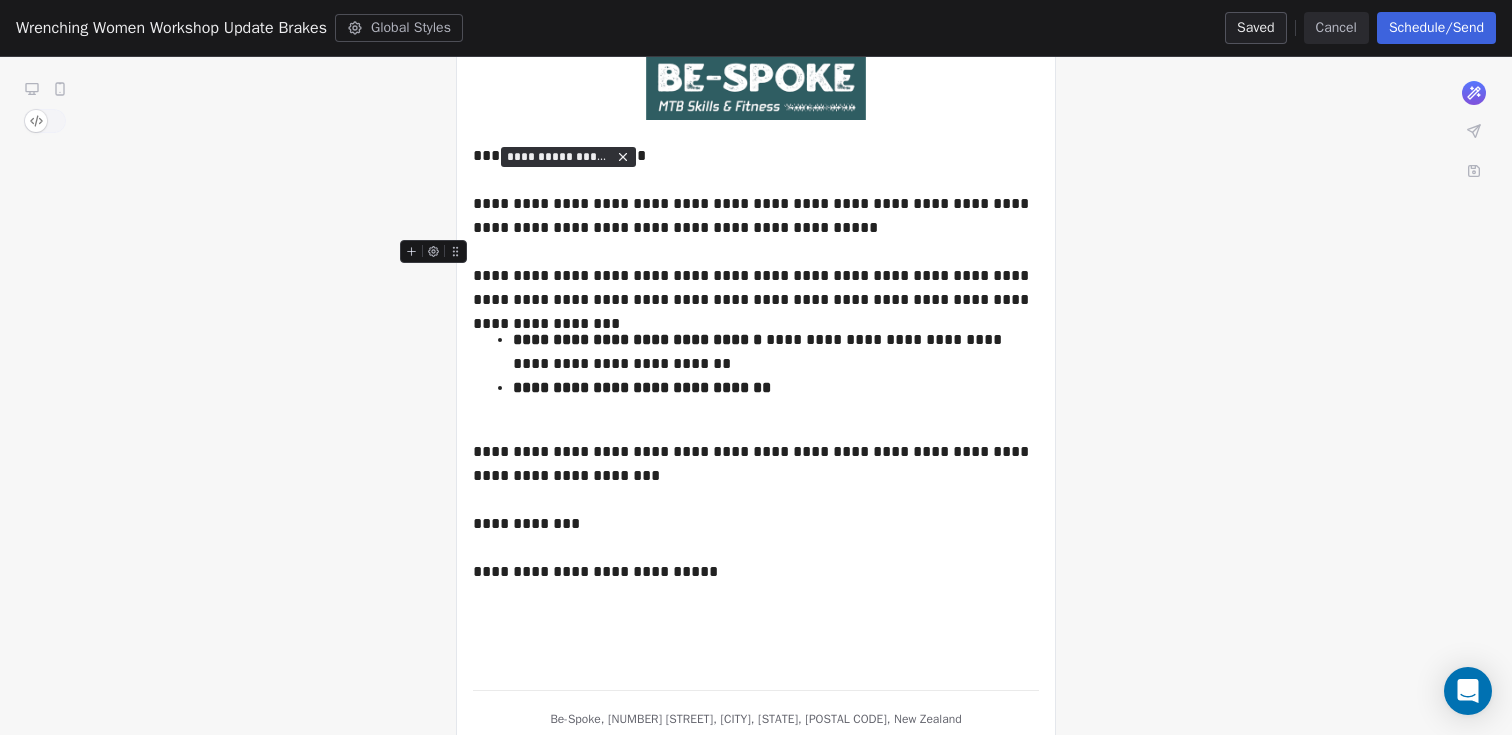 scroll, scrollTop: 222, scrollLeft: 0, axis: vertical 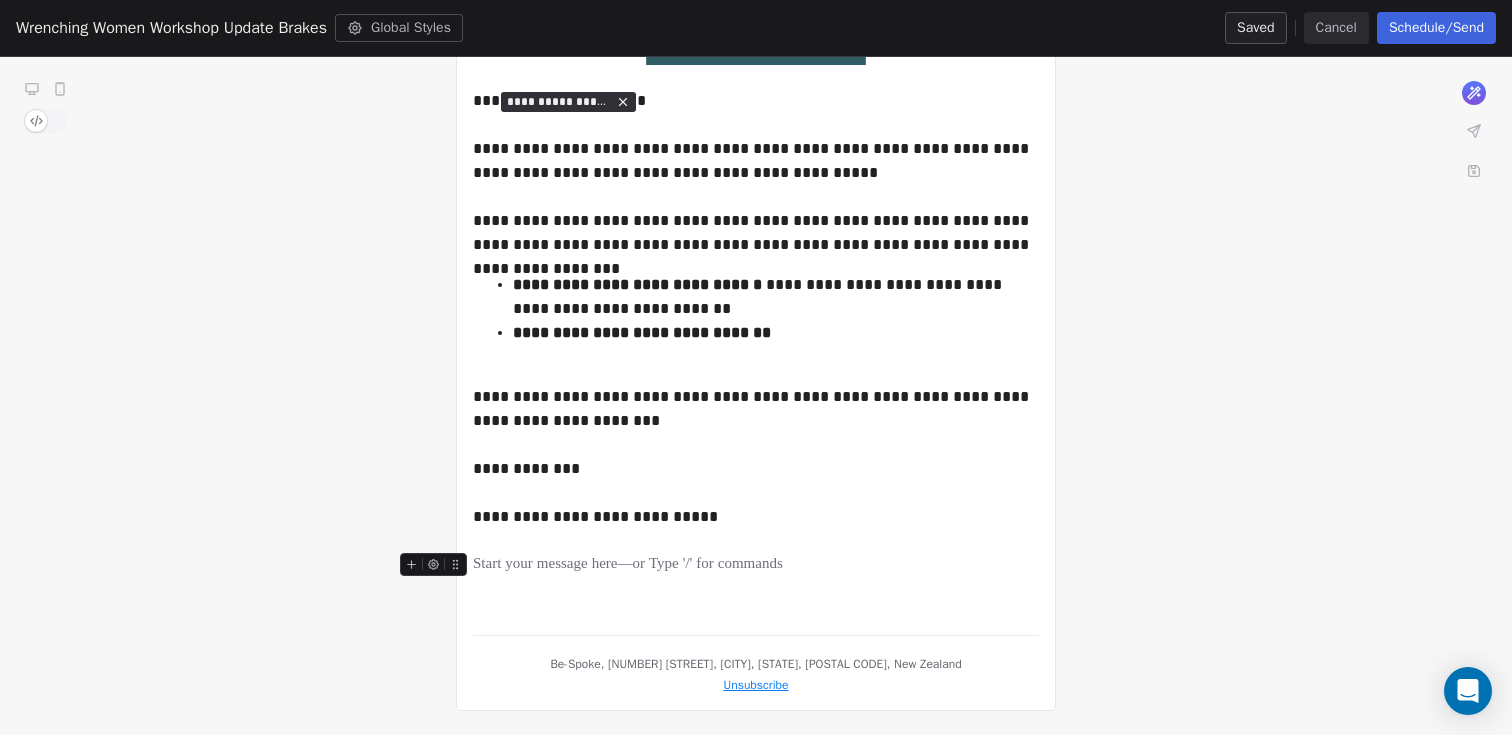 click on "**********" at bounding box center (756, 308) 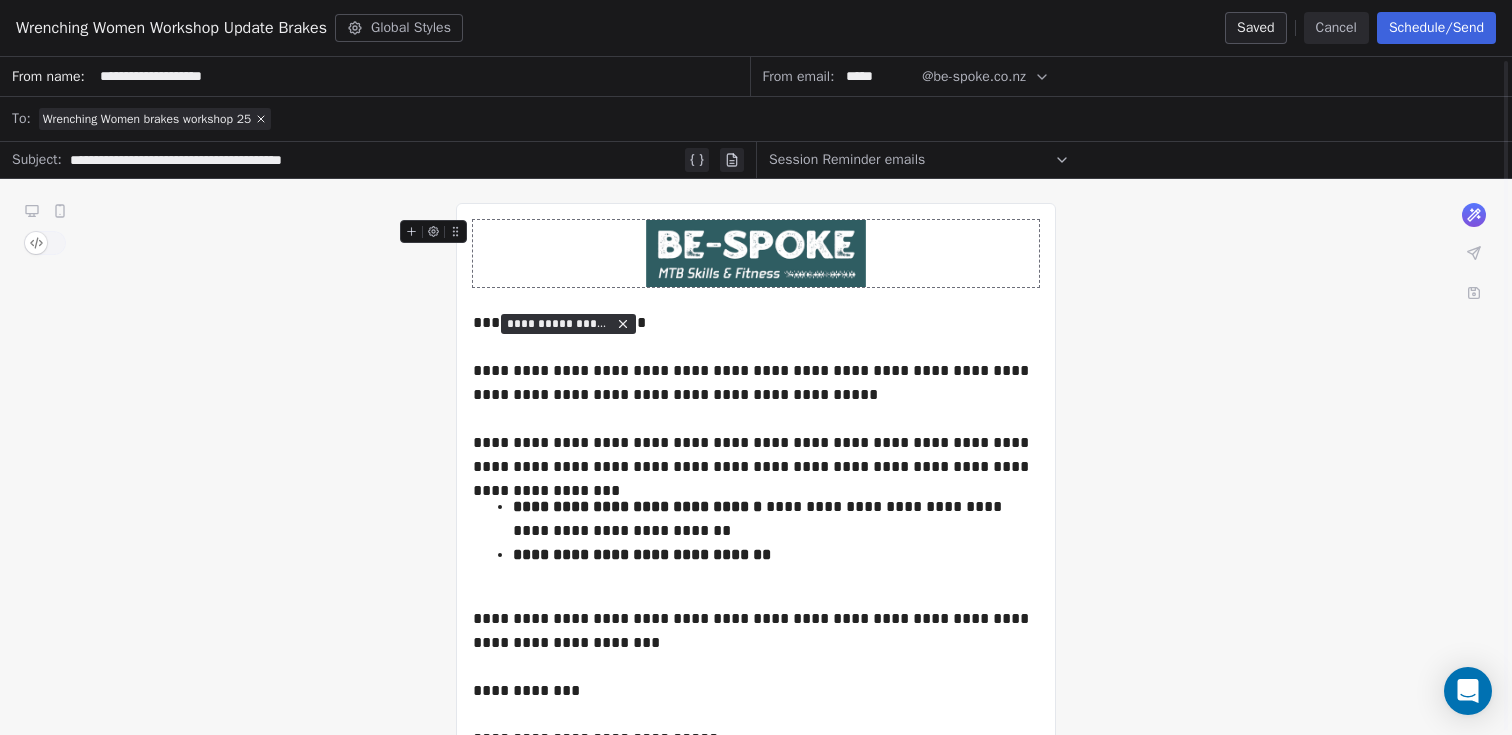 scroll, scrollTop: 38, scrollLeft: 0, axis: vertical 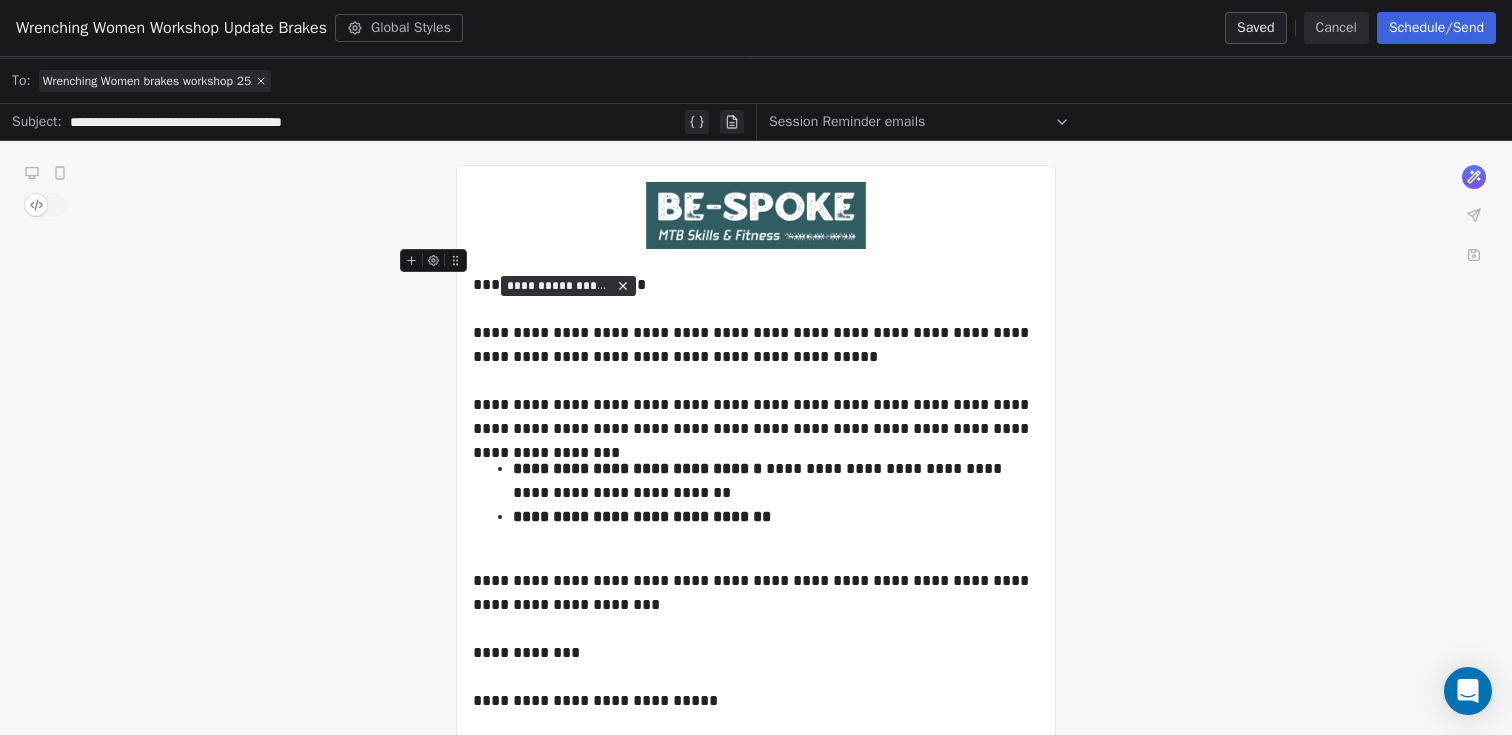 click on "Schedule/Send" at bounding box center (1436, 28) 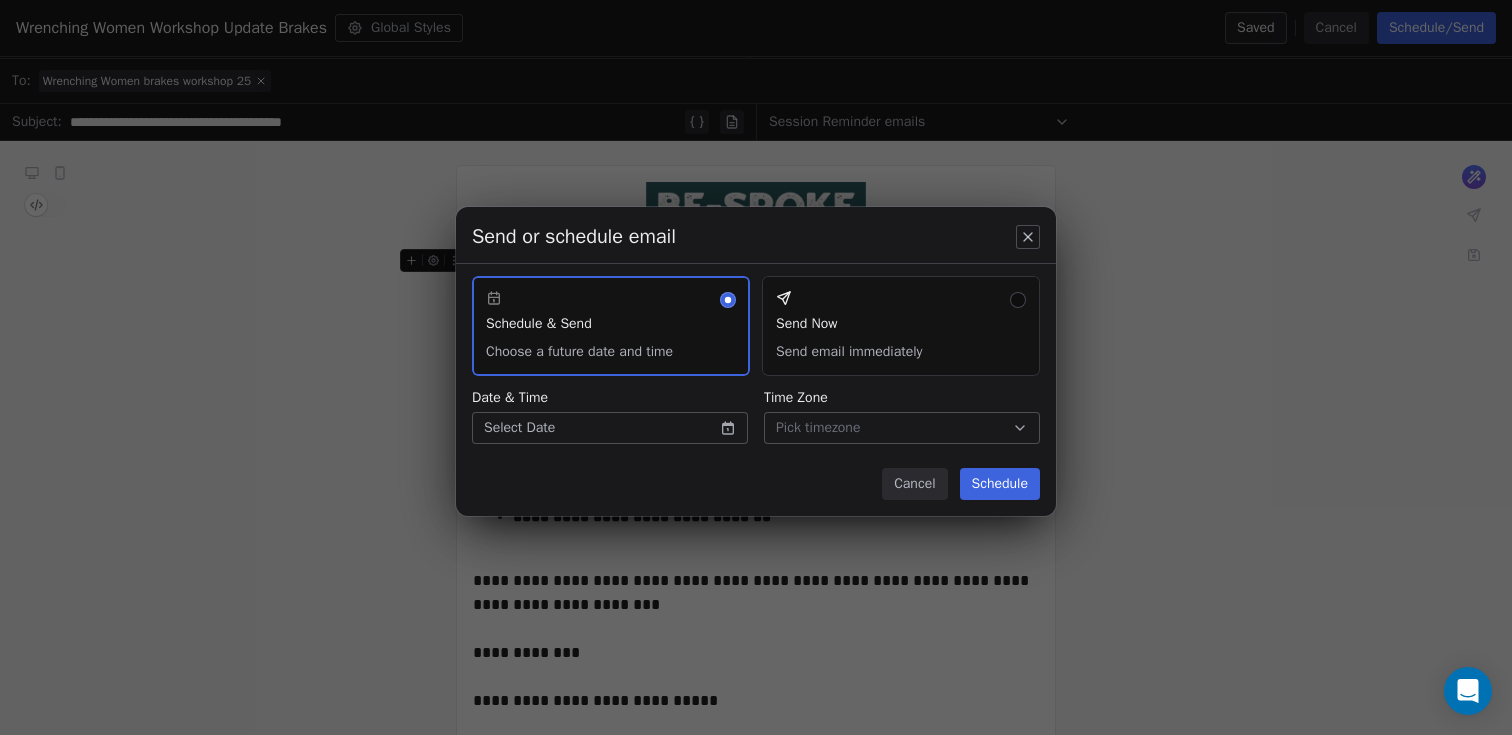 click on "Send Now Send email immediately" at bounding box center (901, 326) 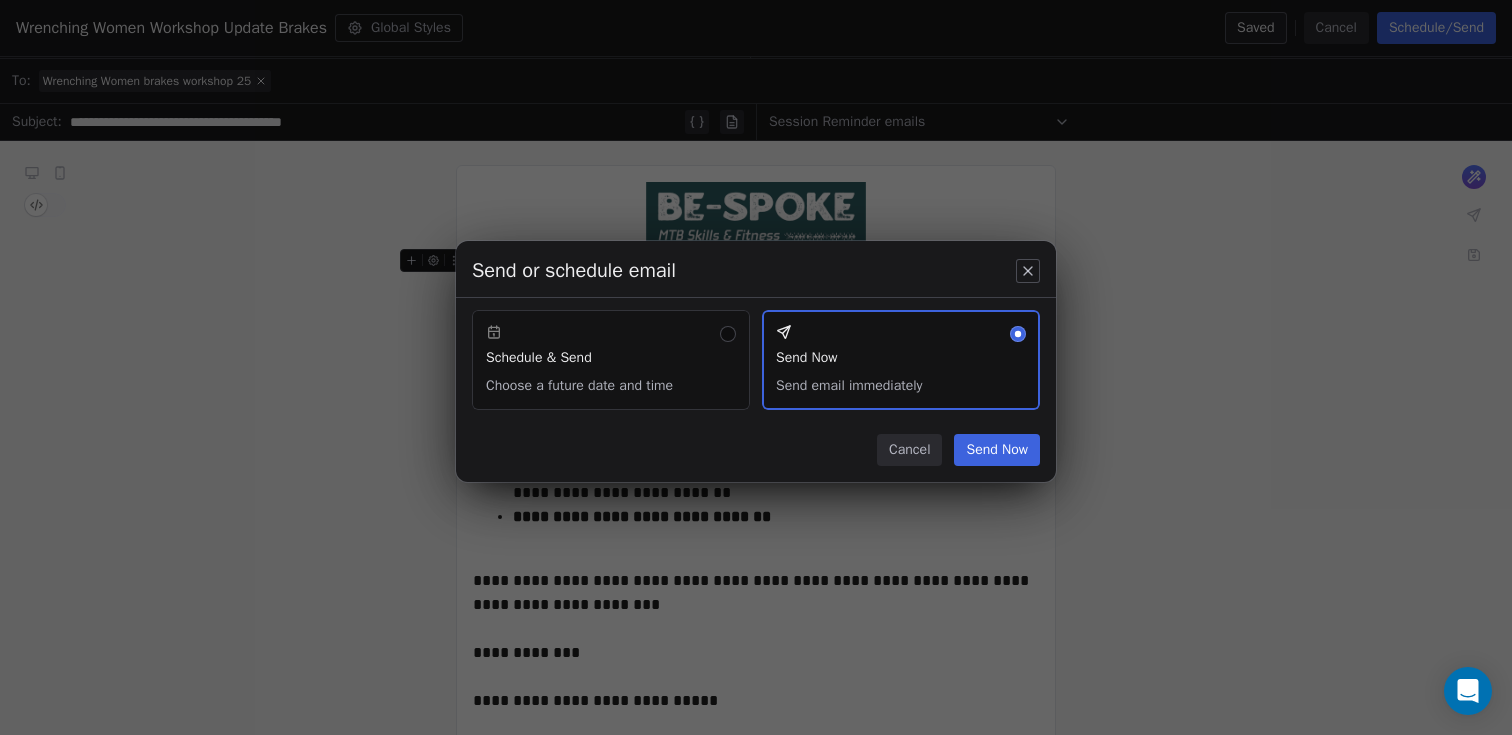 click on "Send Now" at bounding box center [997, 450] 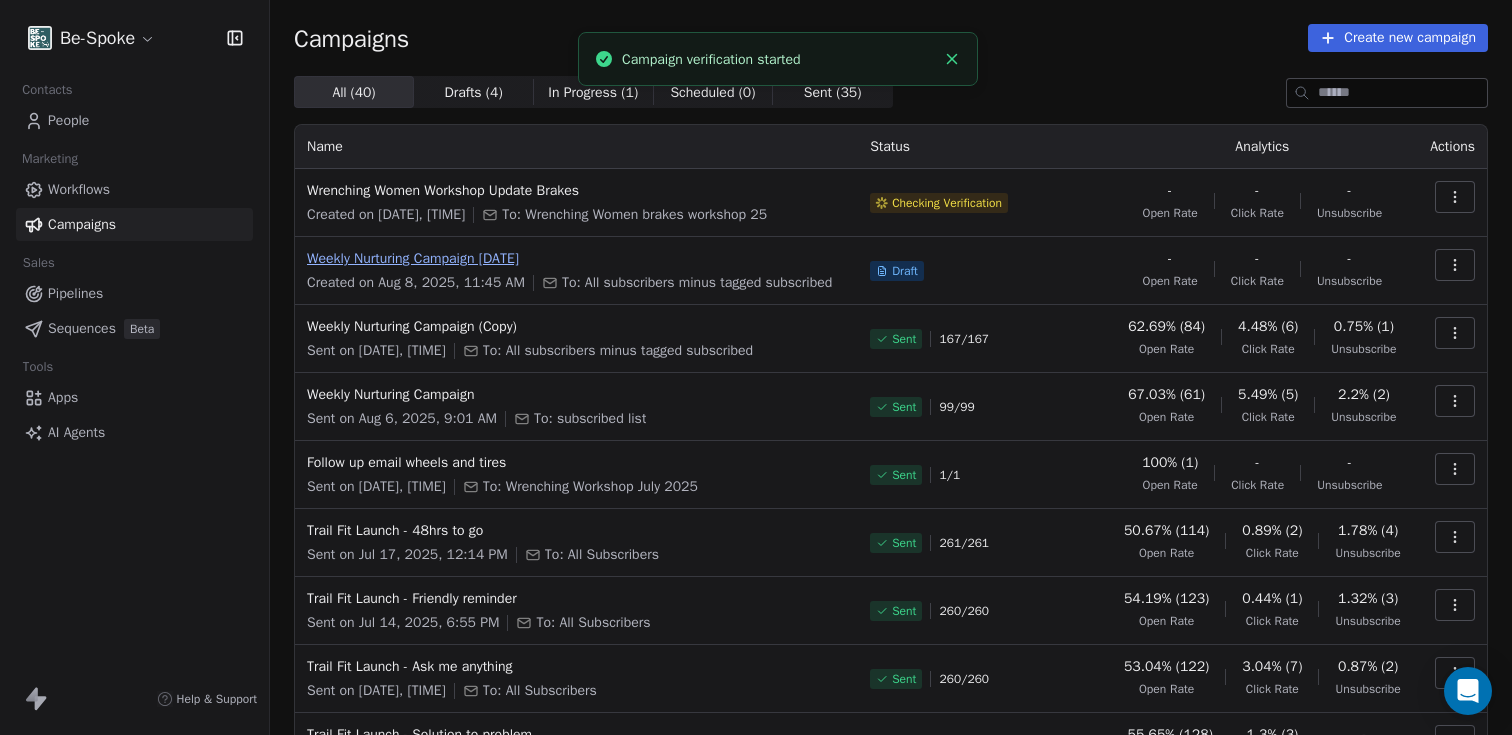 click on "Weekly Nurturing Campaign [DAY] [MONTH] [YEAR]" at bounding box center [576, 259] 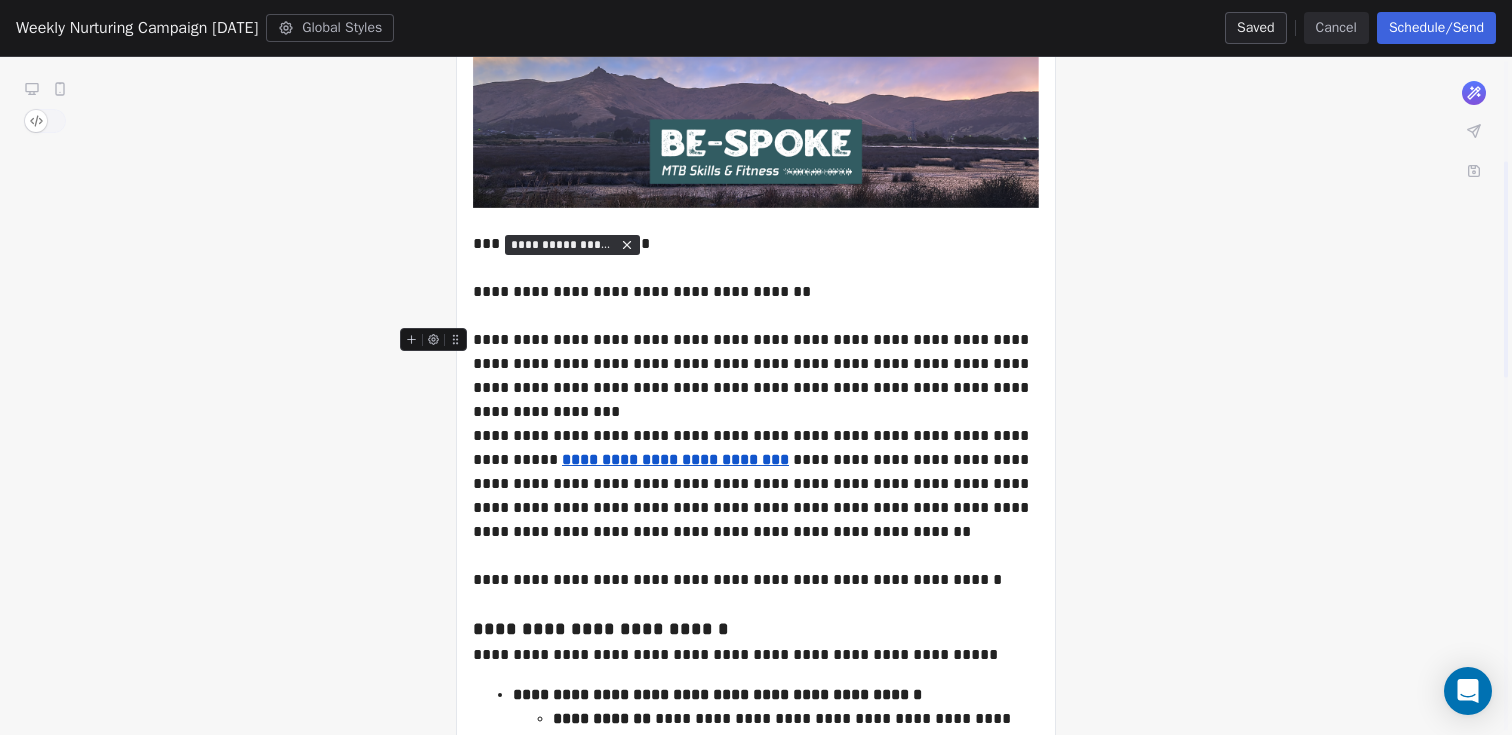 scroll, scrollTop: 316, scrollLeft: 0, axis: vertical 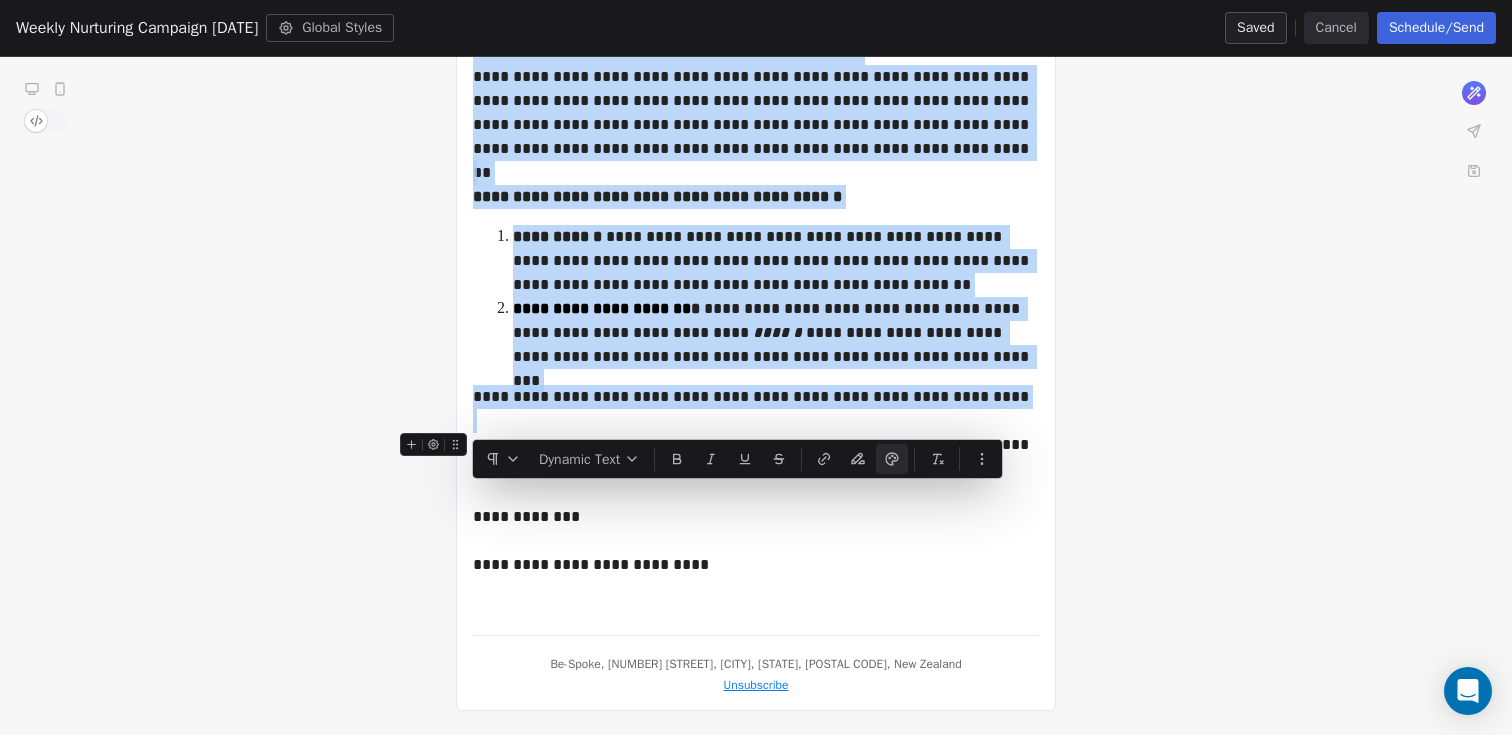 drag, startPoint x: 476, startPoint y: 190, endPoint x: 1045, endPoint y: 428, distance: 616.76984 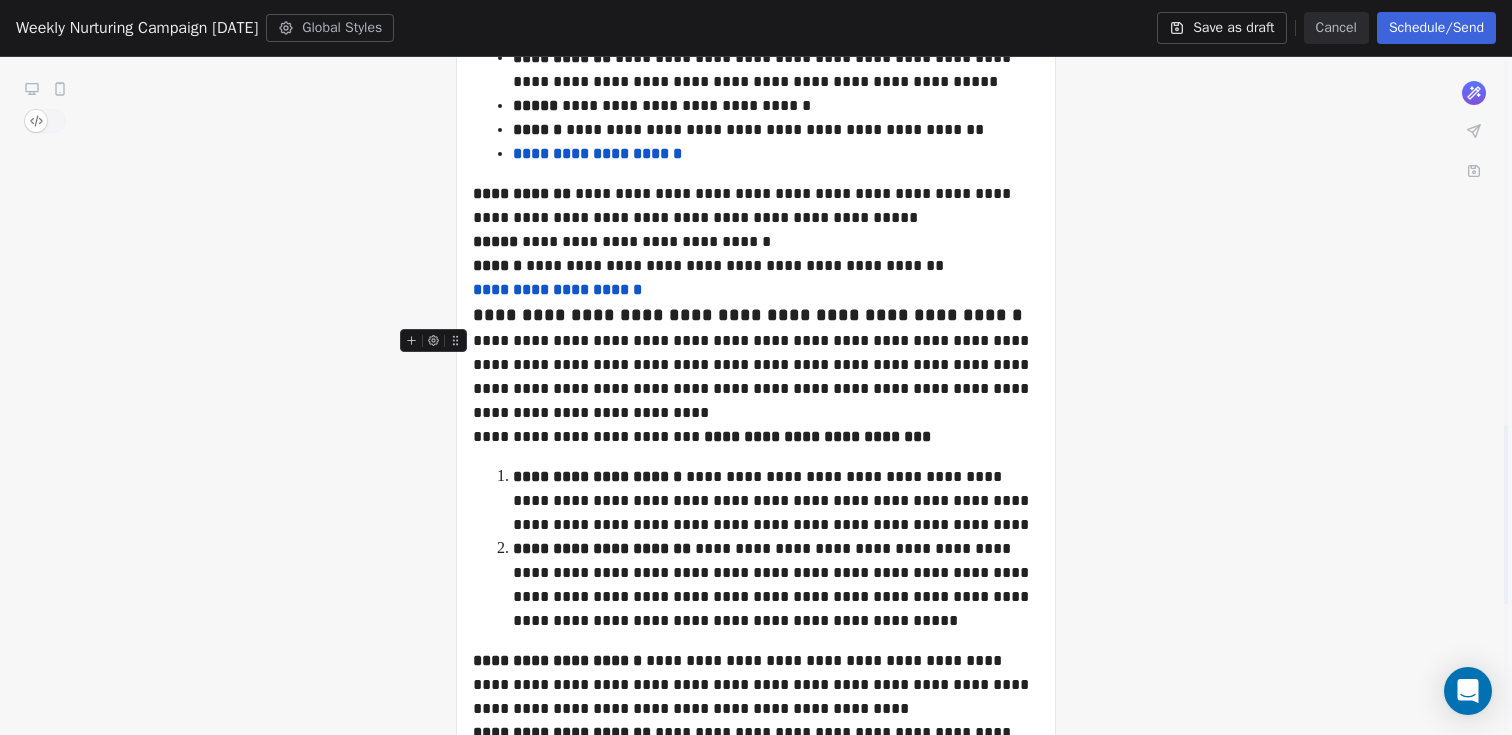 scroll, scrollTop: 1345, scrollLeft: 0, axis: vertical 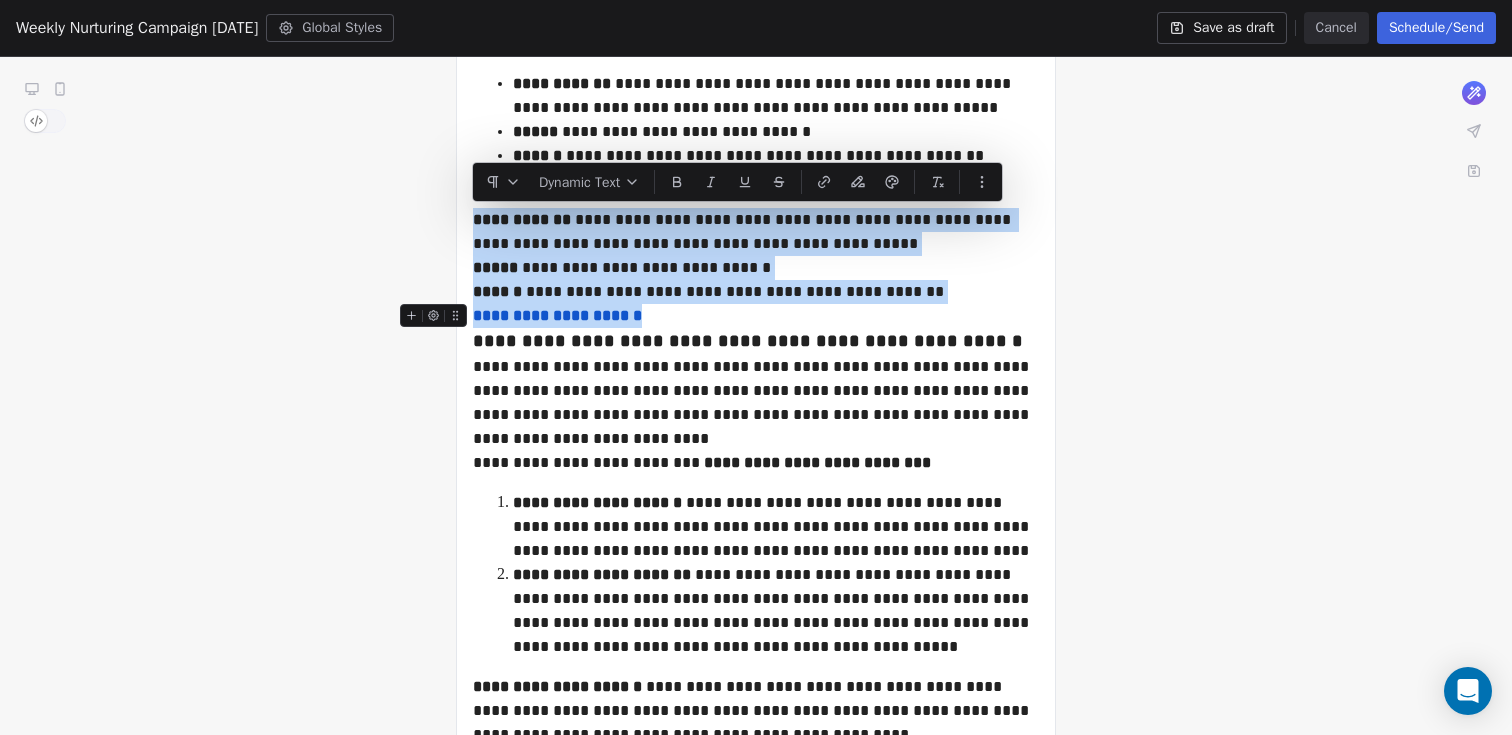 drag, startPoint x: 476, startPoint y: 221, endPoint x: 660, endPoint y: 314, distance: 206.1674 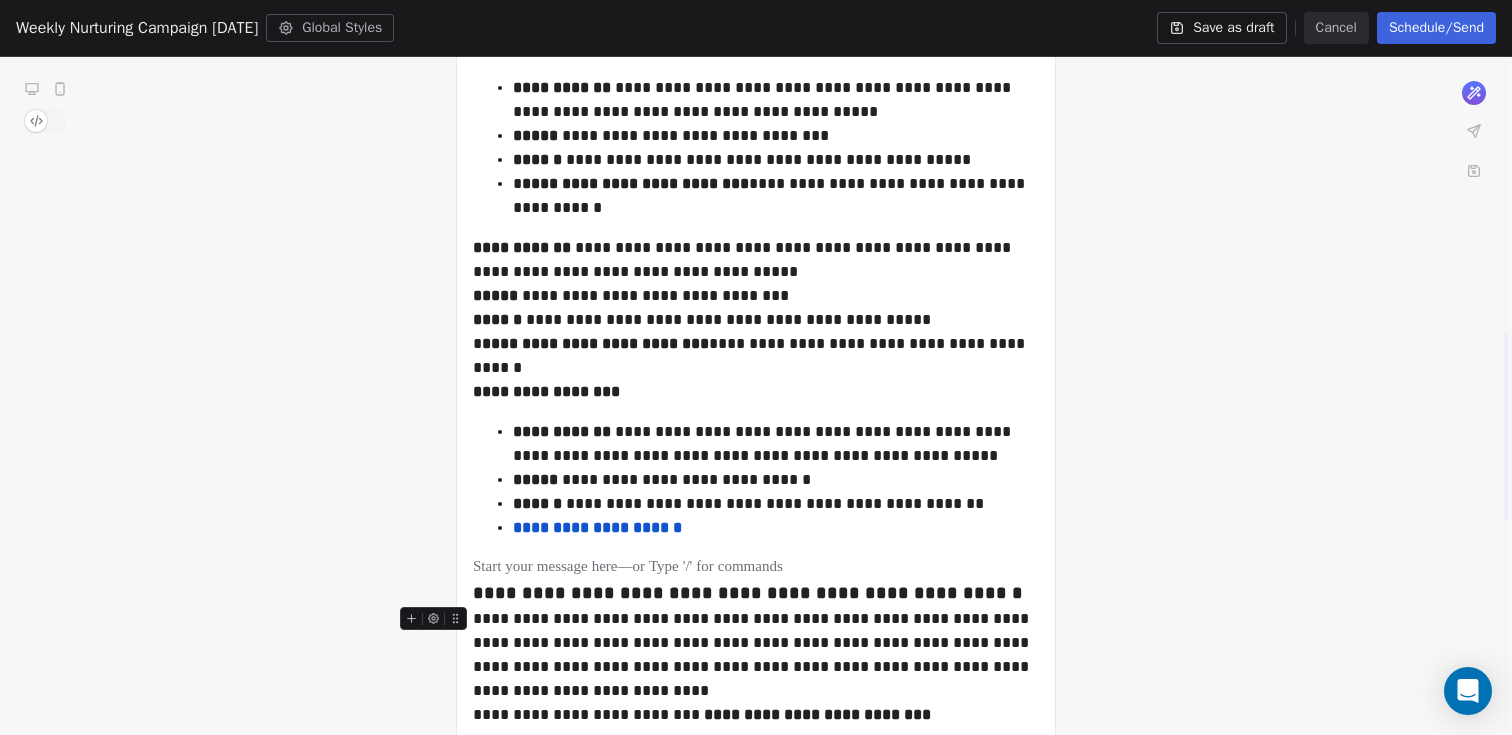 scroll, scrollTop: 971, scrollLeft: 0, axis: vertical 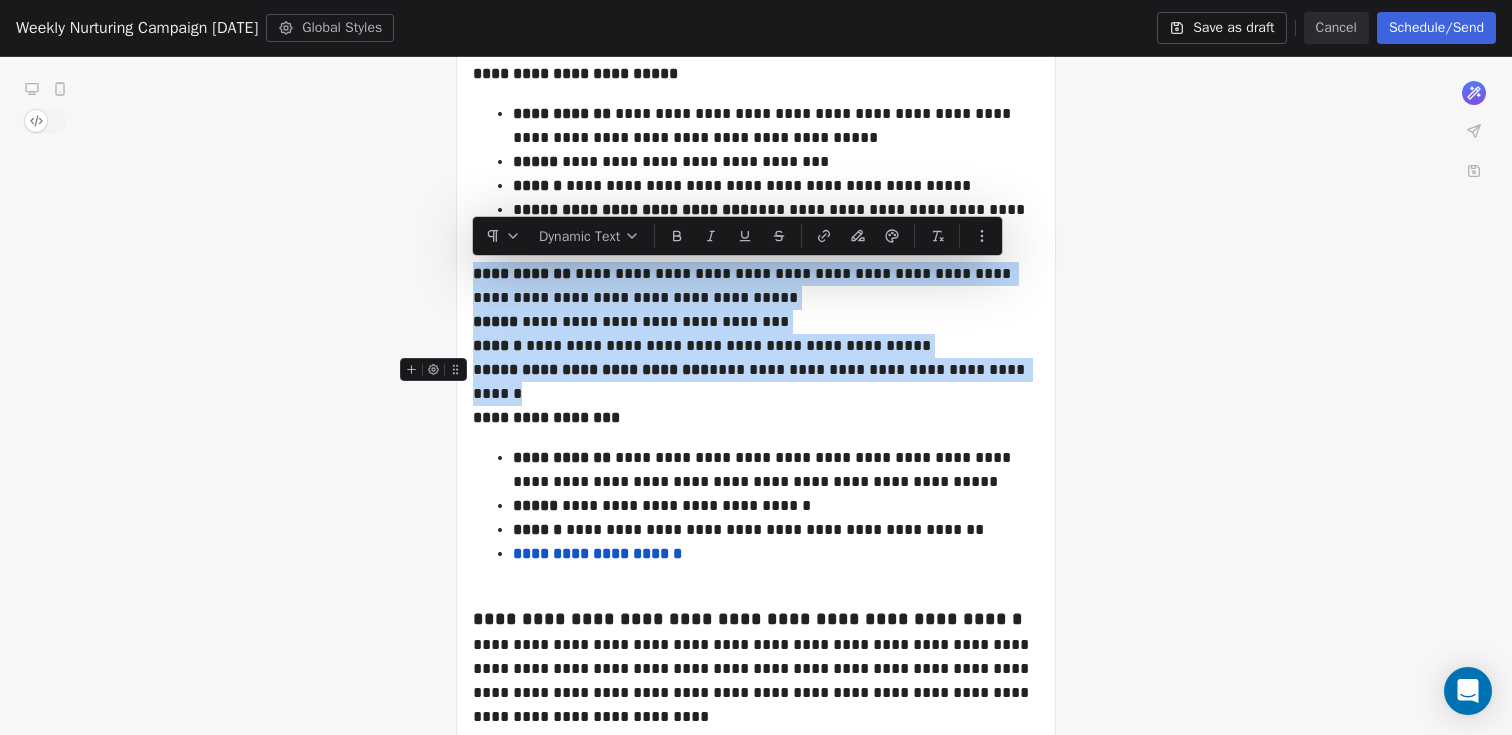 drag, startPoint x: 475, startPoint y: 274, endPoint x: 691, endPoint y: 387, distance: 243.77243 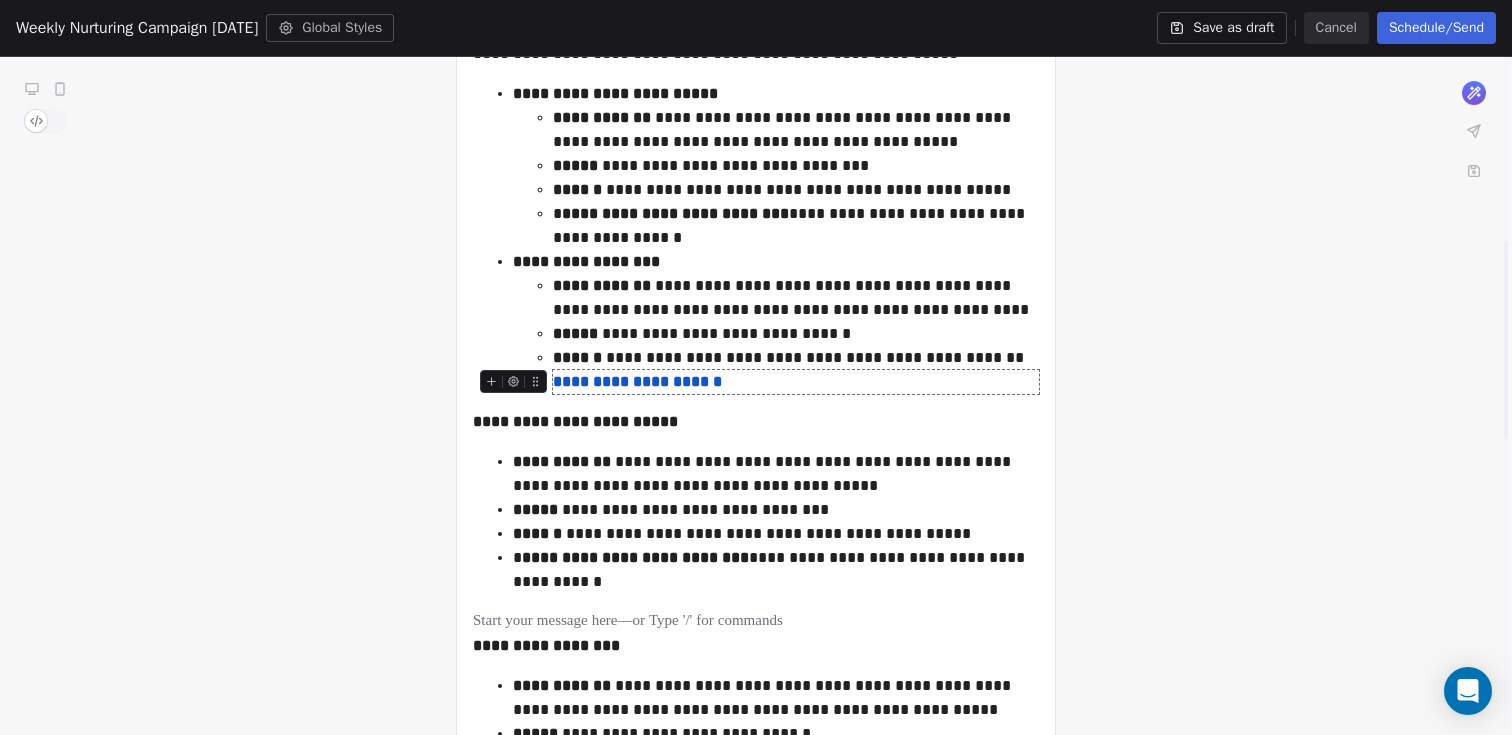 scroll, scrollTop: 827, scrollLeft: 0, axis: vertical 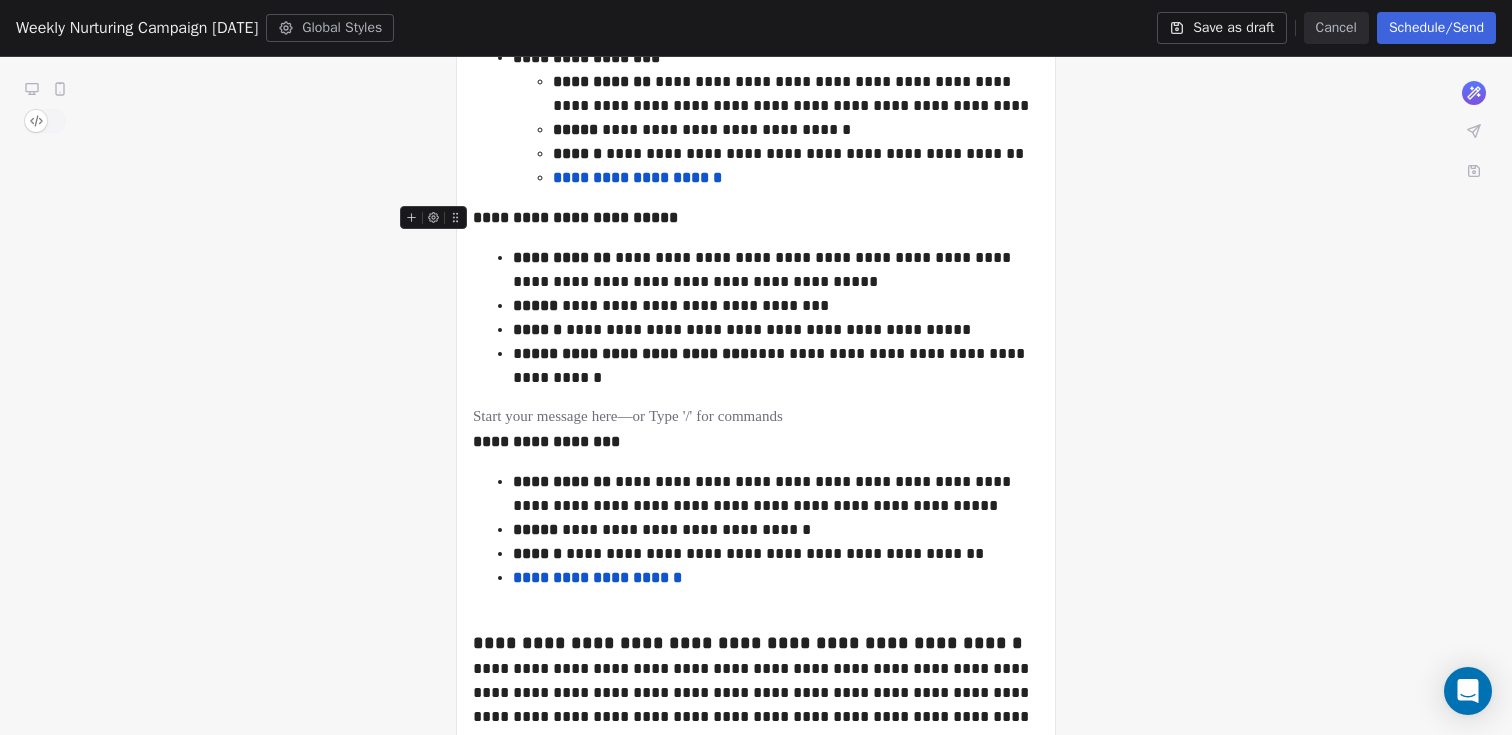 click at bounding box center [437, 223] 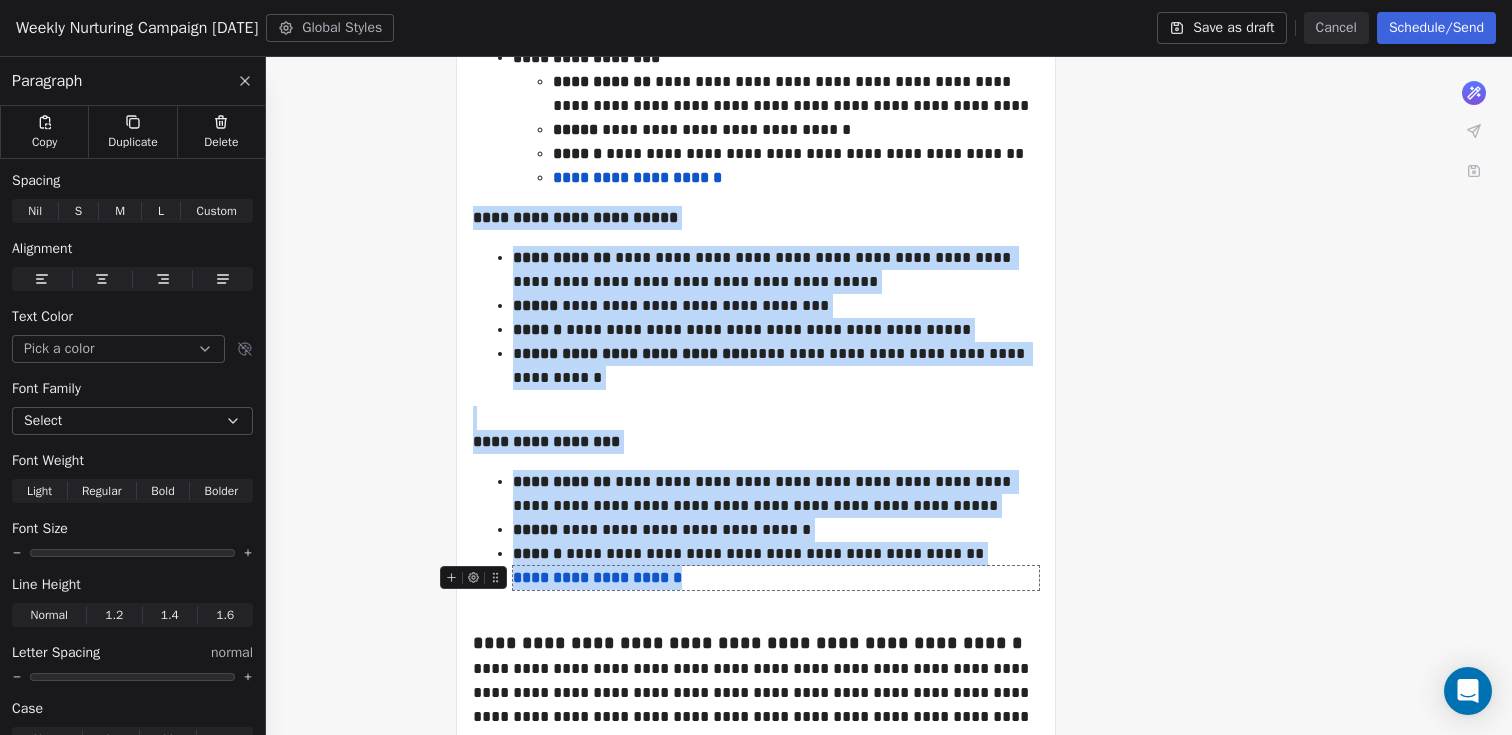 drag, startPoint x: 477, startPoint y: 218, endPoint x: 885, endPoint y: 571, distance: 539.51184 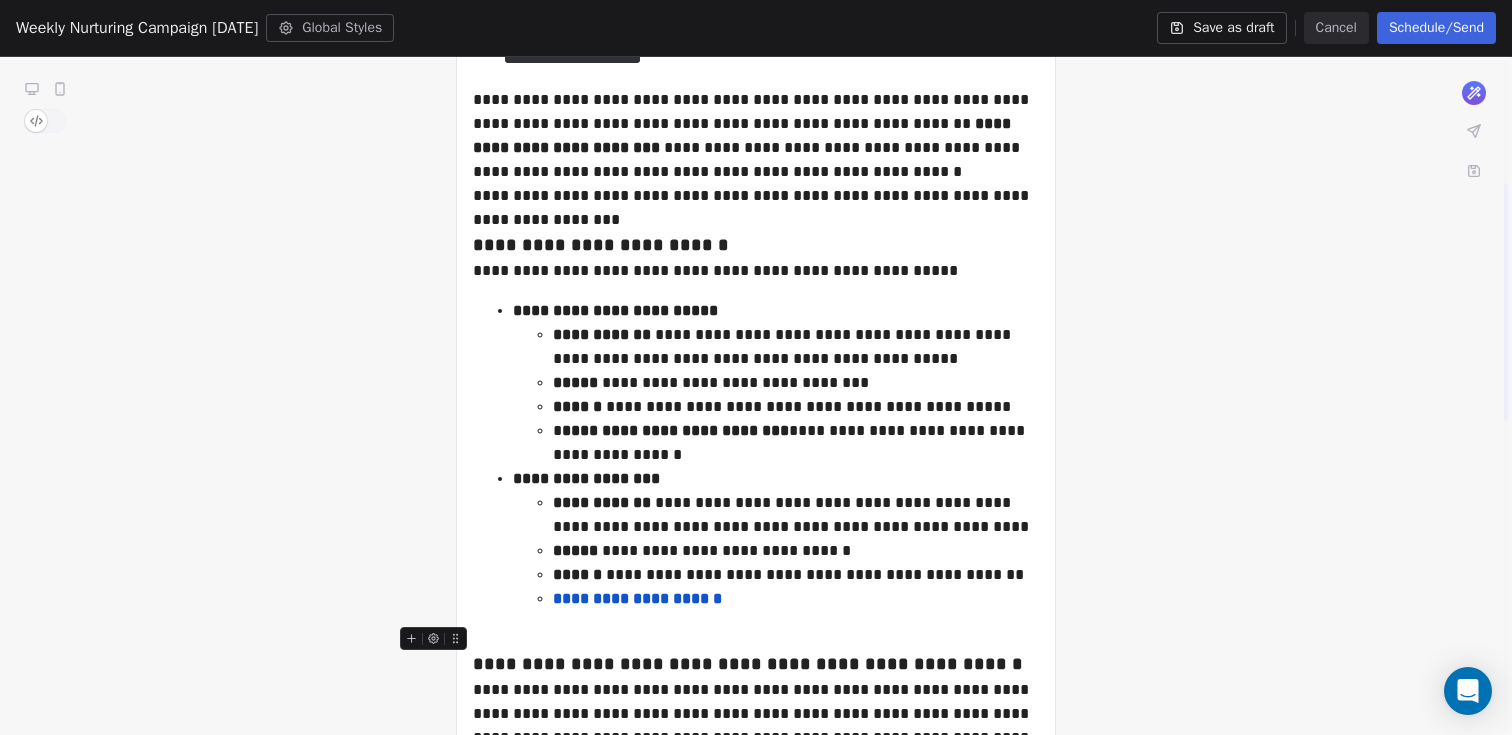 scroll, scrollTop: 350, scrollLeft: 0, axis: vertical 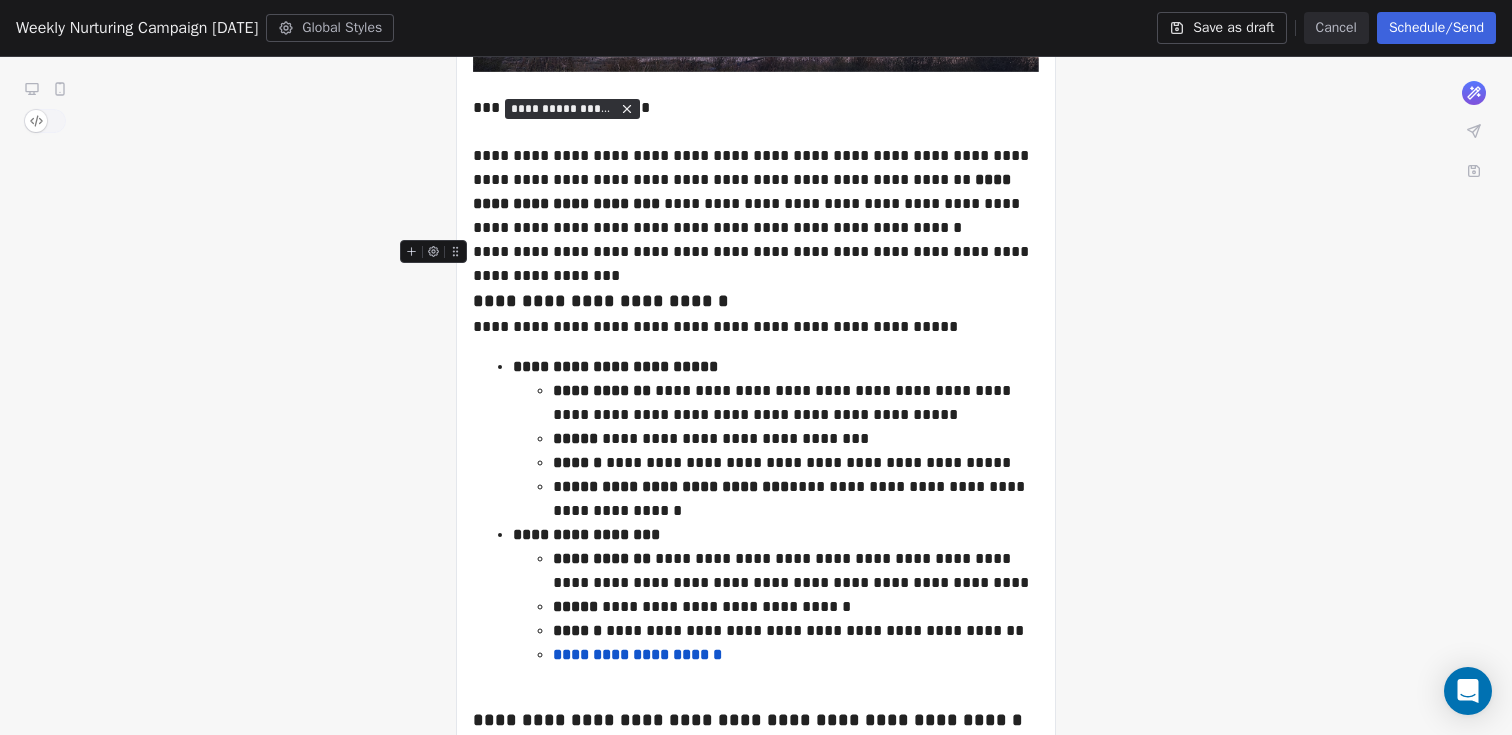 click on "**********" at bounding box center [756, 264] 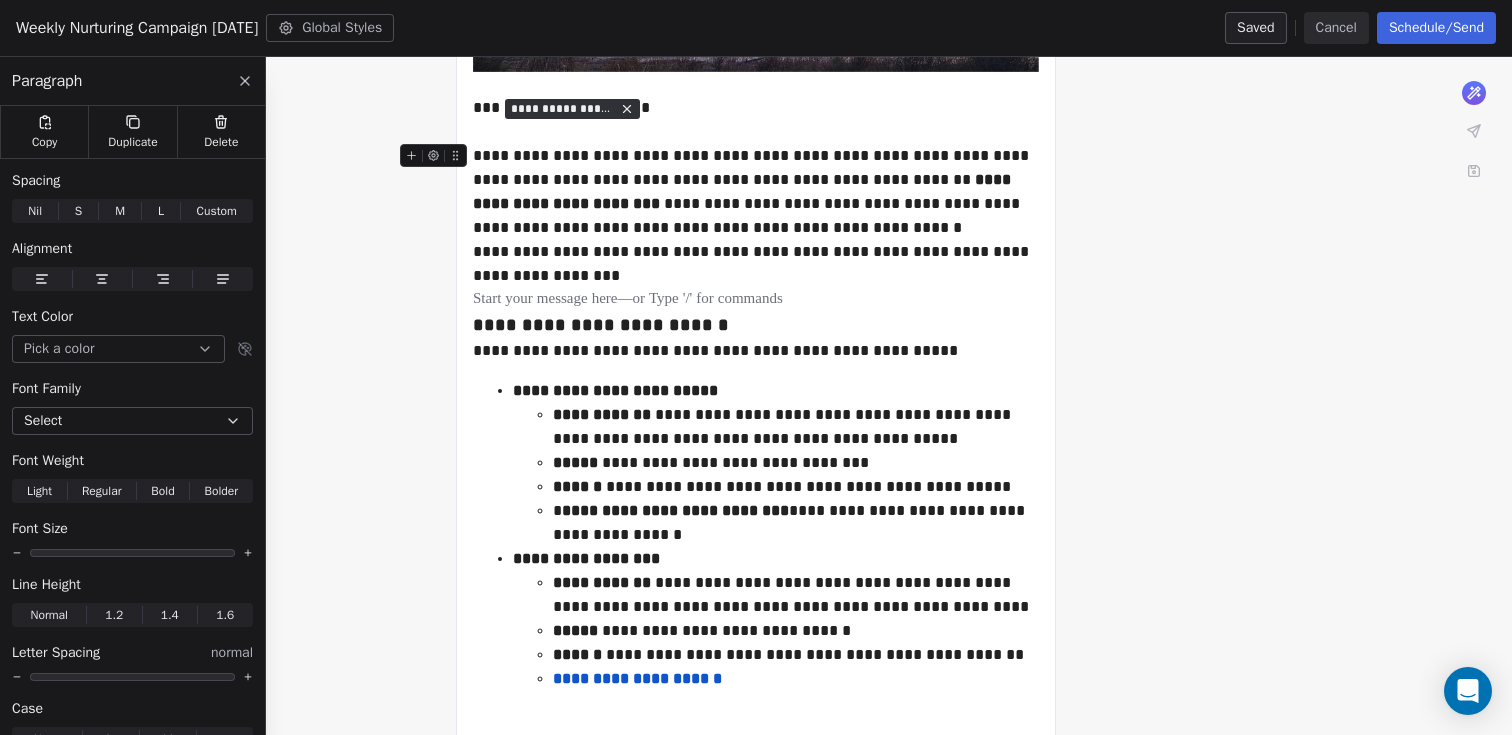 click on "**********" at bounding box center (756, 192) 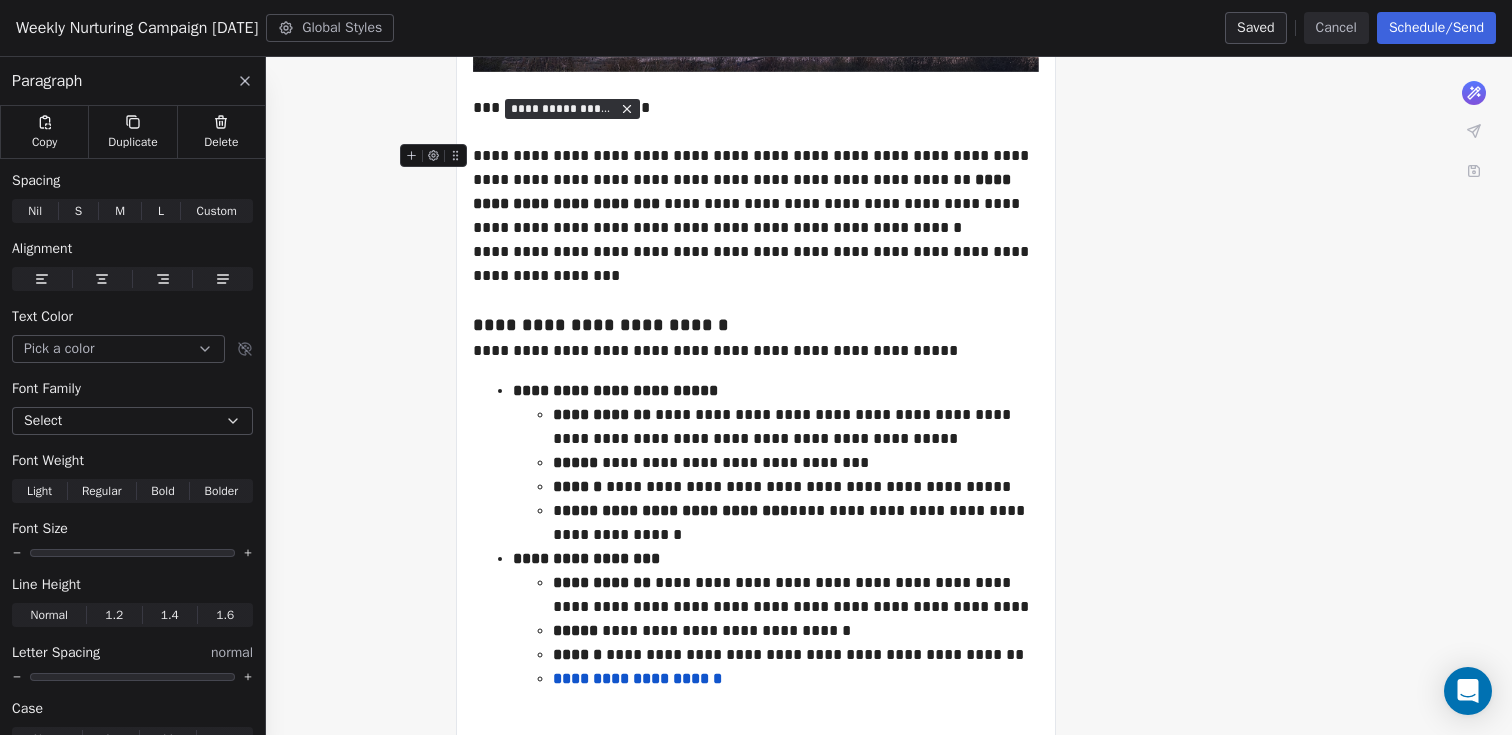 click on "**********" at bounding box center [756, 192] 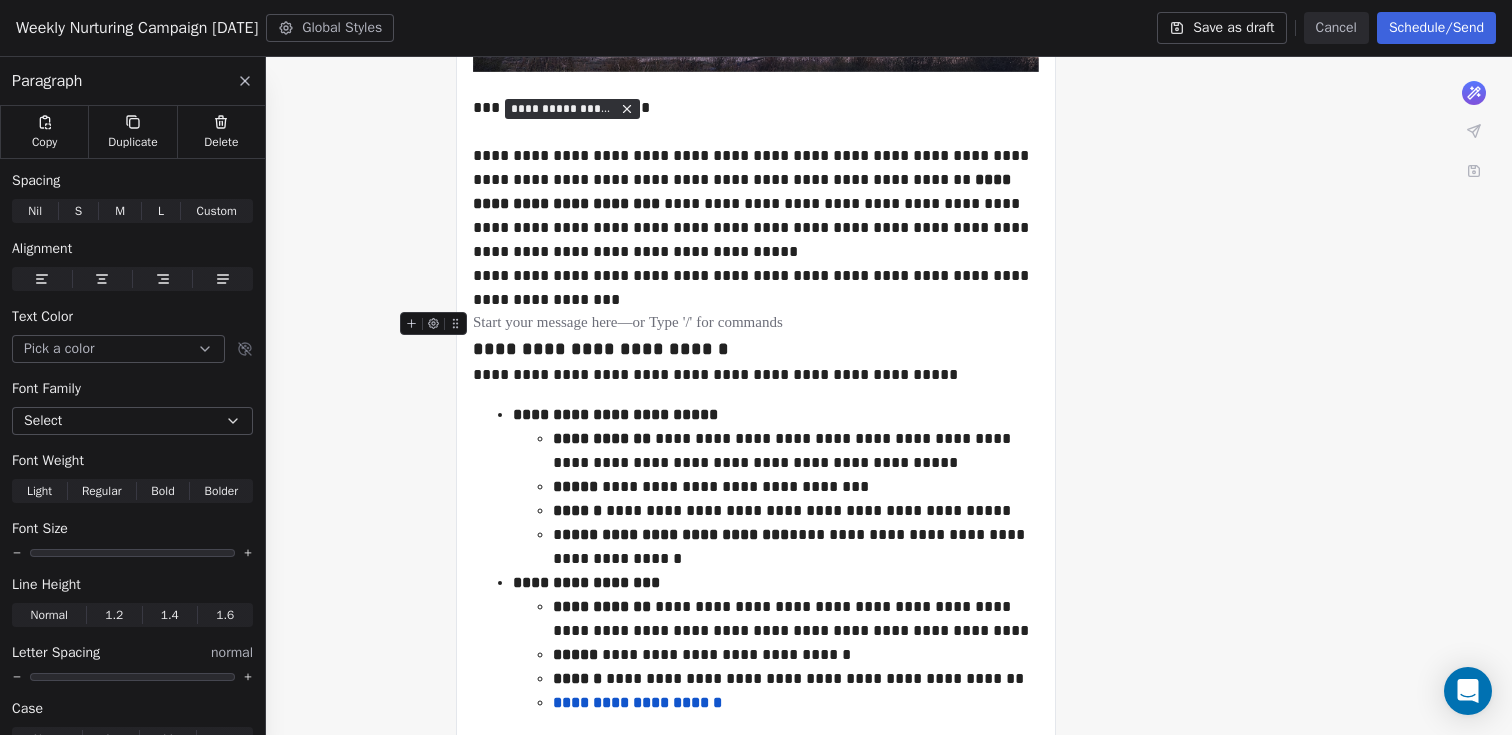 click at bounding box center (756, 324) 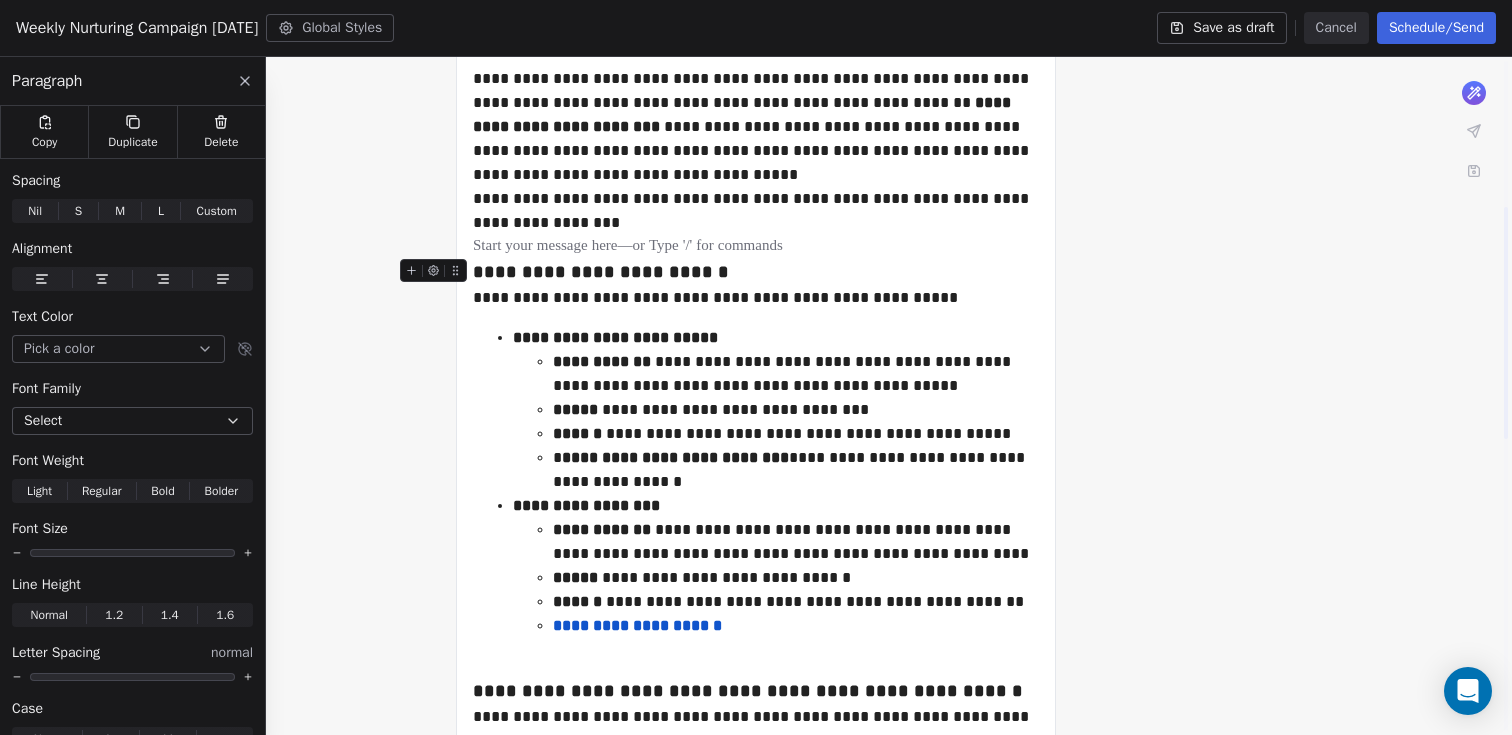 scroll, scrollTop: 440, scrollLeft: 0, axis: vertical 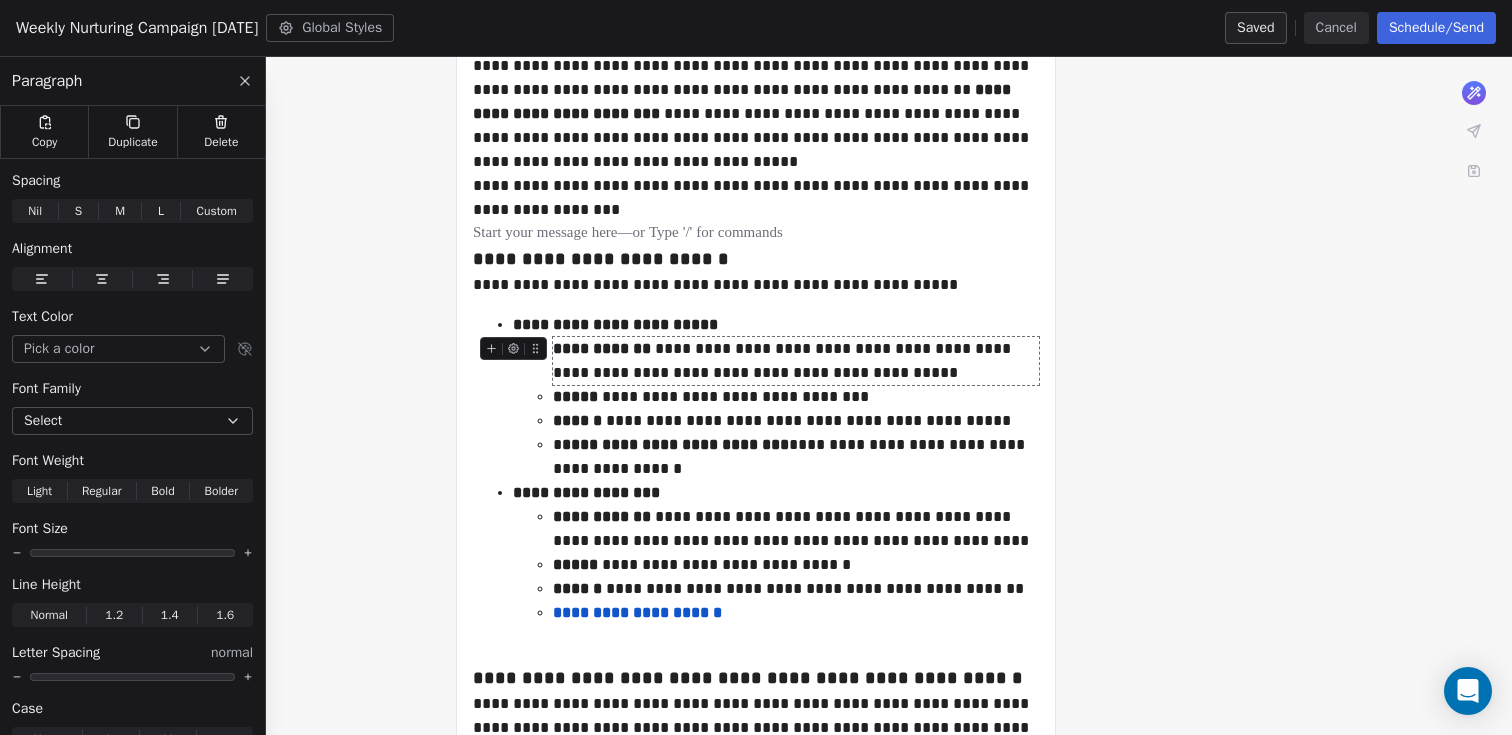 click on "**********" at bounding box center (796, 361) 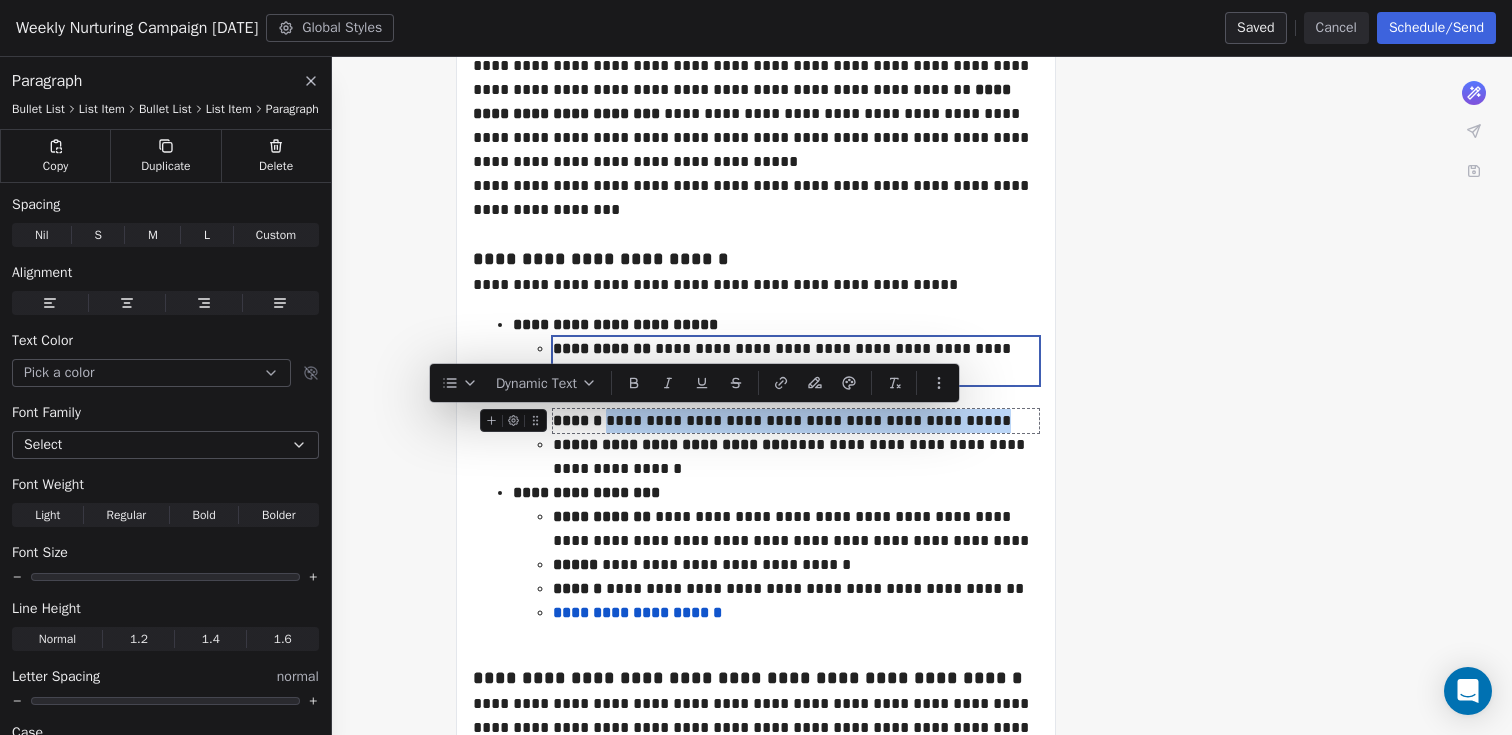 drag, startPoint x: 612, startPoint y: 422, endPoint x: 967, endPoint y: 425, distance: 355.01266 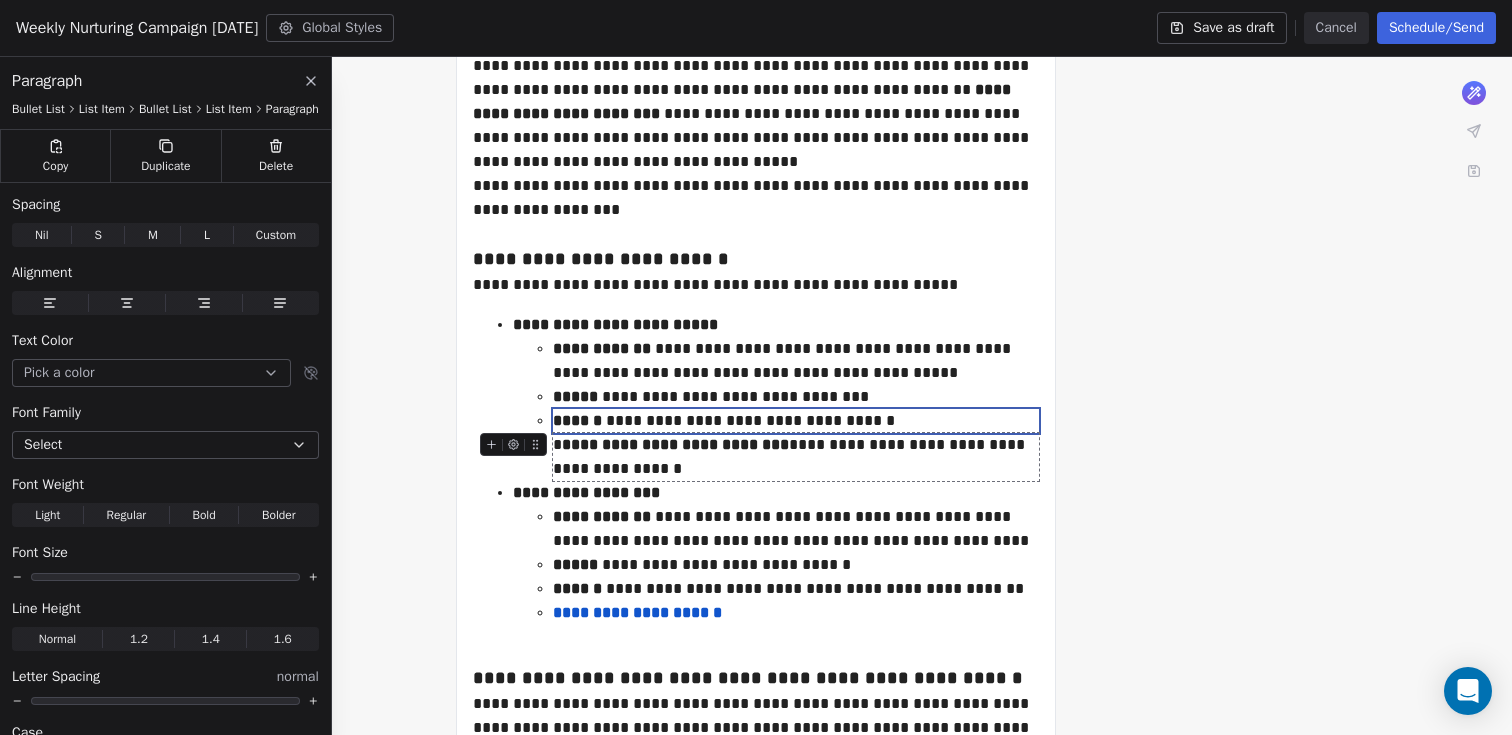 click on "**********" at bounding box center [796, 457] 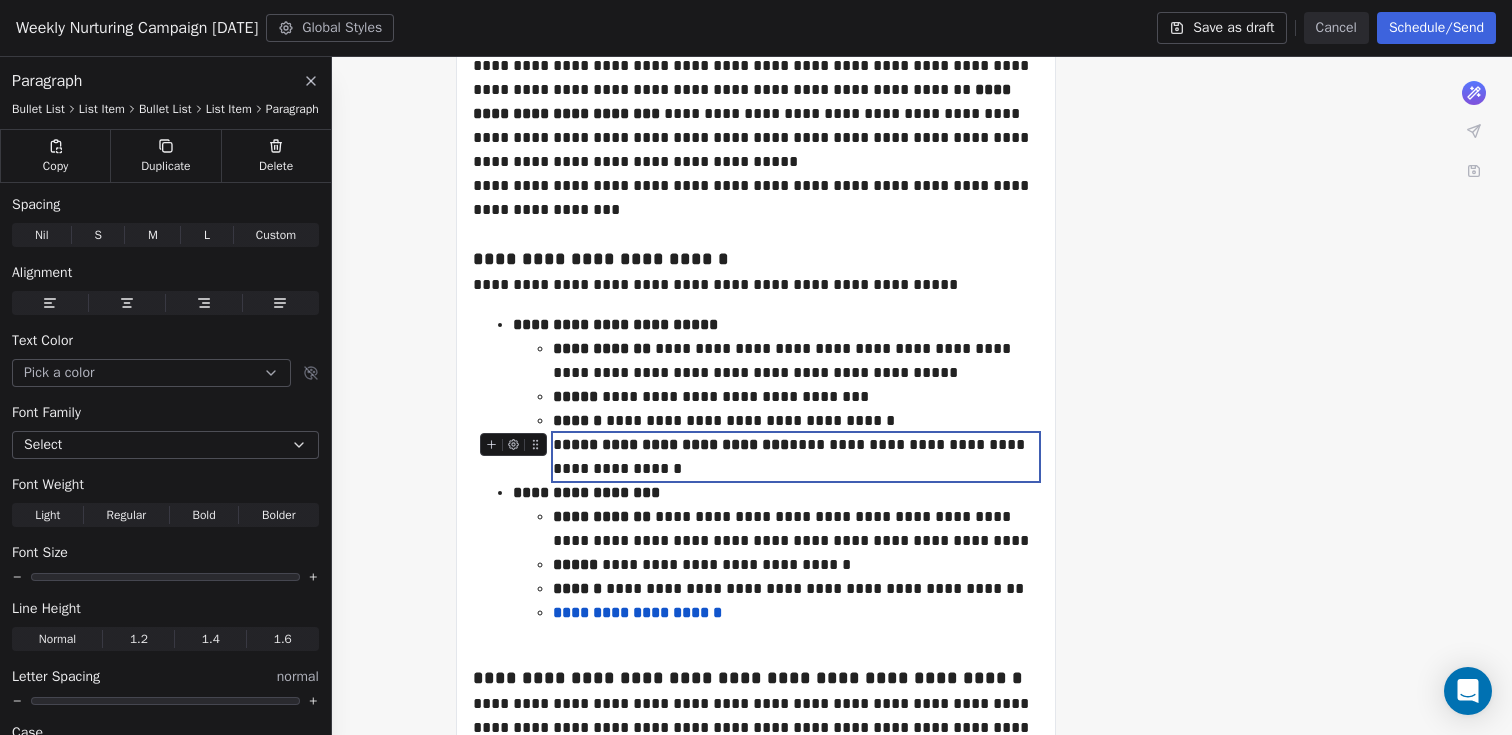 click on "**********" at bounding box center [675, 444] 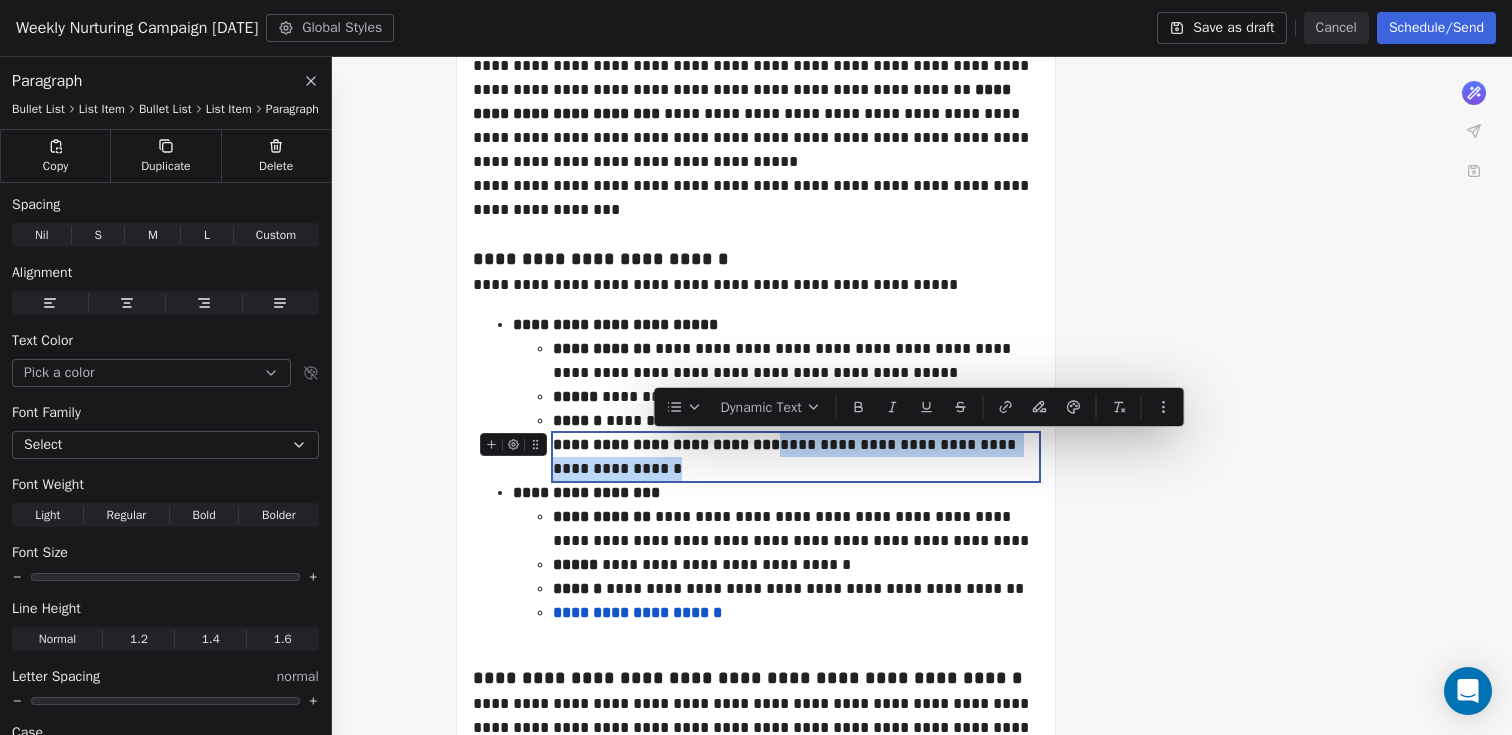 drag, startPoint x: 784, startPoint y: 444, endPoint x: 816, endPoint y: 468, distance: 40 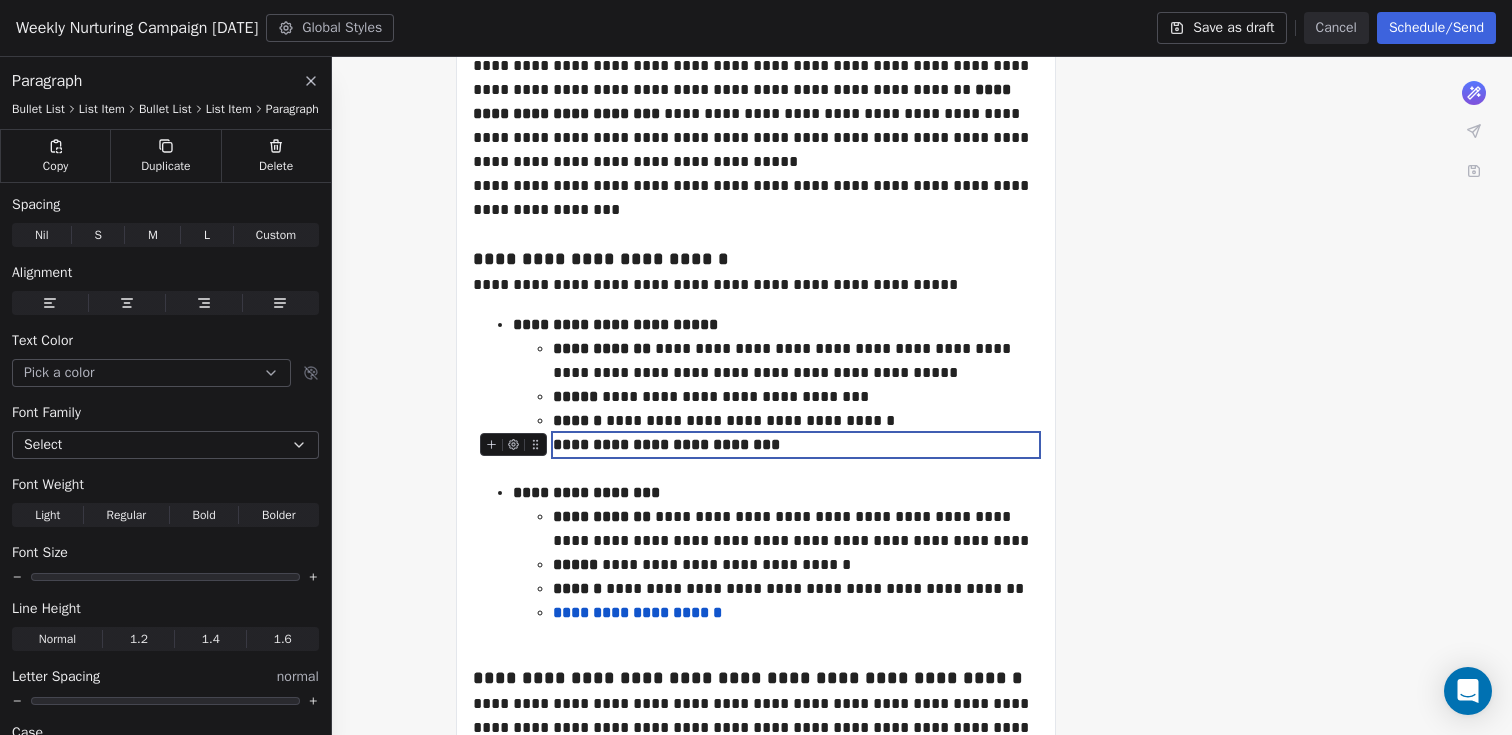 click on "**********" at bounding box center (796, 445) 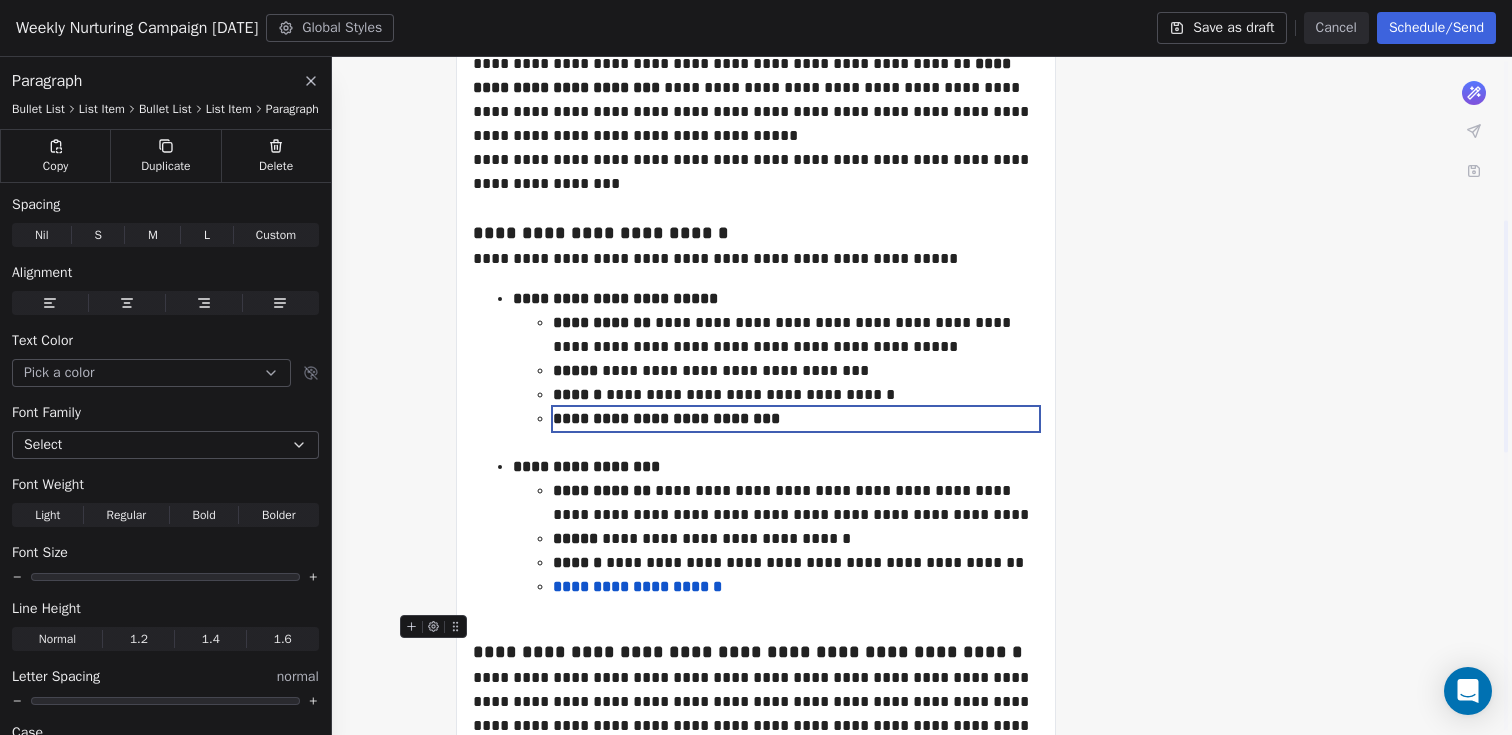 scroll, scrollTop: 492, scrollLeft: 0, axis: vertical 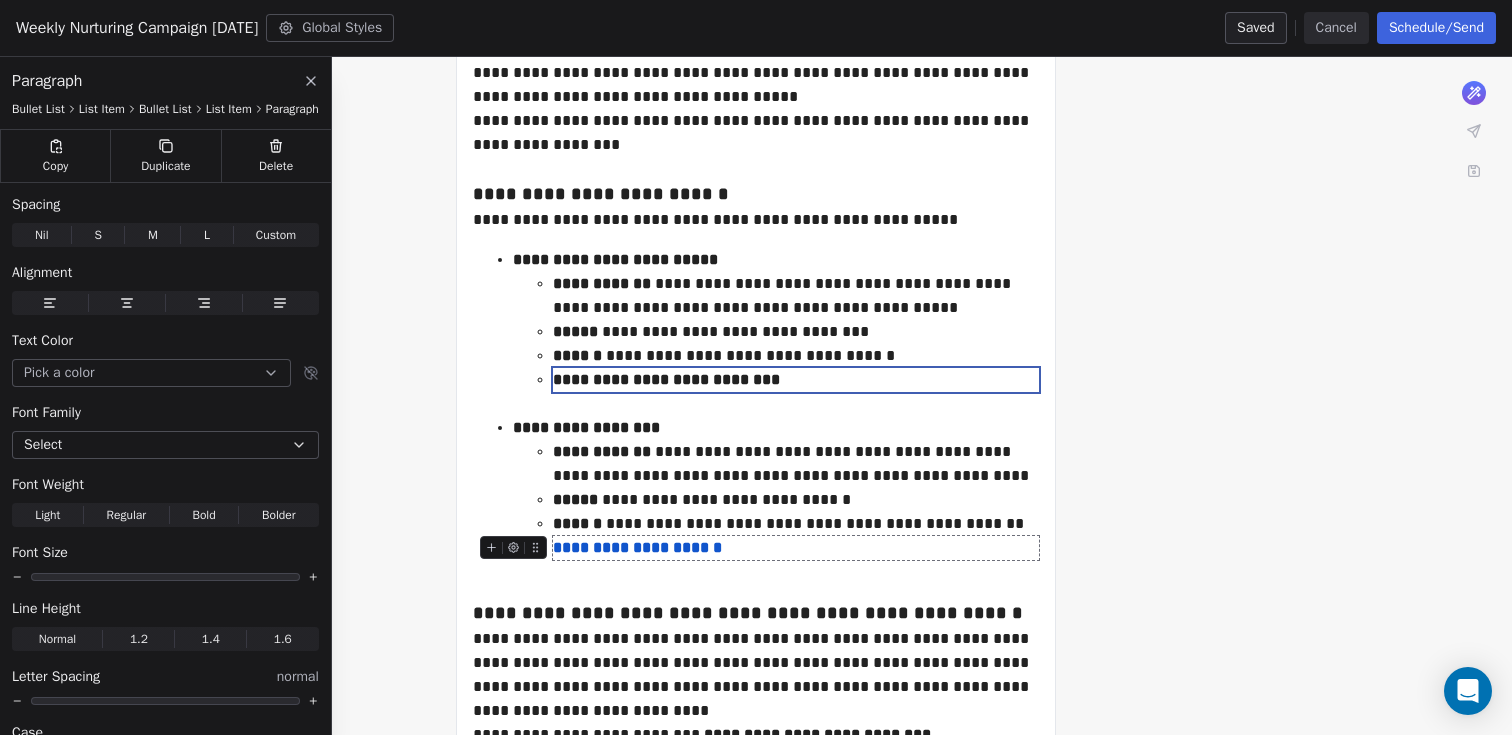 click on "**********" at bounding box center (796, 548) 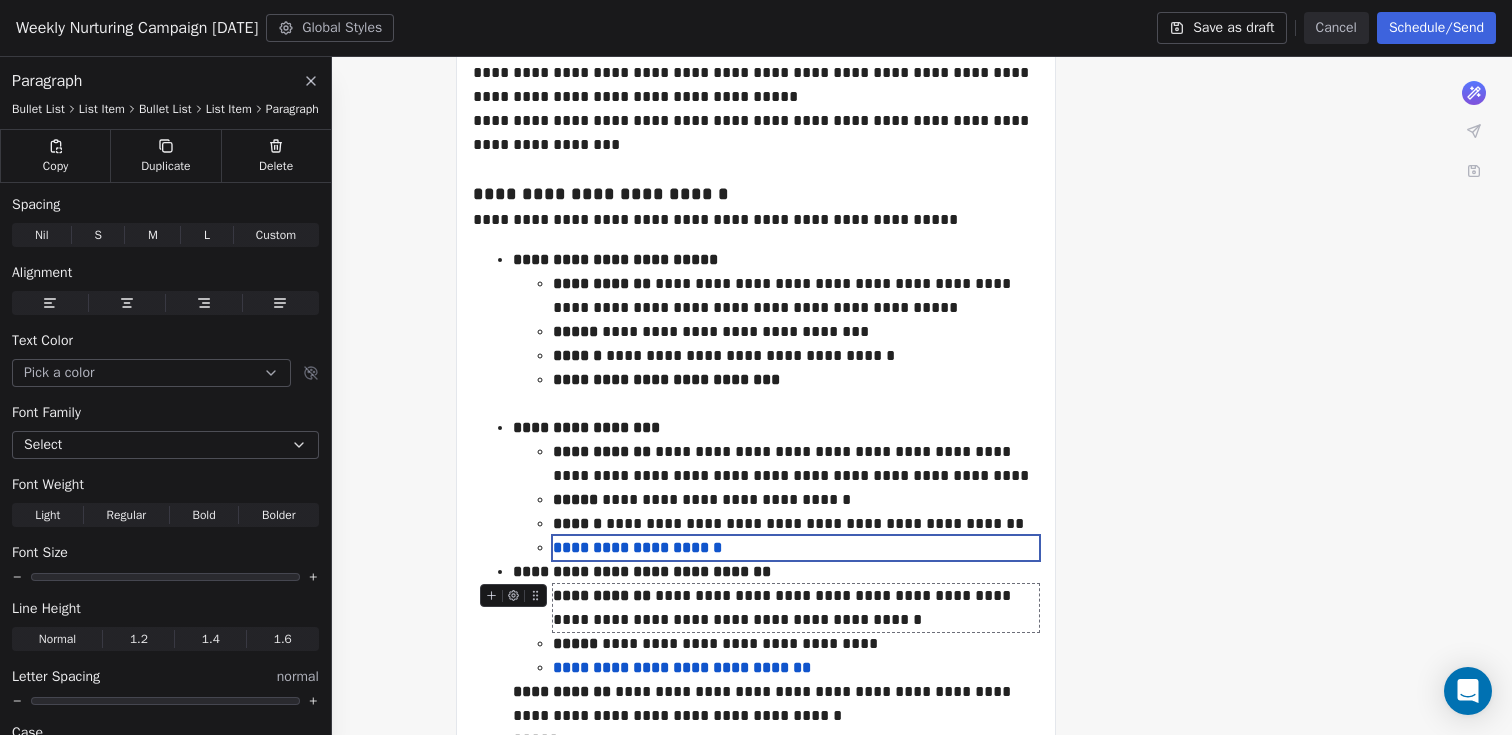 scroll, scrollTop: 703, scrollLeft: 0, axis: vertical 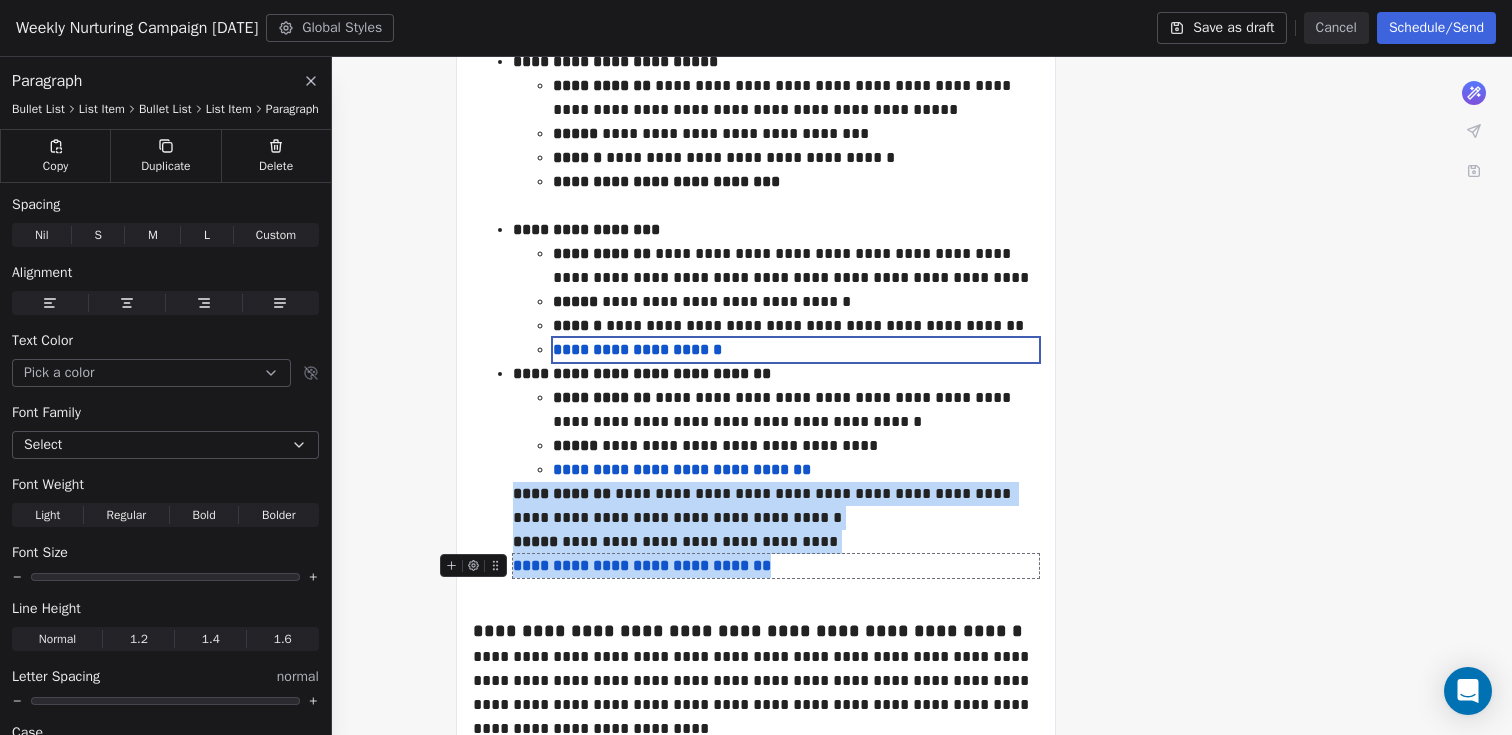 drag, startPoint x: 515, startPoint y: 493, endPoint x: 890, endPoint y: 563, distance: 381.4774 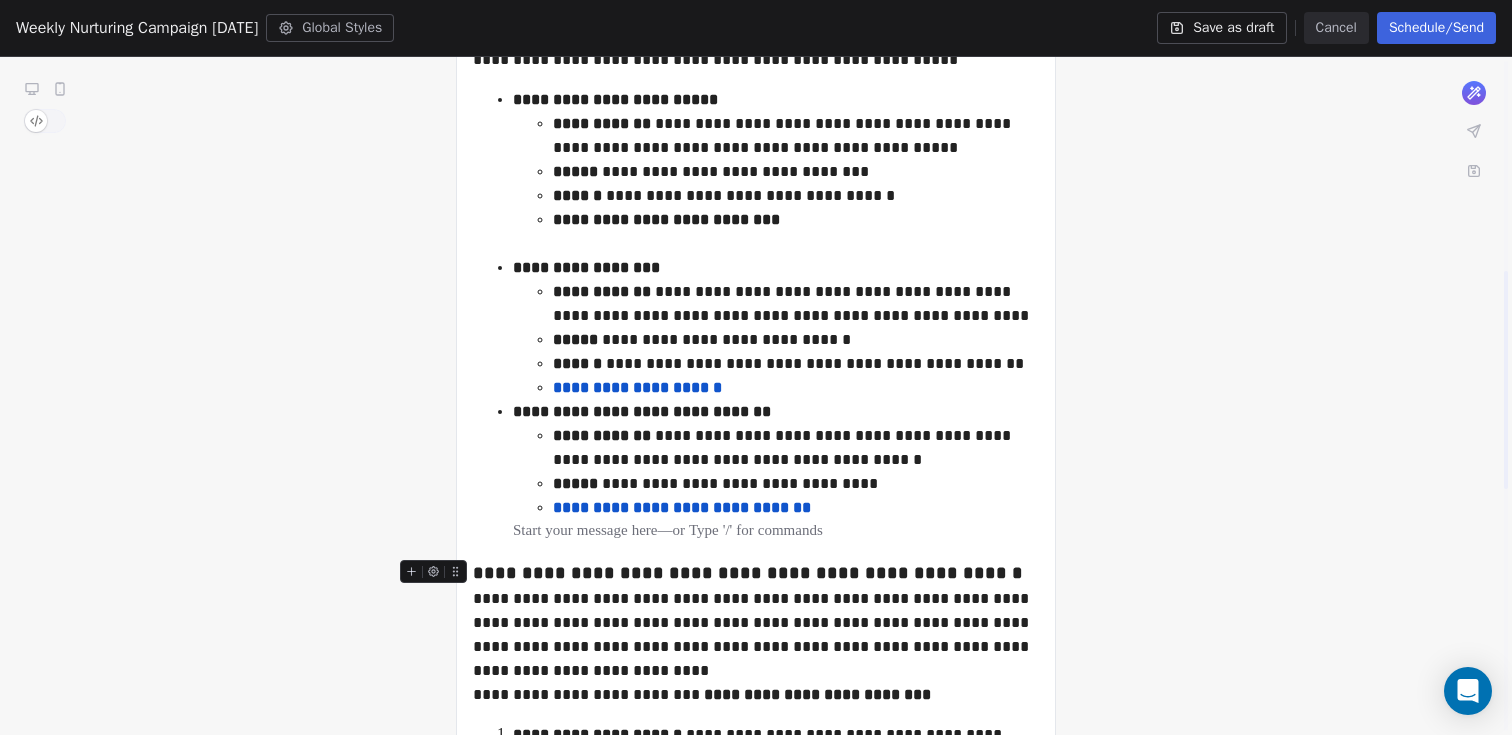 scroll, scrollTop: 652, scrollLeft: 0, axis: vertical 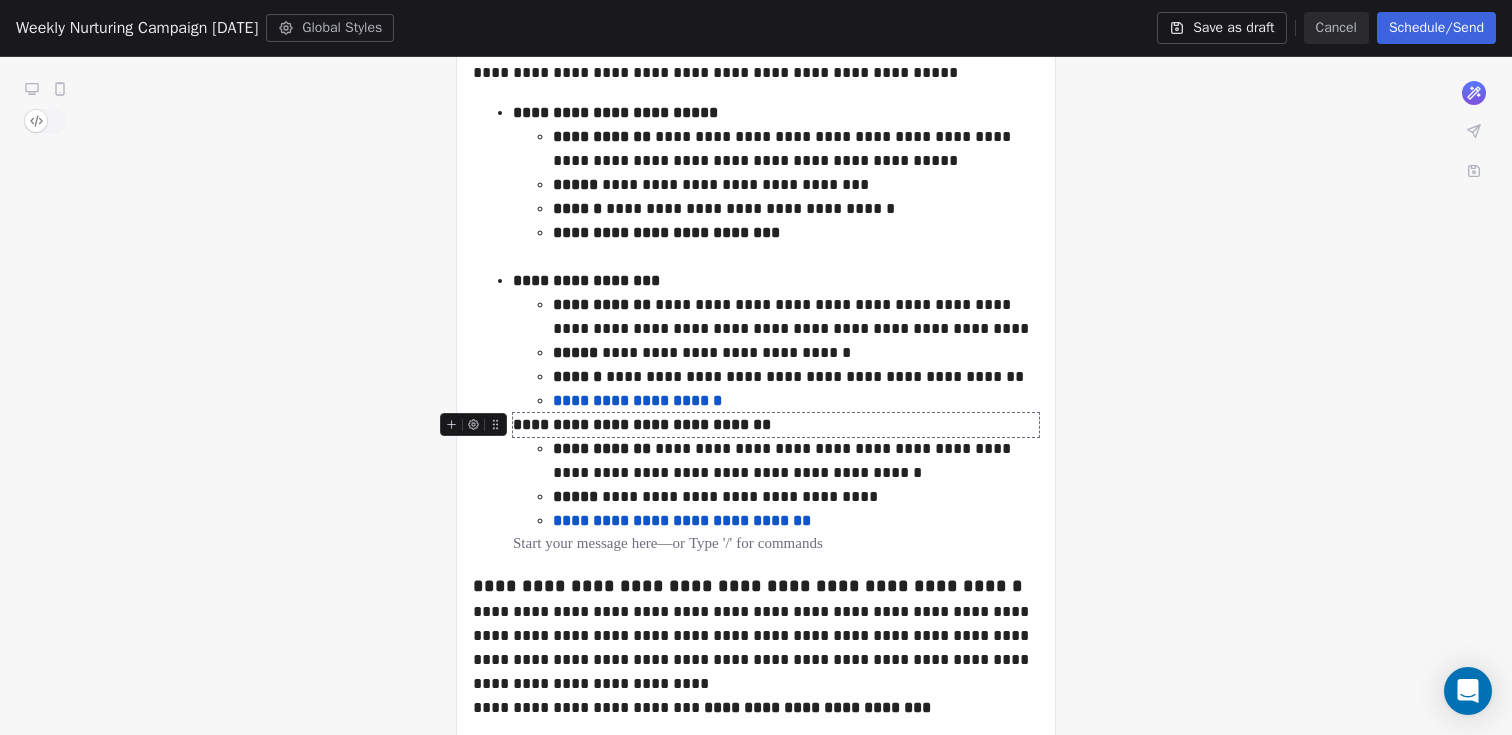 click on "**********" at bounding box center [642, 424] 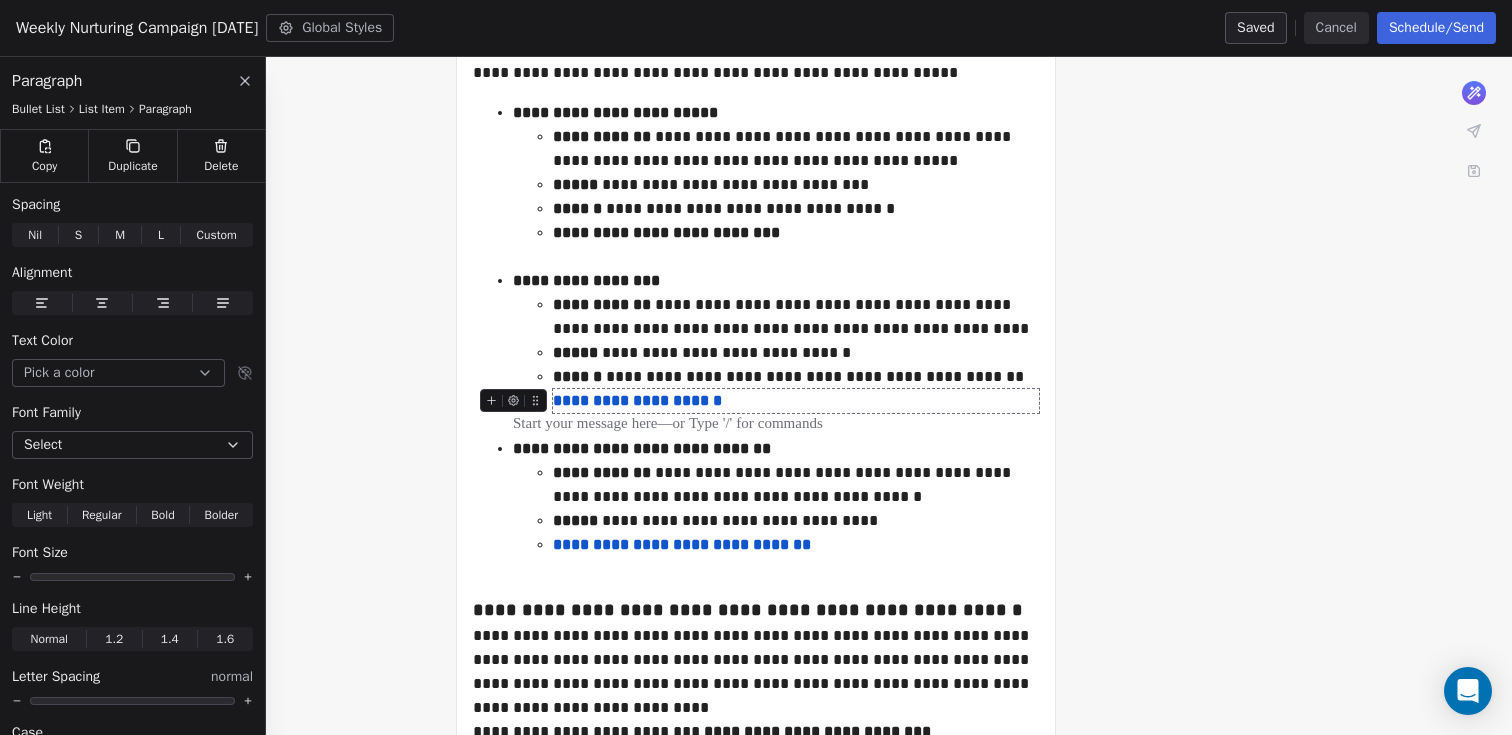 click on "**********" at bounding box center (637, 400) 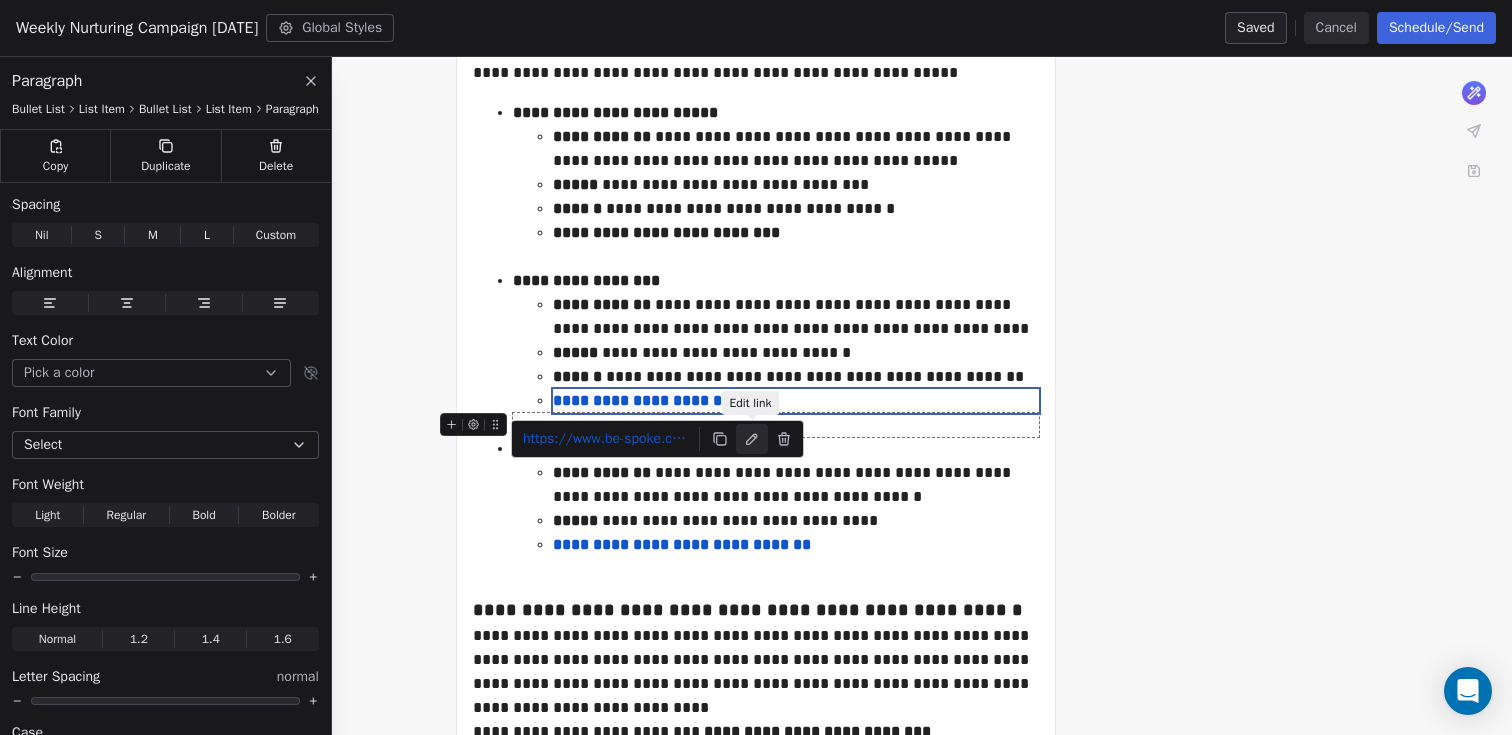 click 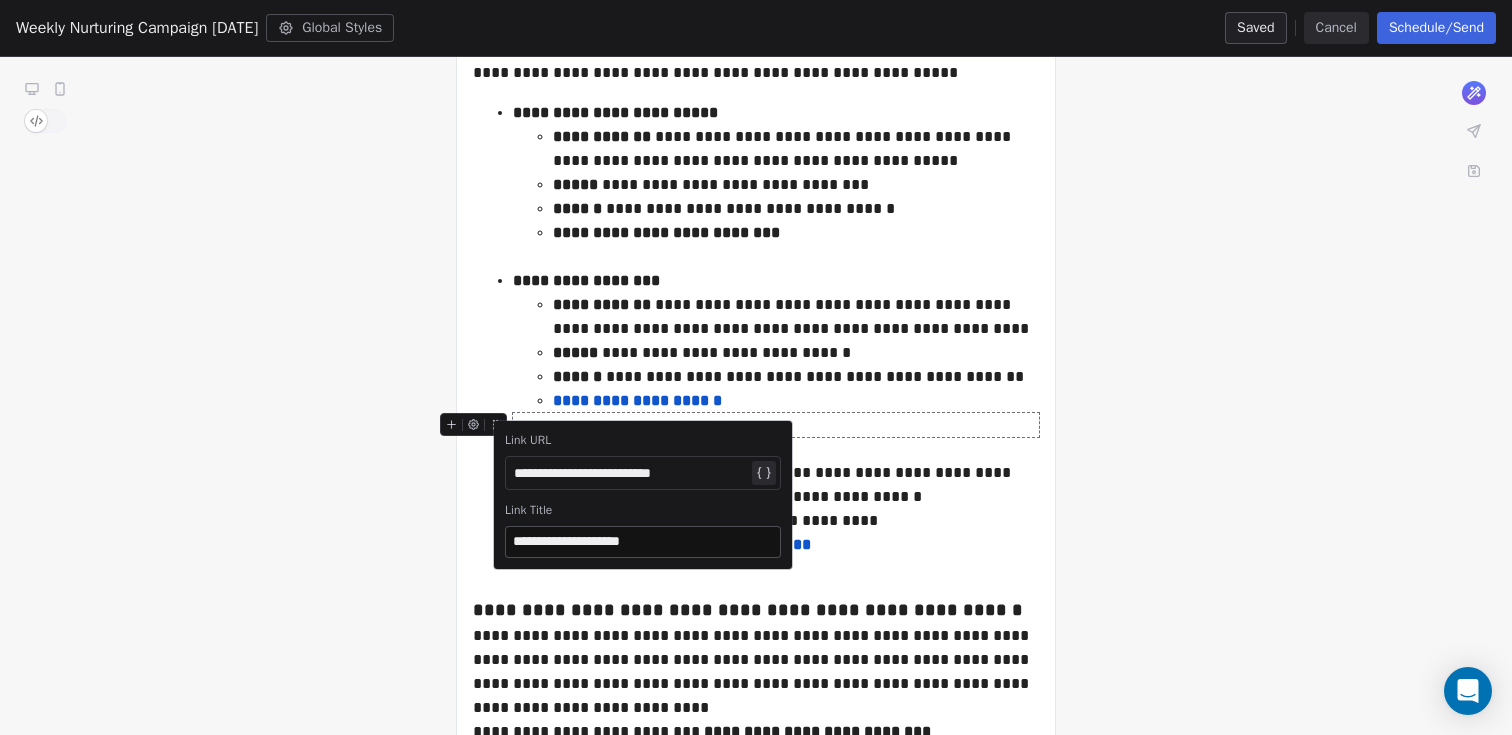 drag, startPoint x: 704, startPoint y: 473, endPoint x: 489, endPoint y: 465, distance: 215.14879 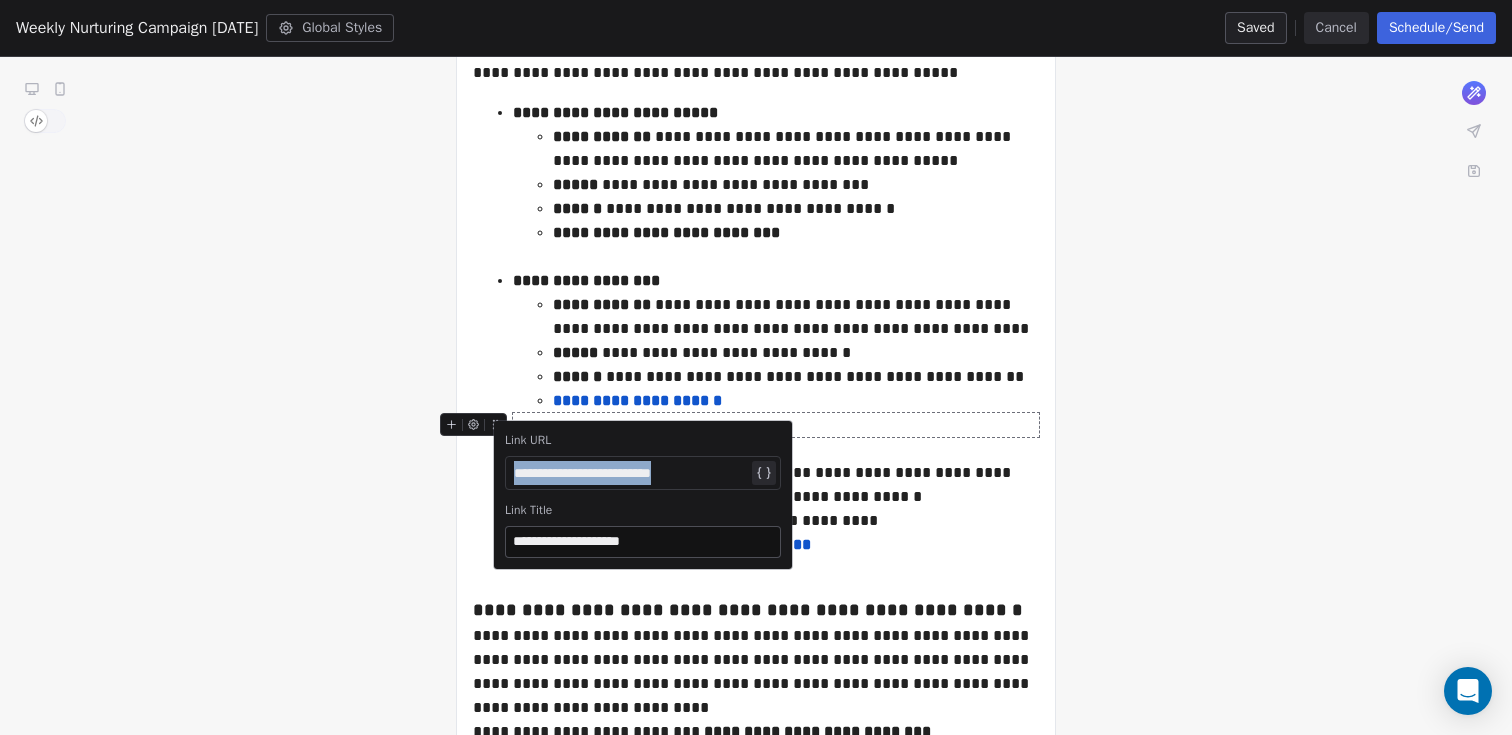 paste 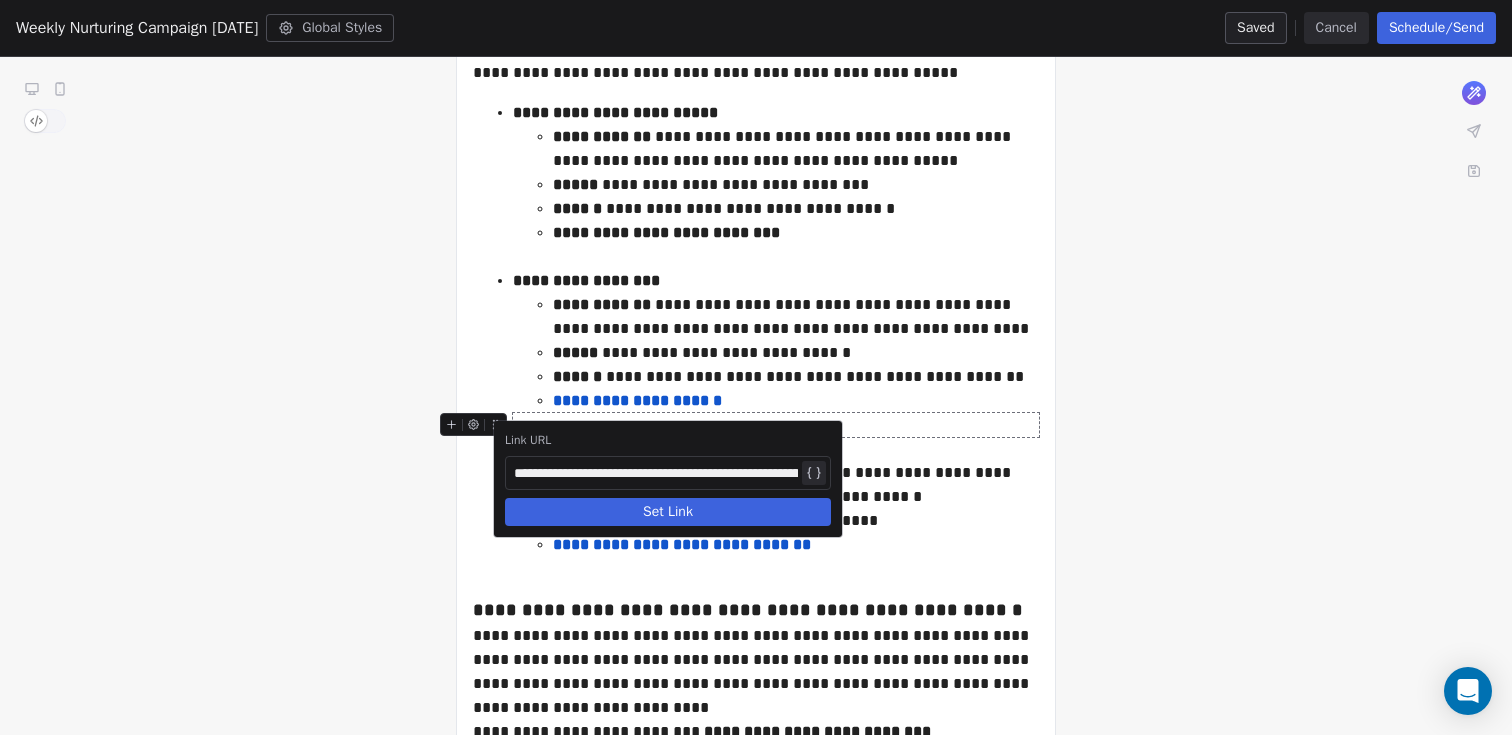click on "Set Link" at bounding box center [668, 512] 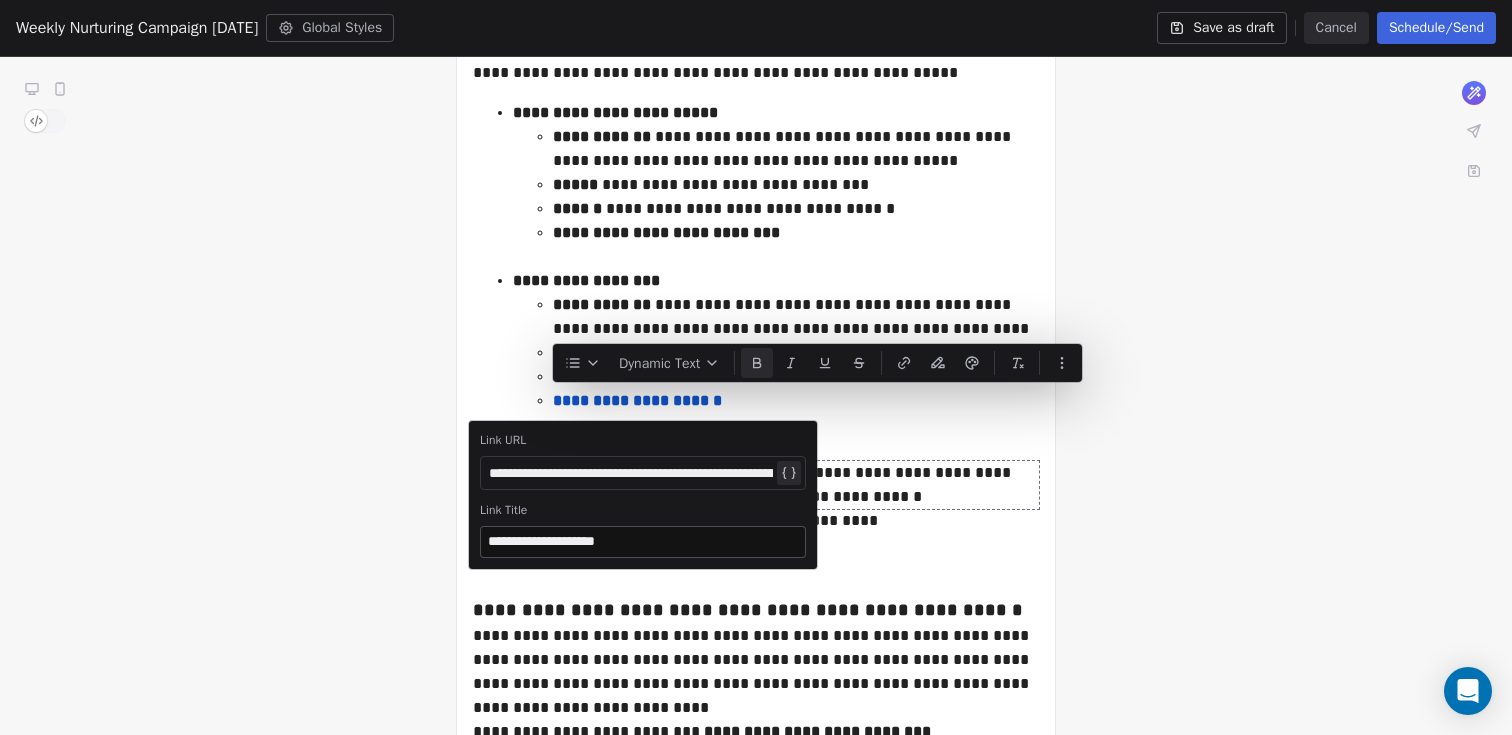 click on "**********" at bounding box center [796, 485] 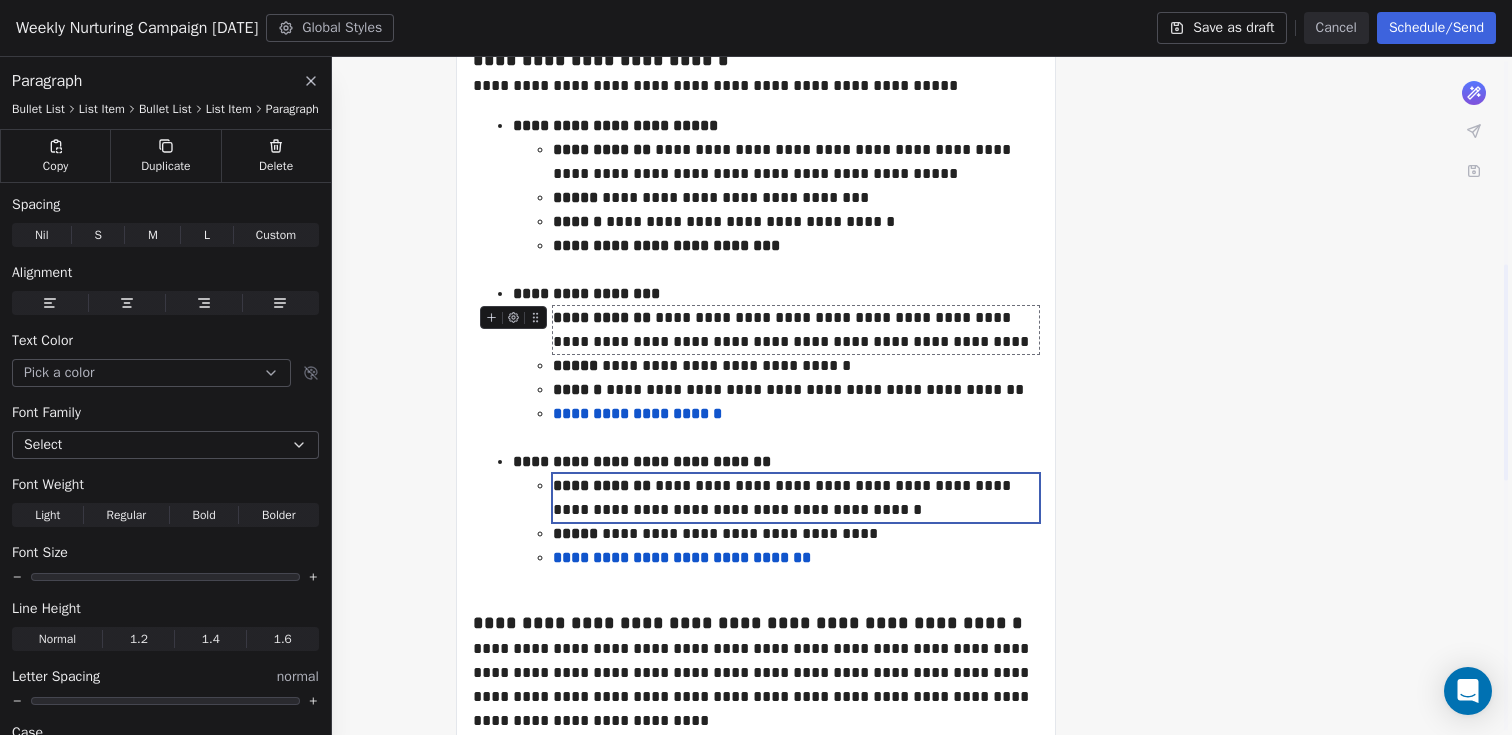 scroll, scrollTop: 626, scrollLeft: 0, axis: vertical 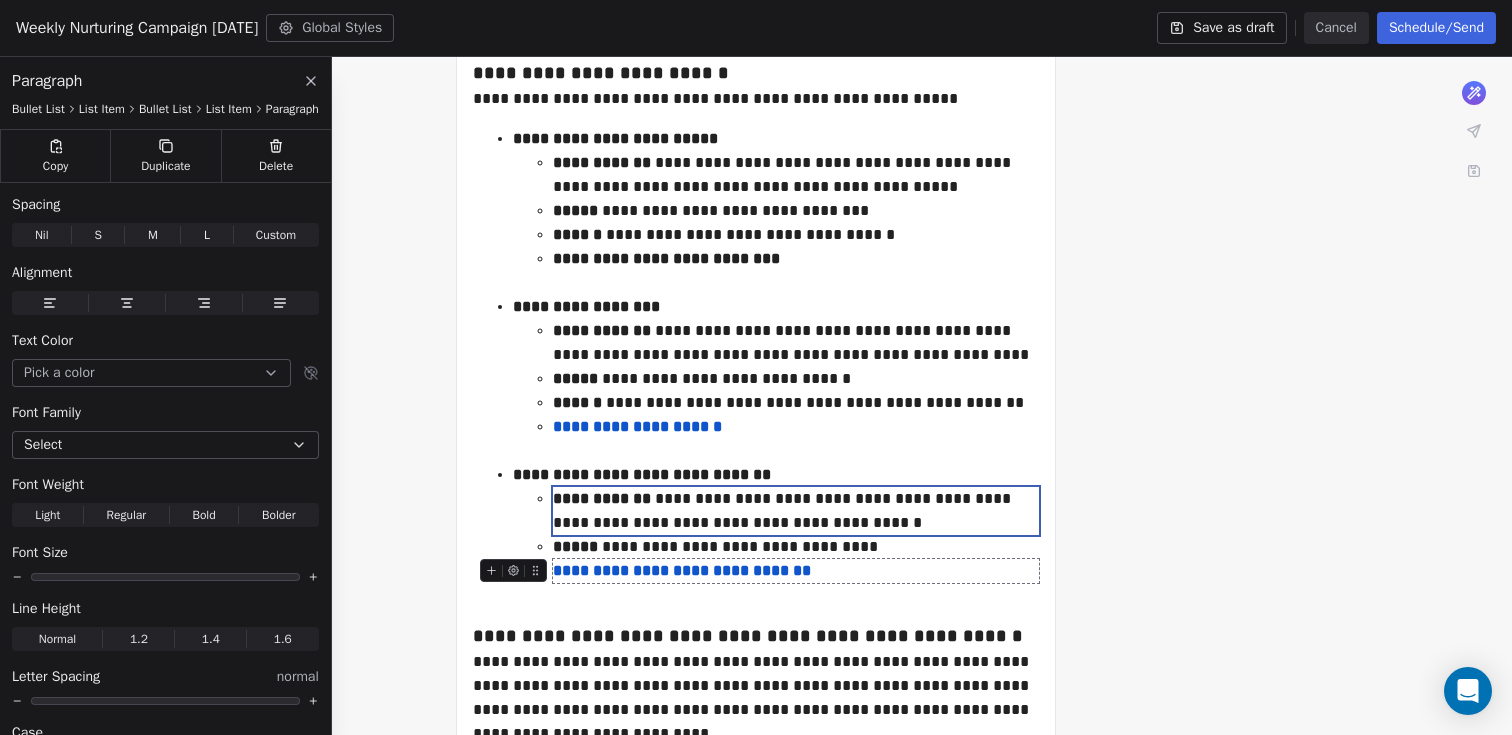 click on "**********" at bounding box center (796, 571) 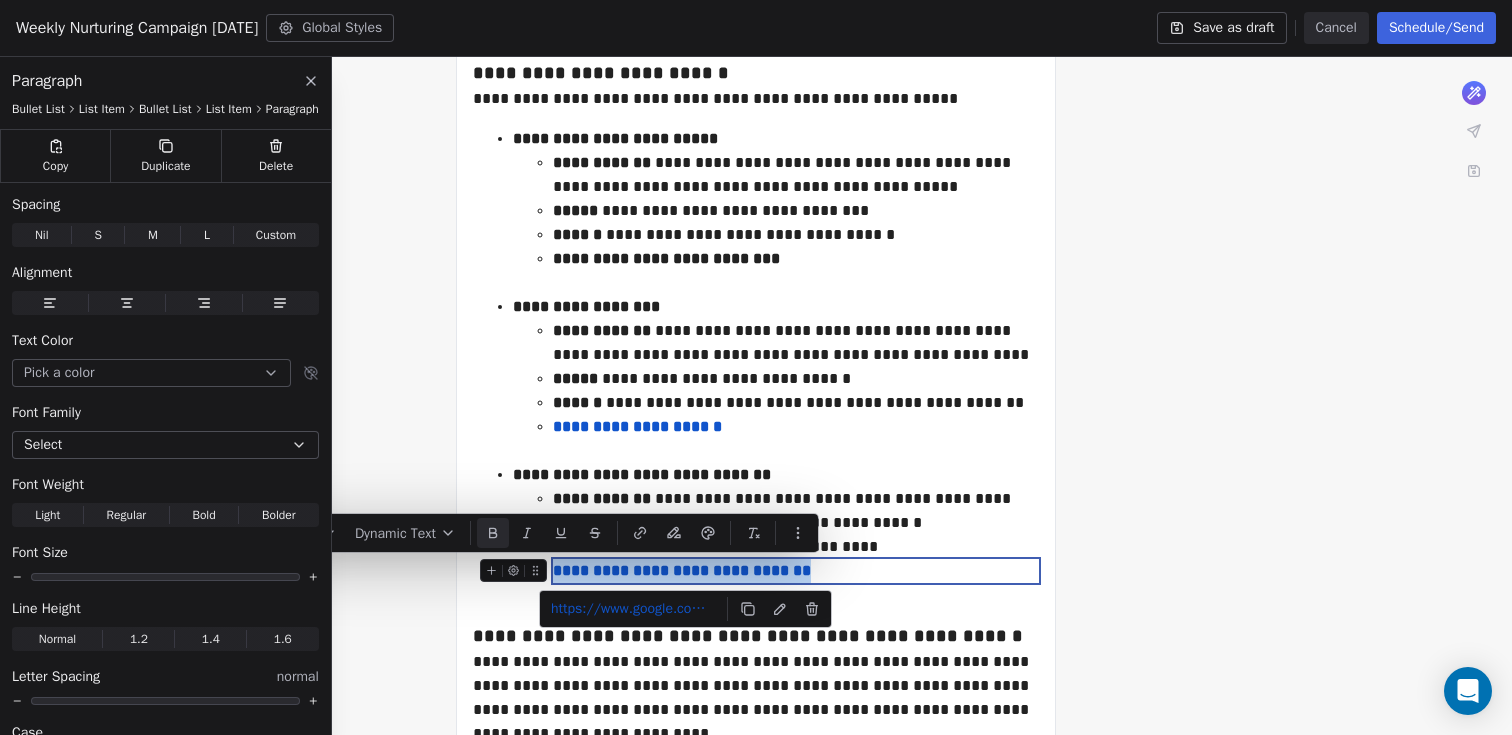 drag, startPoint x: 827, startPoint y: 571, endPoint x: 556, endPoint y: 571, distance: 271 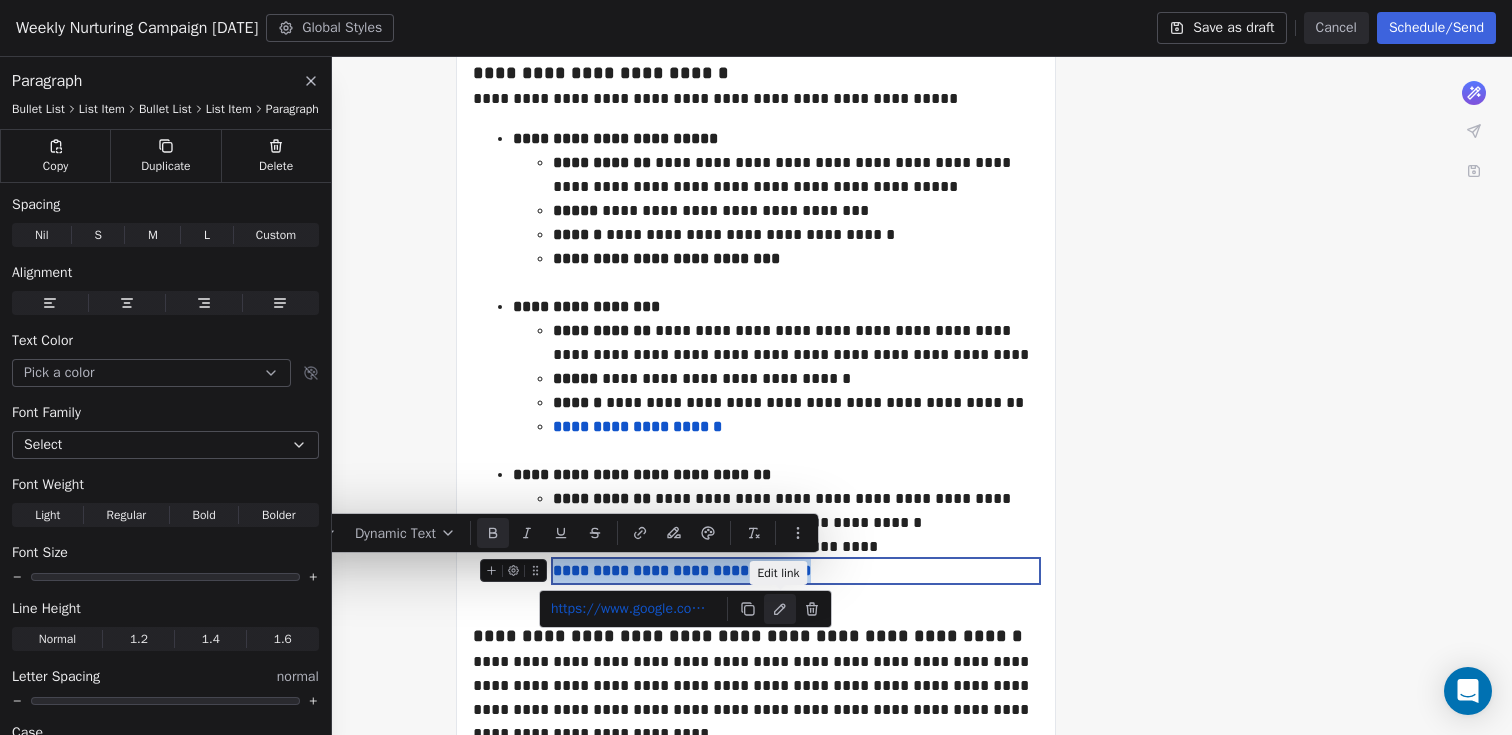 click 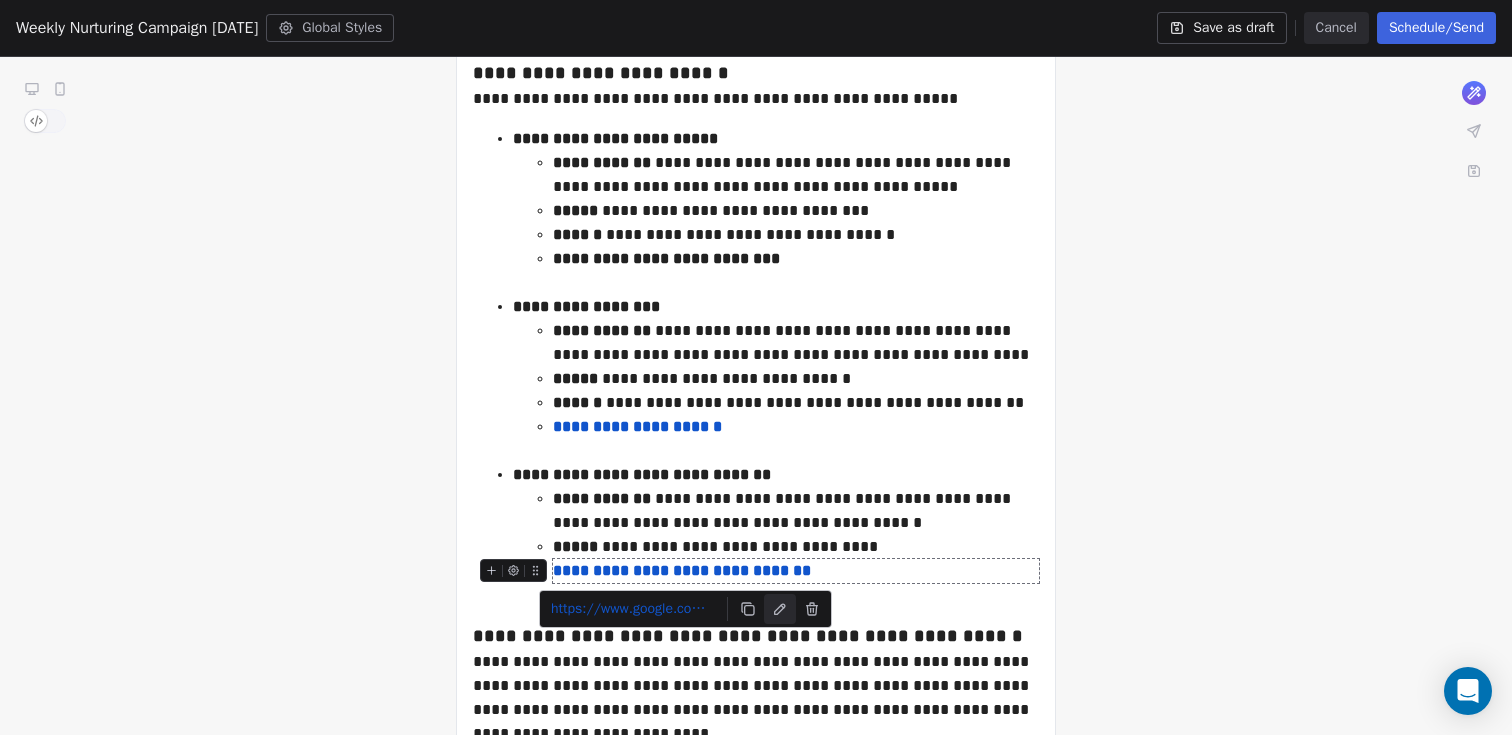 click 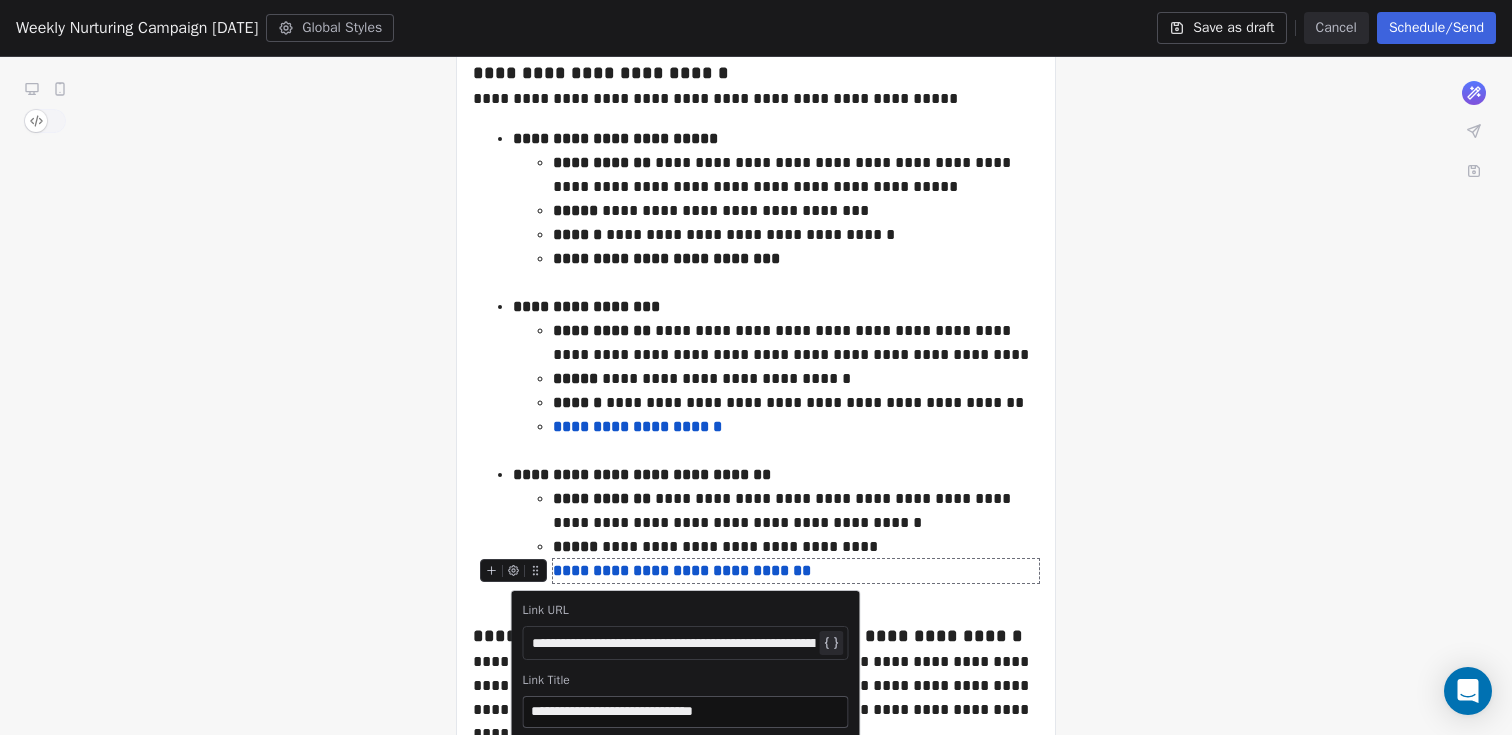 click on "**********" at bounding box center (674, 643) 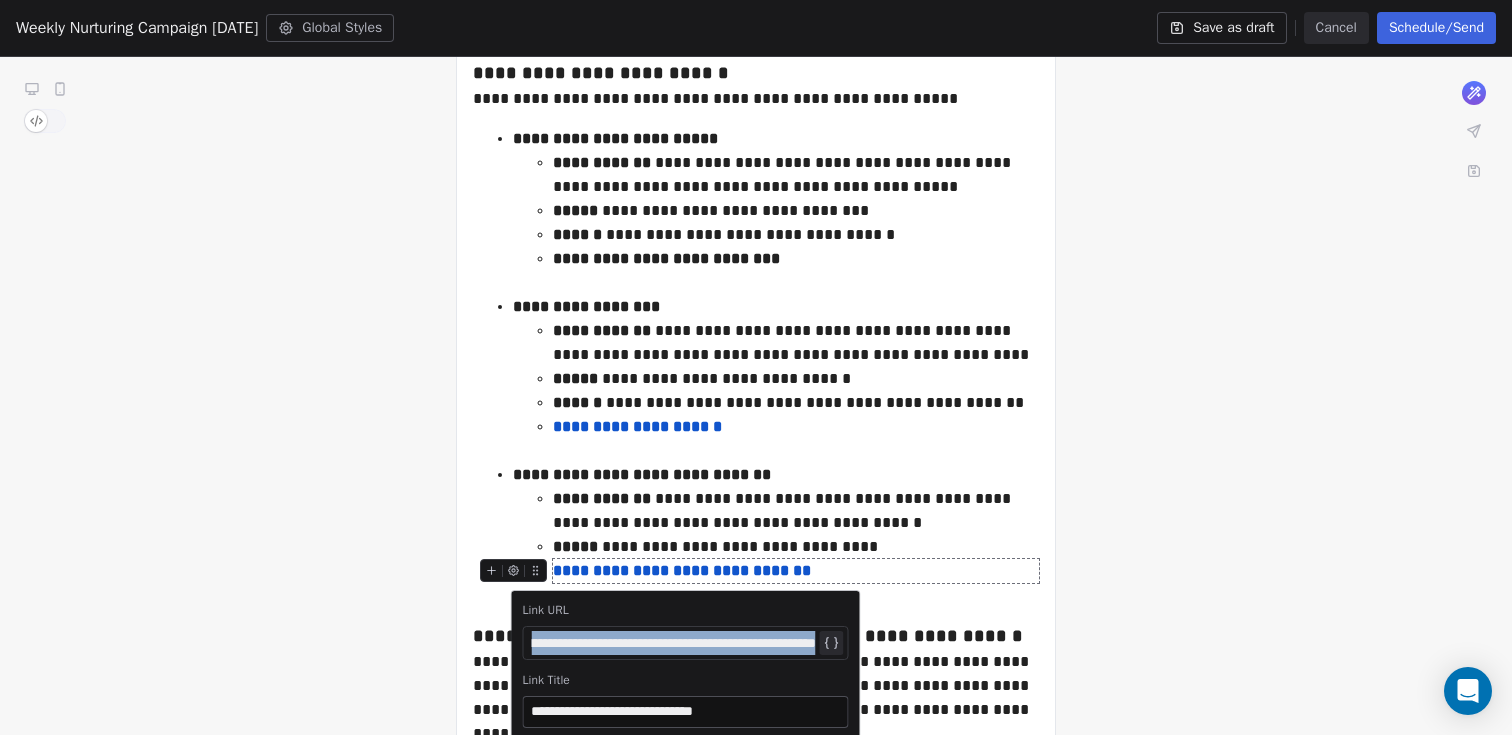 type 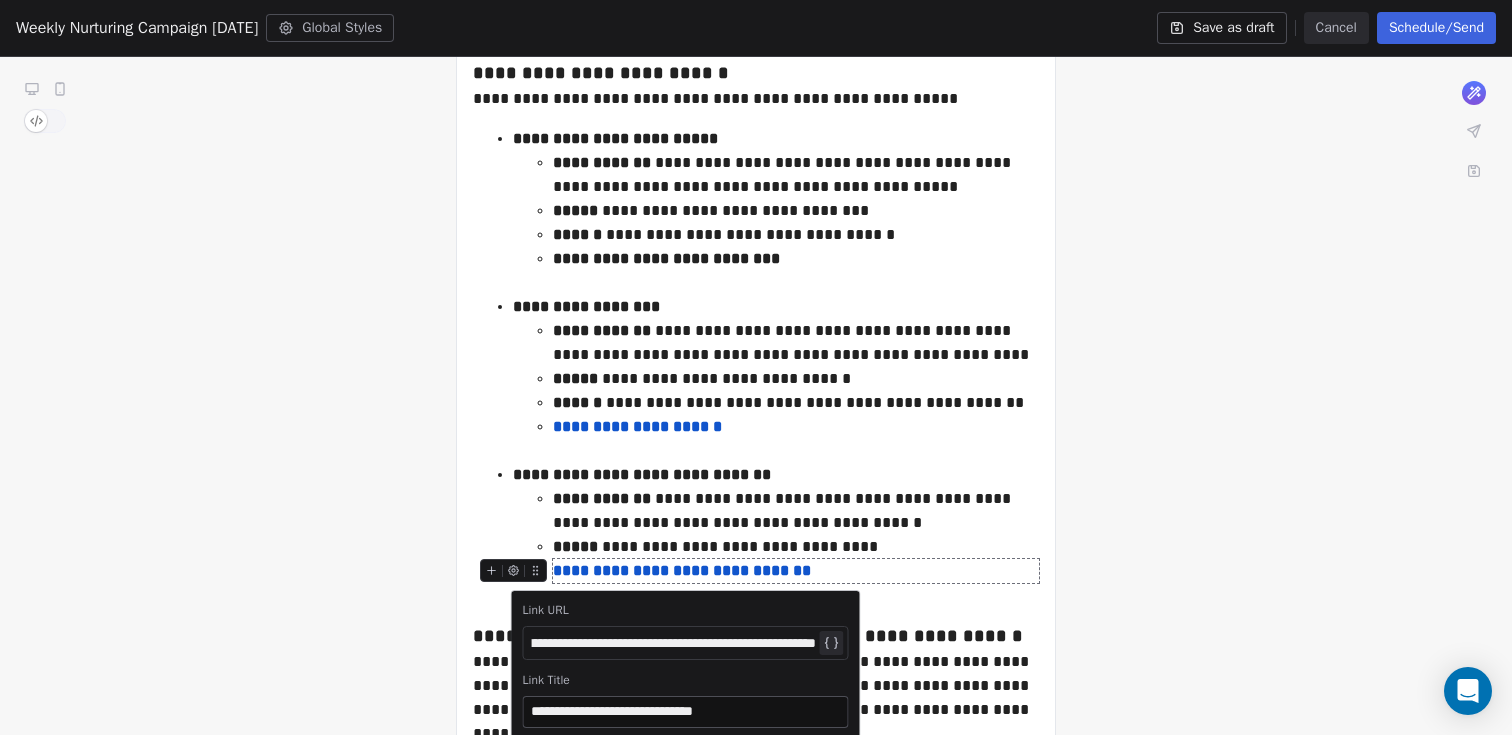 scroll, scrollTop: 0, scrollLeft: 0, axis: both 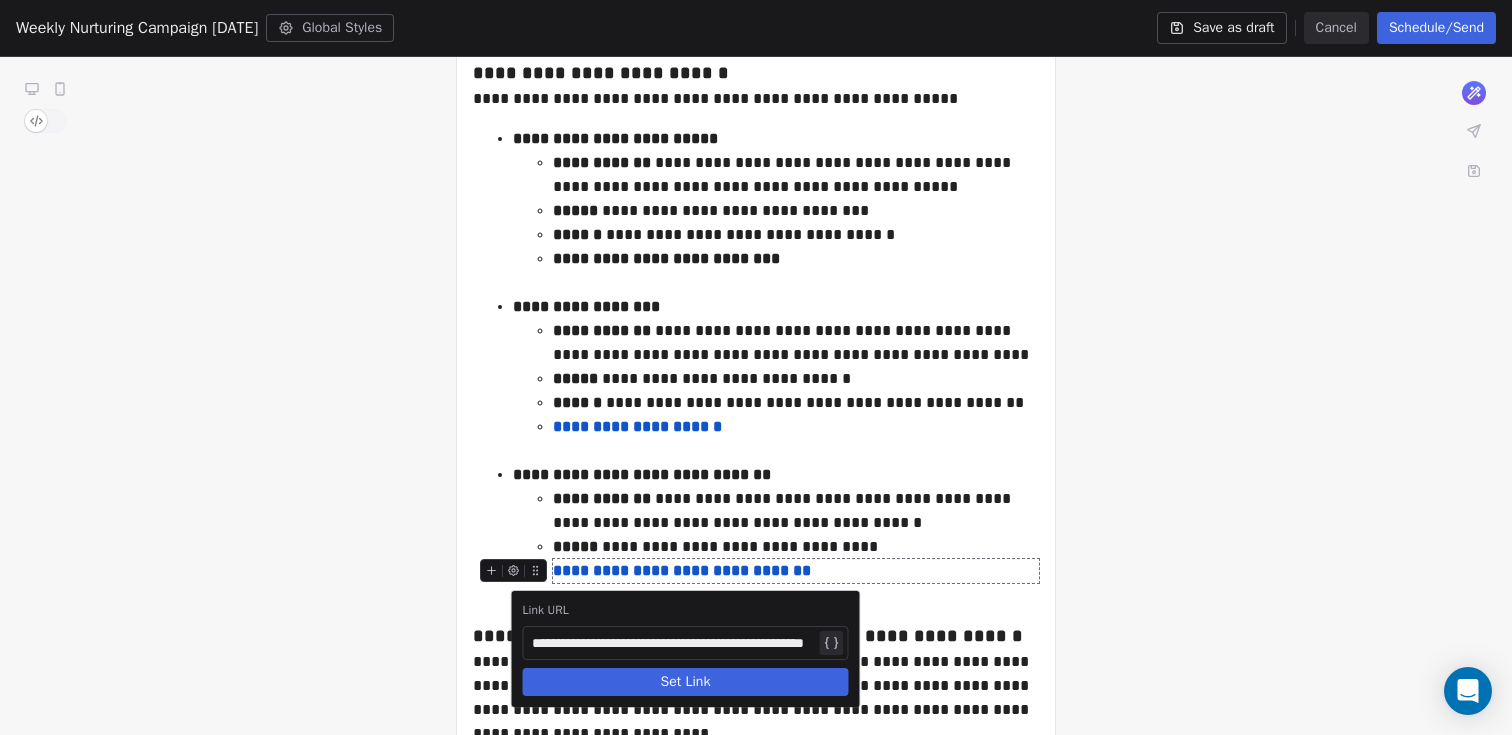 click on "Set Link" at bounding box center [686, 682] 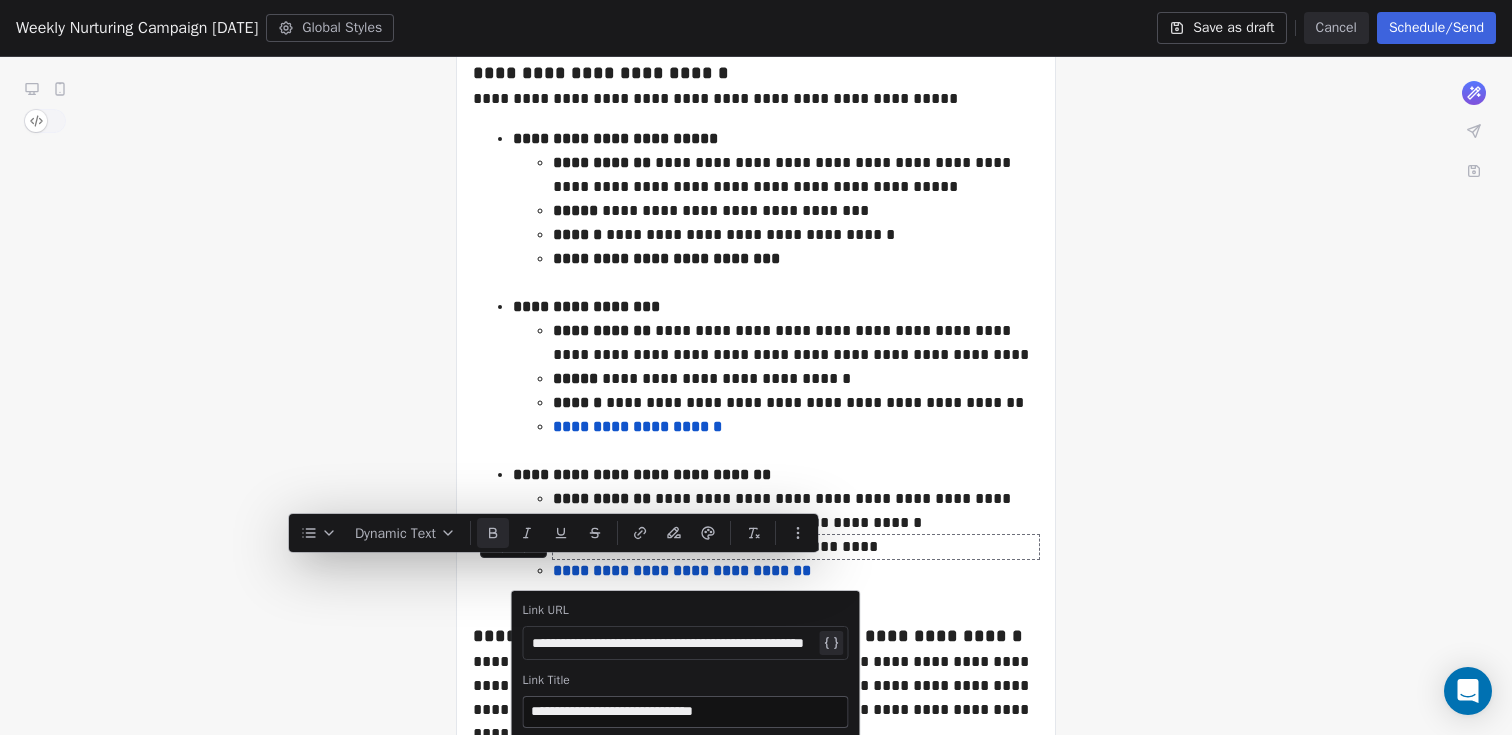 click on "**********" at bounding box center (796, 547) 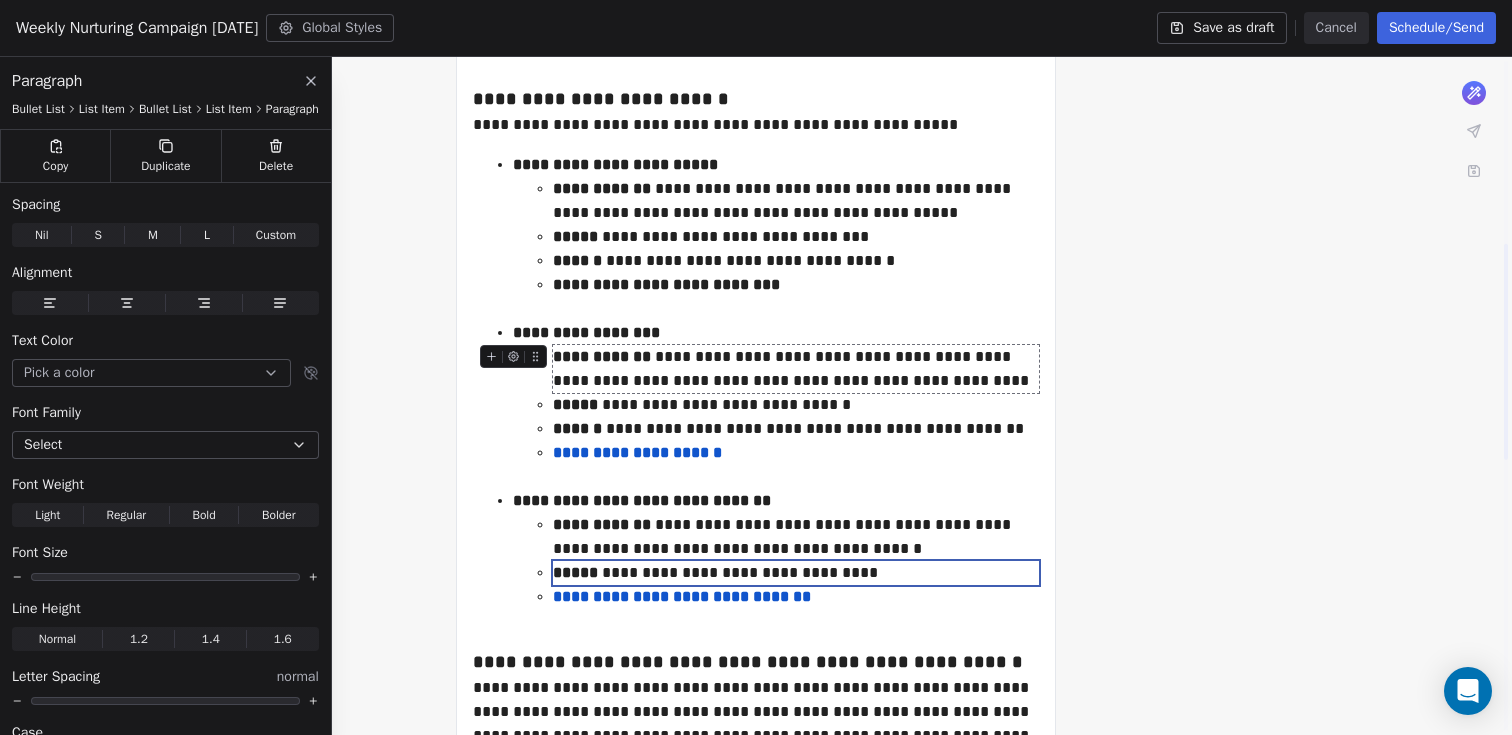 scroll, scrollTop: 574, scrollLeft: 0, axis: vertical 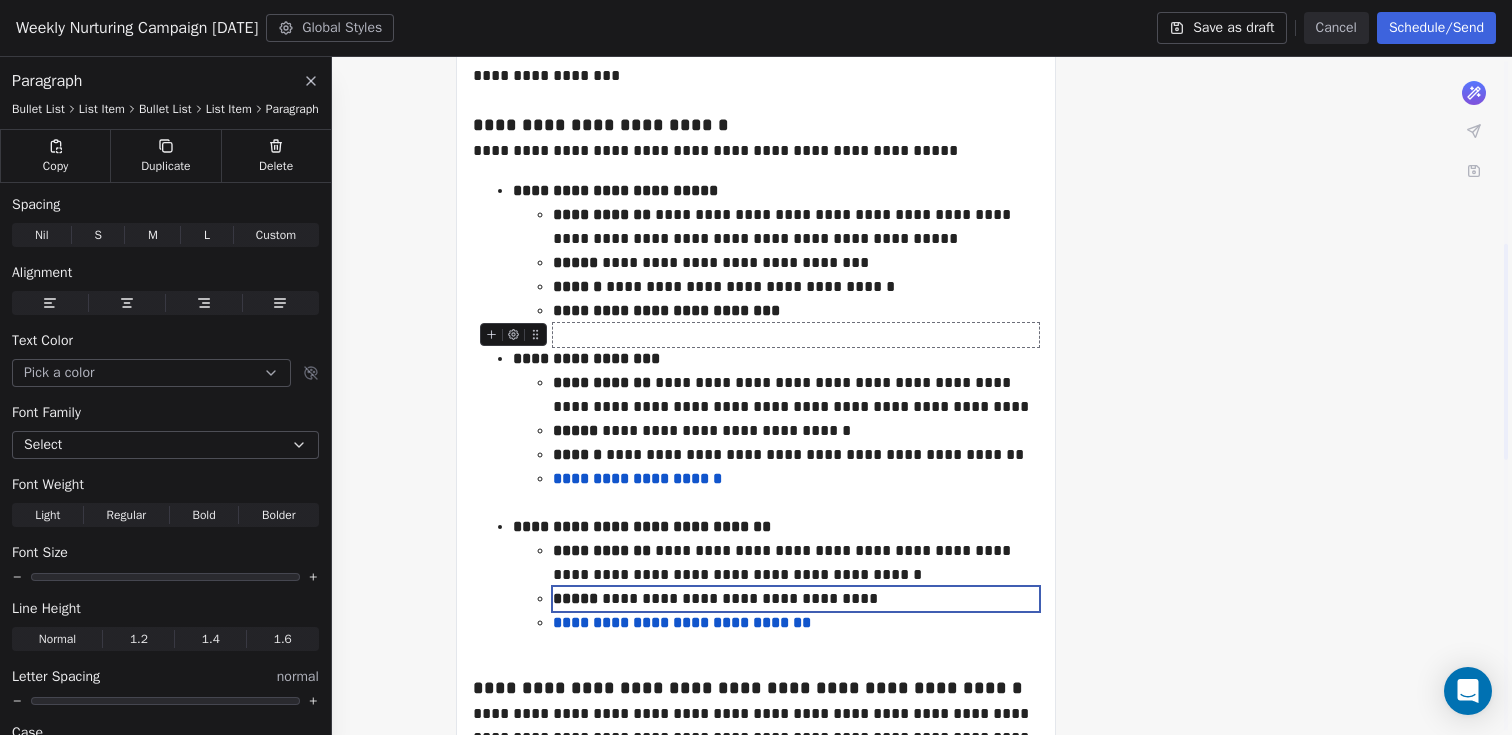 click at bounding box center [796, 335] 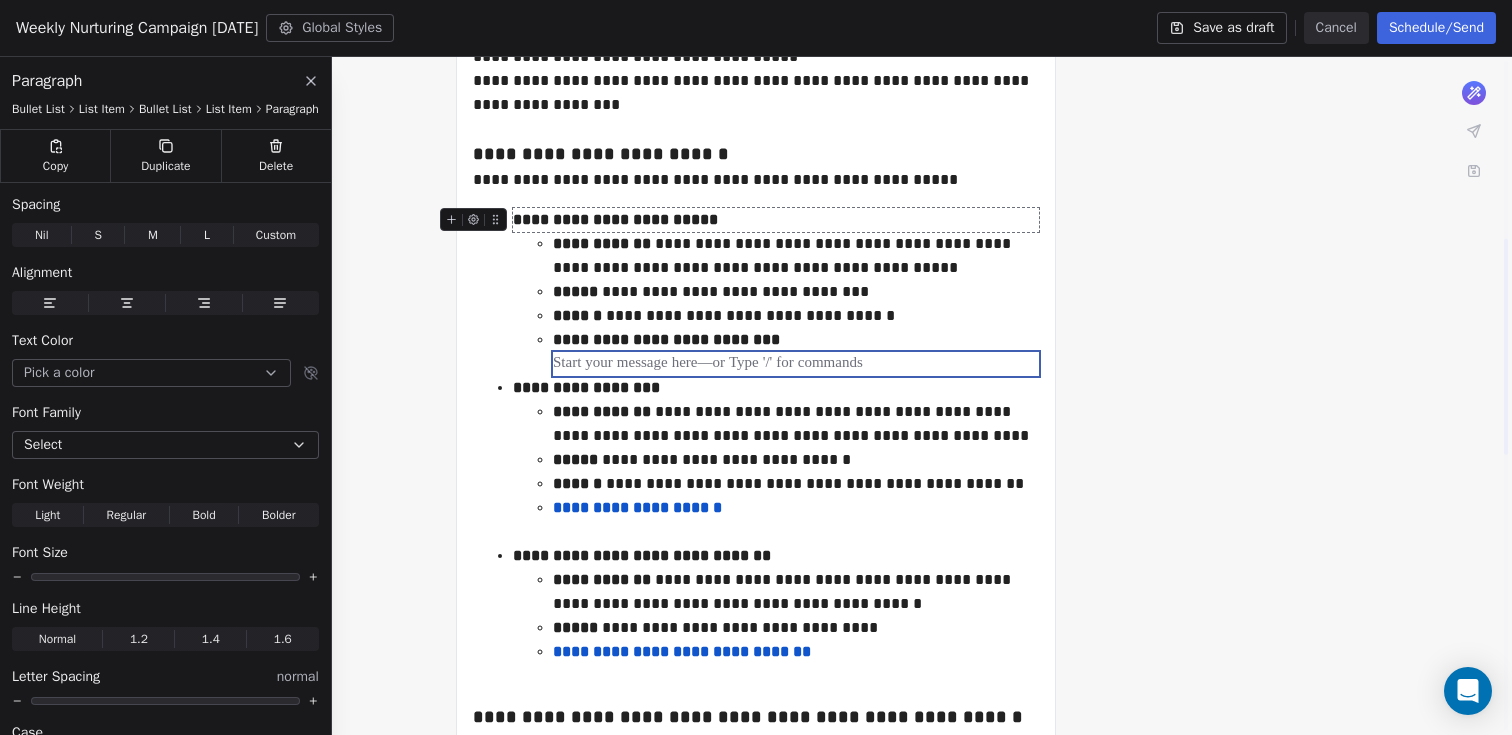 scroll, scrollTop: 571, scrollLeft: 0, axis: vertical 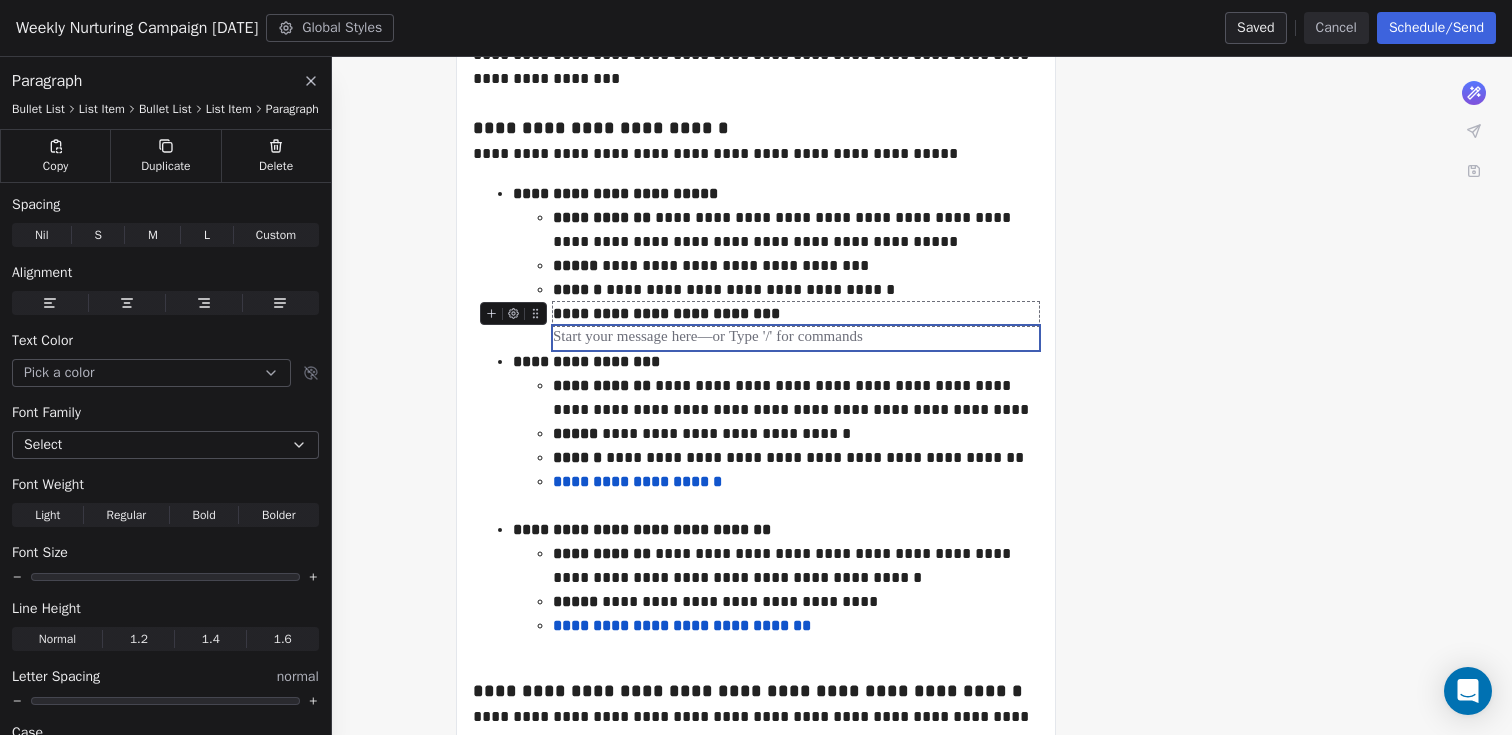 click on "**********" at bounding box center [796, 314] 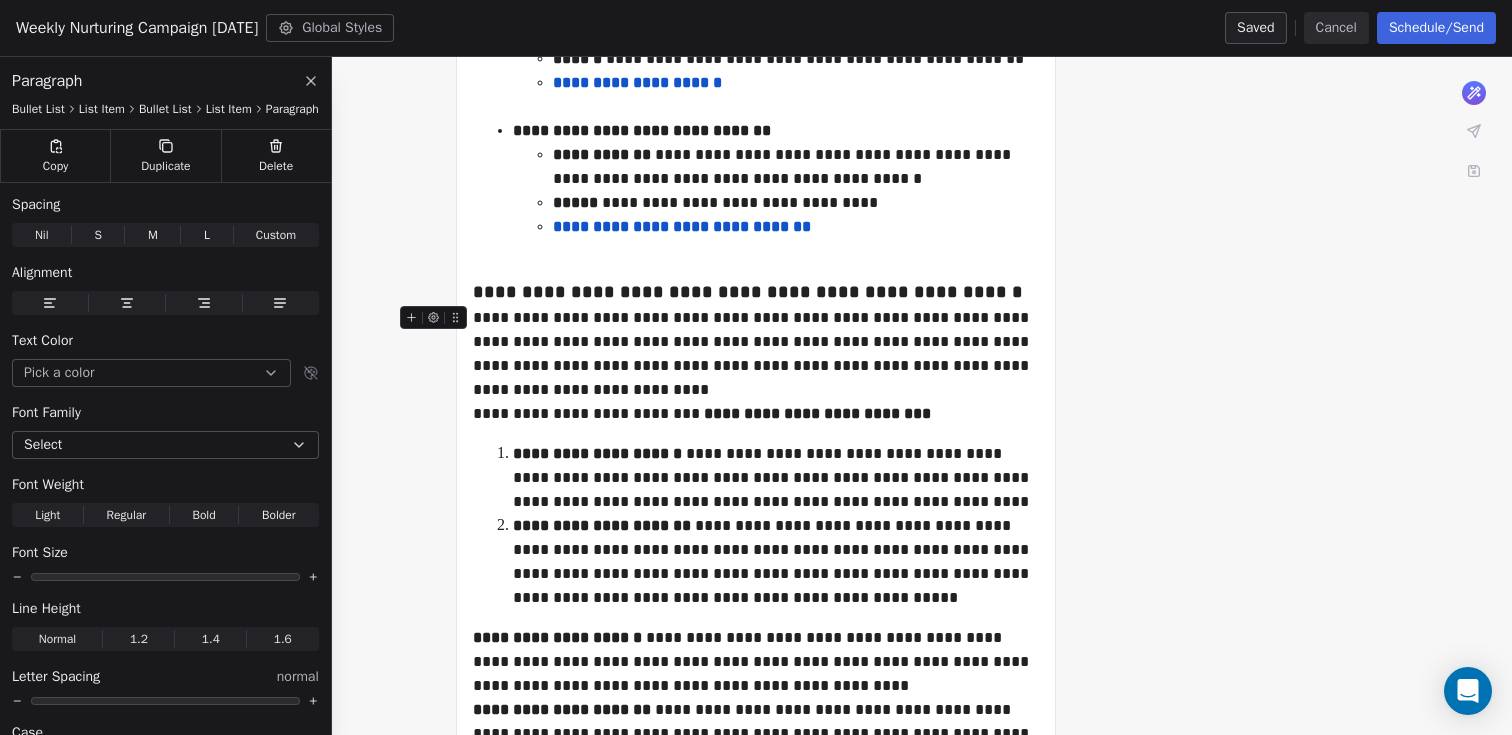 scroll, scrollTop: 1009, scrollLeft: 0, axis: vertical 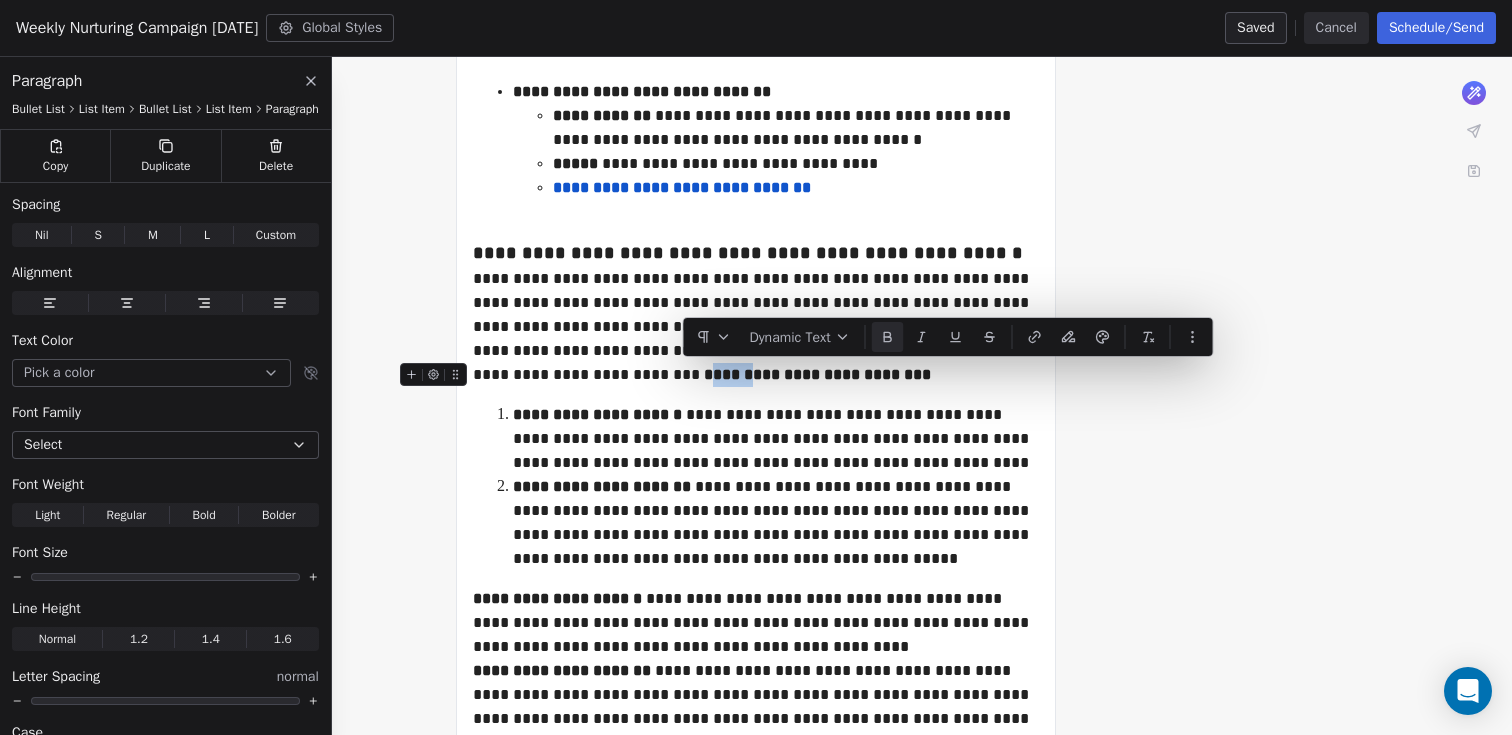 drag, startPoint x: 726, startPoint y: 373, endPoint x: 682, endPoint y: 375, distance: 44.04543 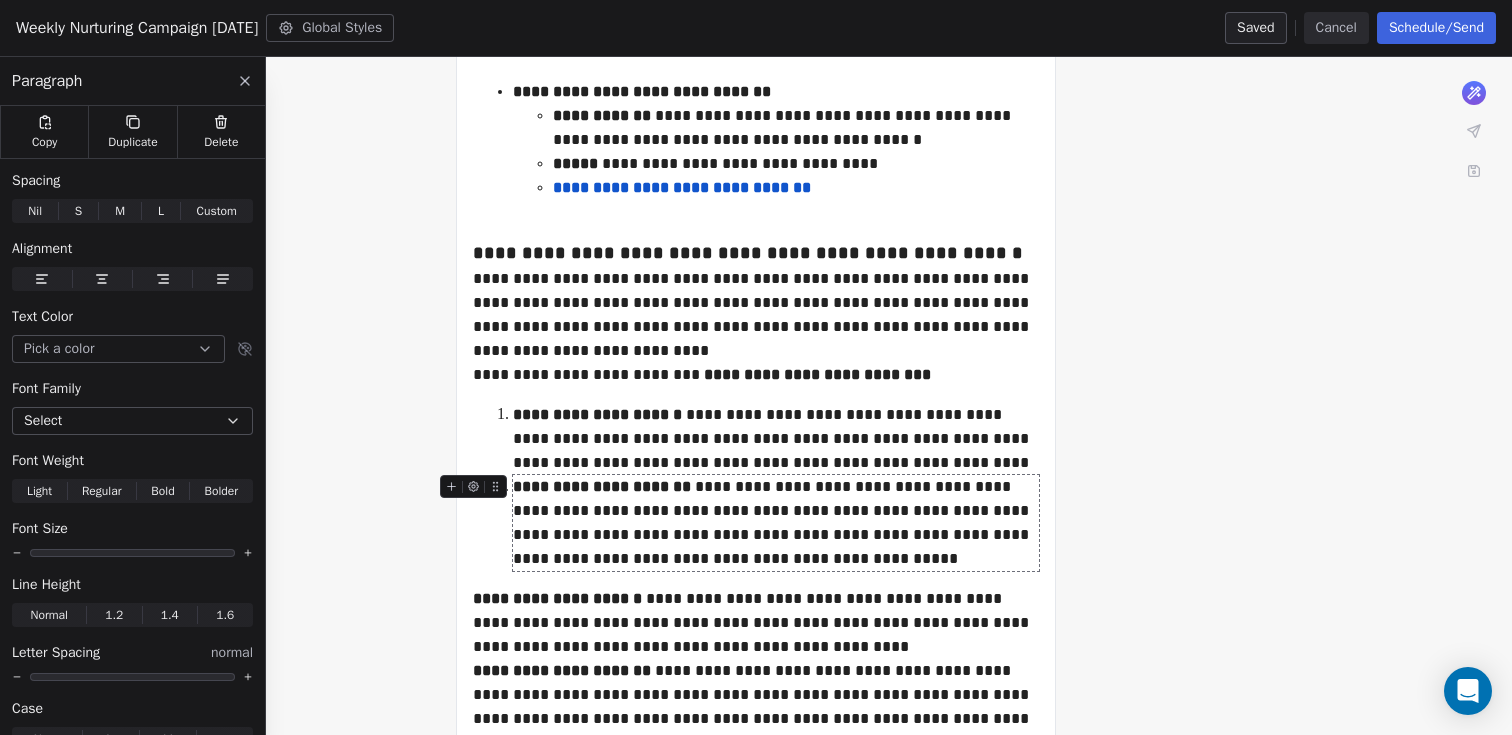 click on "**********" at bounding box center [776, 523] 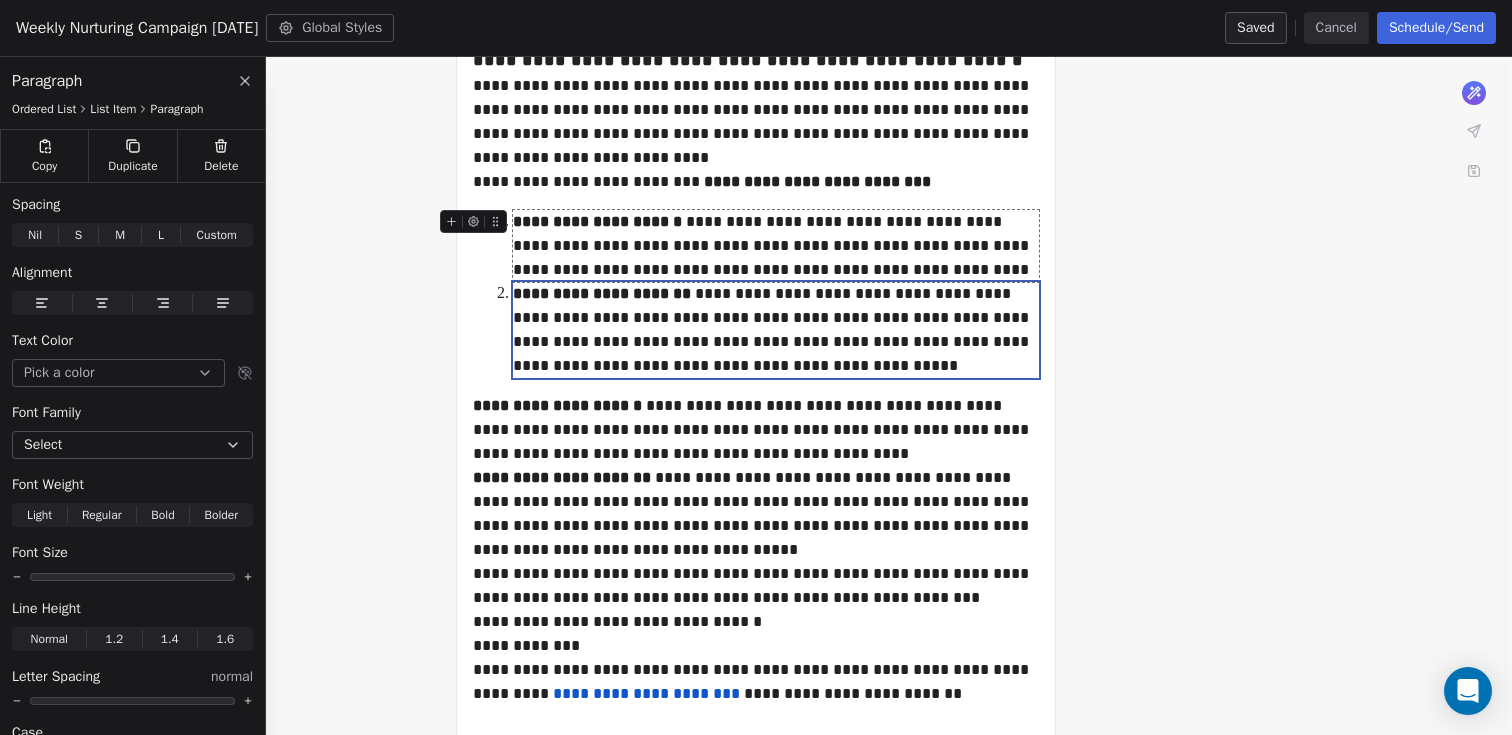 scroll, scrollTop: 1305, scrollLeft: 0, axis: vertical 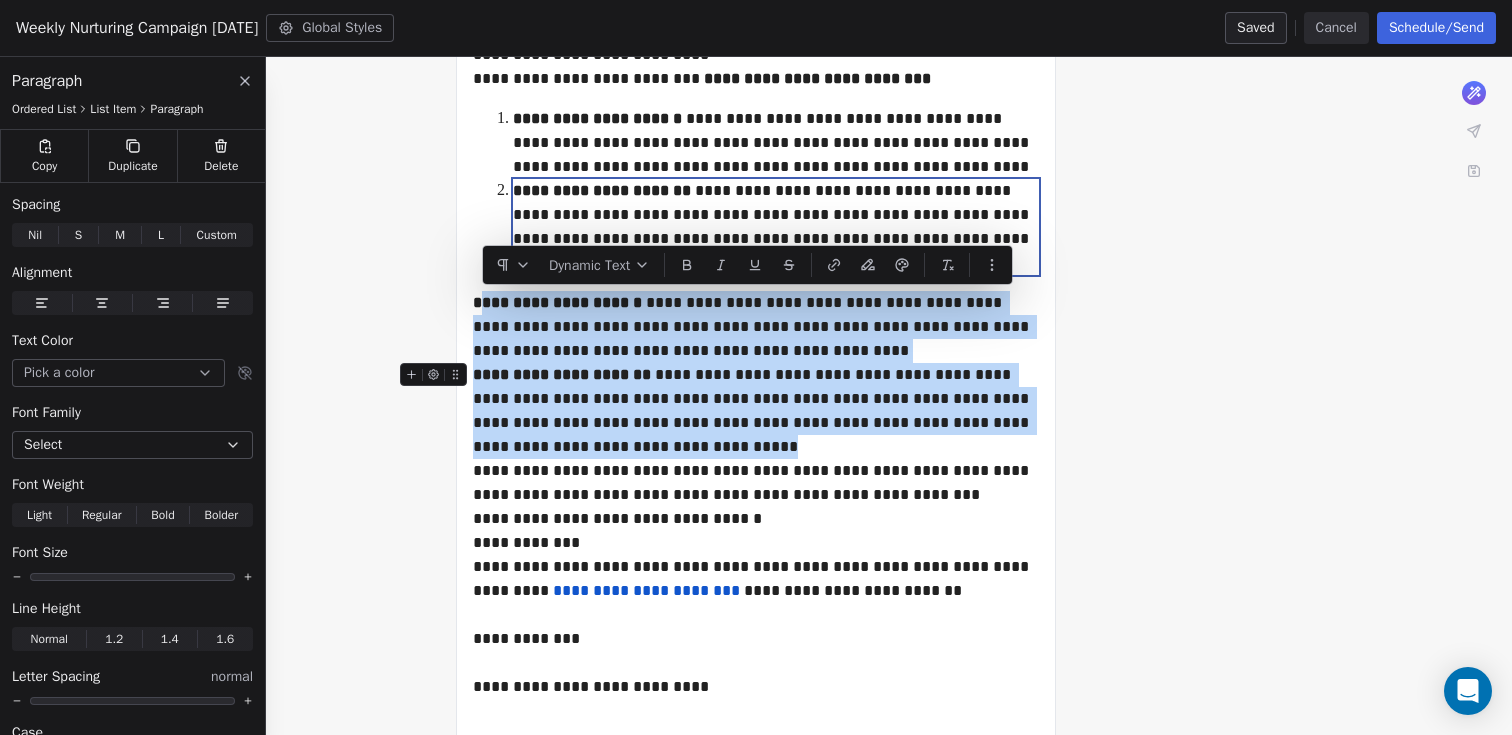 drag, startPoint x: 479, startPoint y: 307, endPoint x: 811, endPoint y: 448, distance: 360.7007 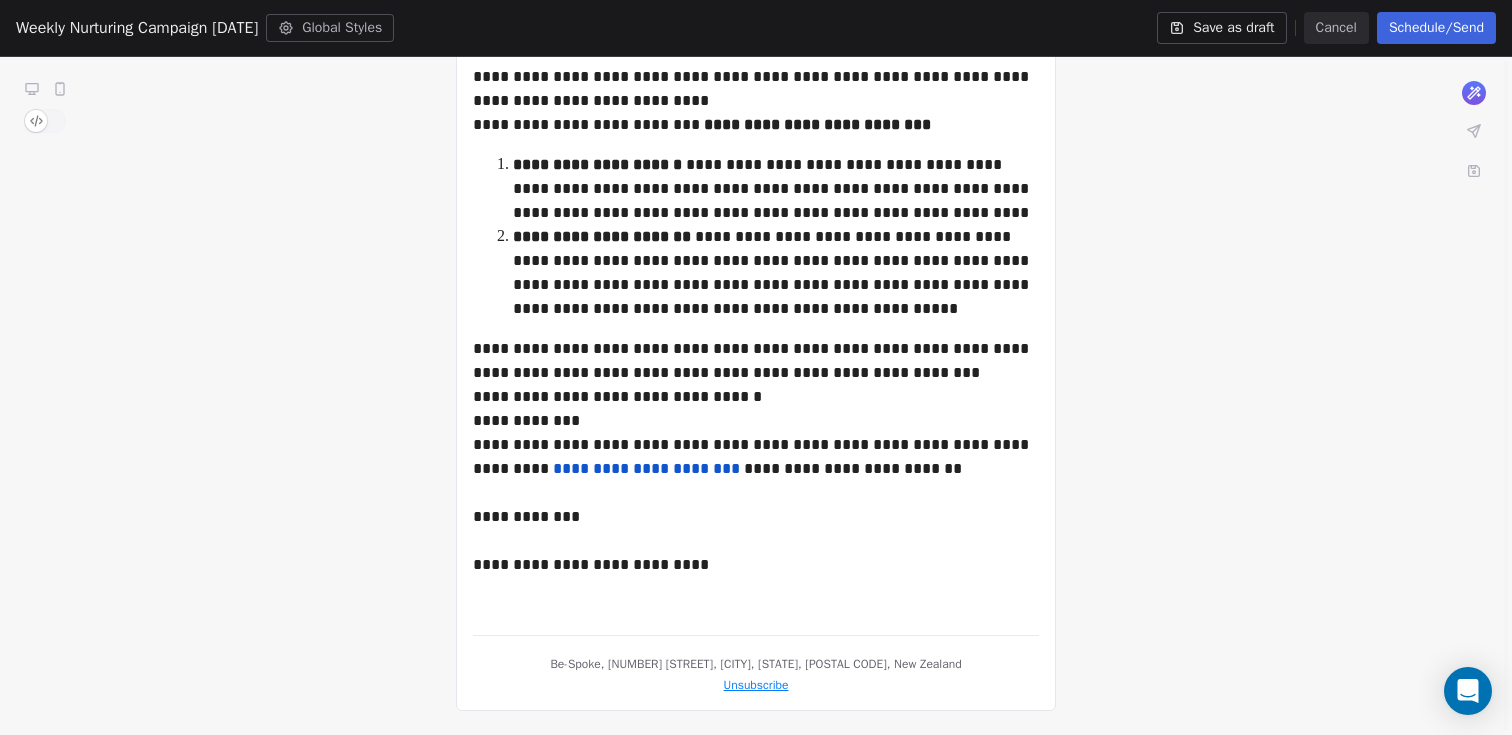 scroll, scrollTop: 1259, scrollLeft: 0, axis: vertical 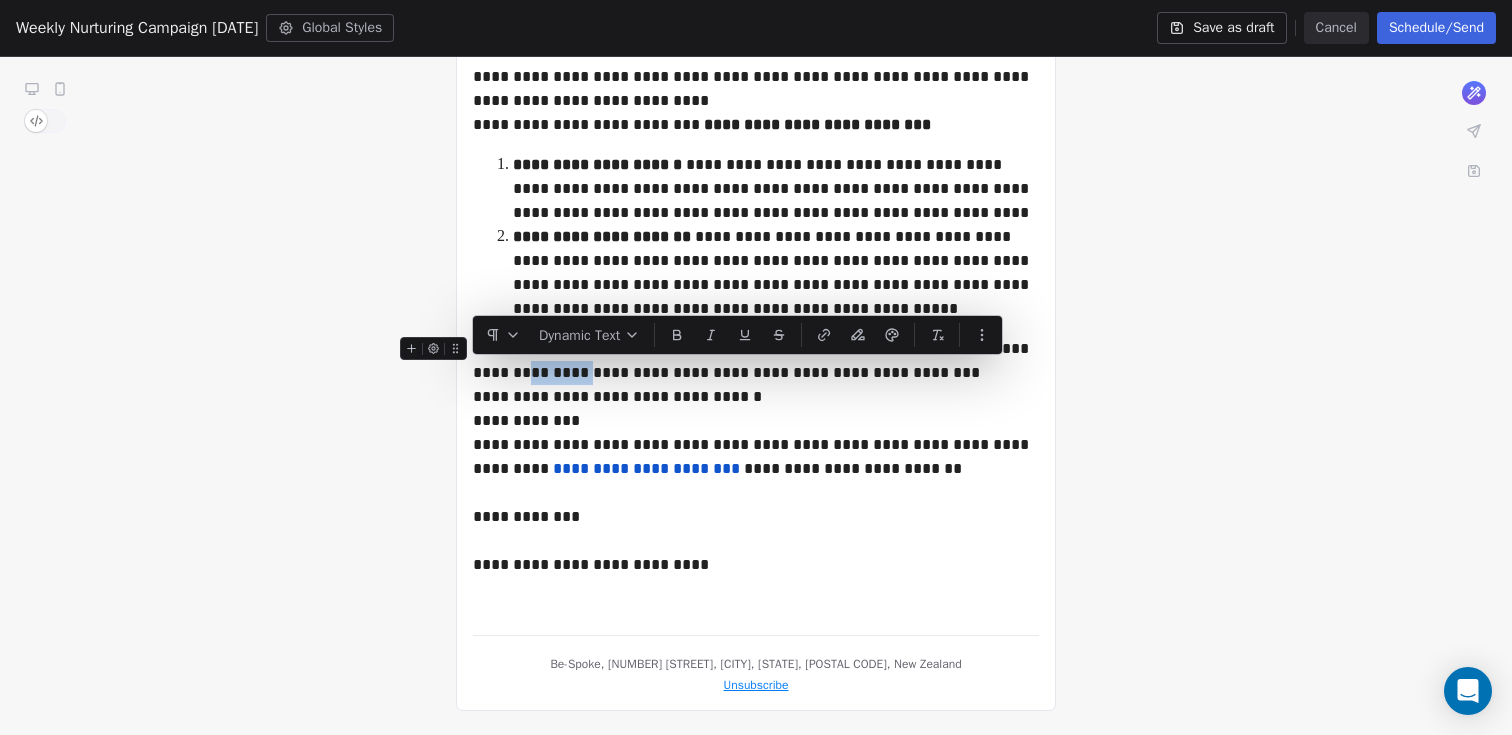 click on "**********" at bounding box center (756, 361) 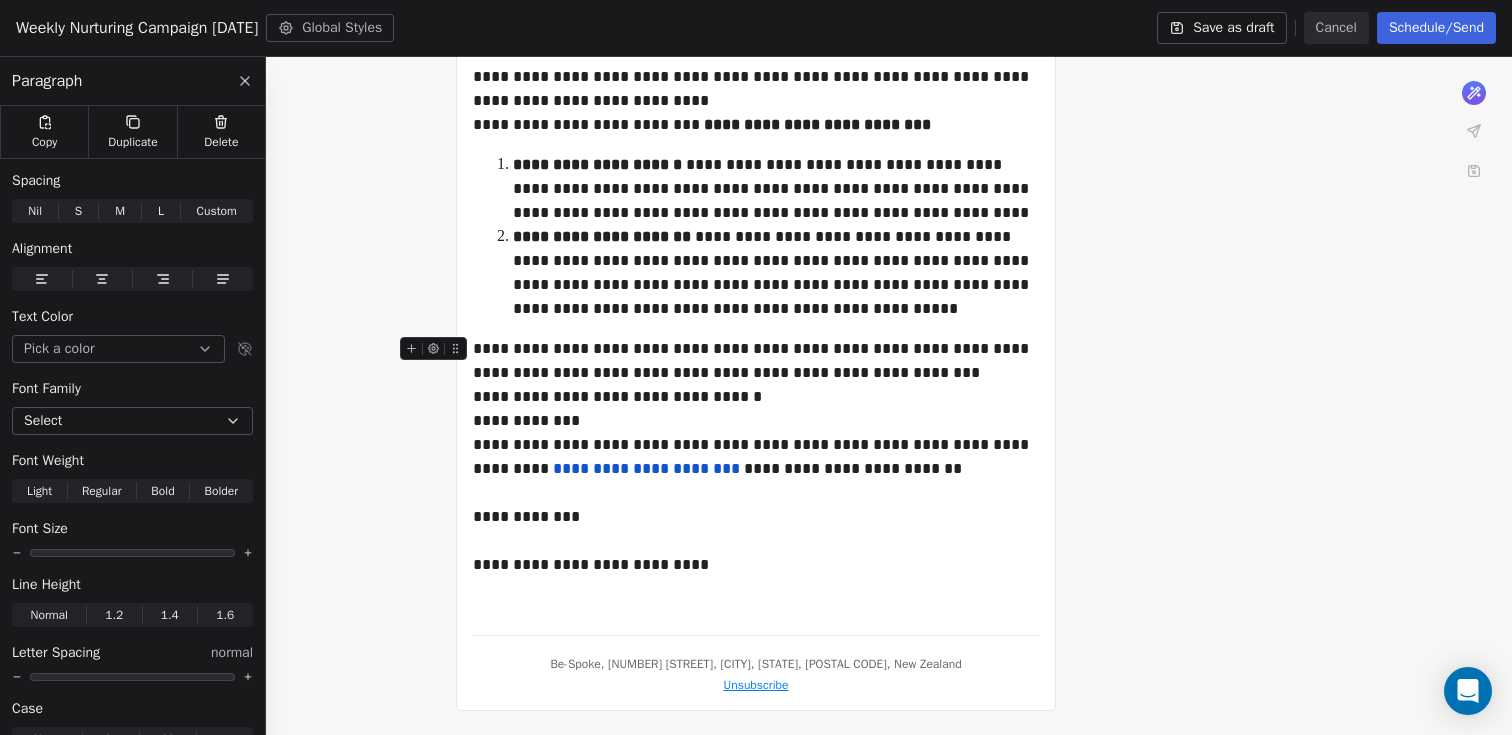 click on "**********" at bounding box center (756, 361) 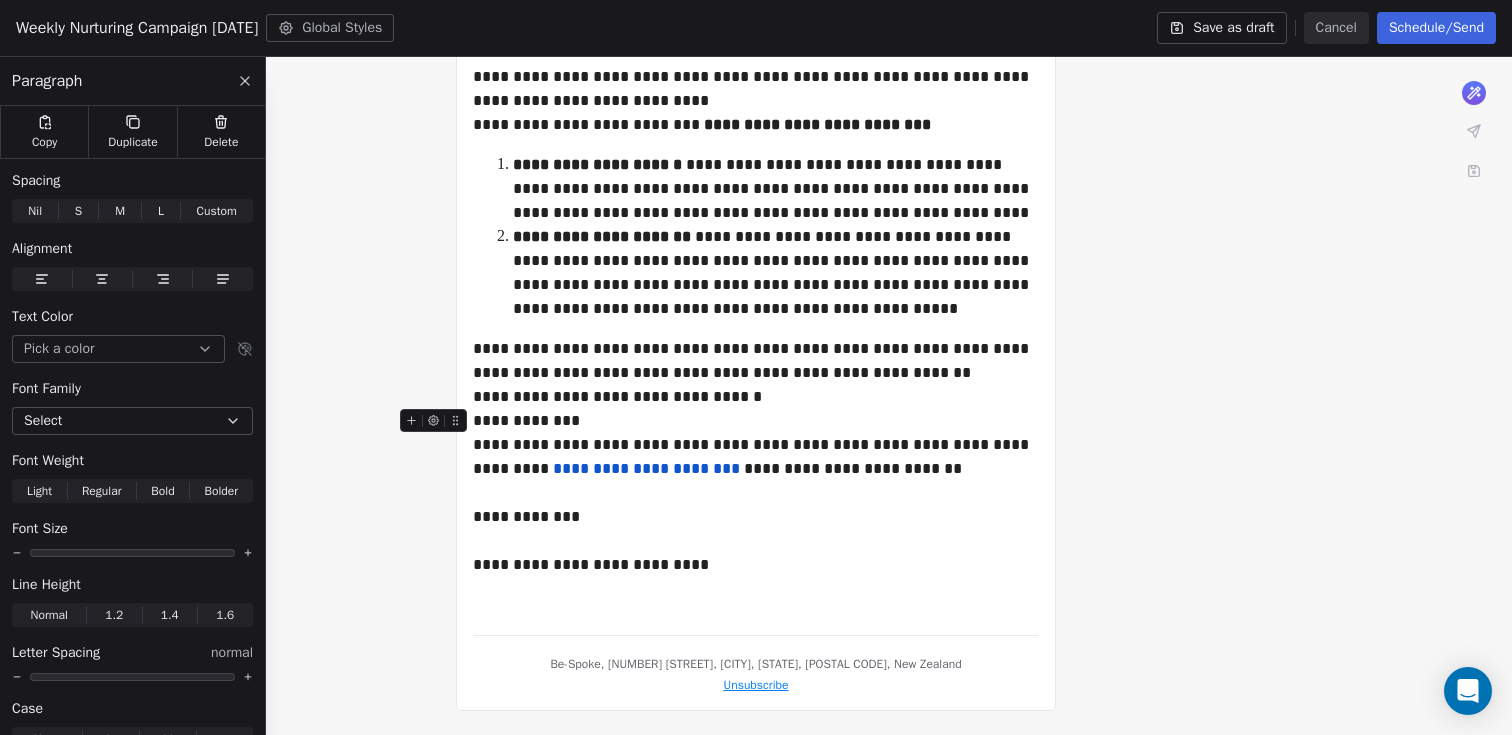 click on "**********" at bounding box center [756, 421] 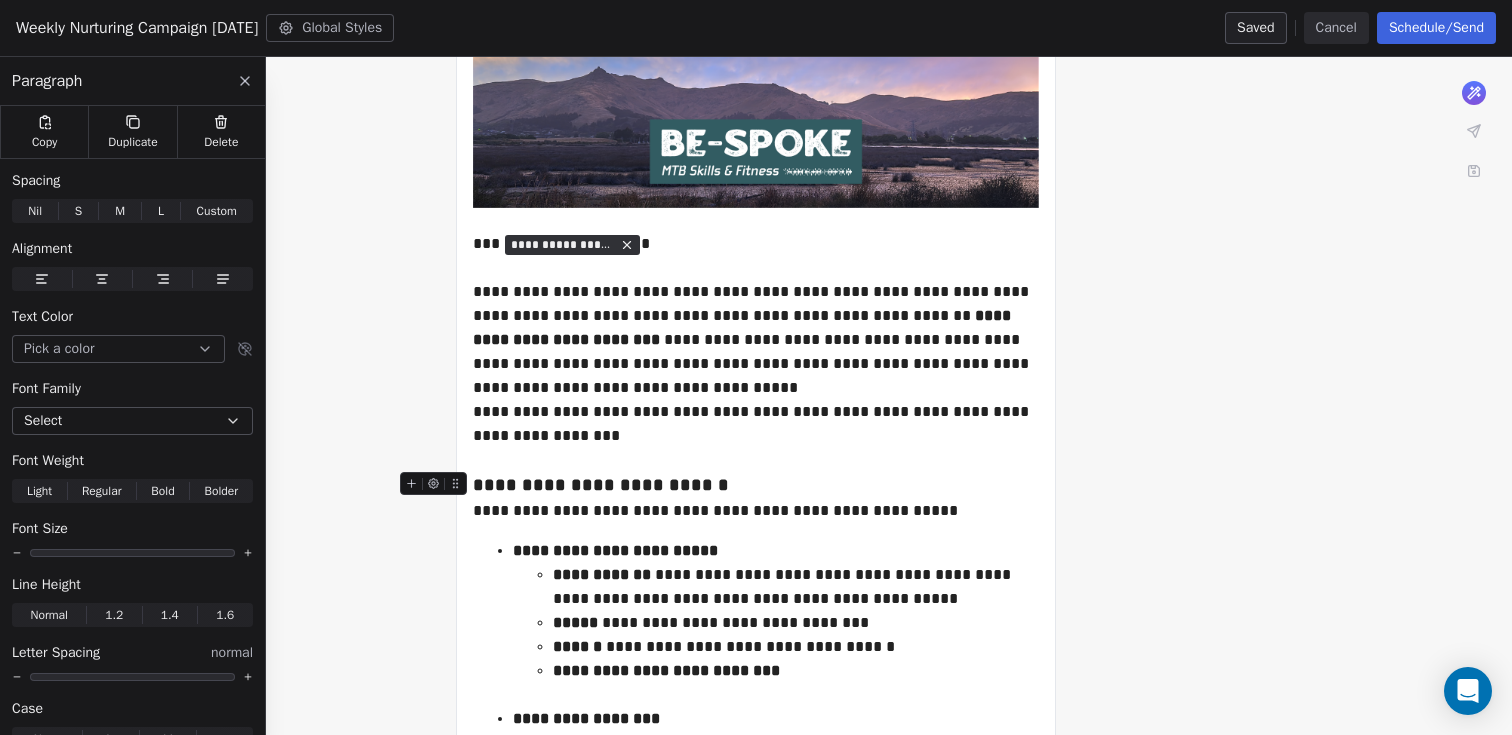 scroll, scrollTop: 431, scrollLeft: 0, axis: vertical 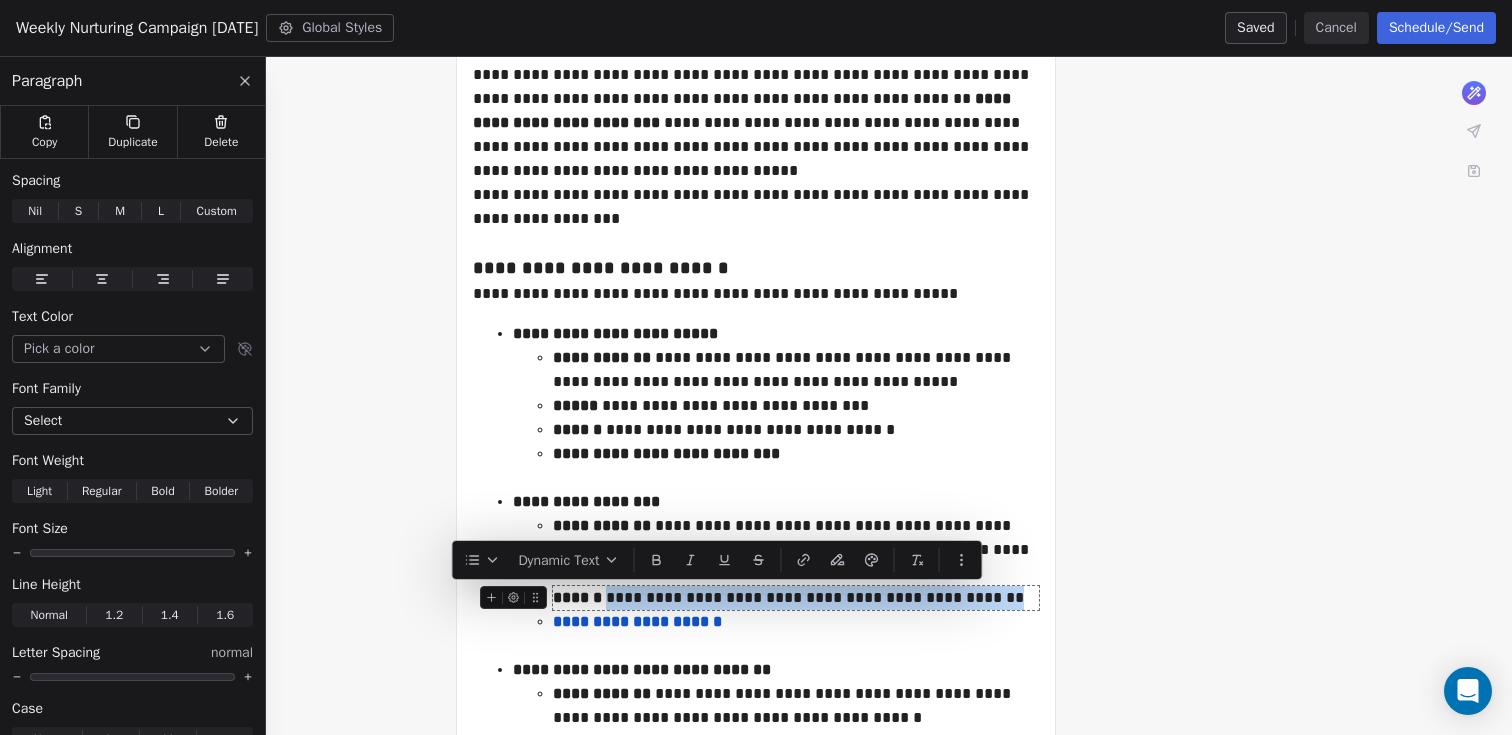 drag, startPoint x: 610, startPoint y: 598, endPoint x: 989, endPoint y: 601, distance: 379.01187 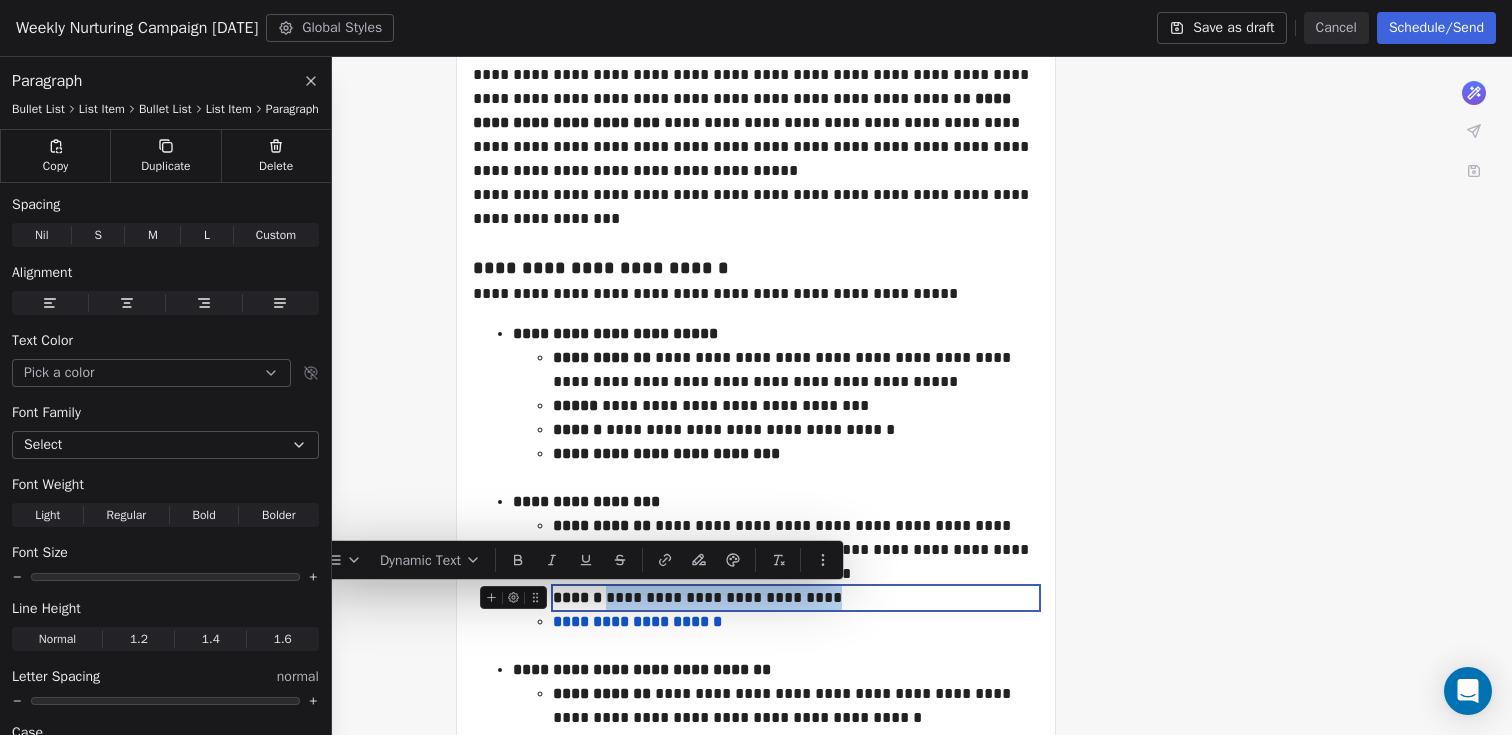 drag, startPoint x: 855, startPoint y: 600, endPoint x: 614, endPoint y: 602, distance: 241.0083 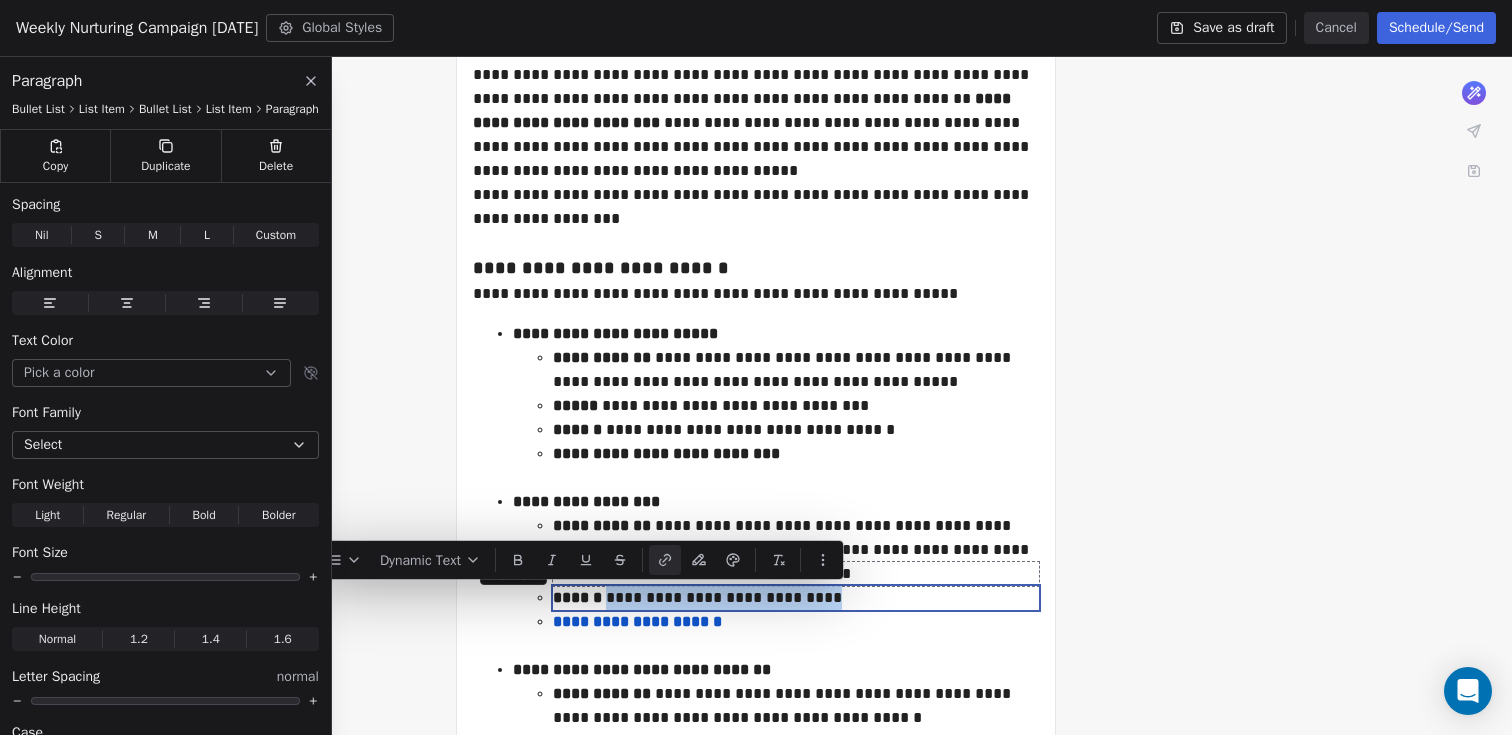 click 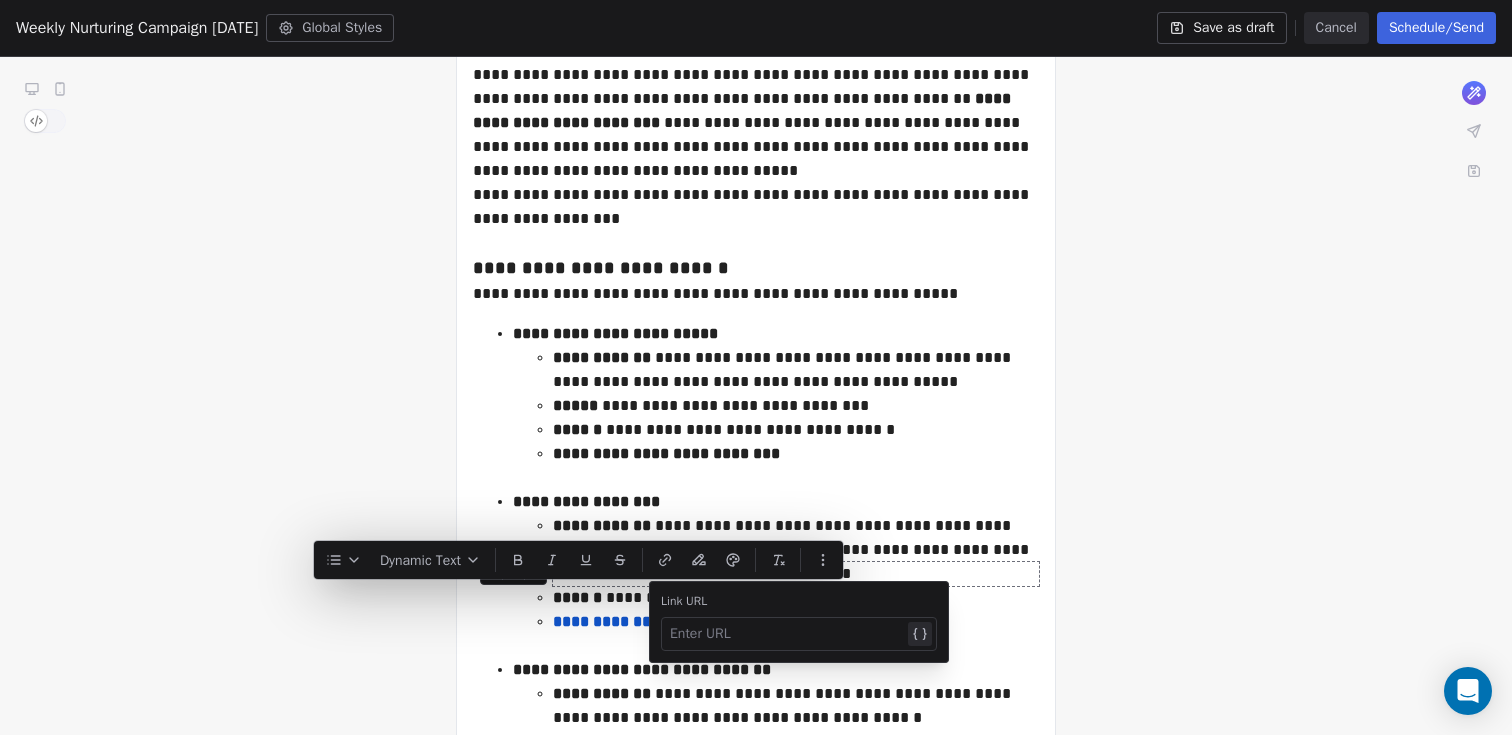 click at bounding box center (787, 634) 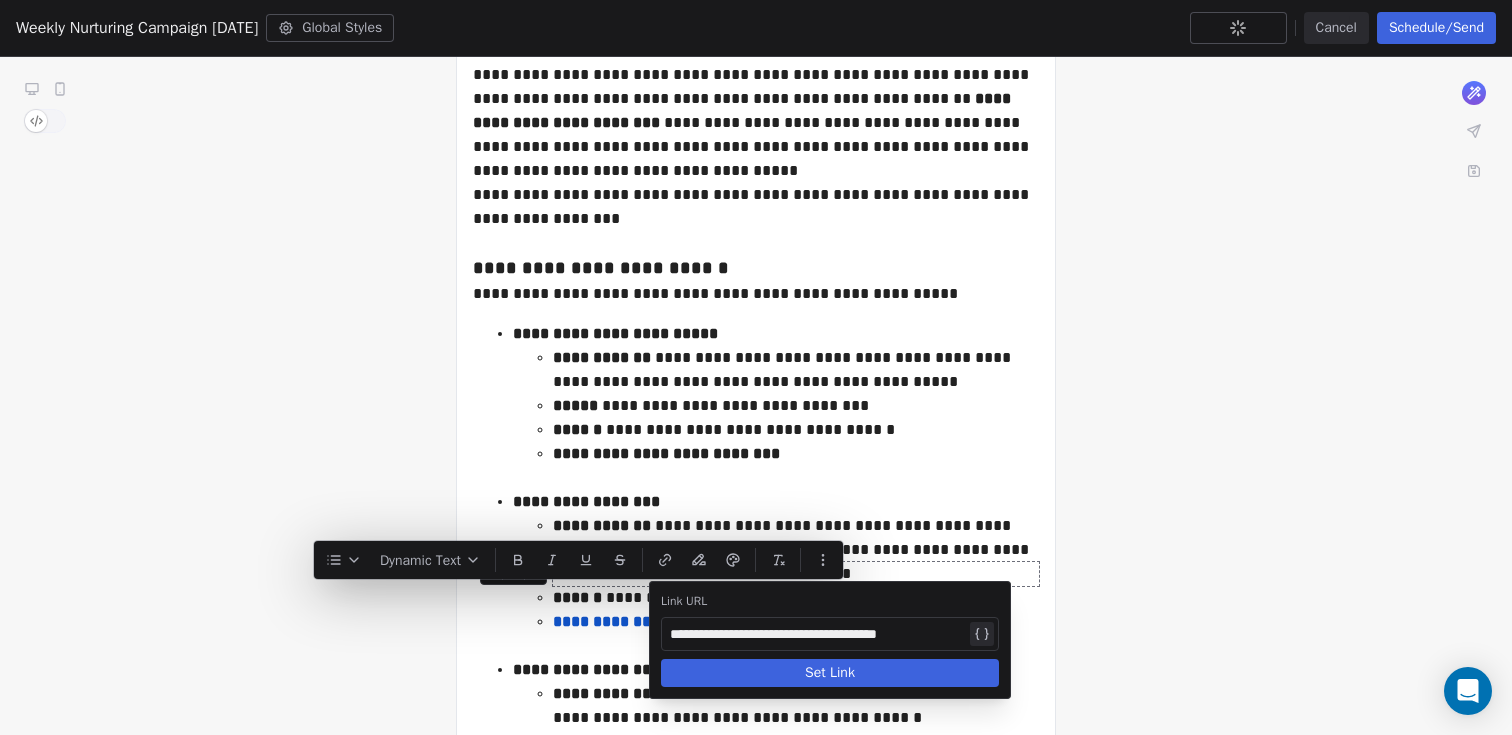 click on "Set Link" at bounding box center [830, 673] 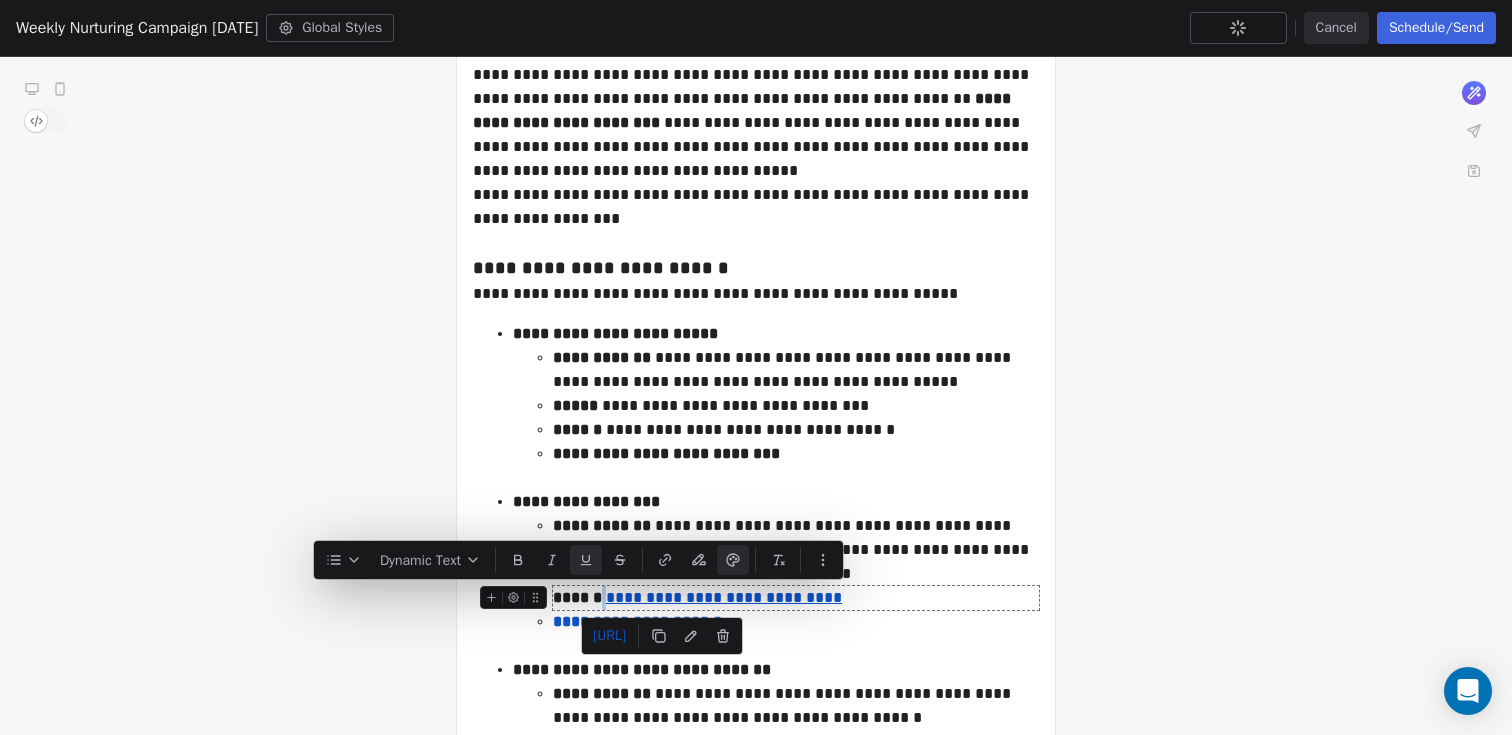 click on "**********" at bounding box center [796, 598] 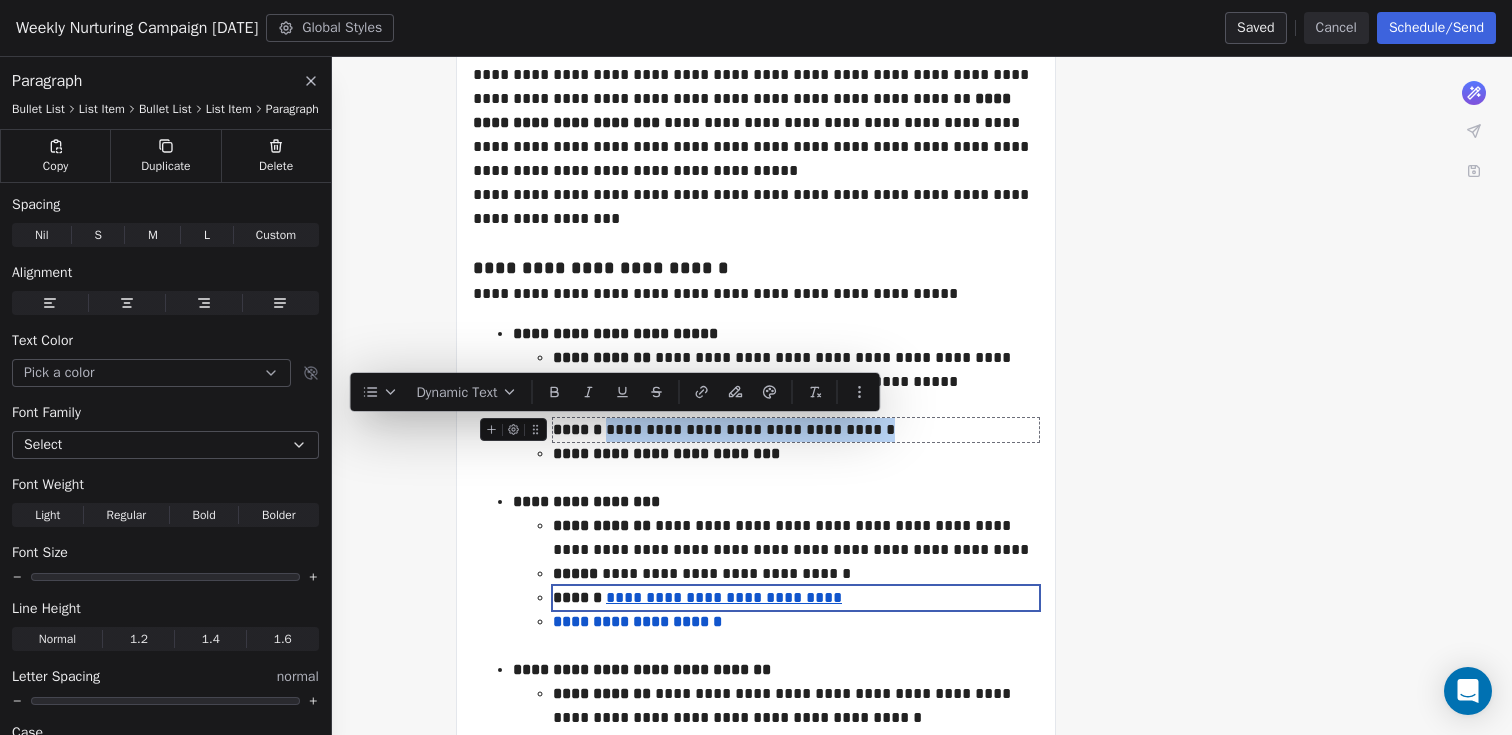 drag, startPoint x: 610, startPoint y: 427, endPoint x: 877, endPoint y: 432, distance: 267.0468 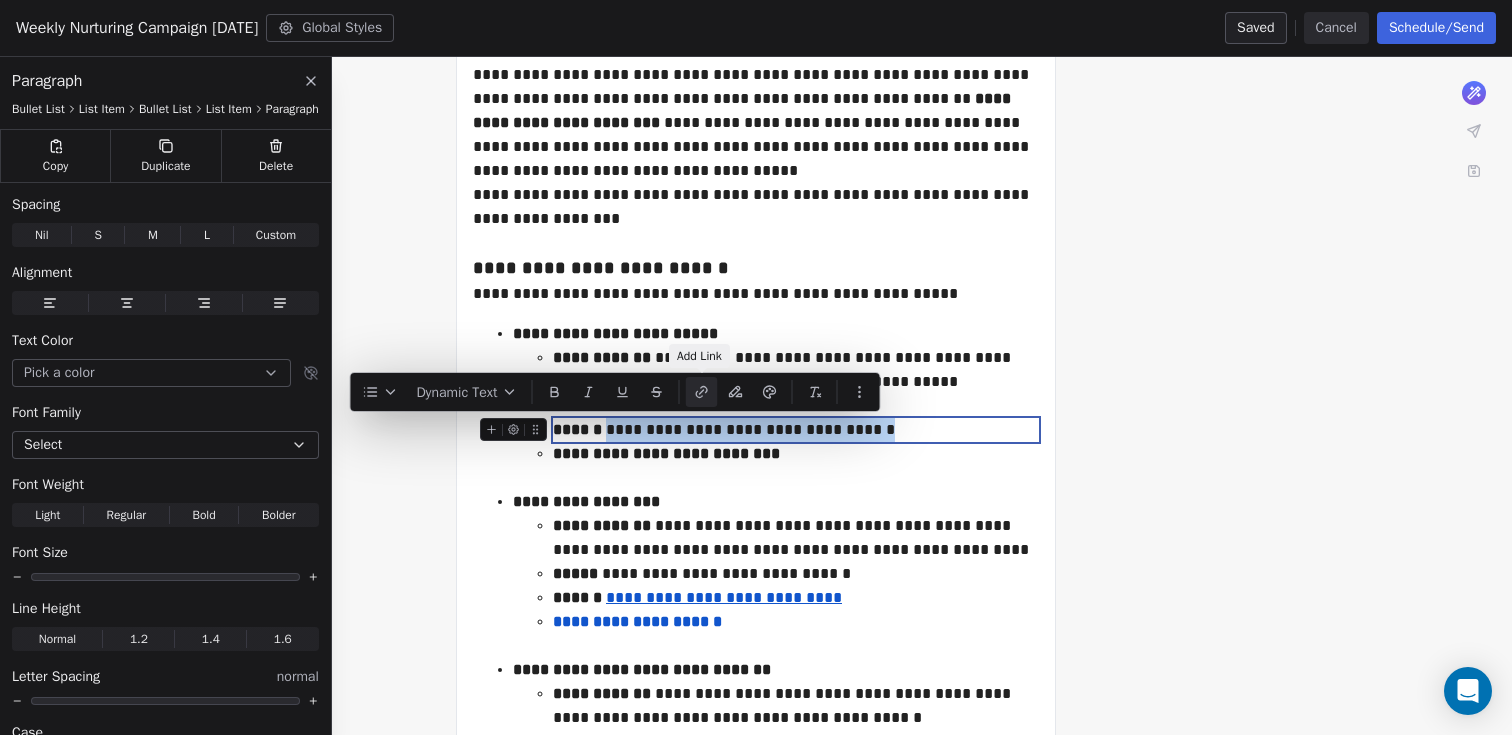 click 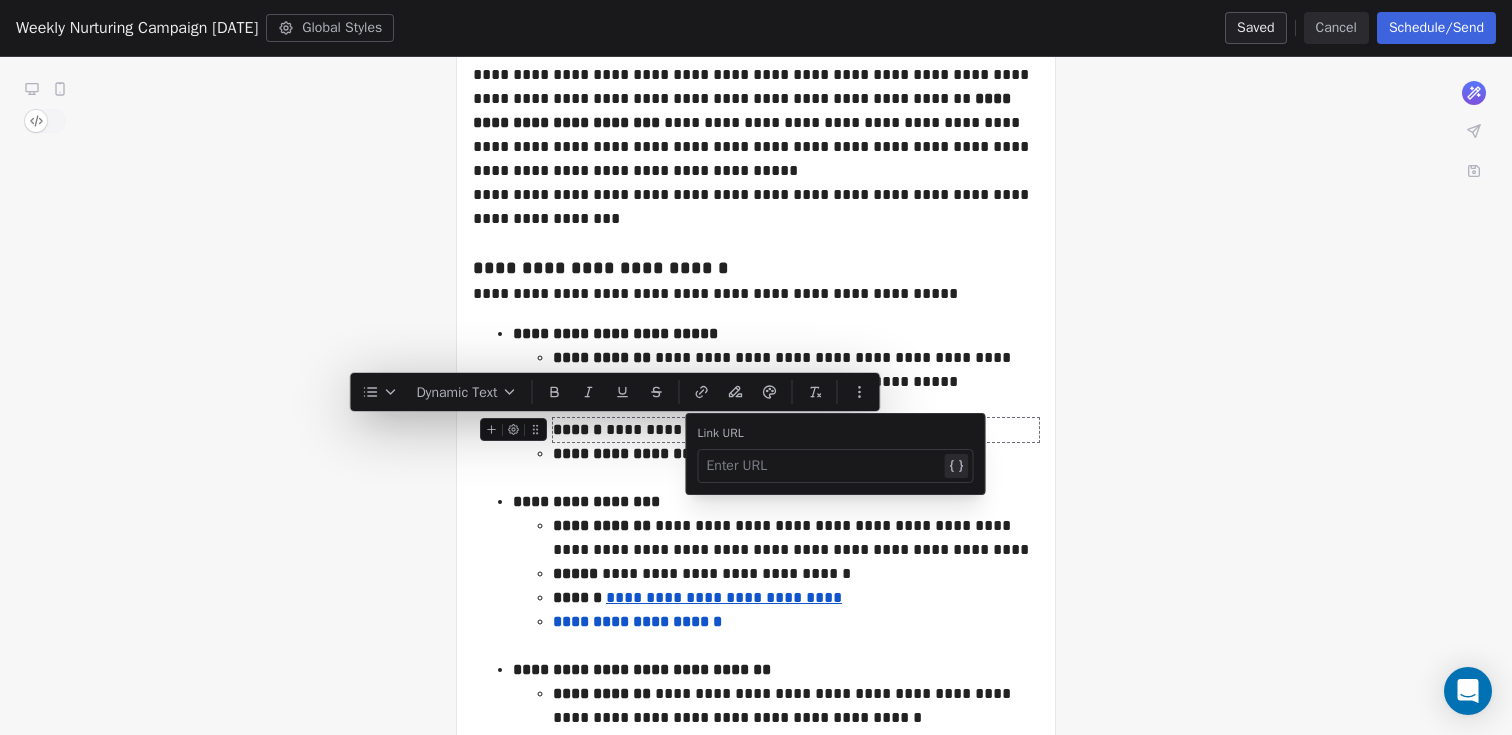 click on "Enter URL" at bounding box center [838, 466] 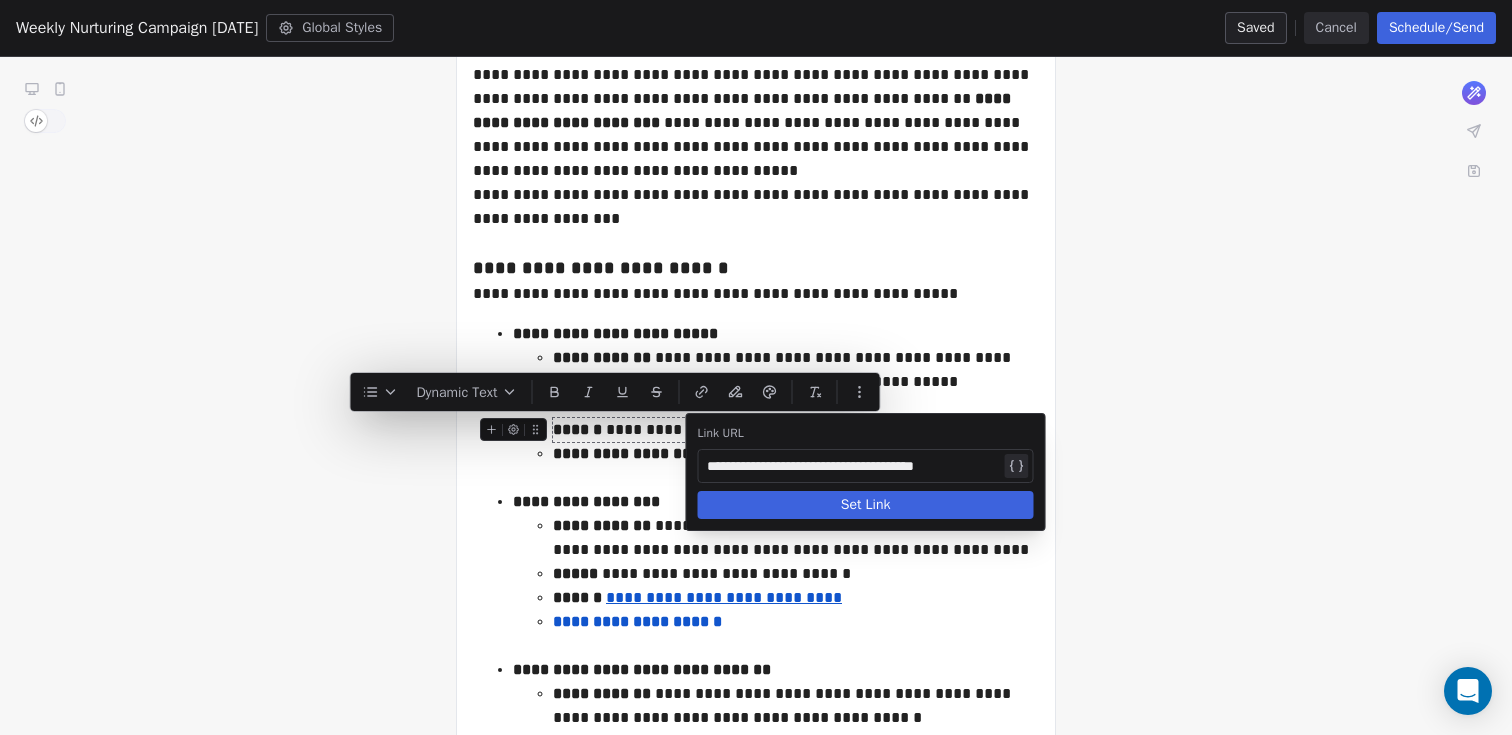 click on "Set Link" at bounding box center (866, 505) 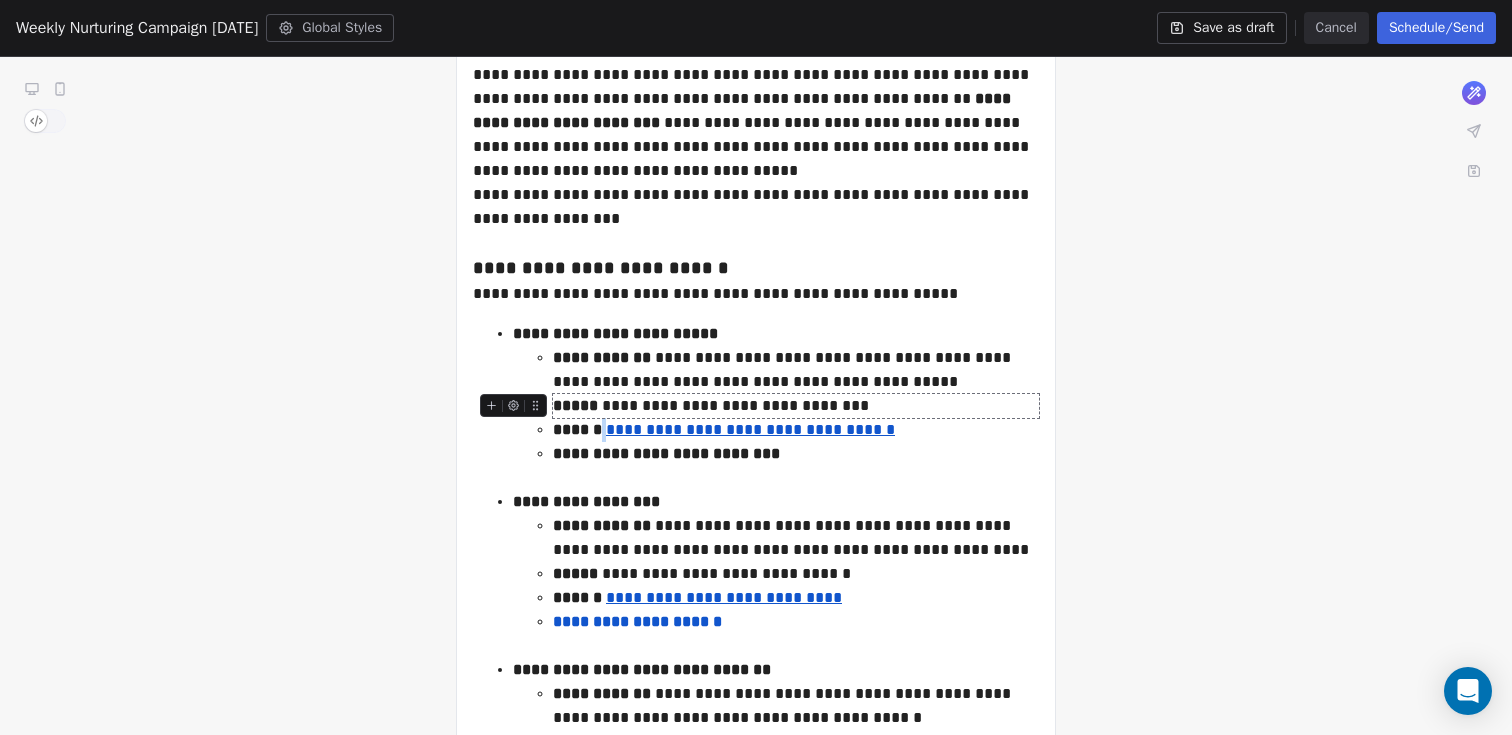 click on "**********" at bounding box center (796, 406) 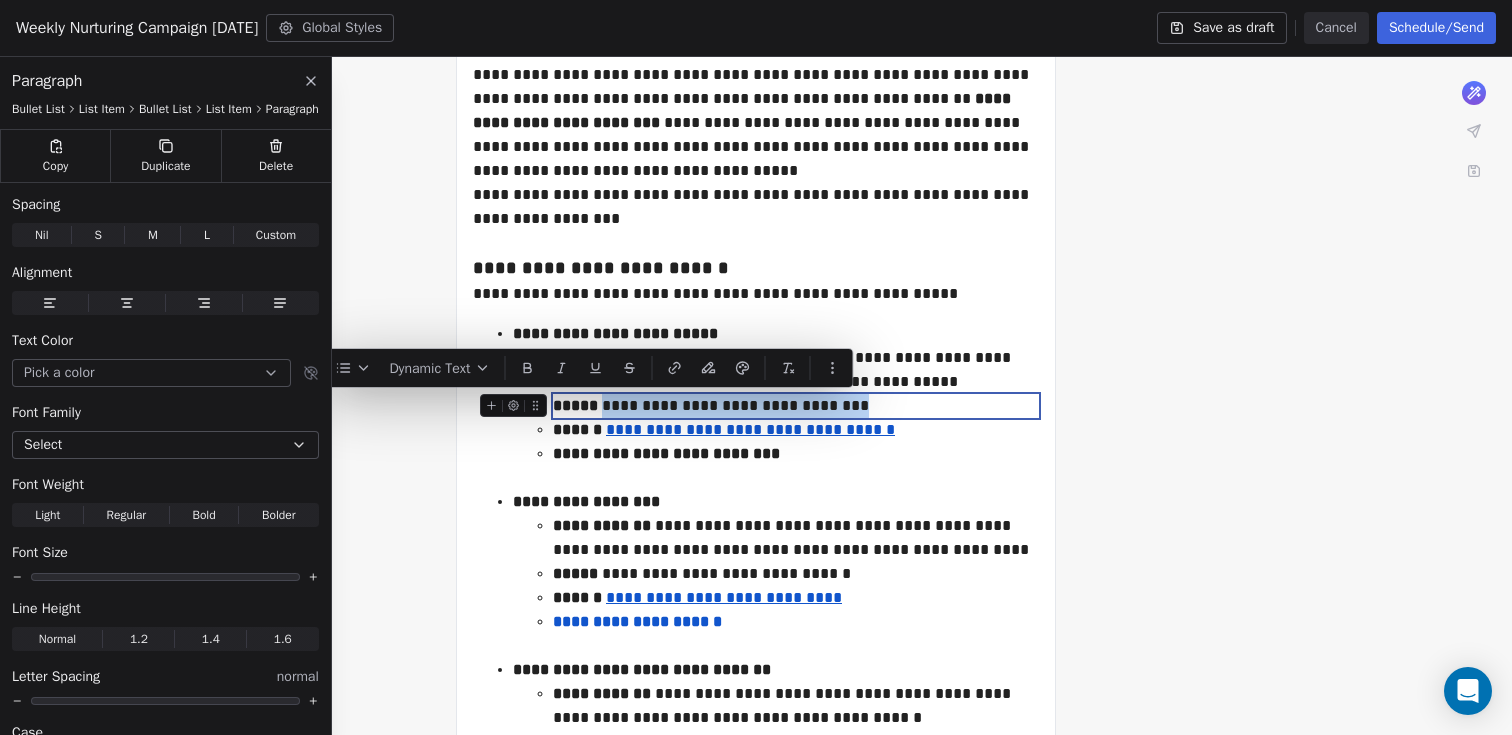 drag, startPoint x: 606, startPoint y: 404, endPoint x: 848, endPoint y: 414, distance: 242.20653 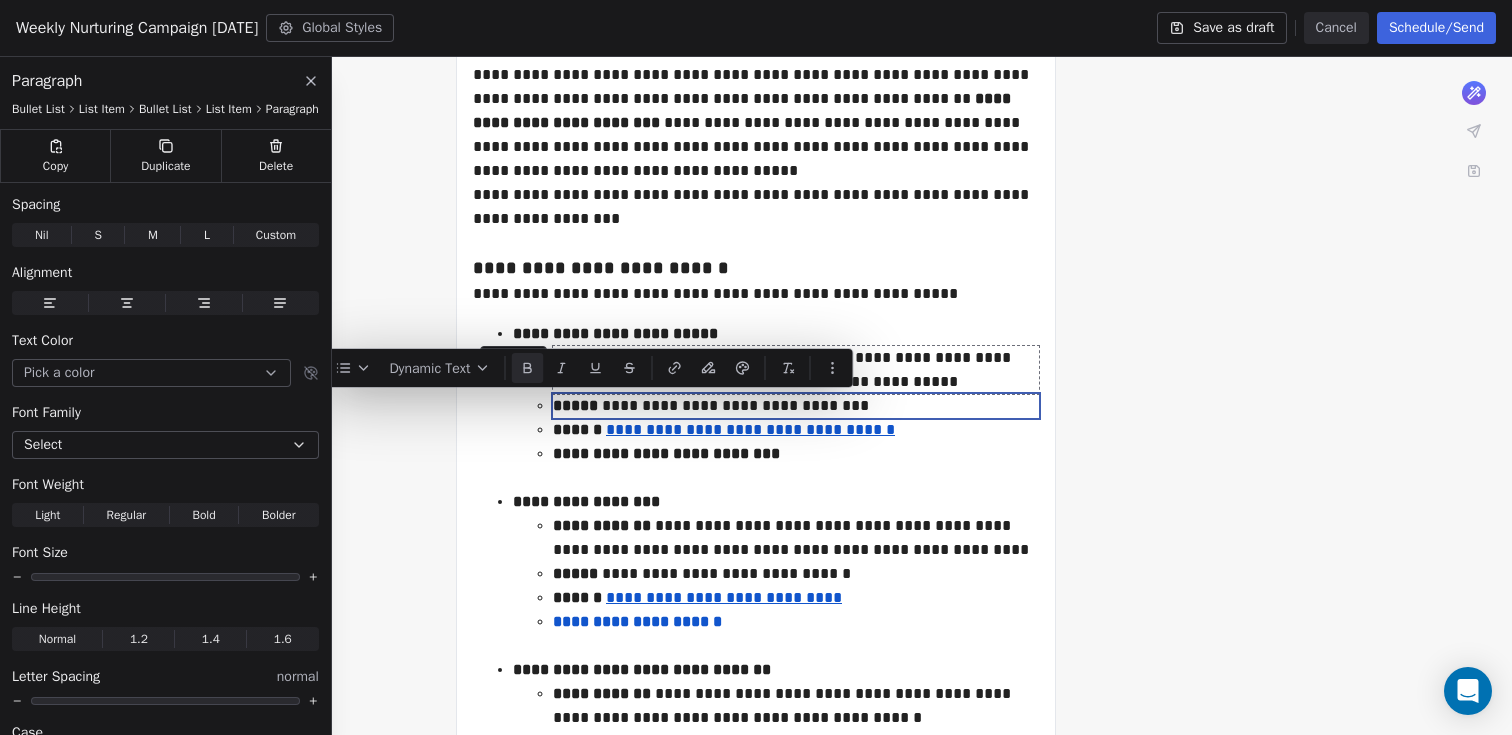 click 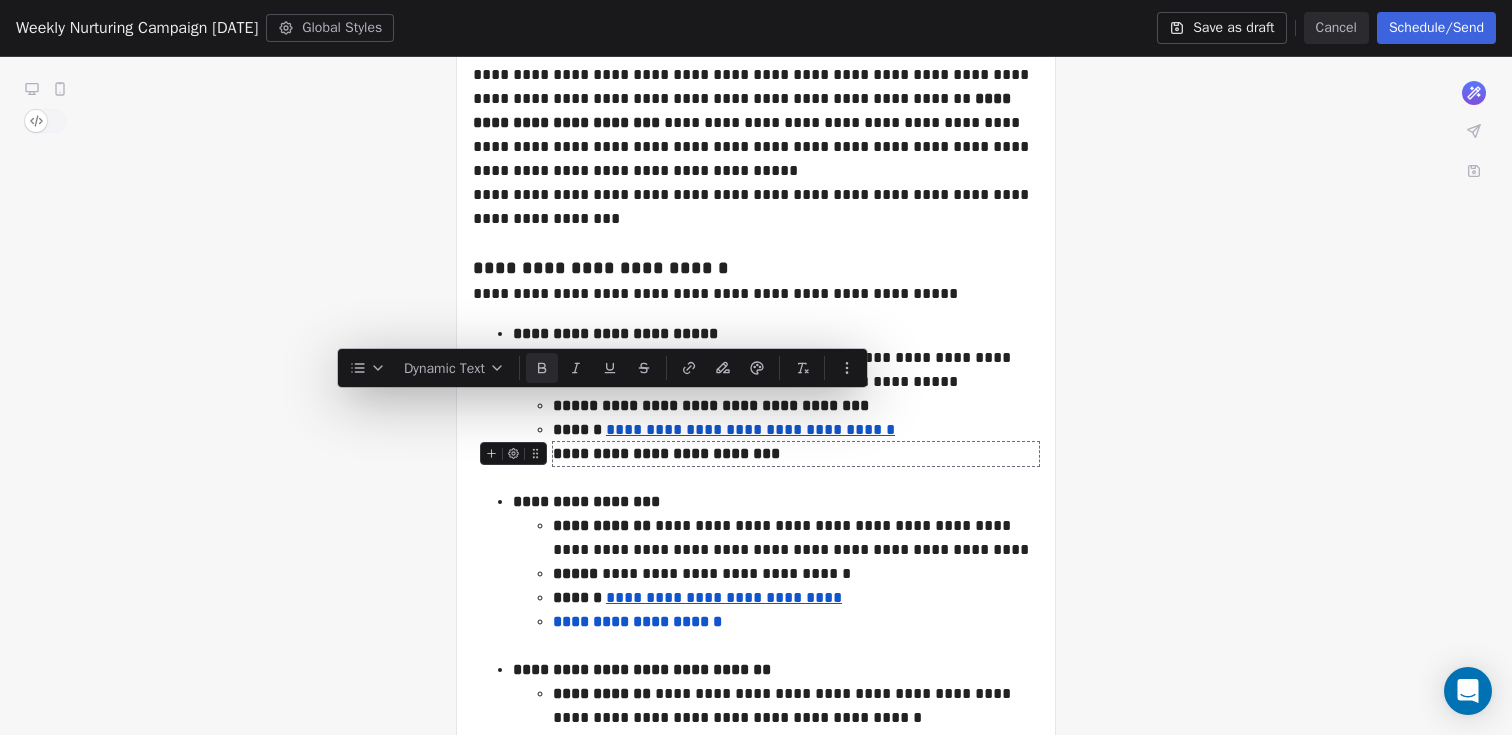 click on "**********" at bounding box center [776, 502] 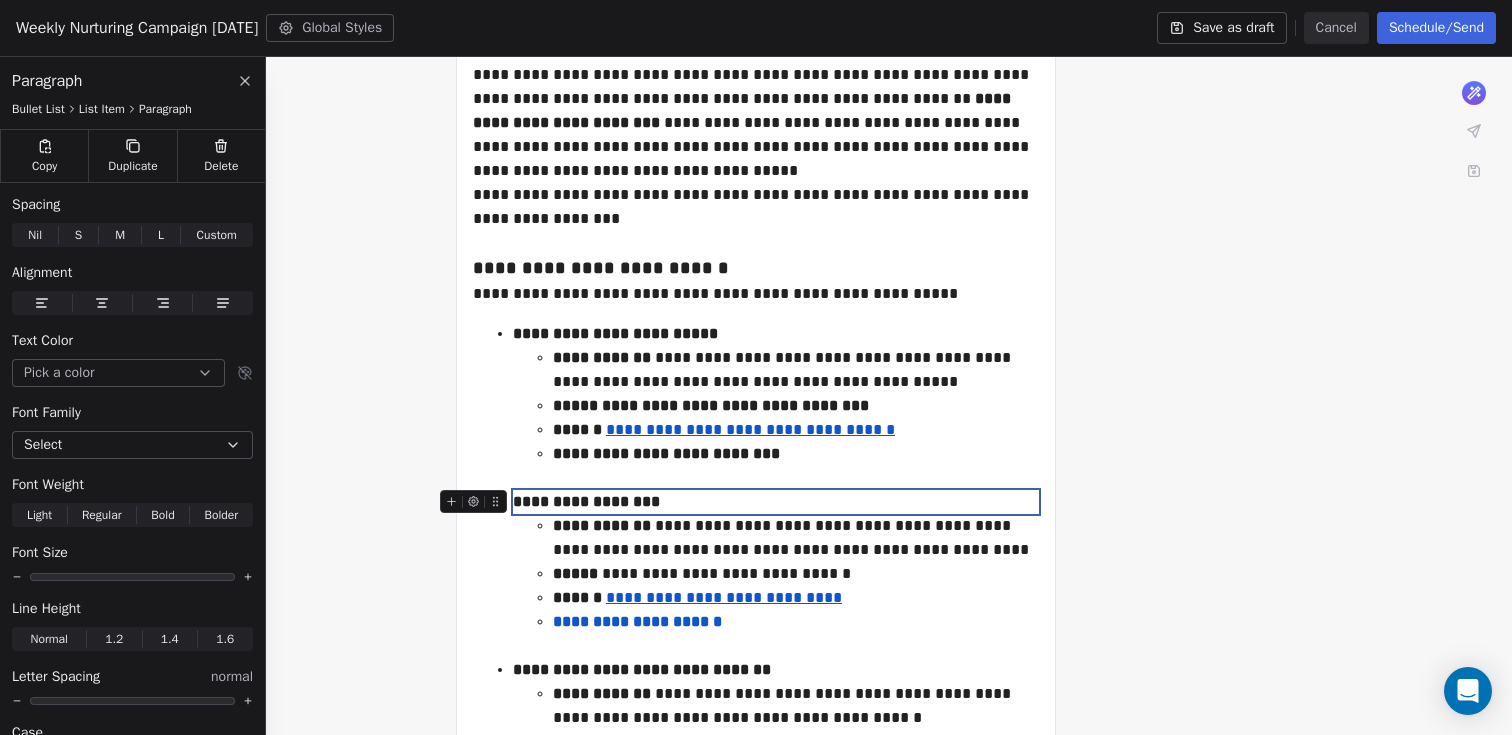 scroll, scrollTop: 456, scrollLeft: 0, axis: vertical 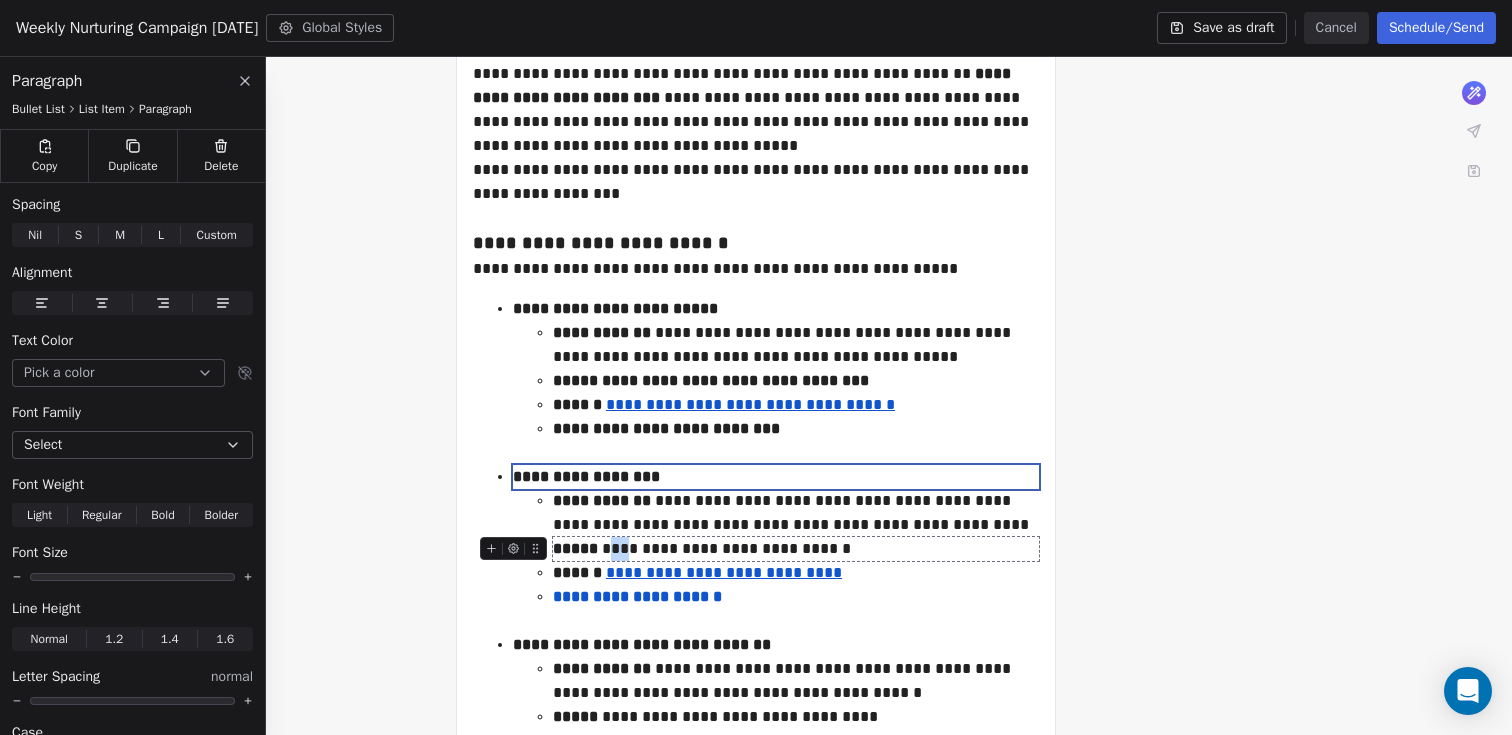 drag, startPoint x: 612, startPoint y: 541, endPoint x: 640, endPoint y: 539, distance: 28.071337 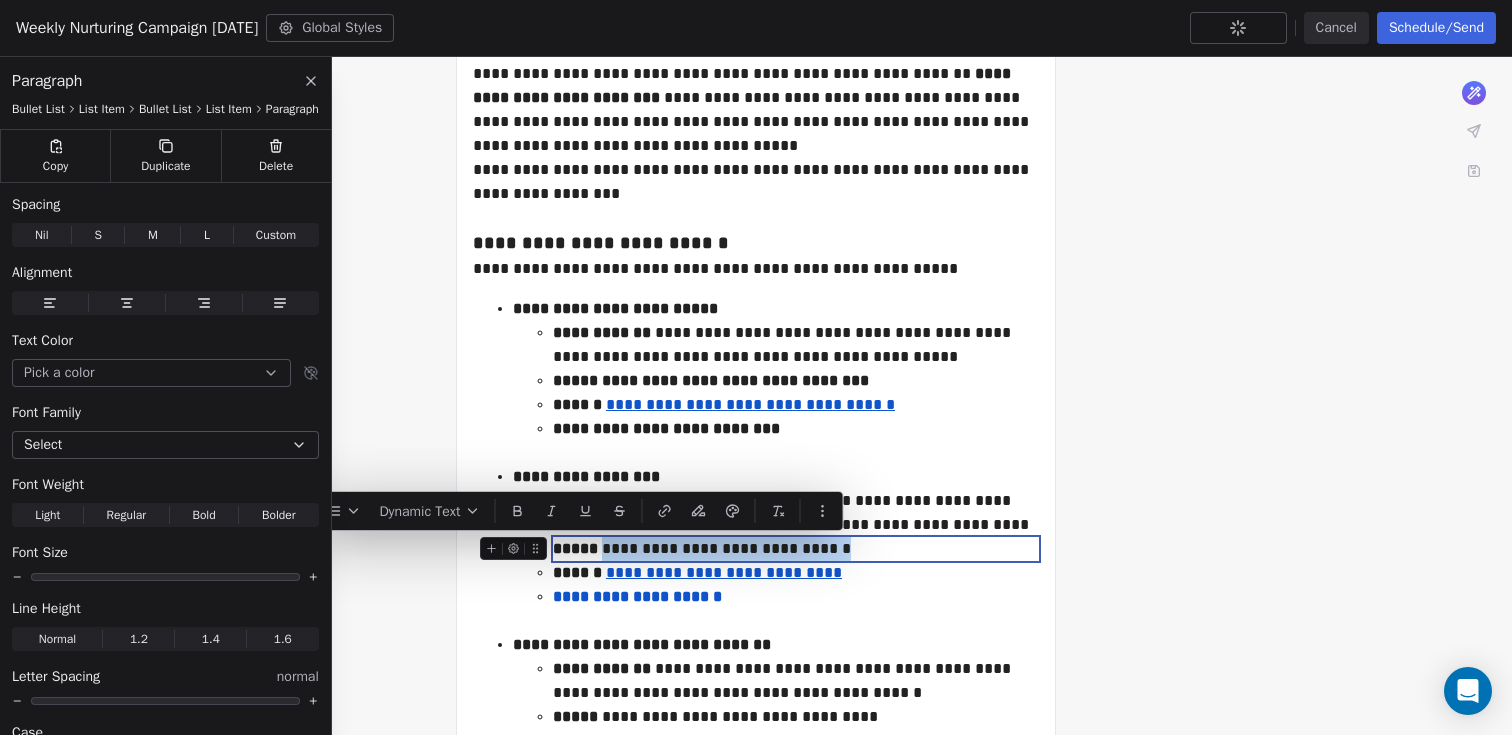 drag, startPoint x: 610, startPoint y: 546, endPoint x: 861, endPoint y: 551, distance: 251.04979 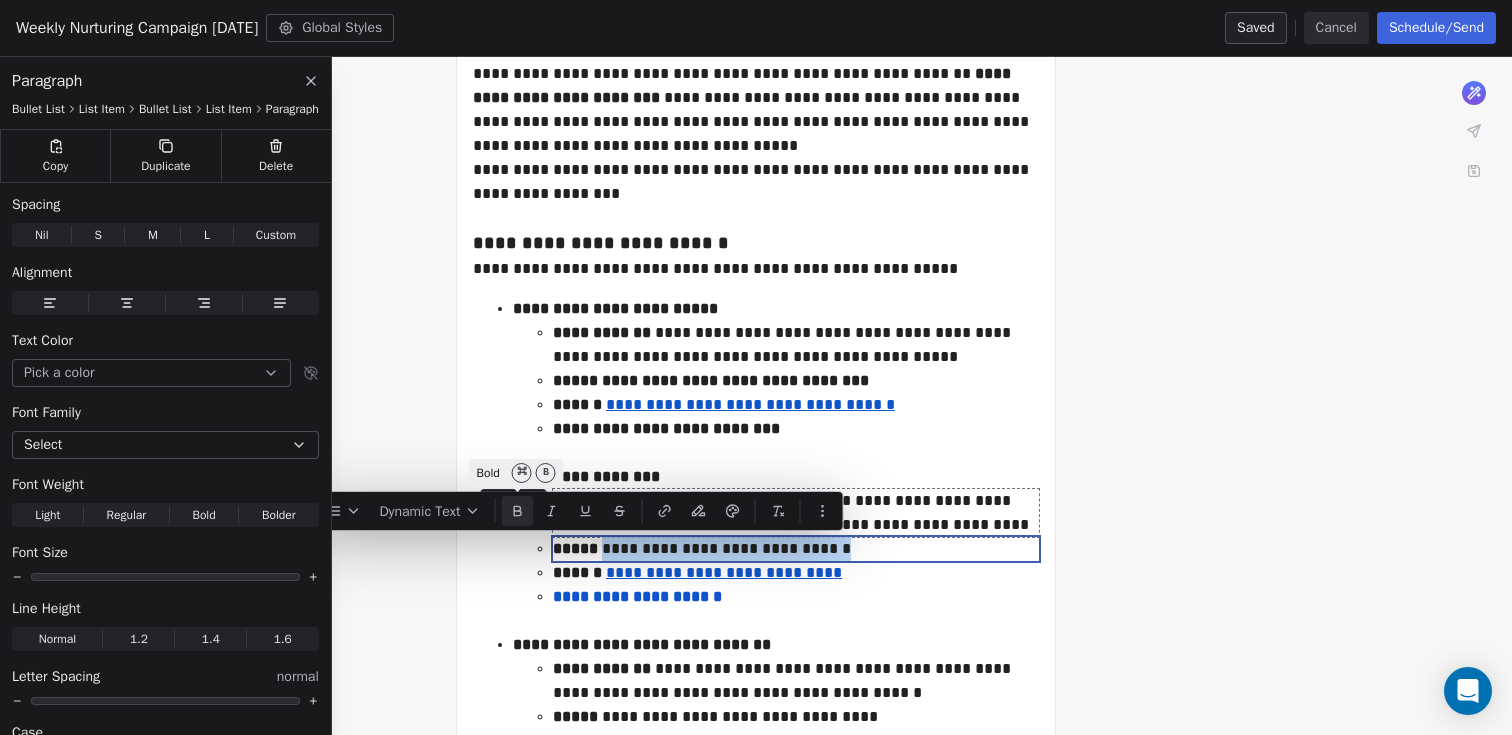 click 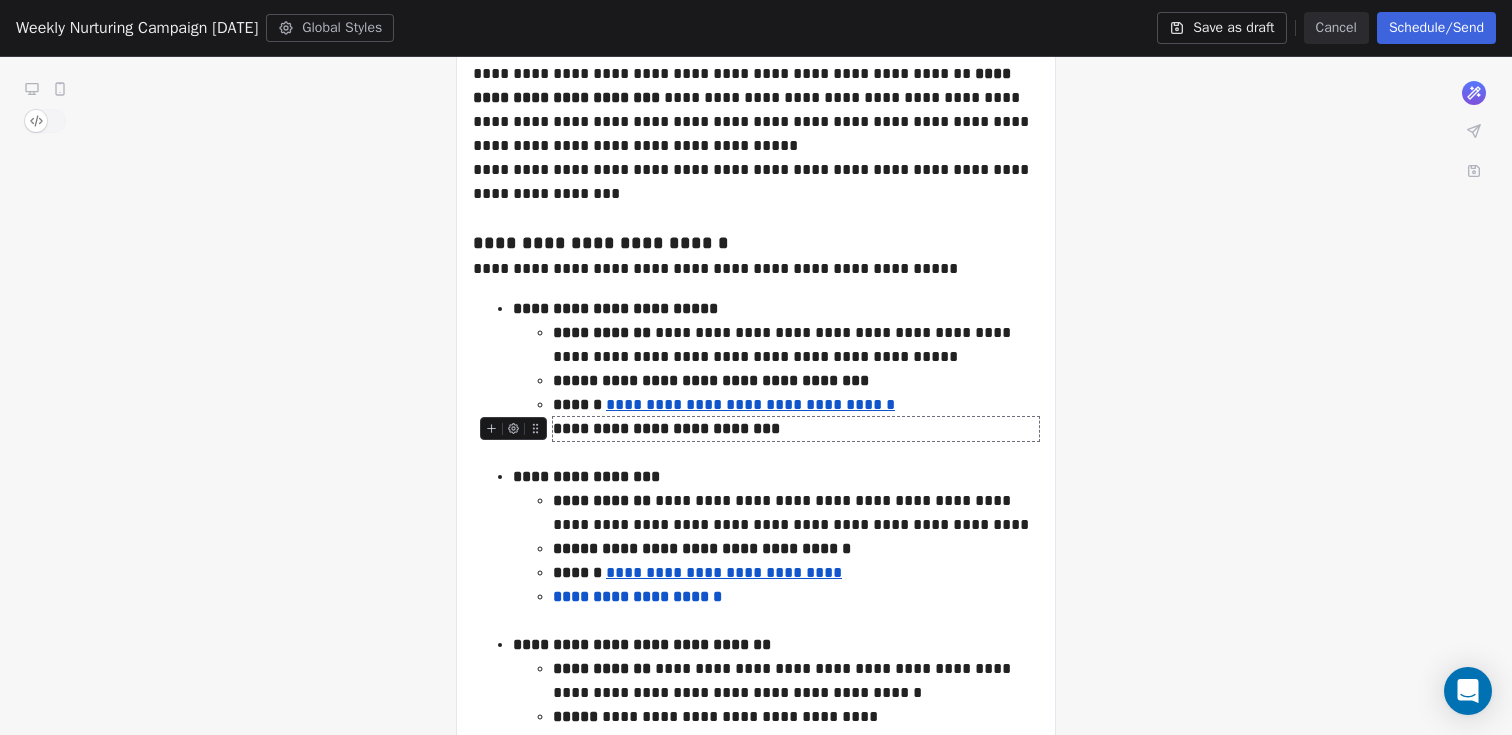 click on "**********" at bounding box center [796, 429] 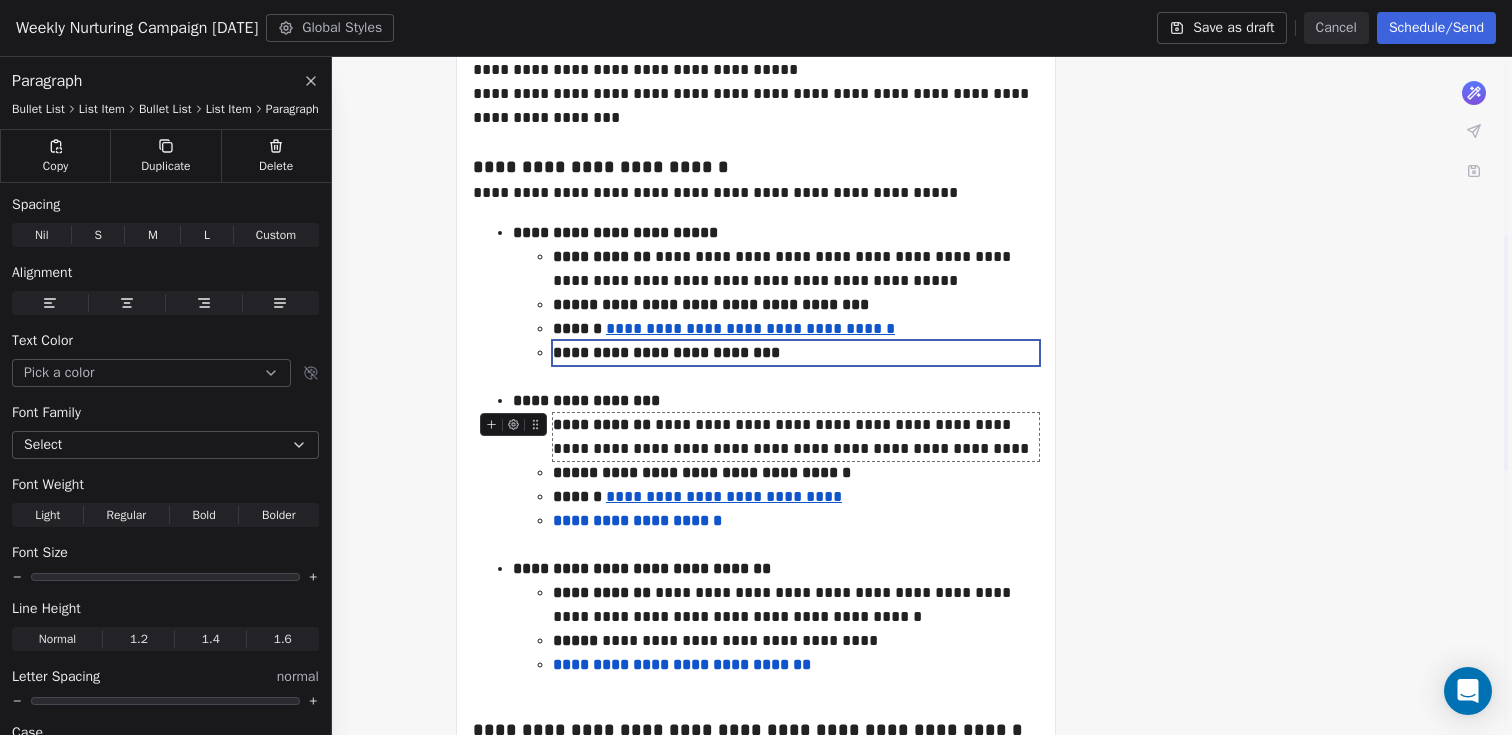 scroll, scrollTop: 506, scrollLeft: 0, axis: vertical 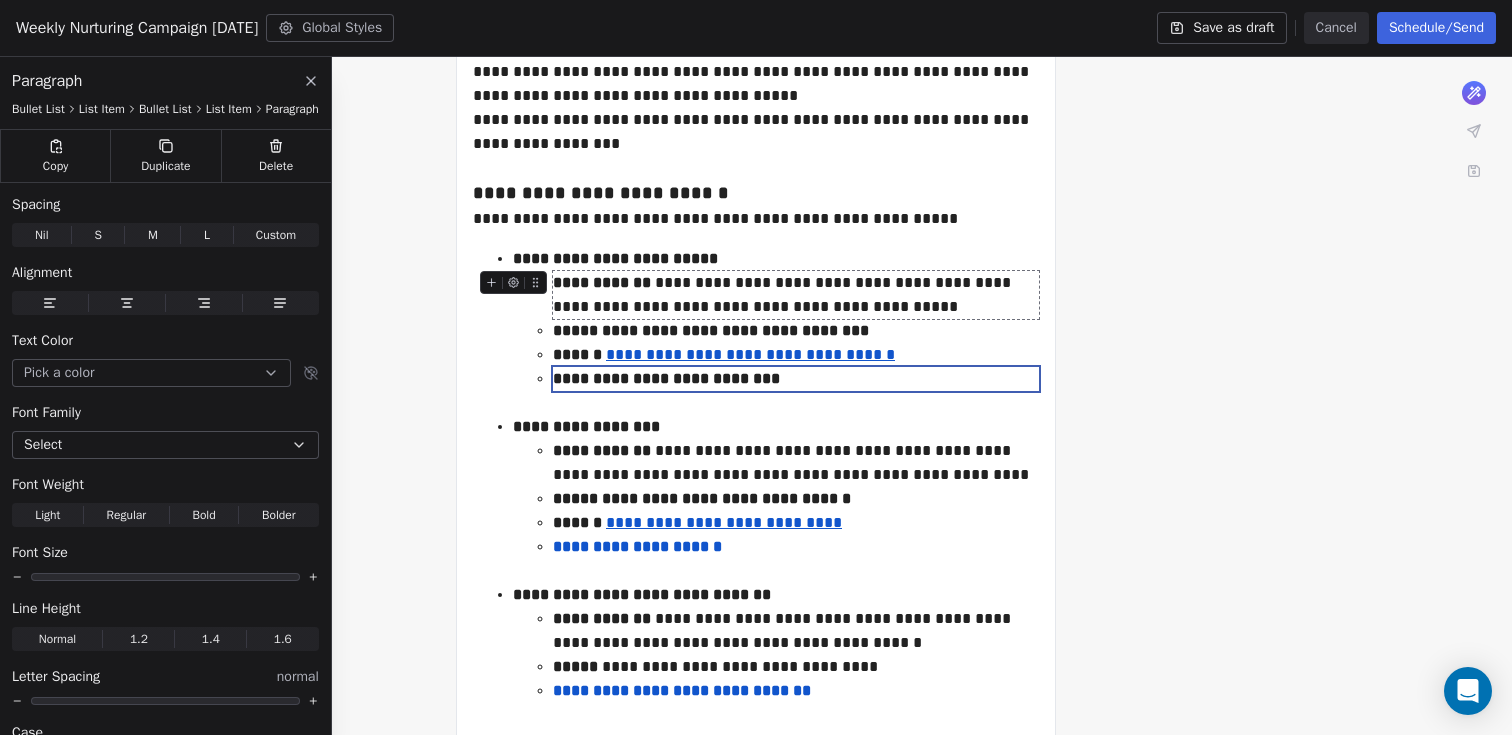 click on "**********" at bounding box center (796, 295) 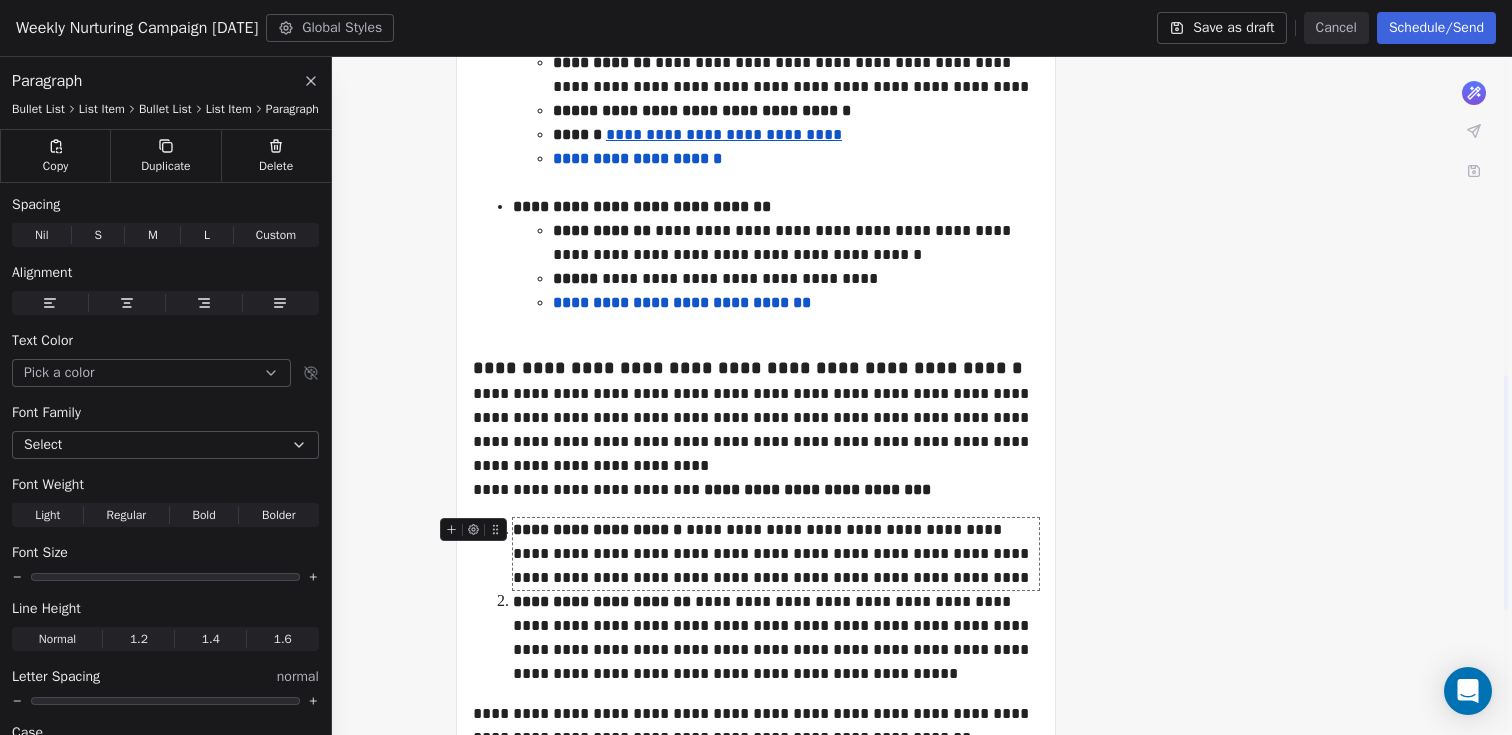 scroll, scrollTop: 907, scrollLeft: 0, axis: vertical 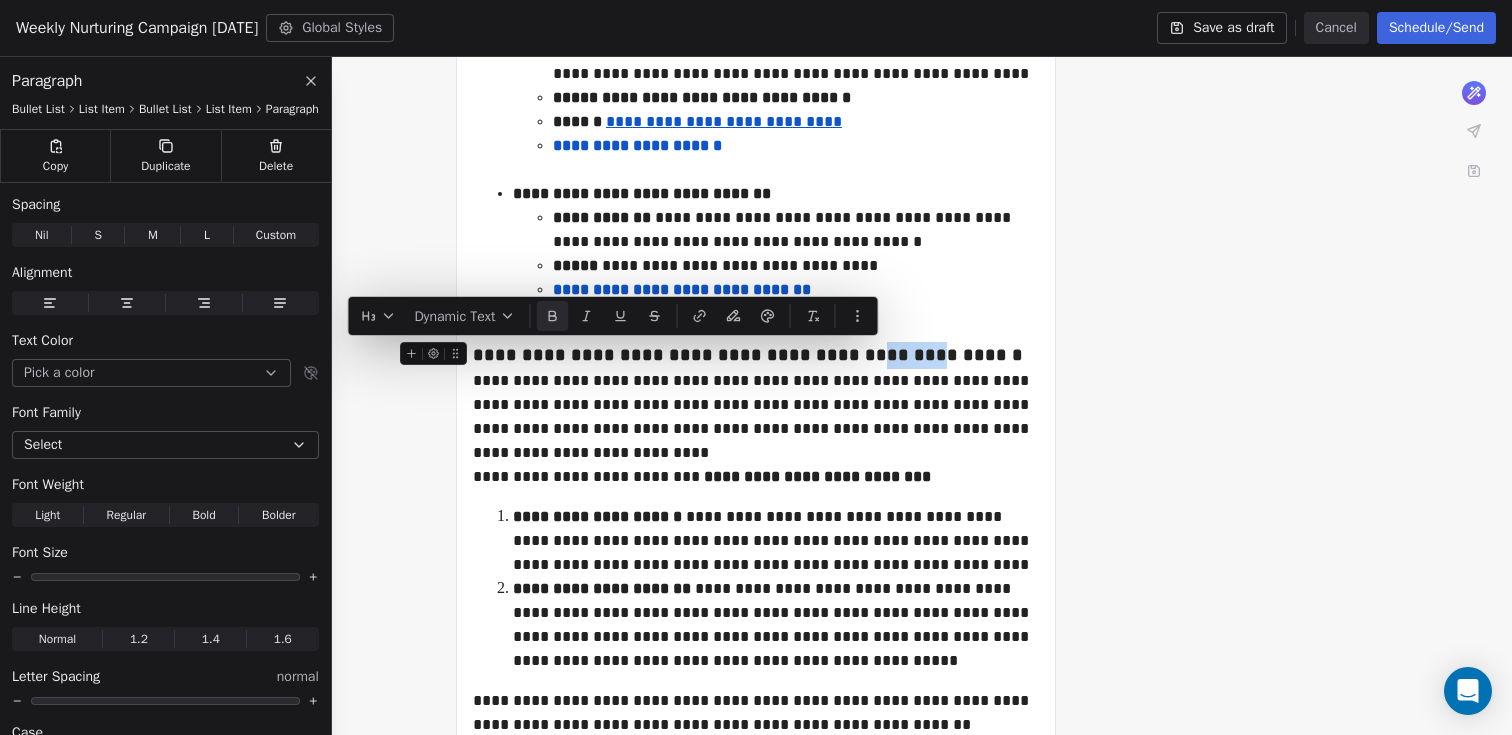 drag, startPoint x: 824, startPoint y: 355, endPoint x: 878, endPoint y: 361, distance: 54.33231 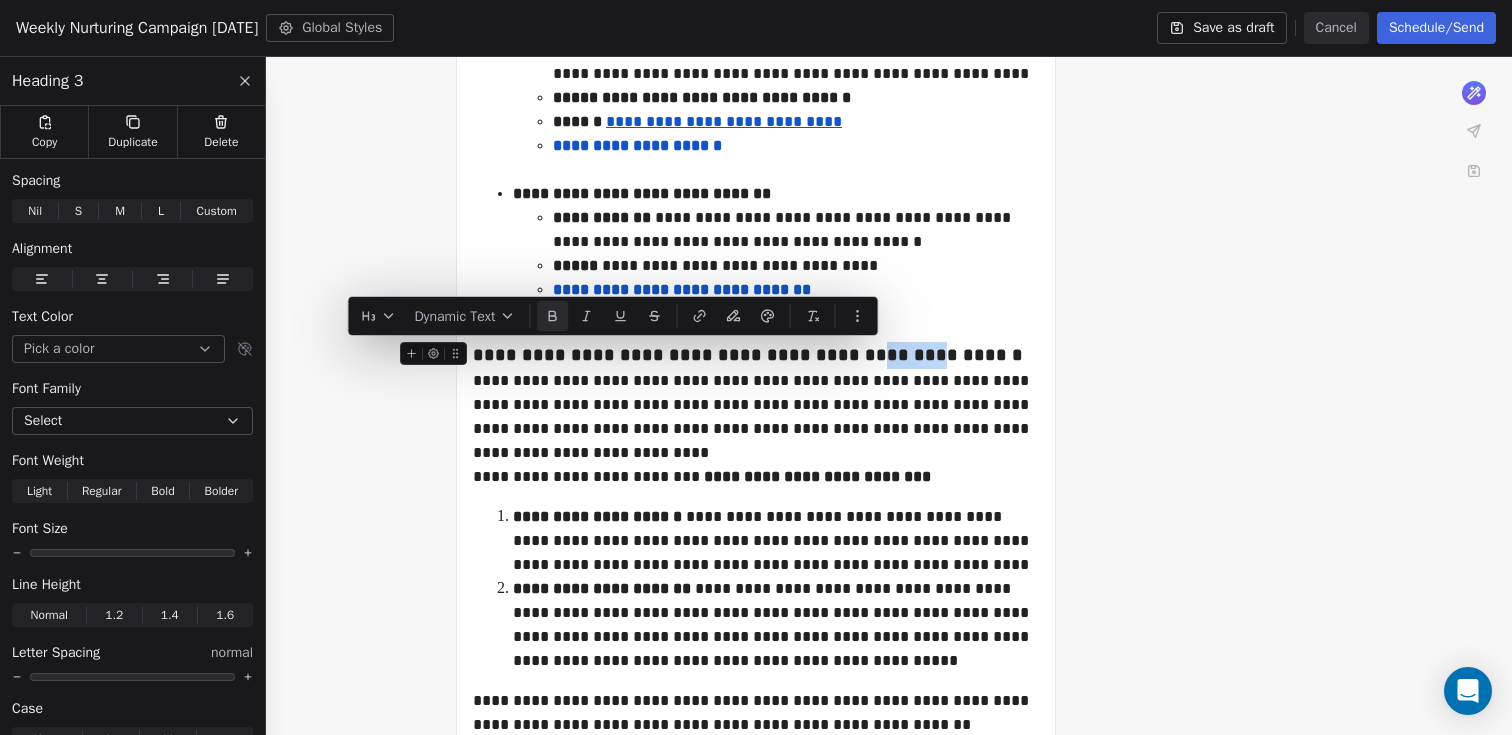 click on "**********" at bounding box center (748, 355) 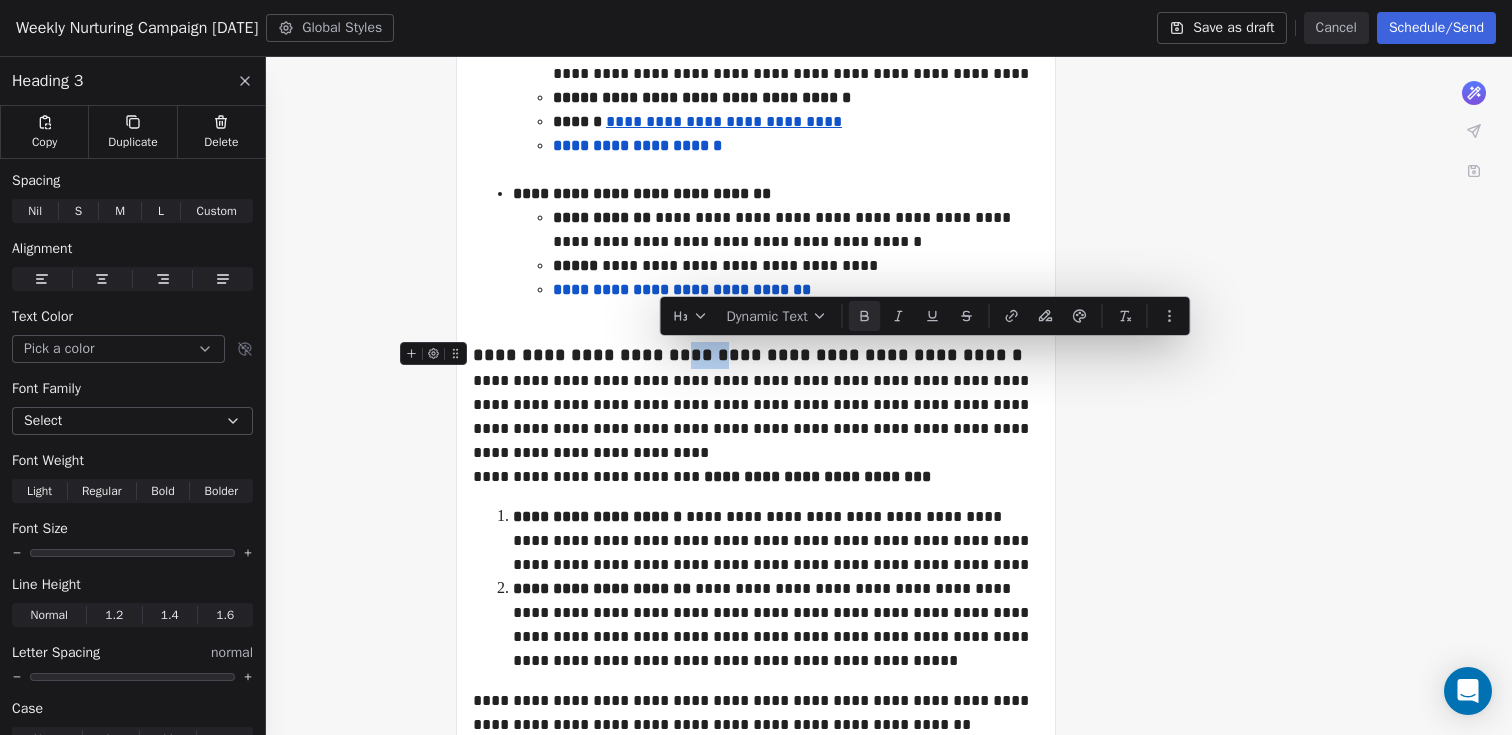drag, startPoint x: 662, startPoint y: 353, endPoint x: 692, endPoint y: 358, distance: 30.413813 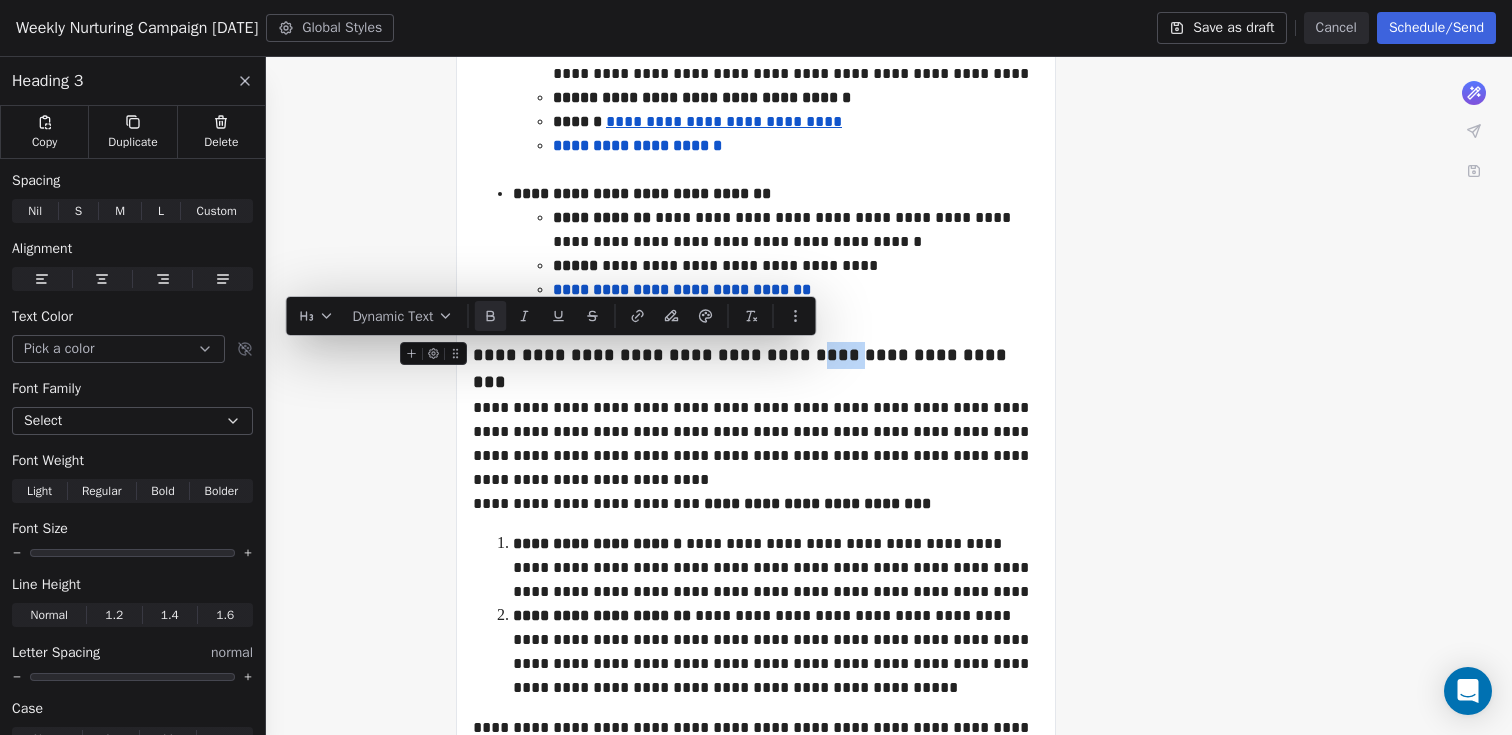 drag, startPoint x: 784, startPoint y: 358, endPoint x: 819, endPoint y: 355, distance: 35.128338 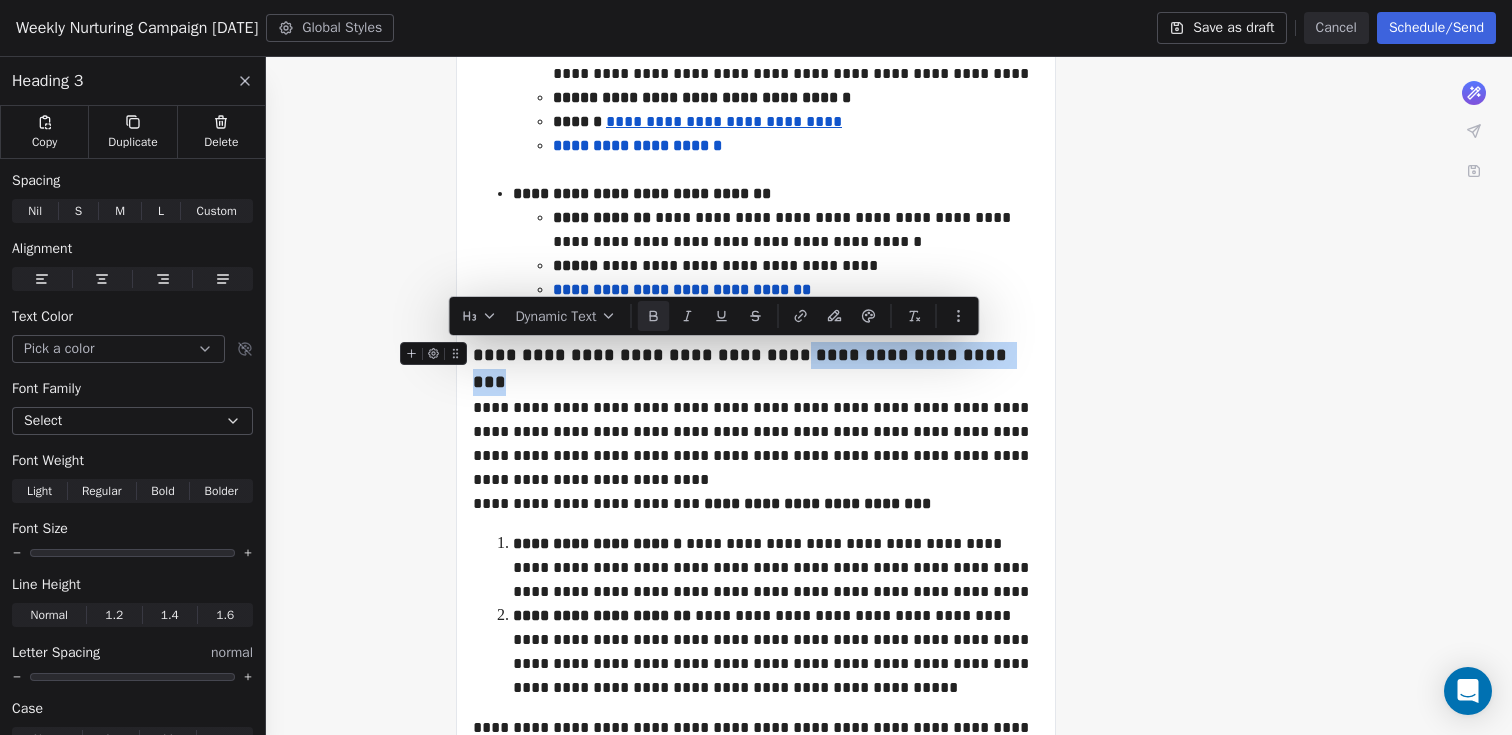 drag, startPoint x: 768, startPoint y: 353, endPoint x: 984, endPoint y: 358, distance: 216.05786 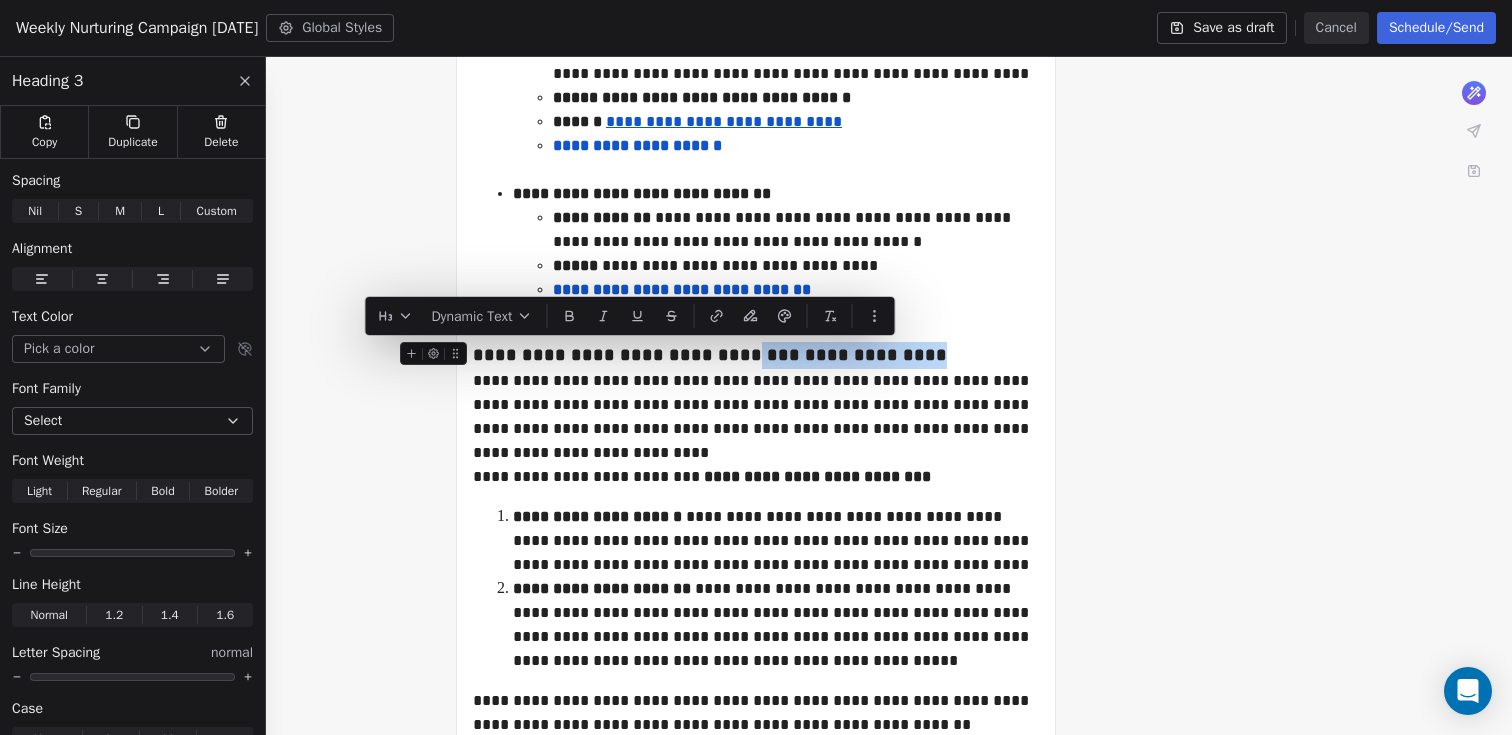 drag, startPoint x: 726, startPoint y: 354, endPoint x: 893, endPoint y: 352, distance: 167.01198 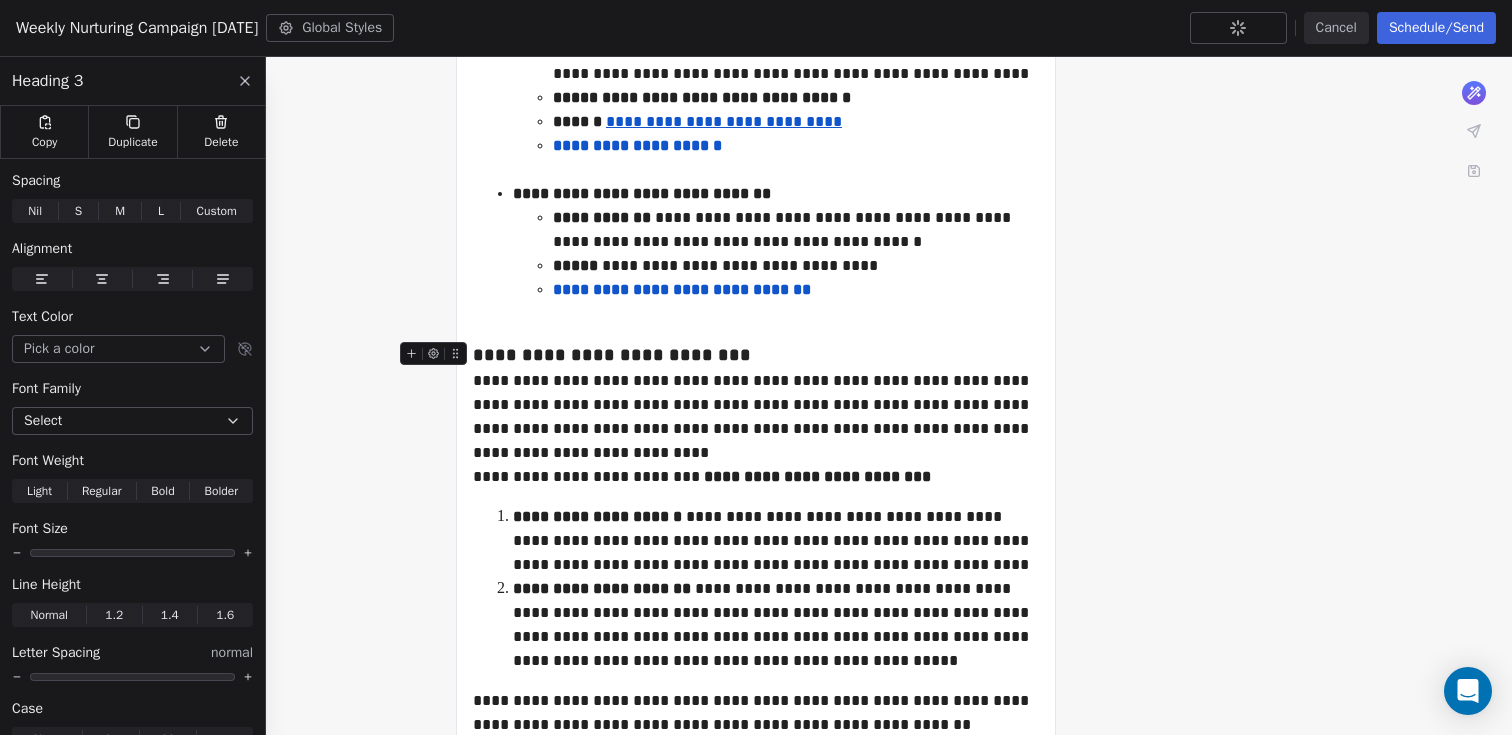 click on "**********" at bounding box center [614, 355] 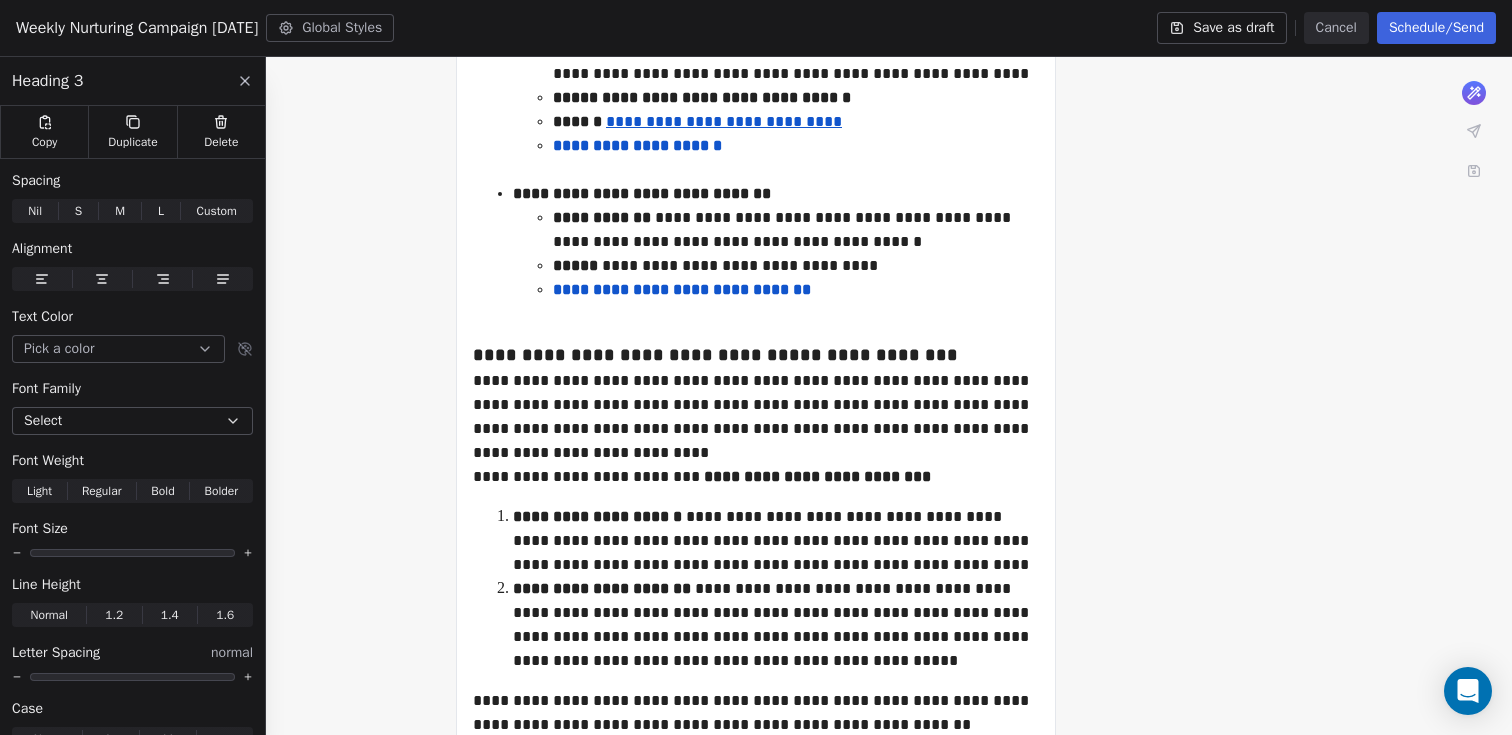 click on "**********" at bounding box center [756, 417] 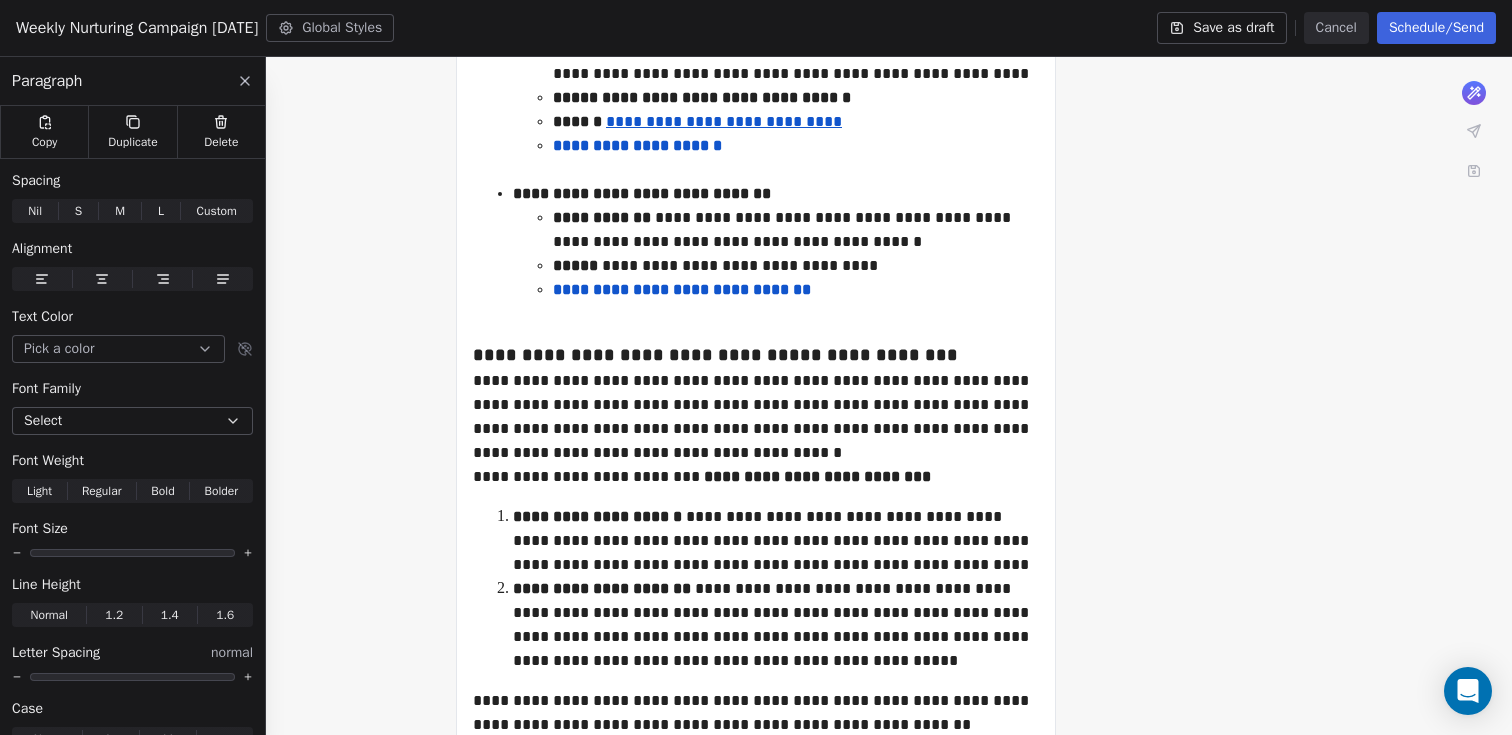 click on "**********" at bounding box center [756, 417] 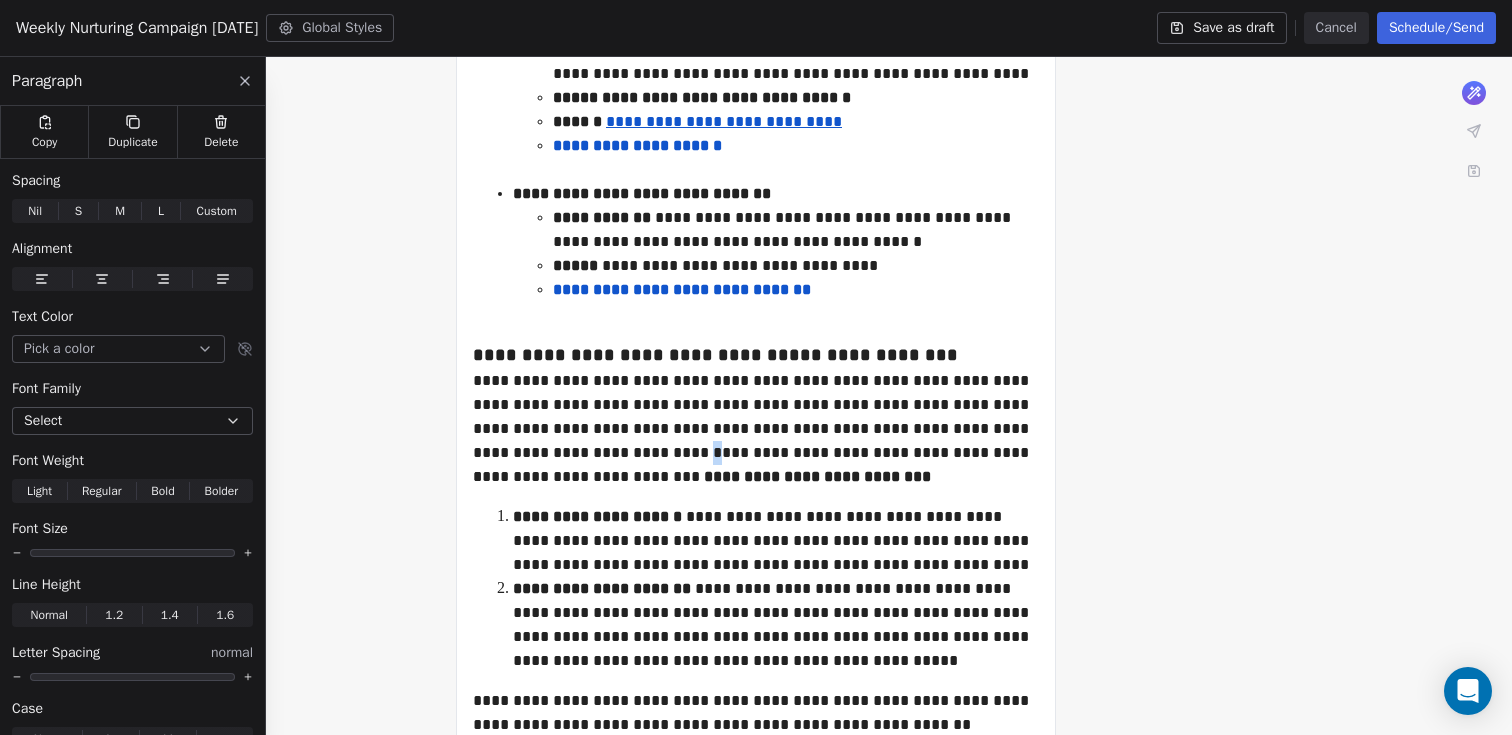 click on "**********" at bounding box center [756, 417] 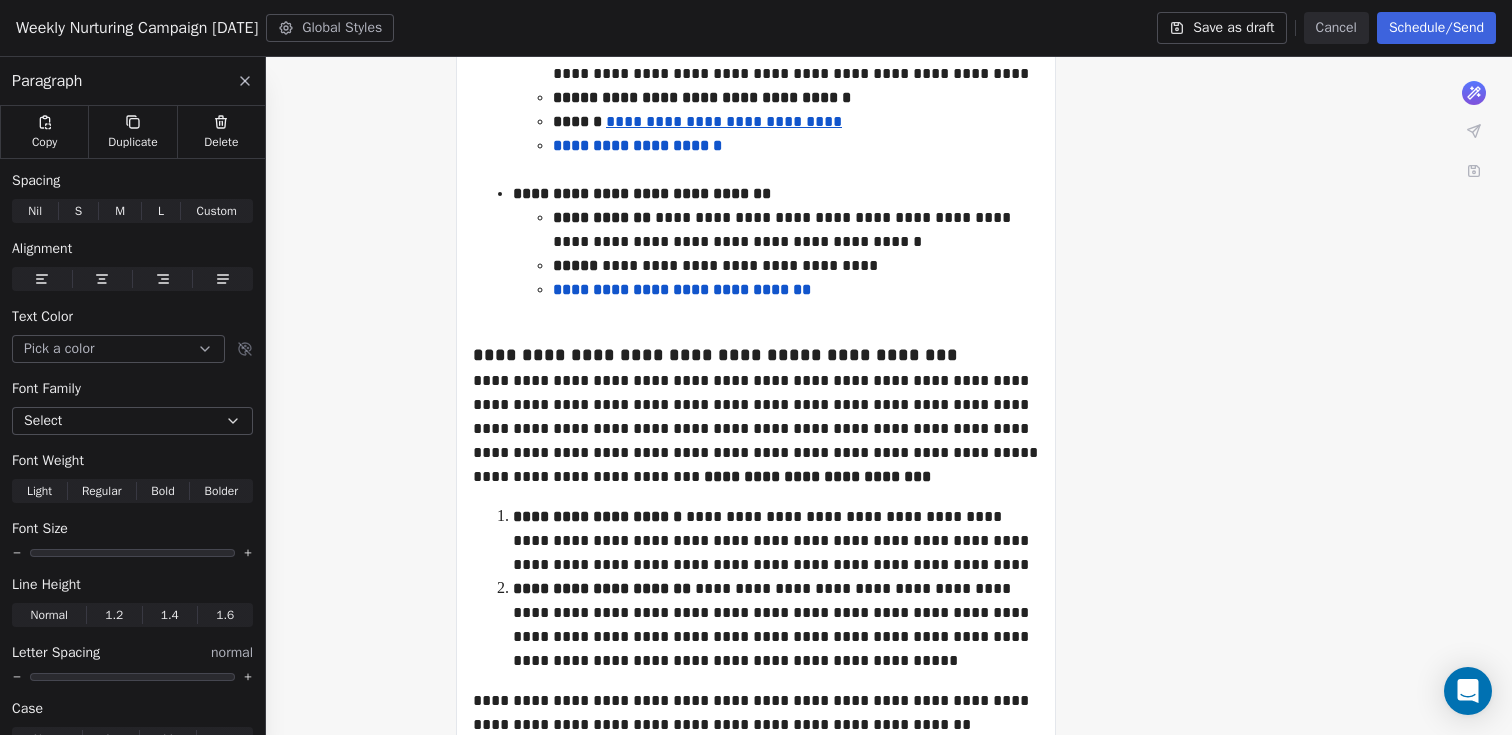 click on "**********" at bounding box center (756, 417) 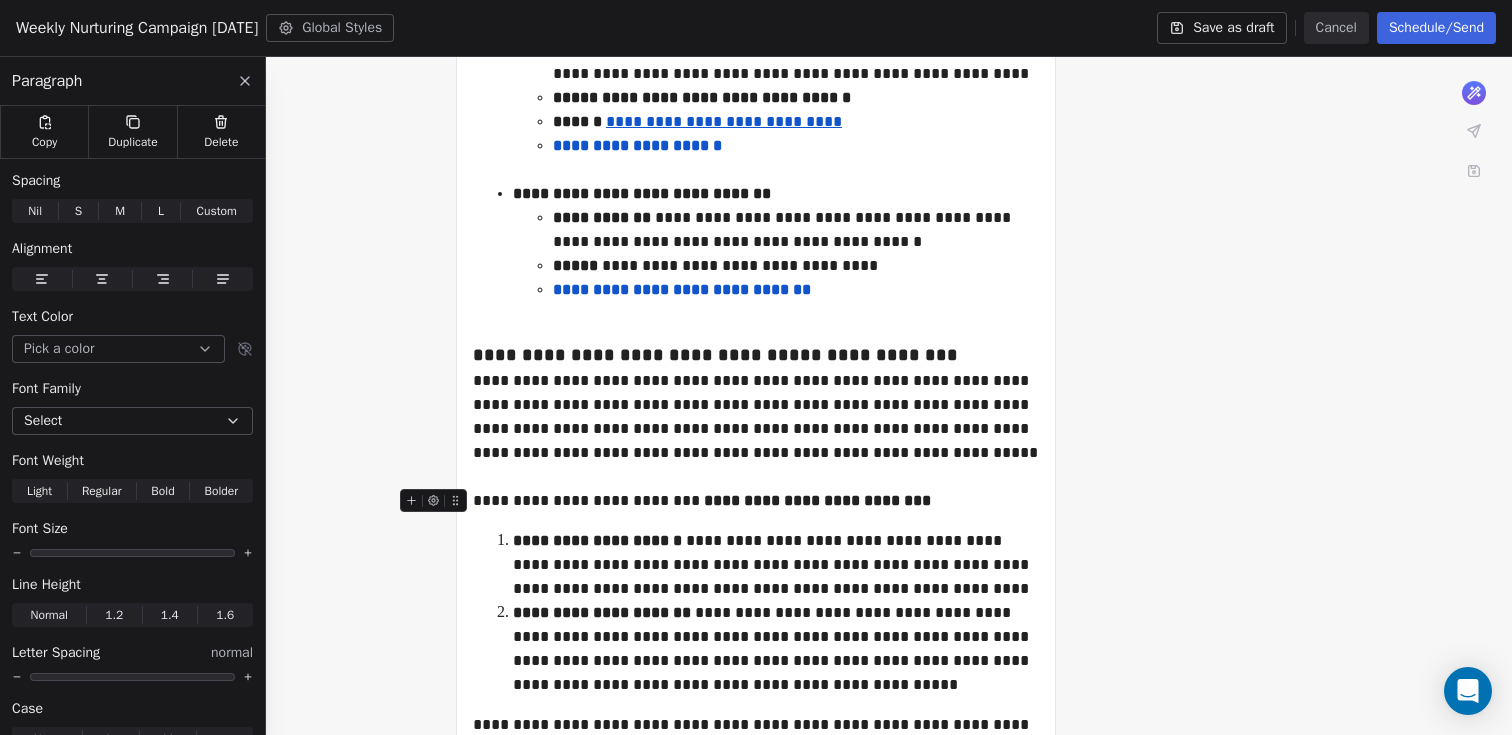 click on "**********" at bounding box center (817, 500) 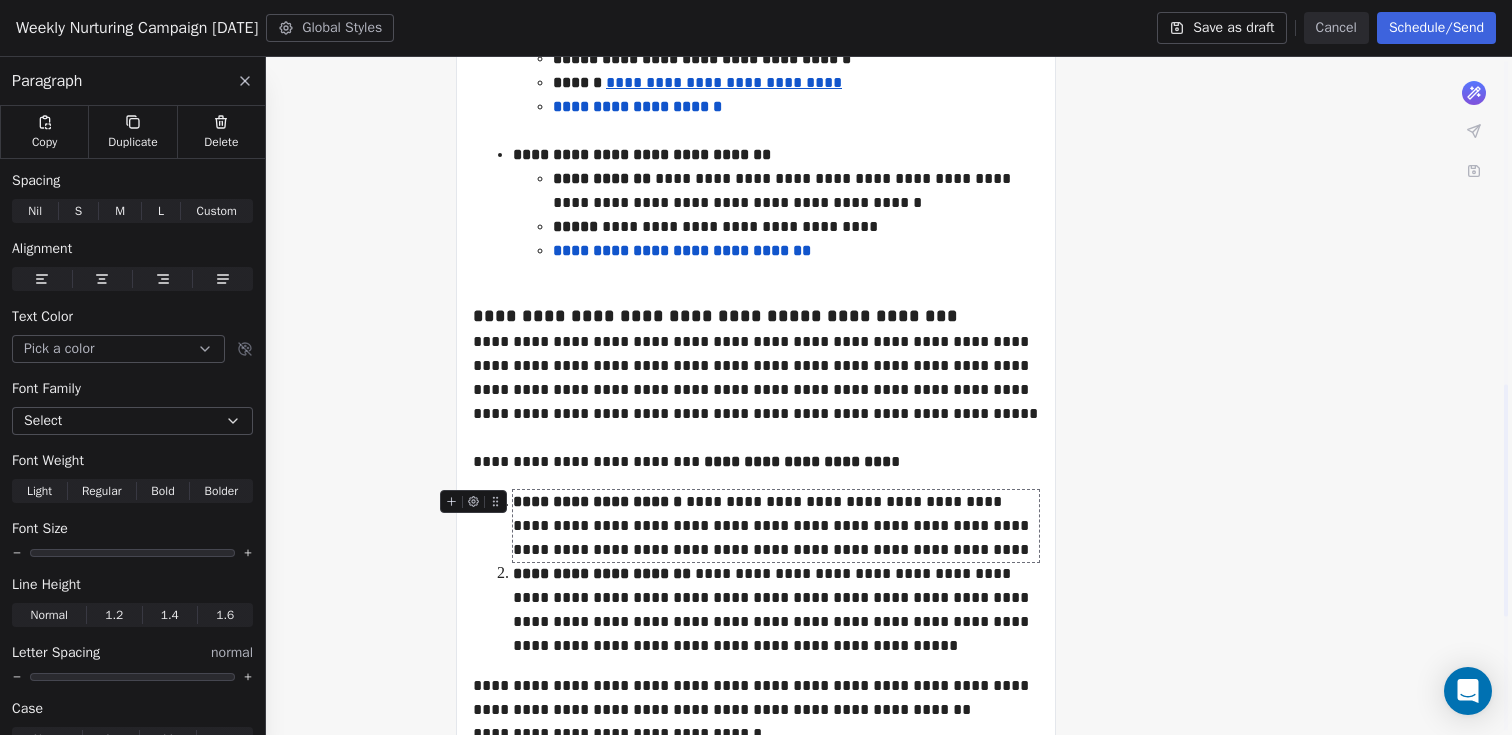 scroll, scrollTop: 959, scrollLeft: 0, axis: vertical 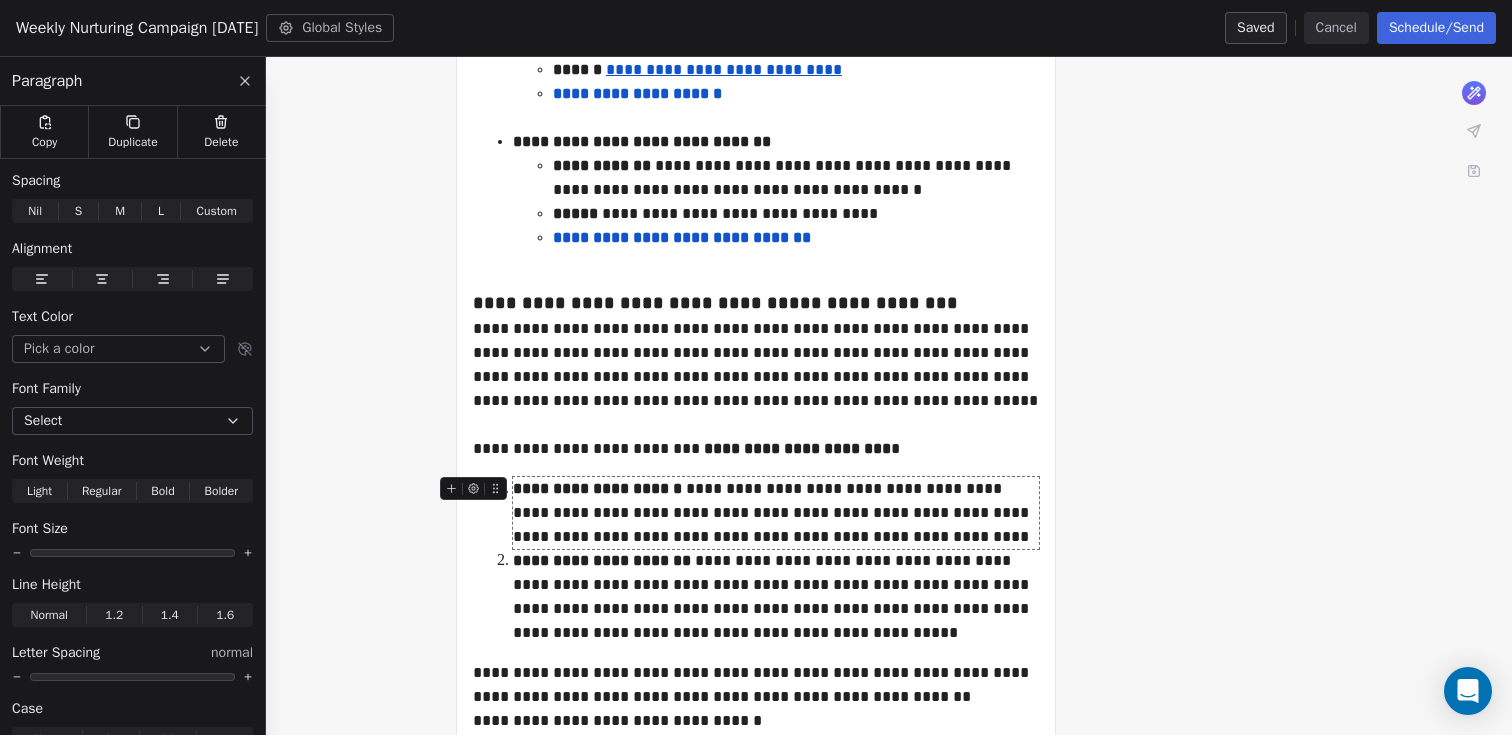 click on "**********" at bounding box center [776, 513] 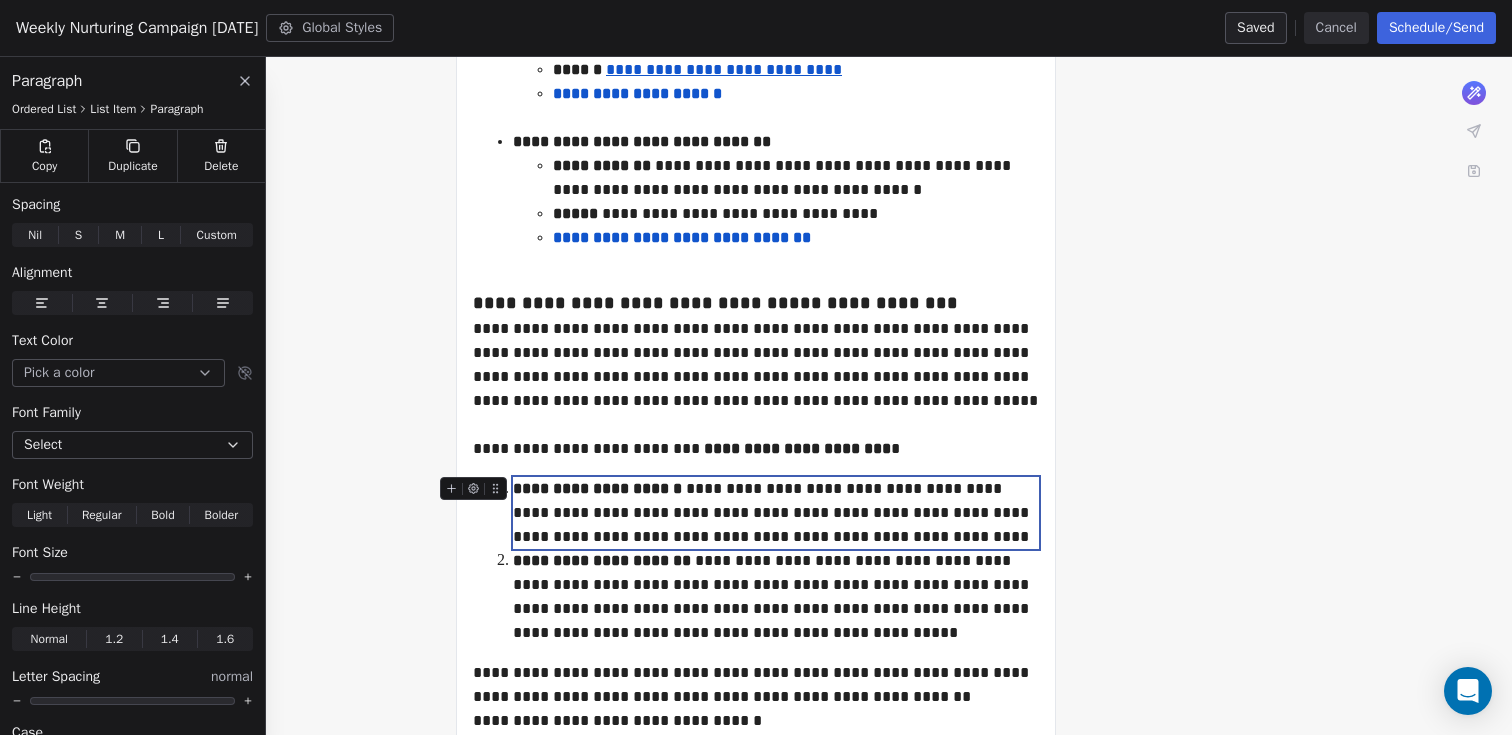 scroll, scrollTop: 985, scrollLeft: 0, axis: vertical 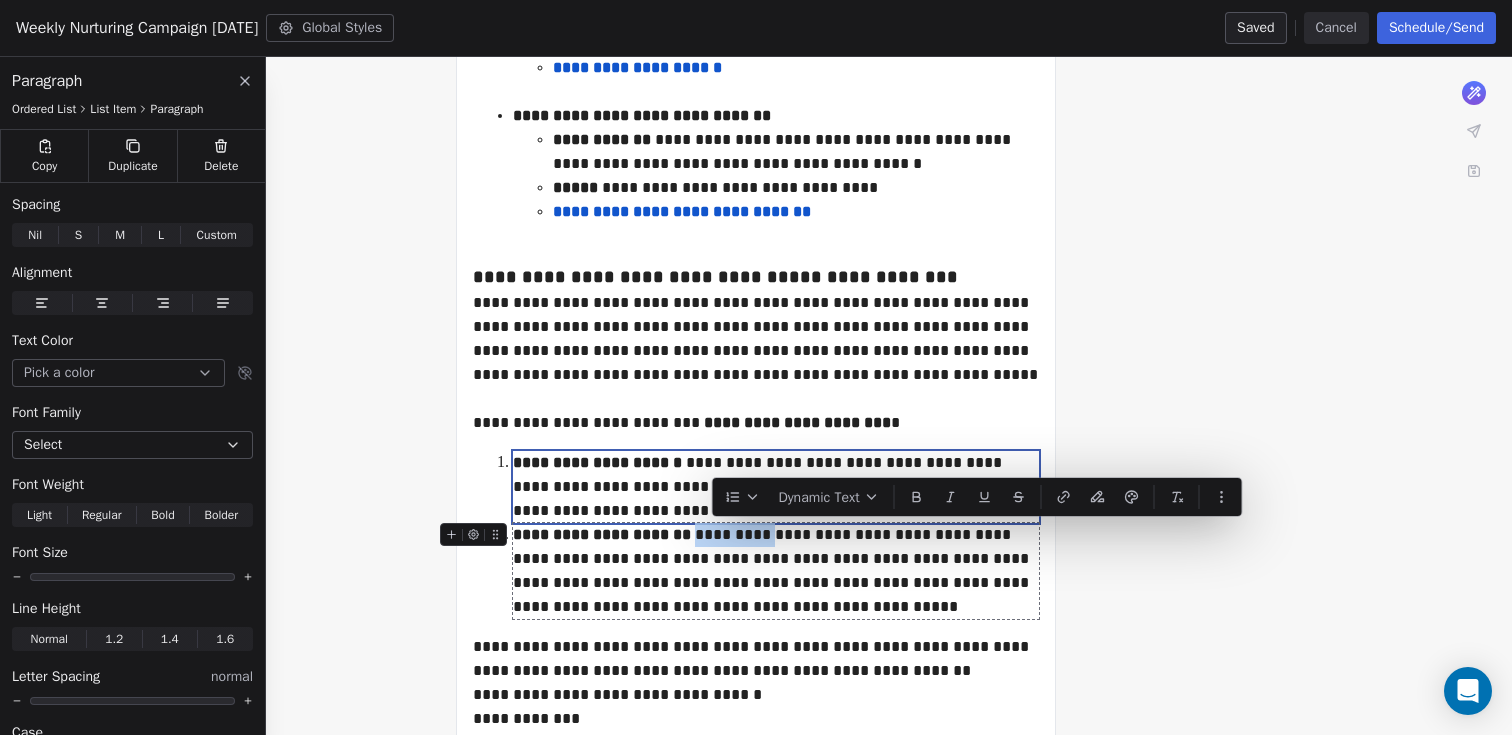 drag, startPoint x: 767, startPoint y: 538, endPoint x: 707, endPoint y: 535, distance: 60.074955 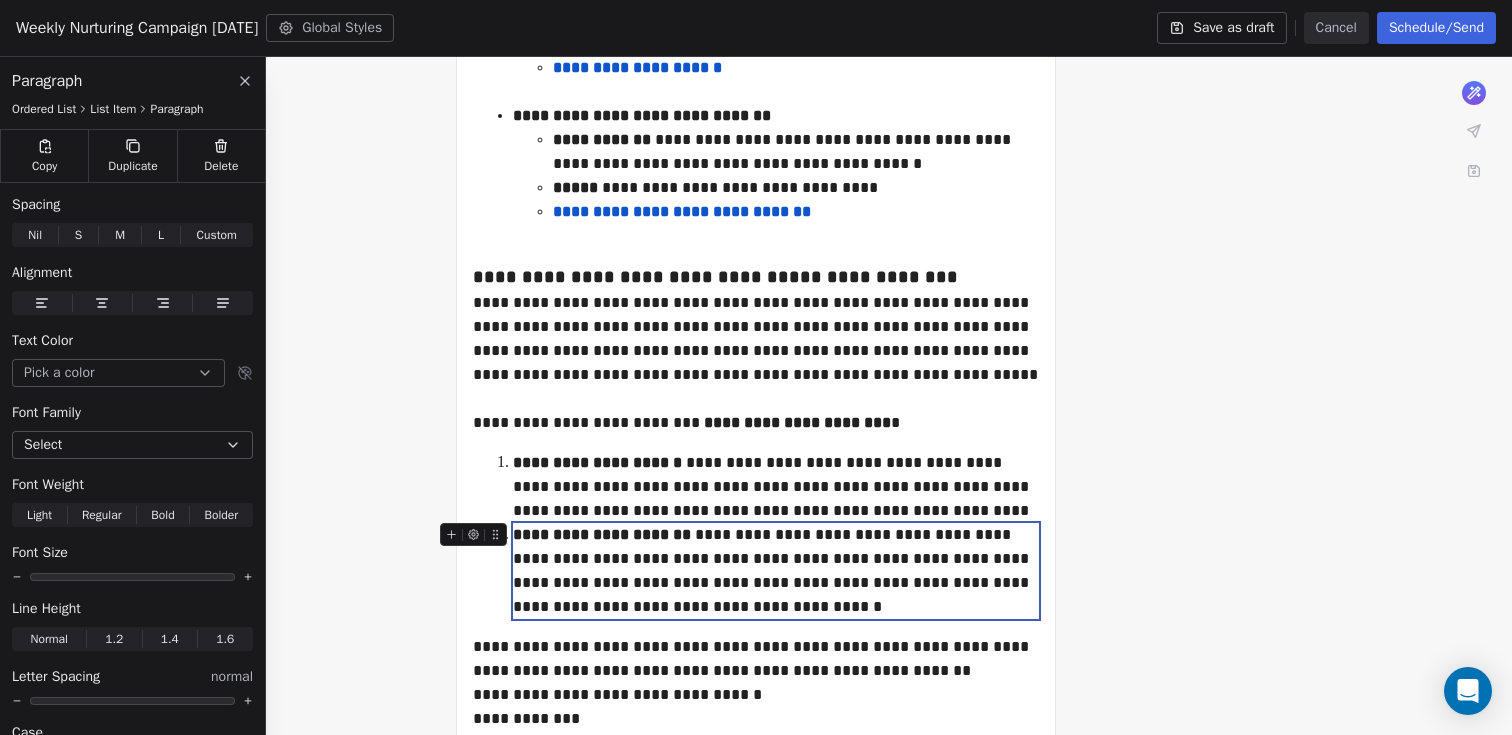 click on "**********" at bounding box center (776, 571) 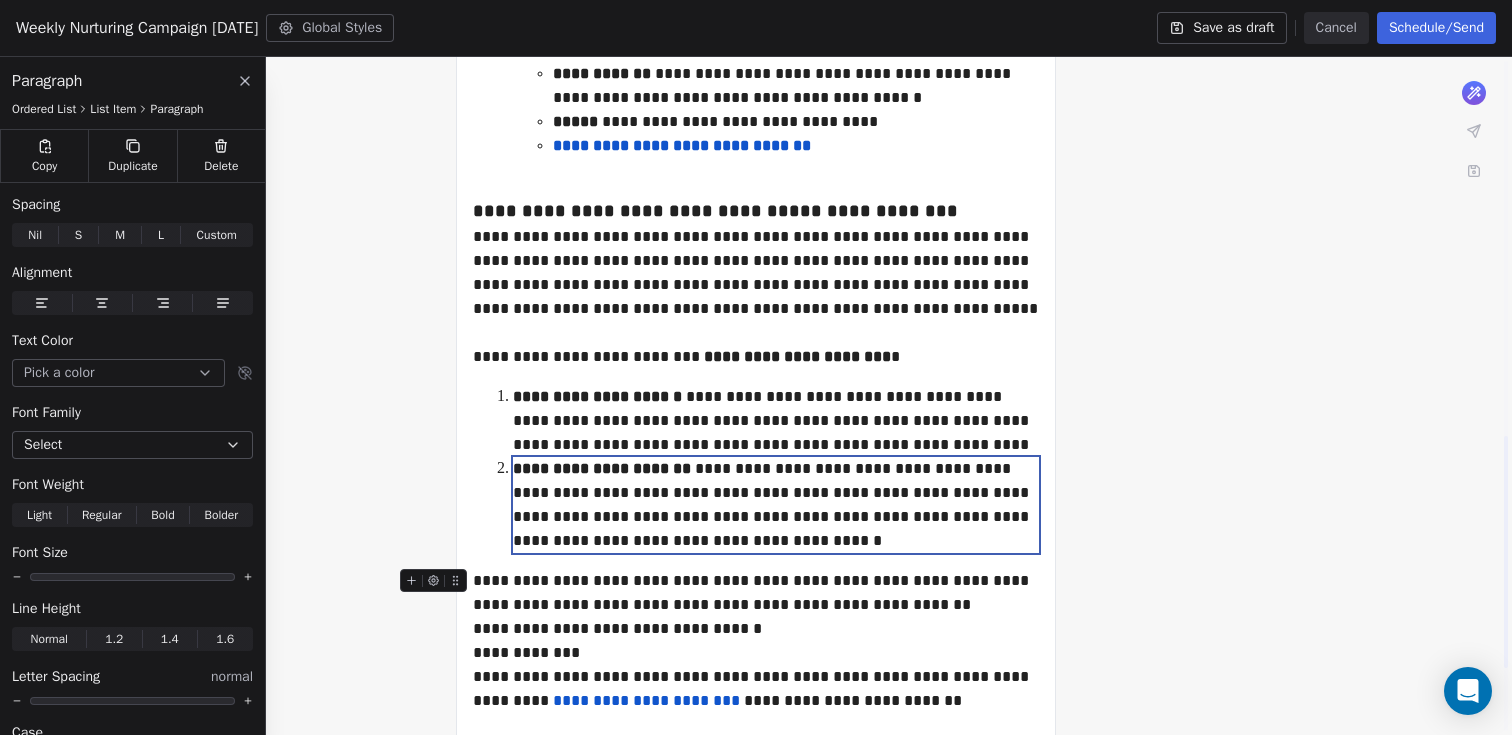 scroll, scrollTop: 1097, scrollLeft: 0, axis: vertical 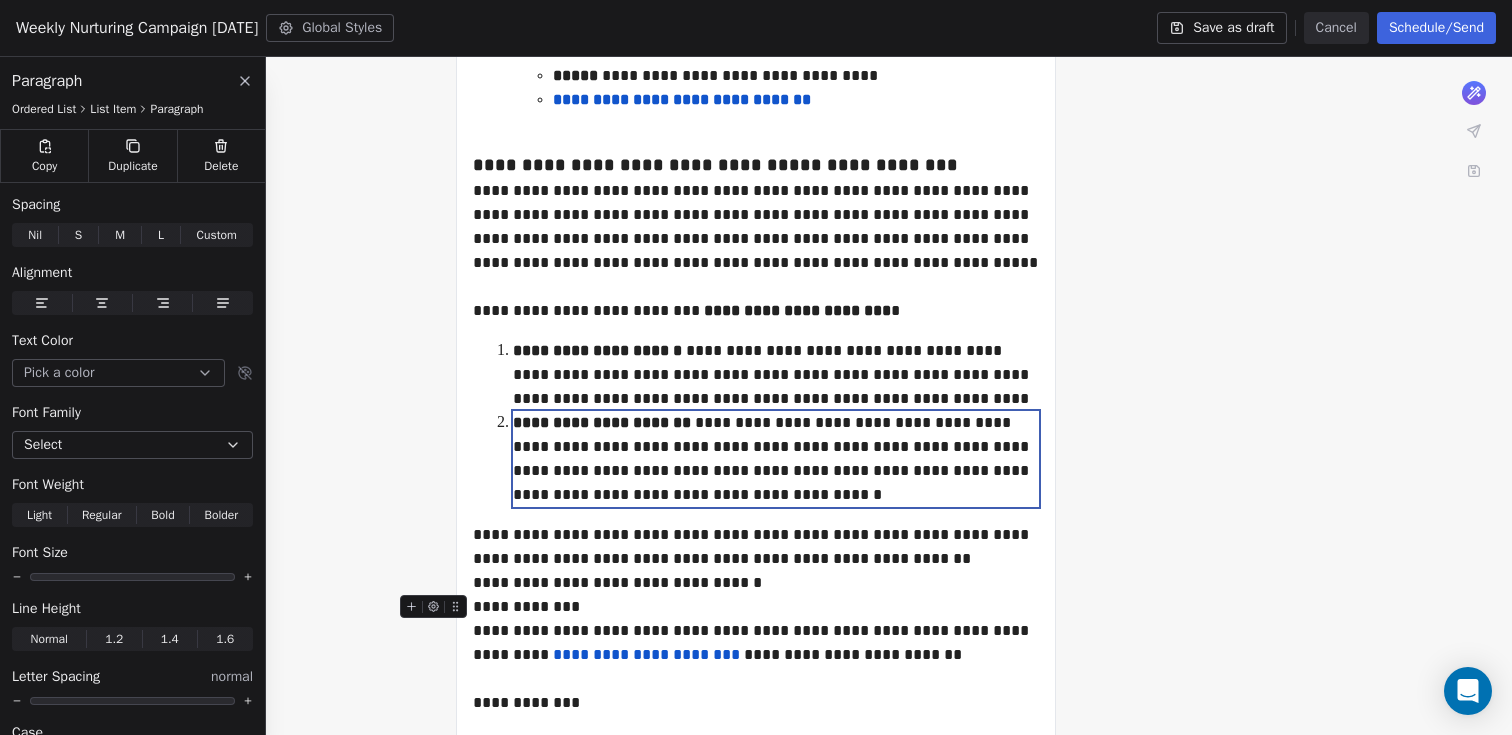 click on "**********" at bounding box center (756, 607) 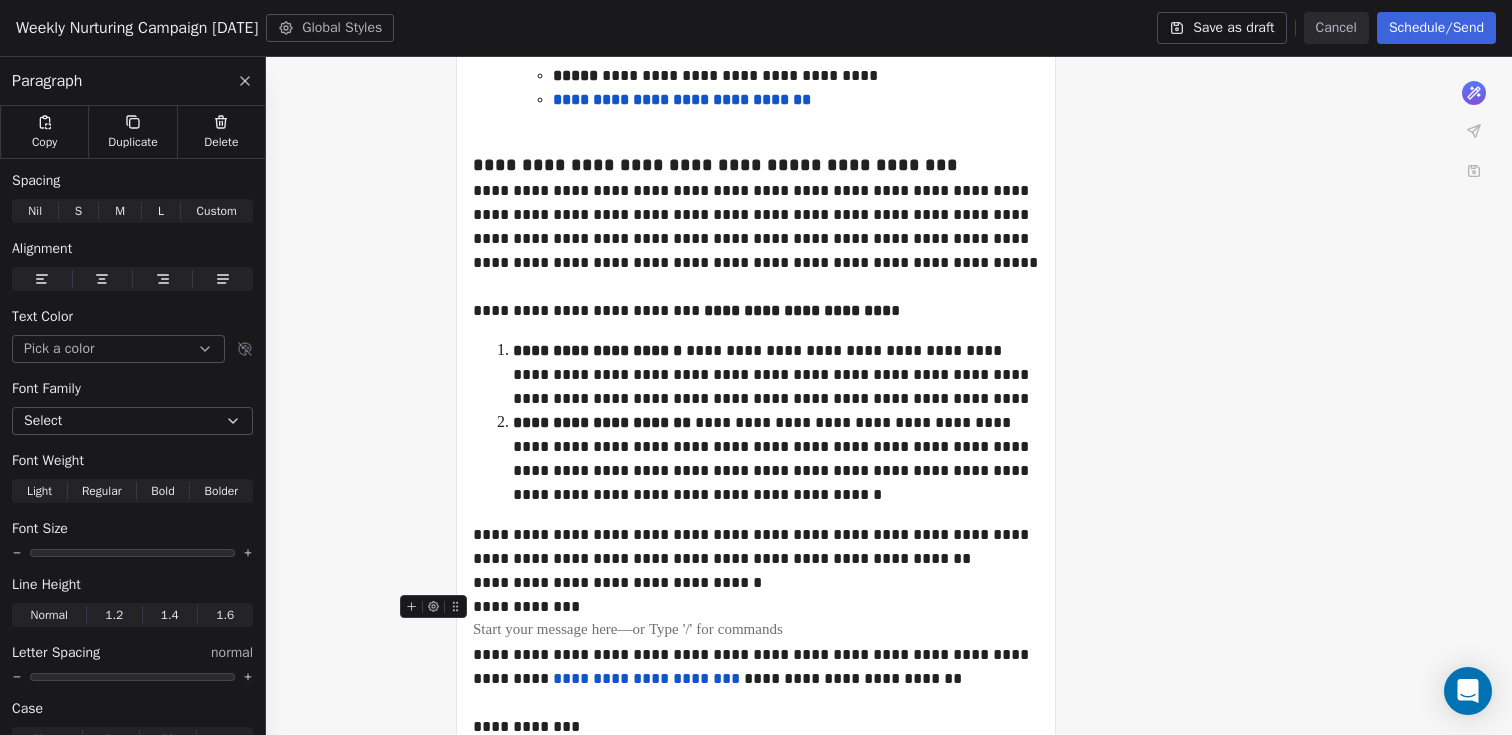 click on "**********" at bounding box center [756, 607] 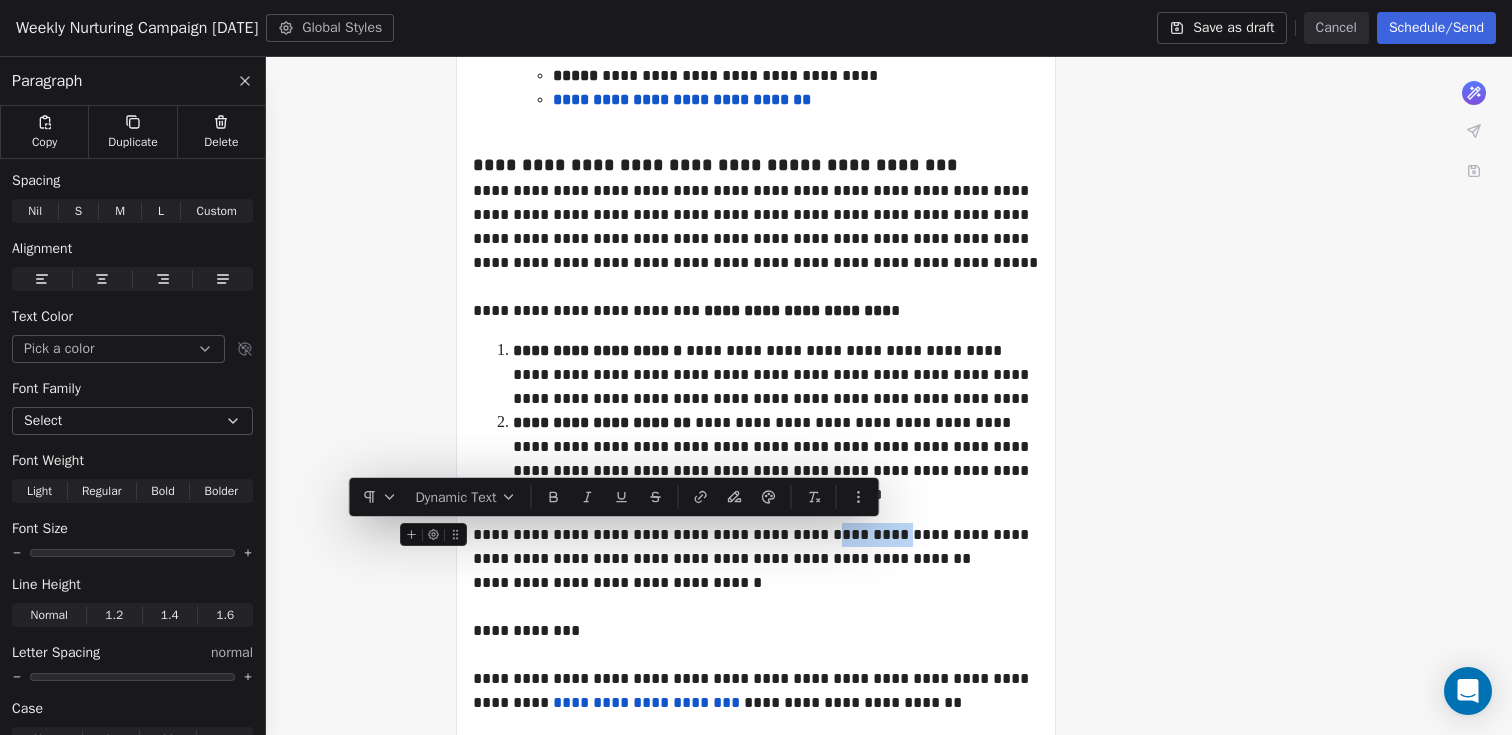 drag, startPoint x: 820, startPoint y: 534, endPoint x: 878, endPoint y: 537, distance: 58.077534 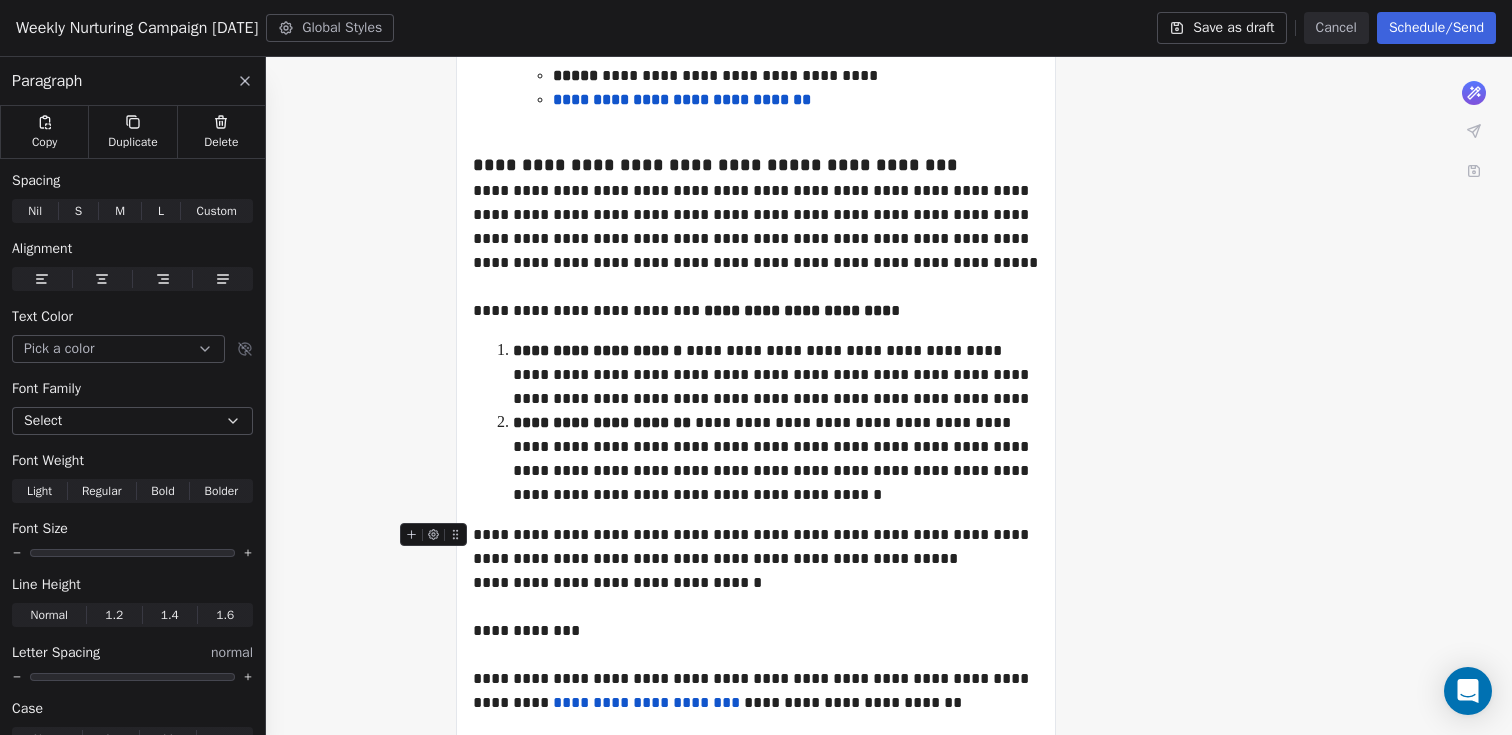 click on "**********" at bounding box center (756, 547) 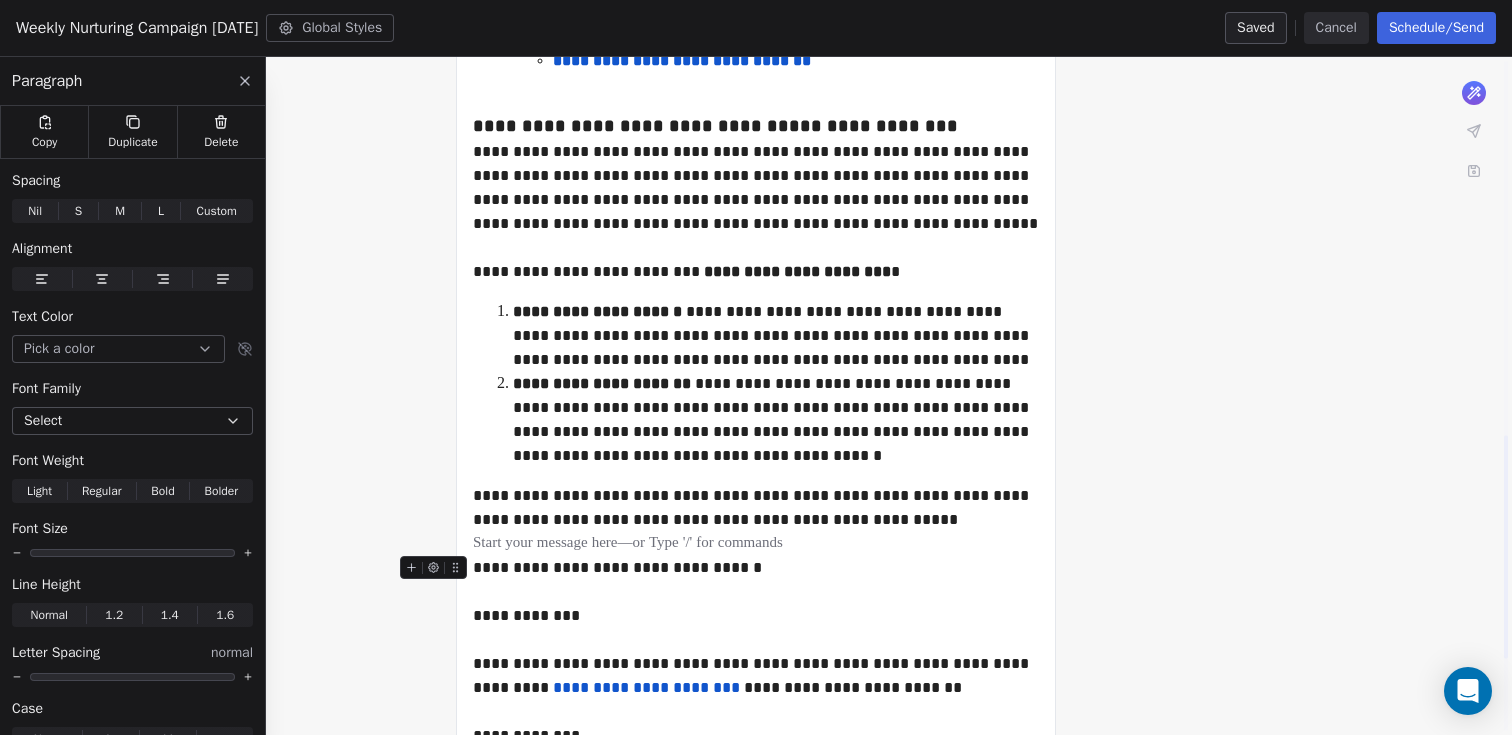 scroll, scrollTop: 1353, scrollLeft: 0, axis: vertical 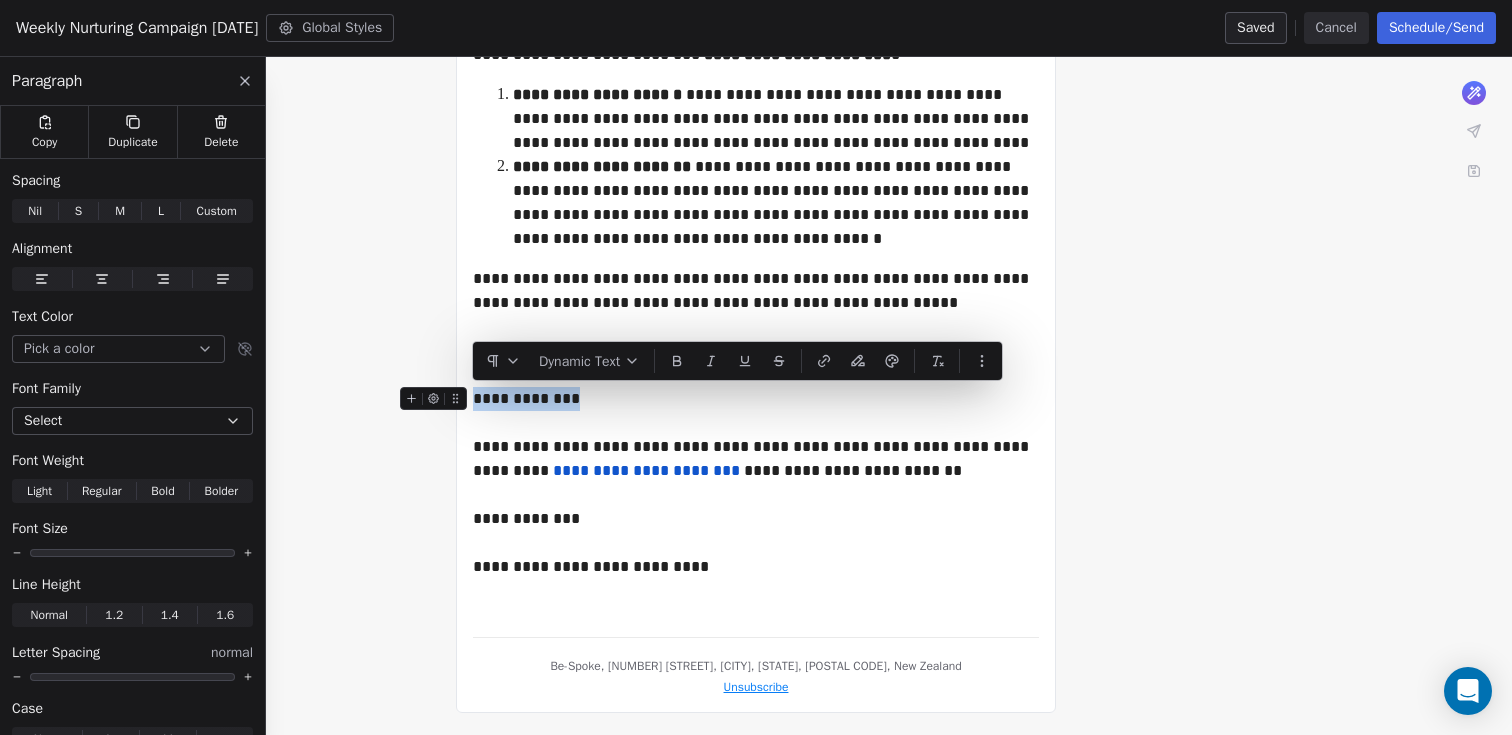 drag, startPoint x: 592, startPoint y: 392, endPoint x: 467, endPoint y: 396, distance: 125.06398 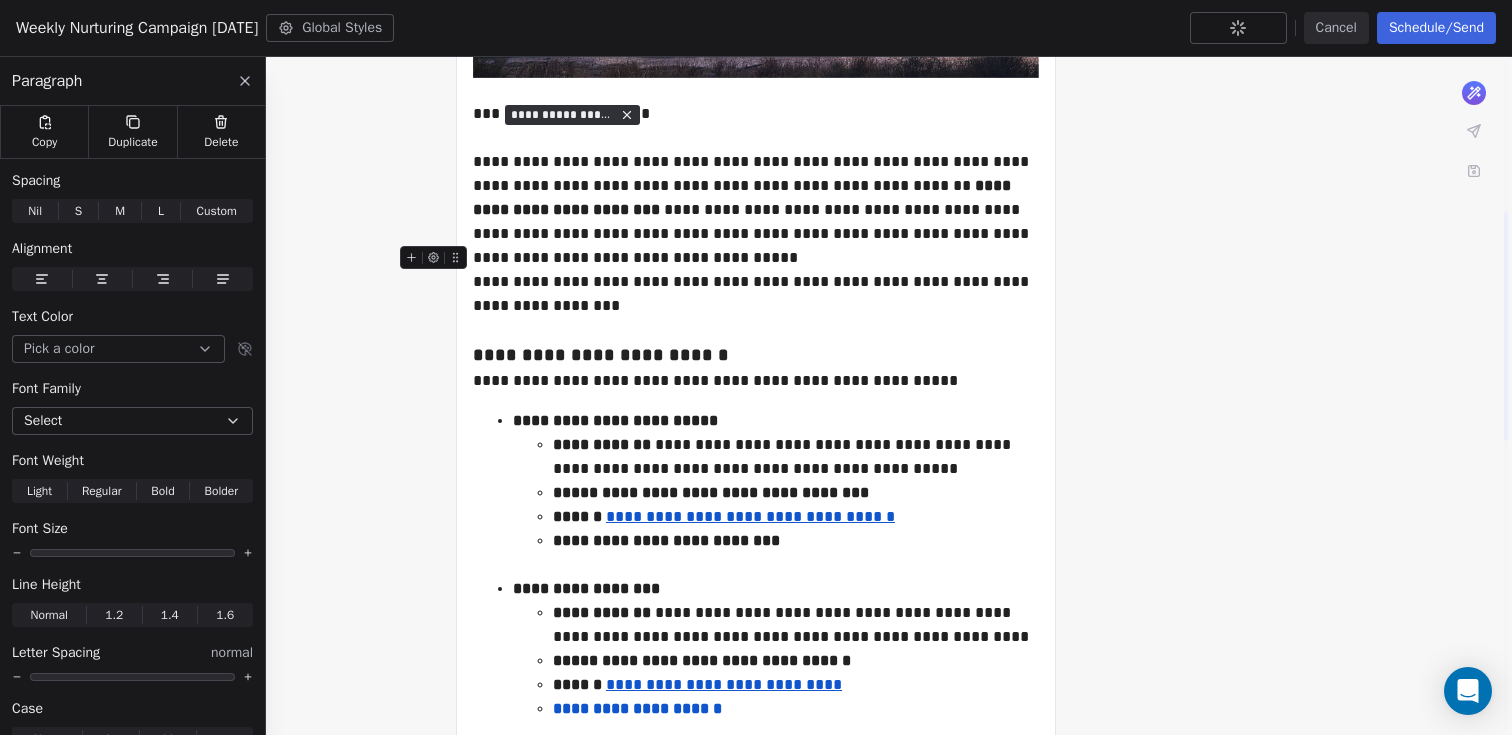scroll, scrollTop: 447, scrollLeft: 0, axis: vertical 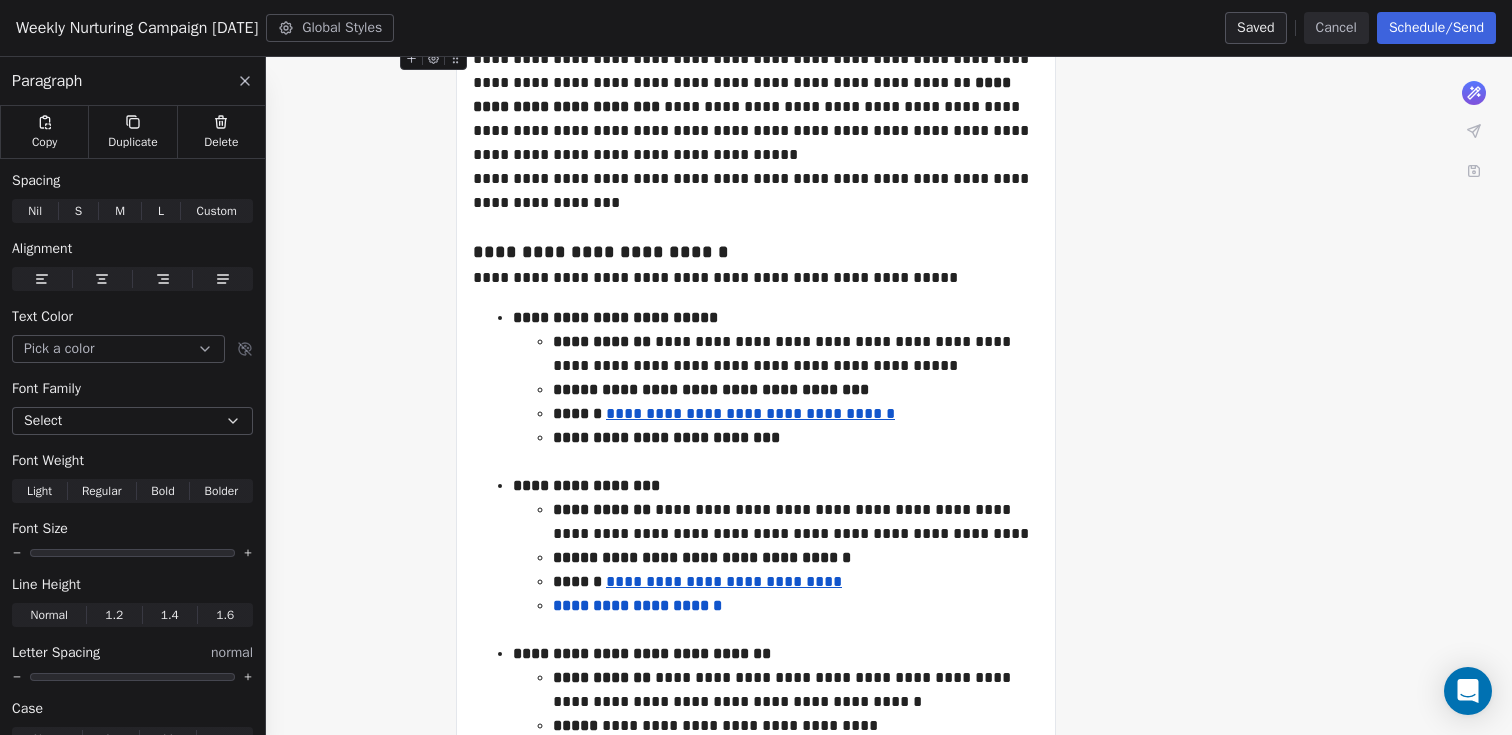 click on "Cancel" at bounding box center [1336, 28] 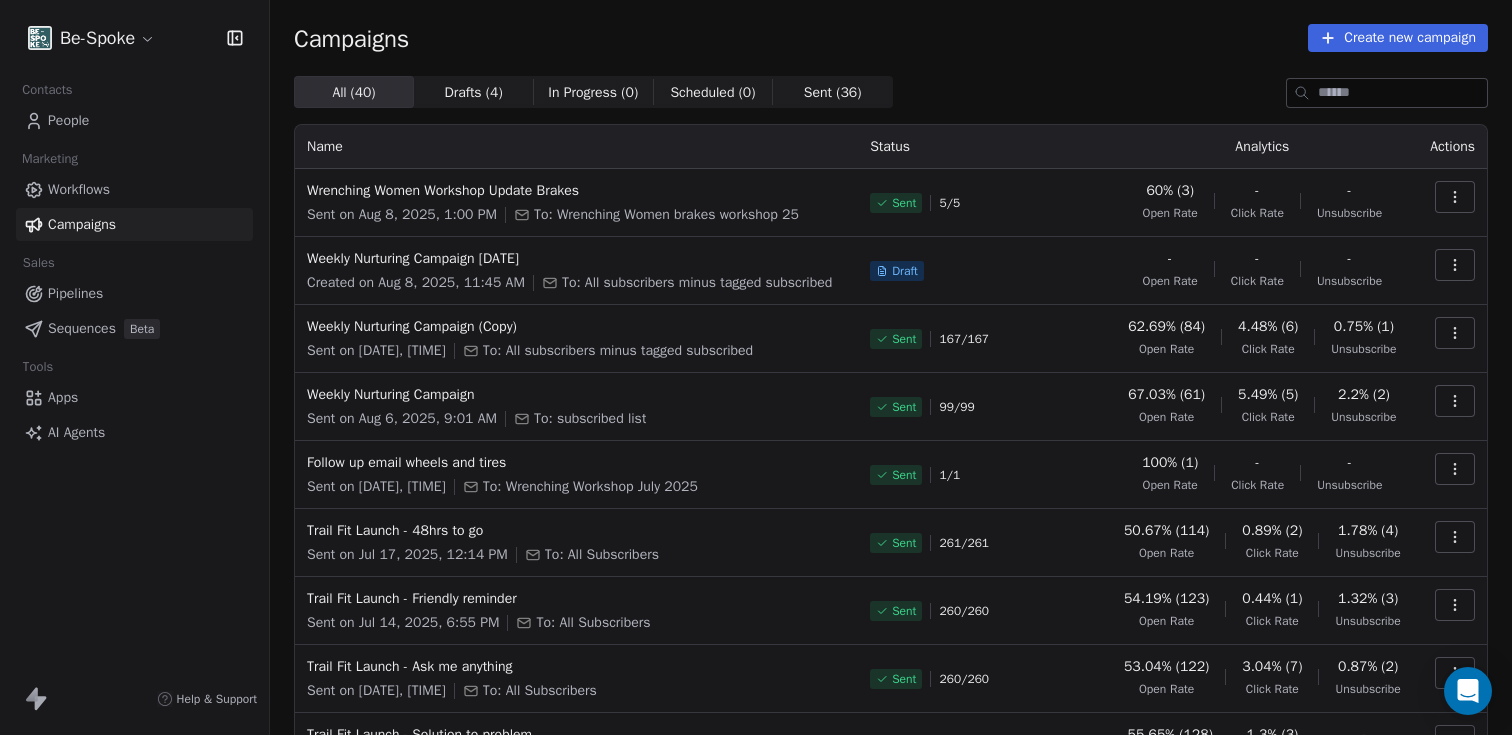 click on "People" at bounding box center [68, 120] 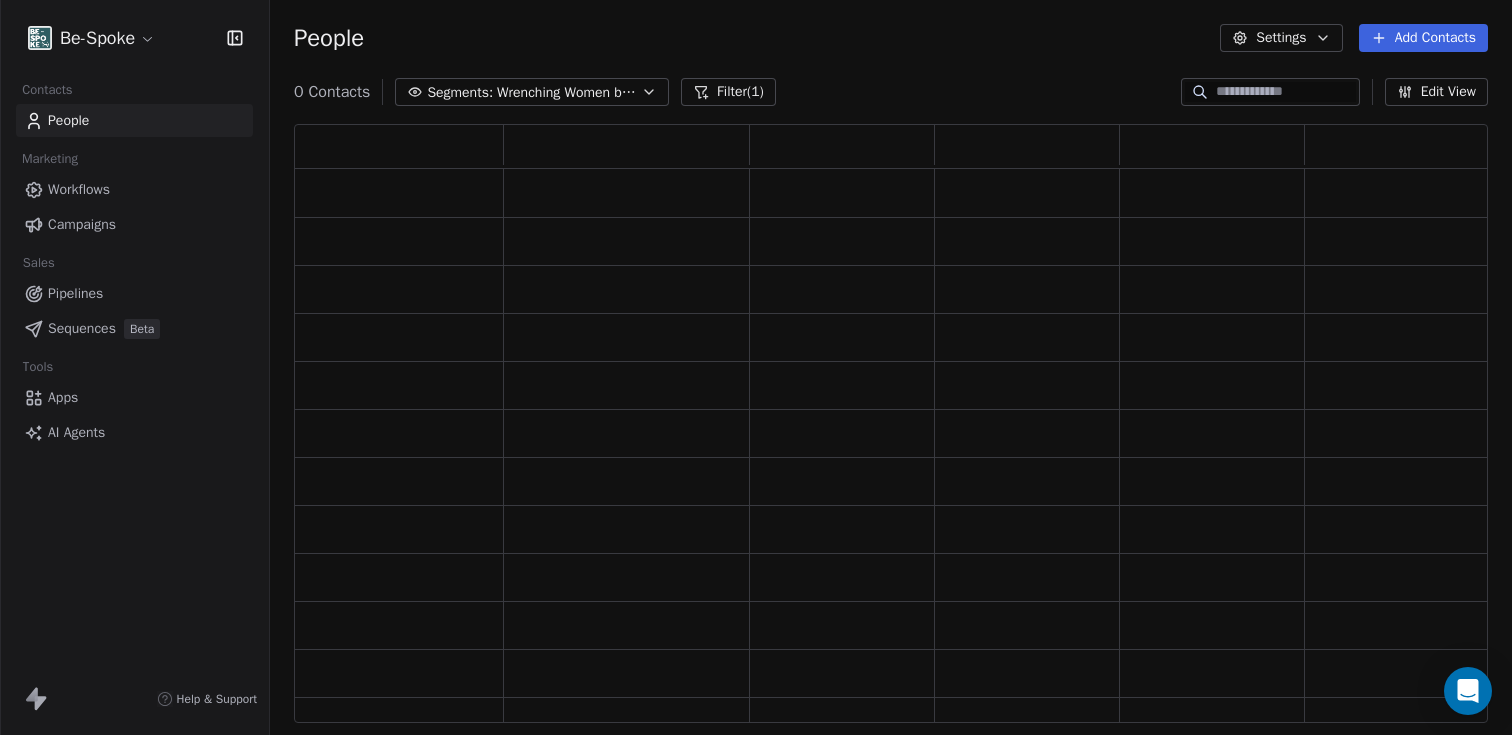scroll, scrollTop: 16, scrollLeft: 16, axis: both 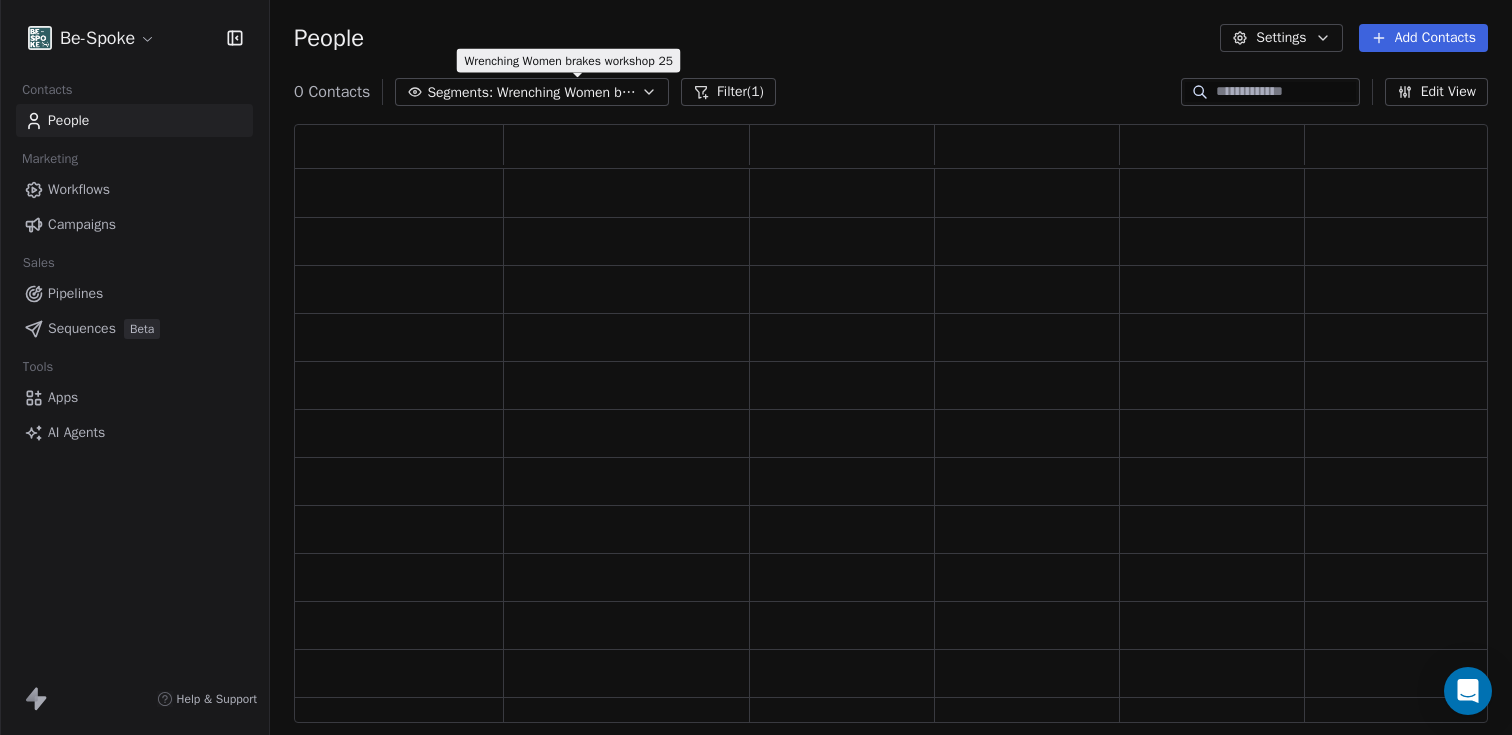 click on "Wrenching Women brakes workshop 25" at bounding box center [567, 92] 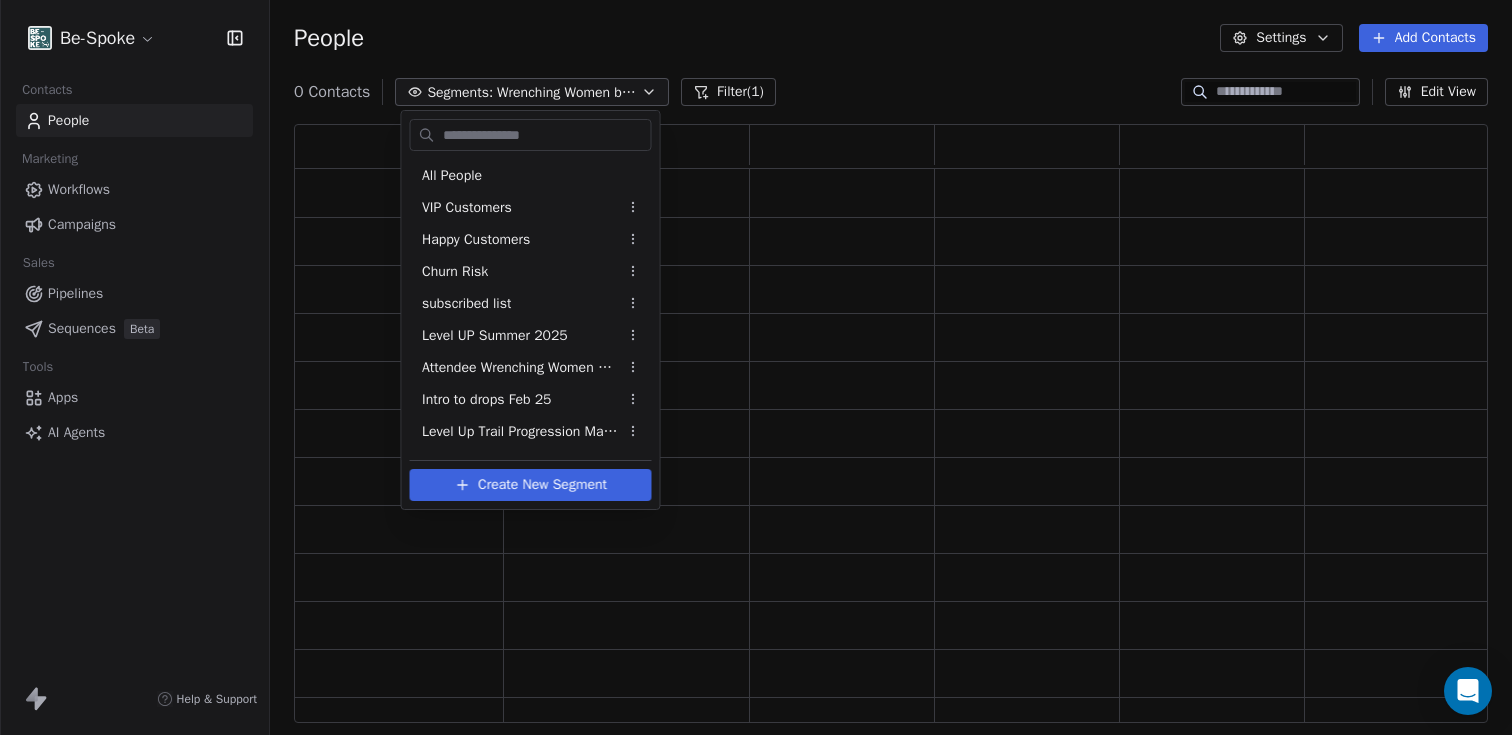 scroll, scrollTop: 667, scrollLeft: 0, axis: vertical 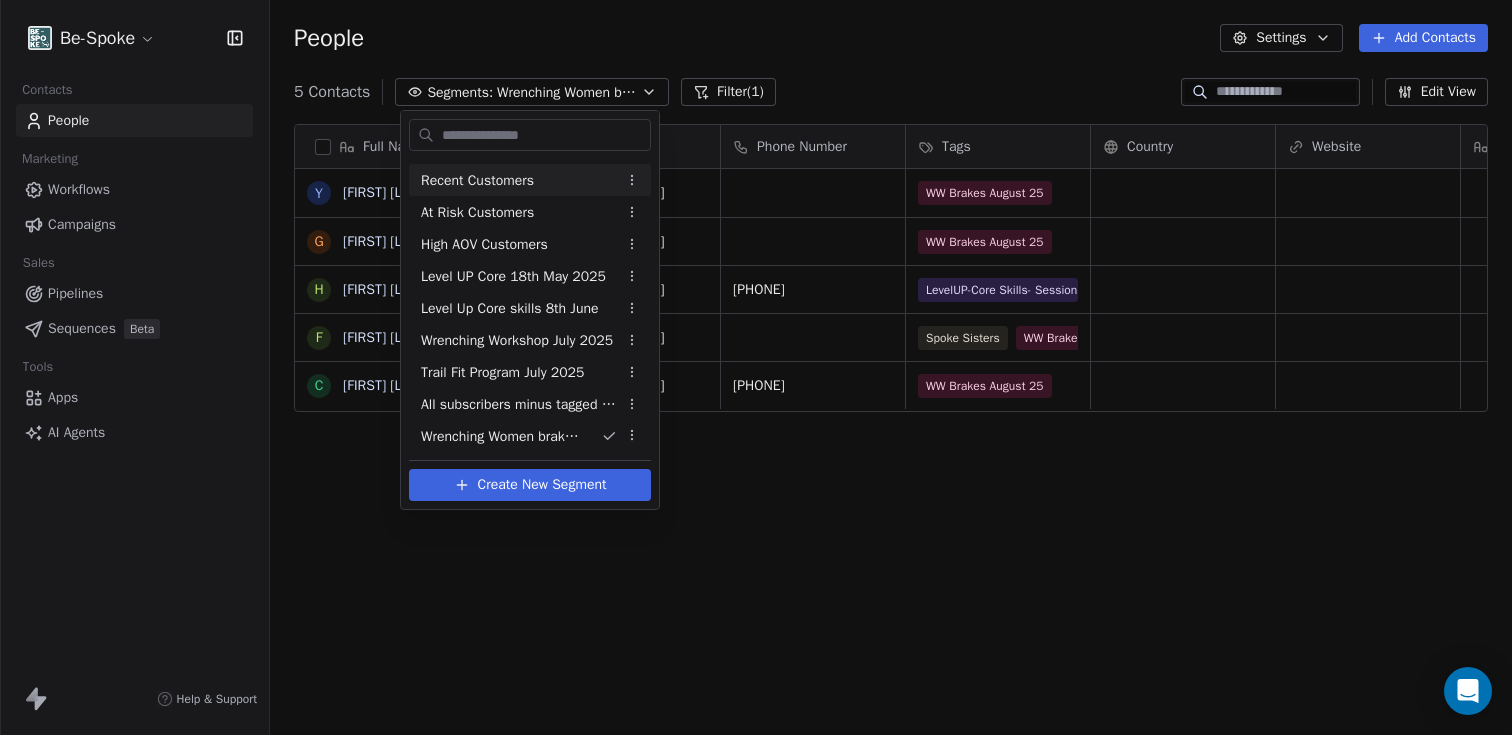 click on "Be-Spoke Contacts People Marketing Workflows Campaigns Sales Pipelines Sequences Beta Tools Apps AI Agents Help & Support People Settings  Add Contacts 5 Contacts Segments: Wrenching Women brakes workshop 25 Filter  (1) Edit View Tag Add to Sequence Export Full Name Y Yvonne McDonald G Ginny Liebert H Helena Dale F Francesca Taylor C Chris Robertson Email Phone Number Tags Country Website Job Title Status Contact Source NPS Score yvonnem259@outlook.co.nz WW Brakes August 25 plum_tea@hotmail.co.nz WW Brakes August 25 dale.home@icloud.com +64275742982 LevelUP-Core Skills- Session 4-3rd Aug 2025 LevelUP-Core Skills-Session 2-20th July LevelUp - Core Skills-Session 6 - 24th Aug 25 WW Brakes August 25 francescastaylor@outlook.com Spoke Sisters WW Brakes August 25 chris_robertsonnz@yahoo.com 0212025630 WW Brakes August 25 -6
All People VIP Customers Happy Customers Churn Risk subscribed list Level UP Summer 2025 Attendee Wrenching Women Feb 25 Intro to drops Feb 25 Level Up Trail Progression Mar25" at bounding box center [756, 367] 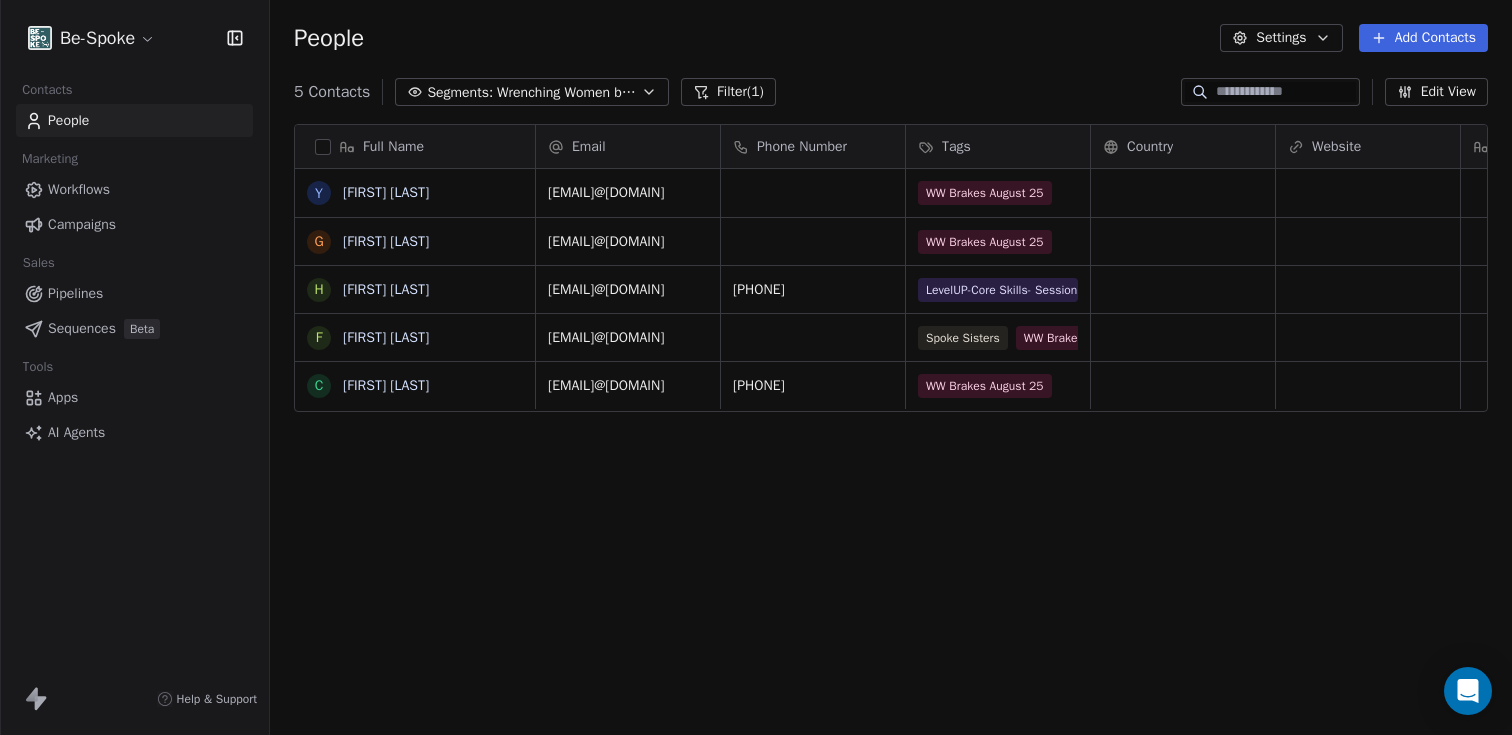 click 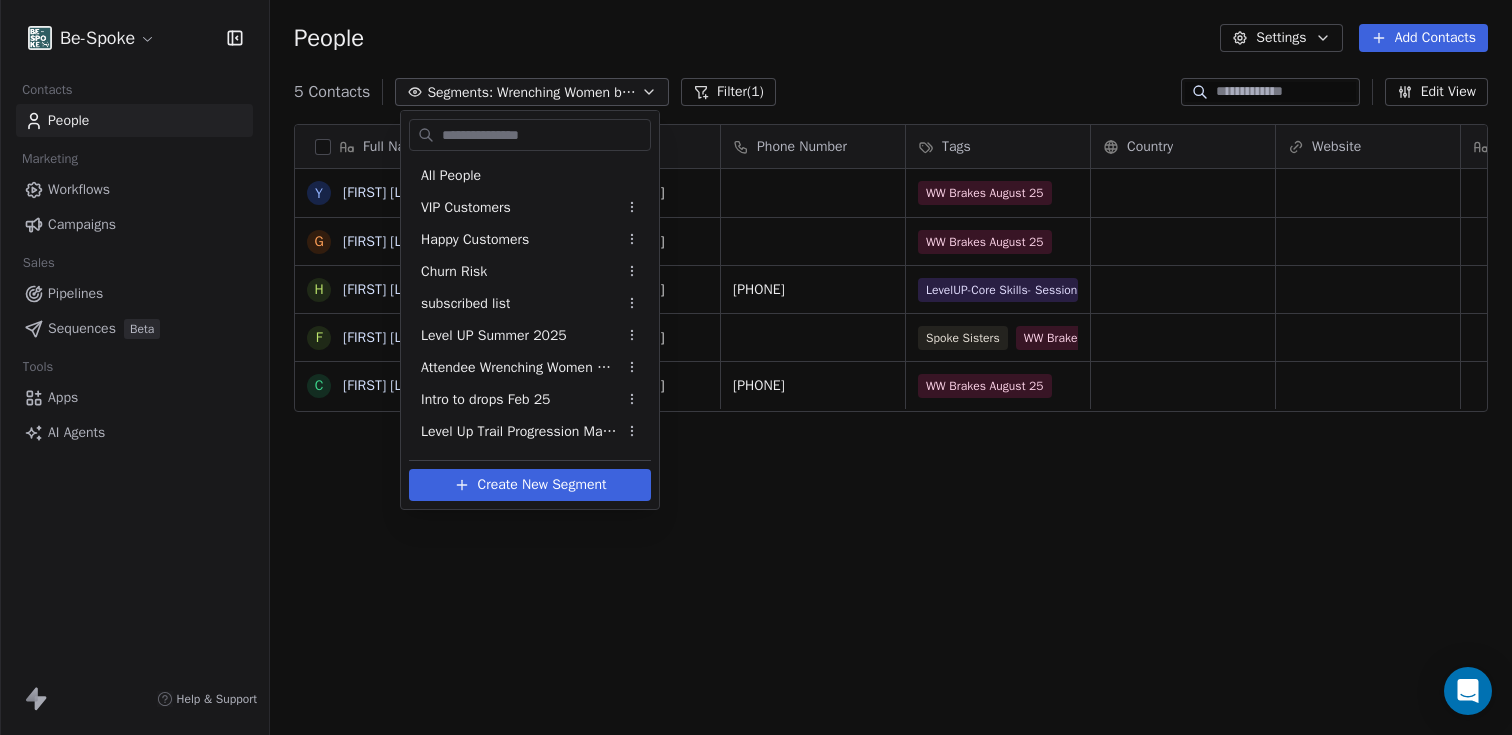 scroll, scrollTop: 667, scrollLeft: 0, axis: vertical 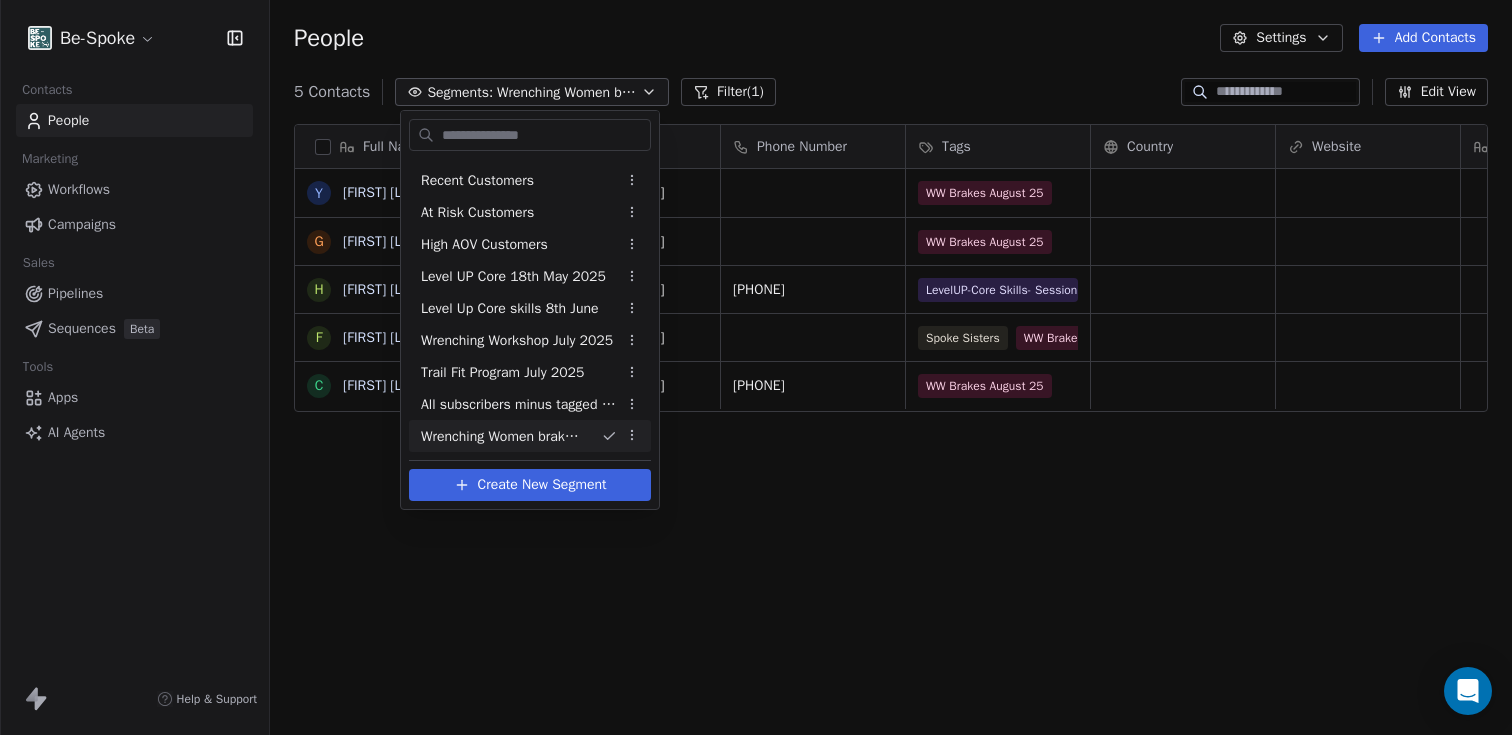click on "Be-Spoke Contacts People Marketing Workflows Campaigns Sales Pipelines Sequences Beta Tools Apps AI Agents Help & Support People Settings  Add Contacts 5 Contacts Segments: Wrenching Women brakes workshop 25 Filter  (1) Edit View Tag Add to Sequence Export Full Name Y Yvonne McDonald G Ginny Liebert H Helena Dale F Francesca Taylor C Chris Robertson Email Phone Number Tags Country Website Job Title Status Contact Source NPS Score yvonnem259@outlook.co.nz WW Brakes August 25 plum_tea@hotmail.co.nz WW Brakes August 25 dale.home@icloud.com +64275742982 LevelUP-Core Skills- Session 4-3rd Aug 2025 LevelUP-Core Skills-Session 2-20th July LevelUp - Core Skills-Session 6 - 24th Aug 25 WW Brakes August 25 francescastaylor@outlook.com Spoke Sisters WW Brakes August 25 chris_robertsonnz@yahoo.com 0212025630 WW Brakes August 25 -6
All People VIP Customers Happy Customers Churn Risk subscribed list Level UP Summer 2025 Attendee Wrenching Women Feb 25 Intro to drops Feb 25 Level Up Trail Progression Mar25" at bounding box center [756, 367] 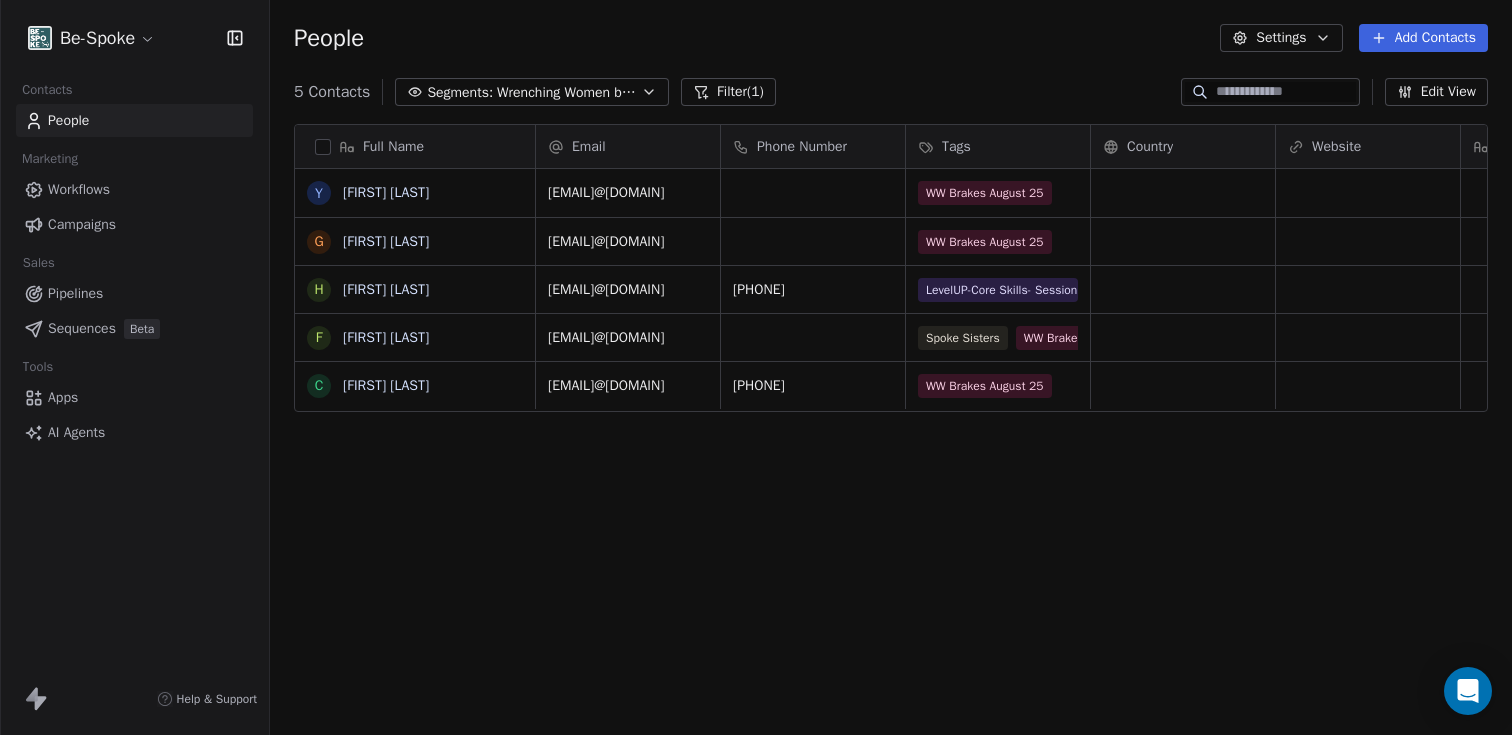 click on "Filter  (1)" at bounding box center [728, 92] 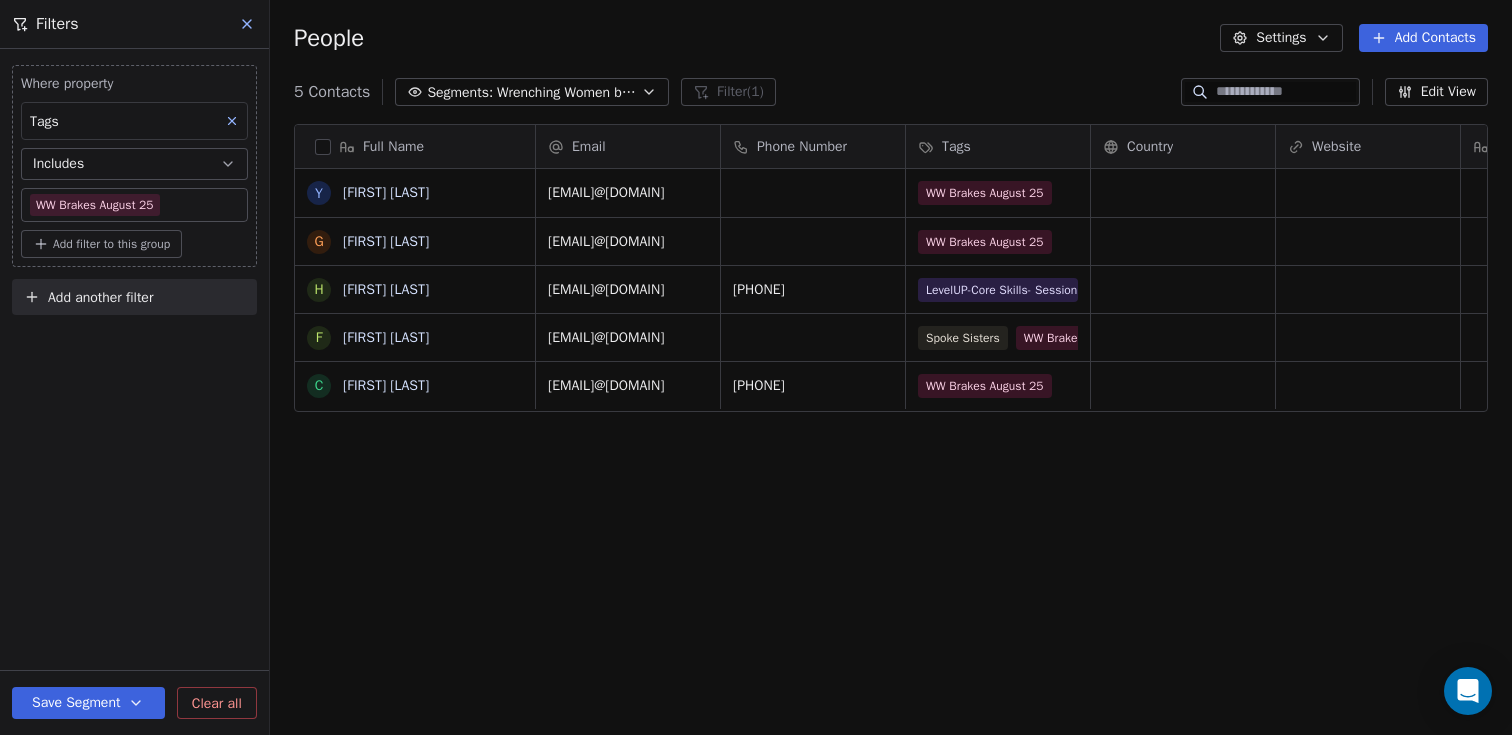 click on "Clear all" at bounding box center [217, 703] 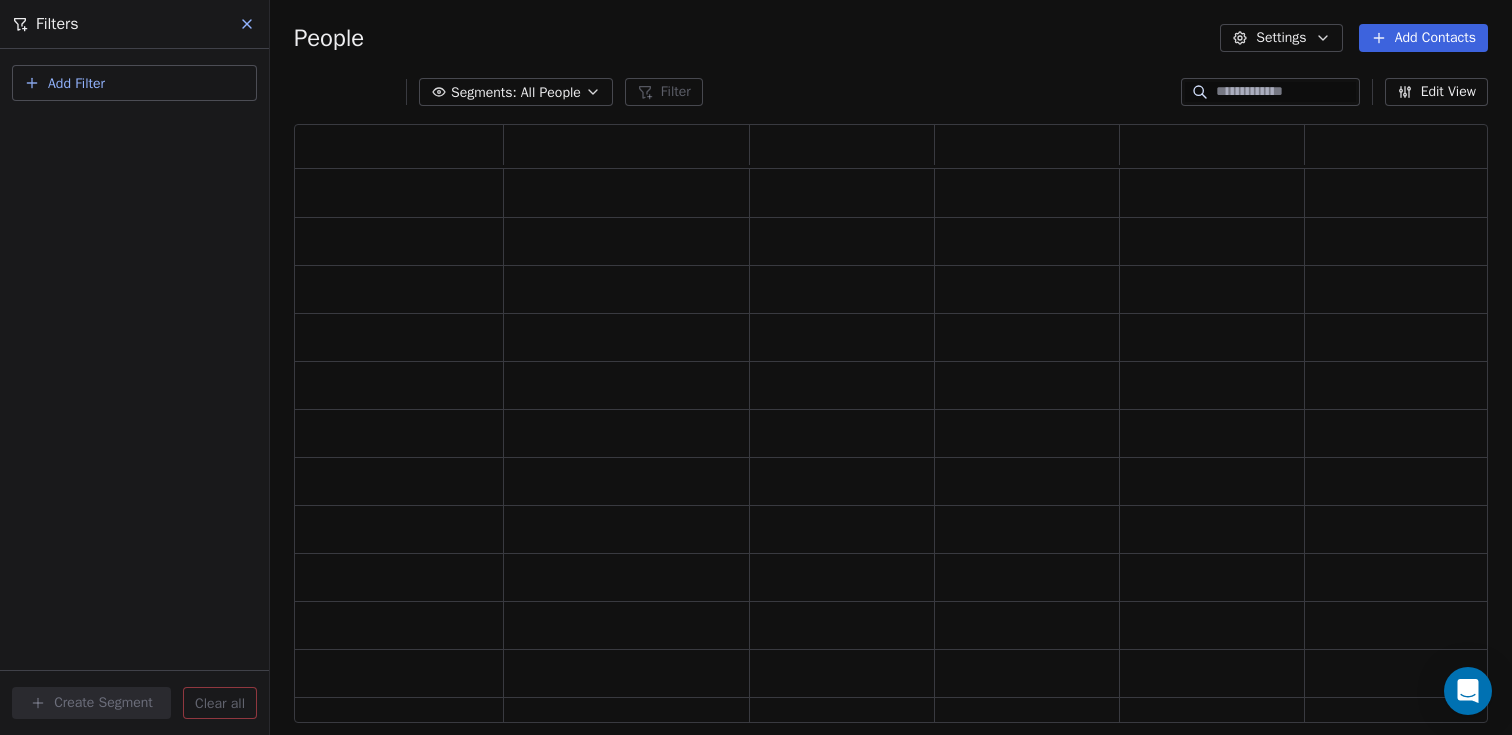 scroll, scrollTop: 16, scrollLeft: 16, axis: both 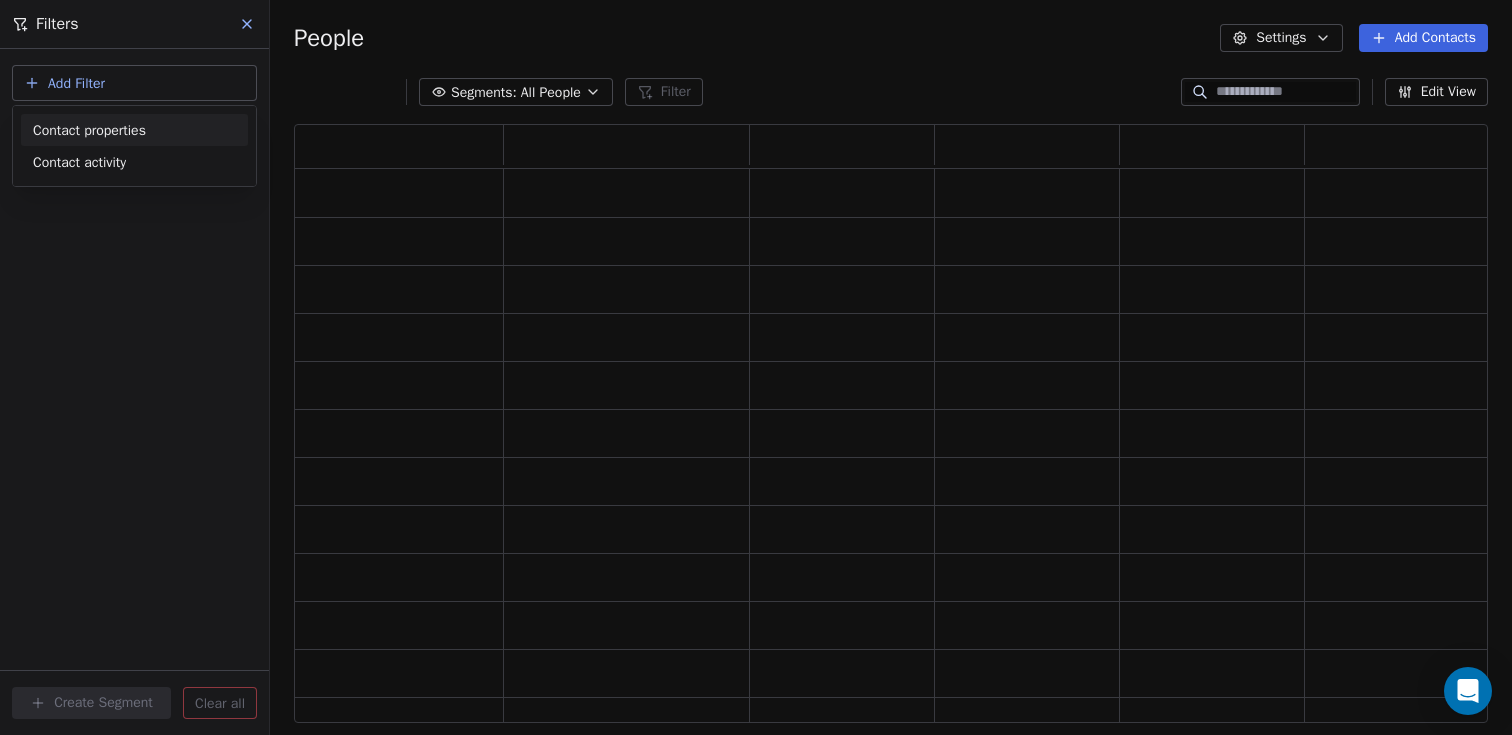 click on "Contact properties" at bounding box center (89, 130) 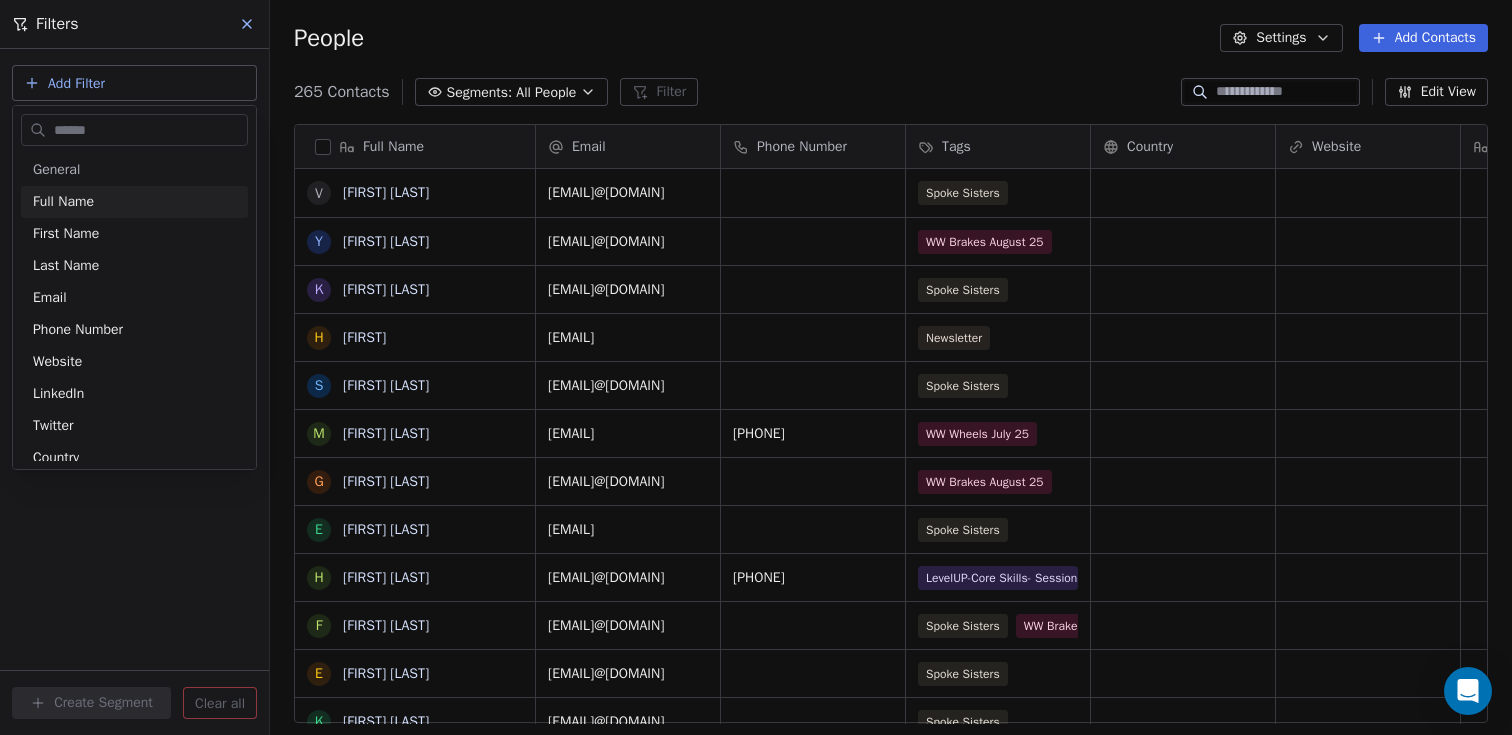 scroll, scrollTop: 16, scrollLeft: 16, axis: both 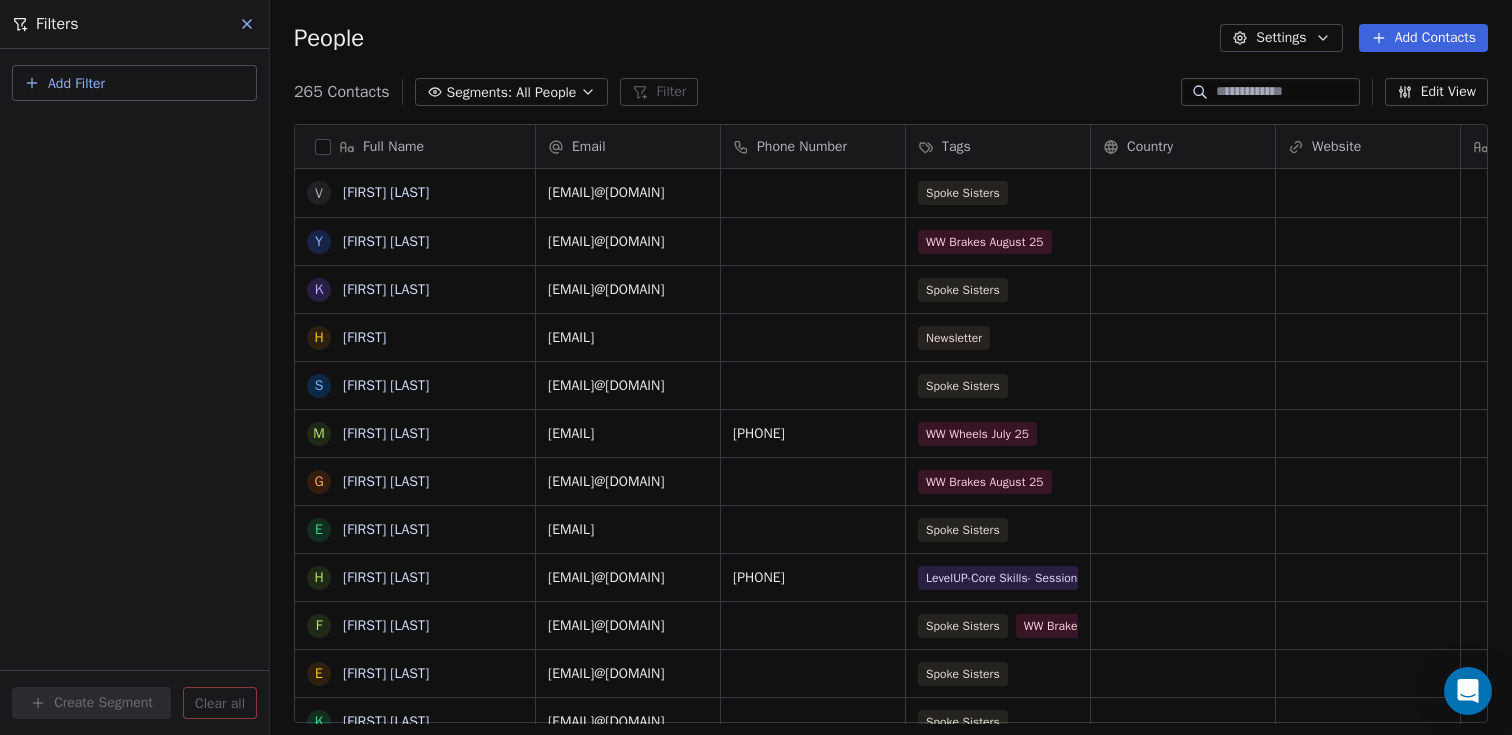 click on "Add Filter" at bounding box center [76, 83] 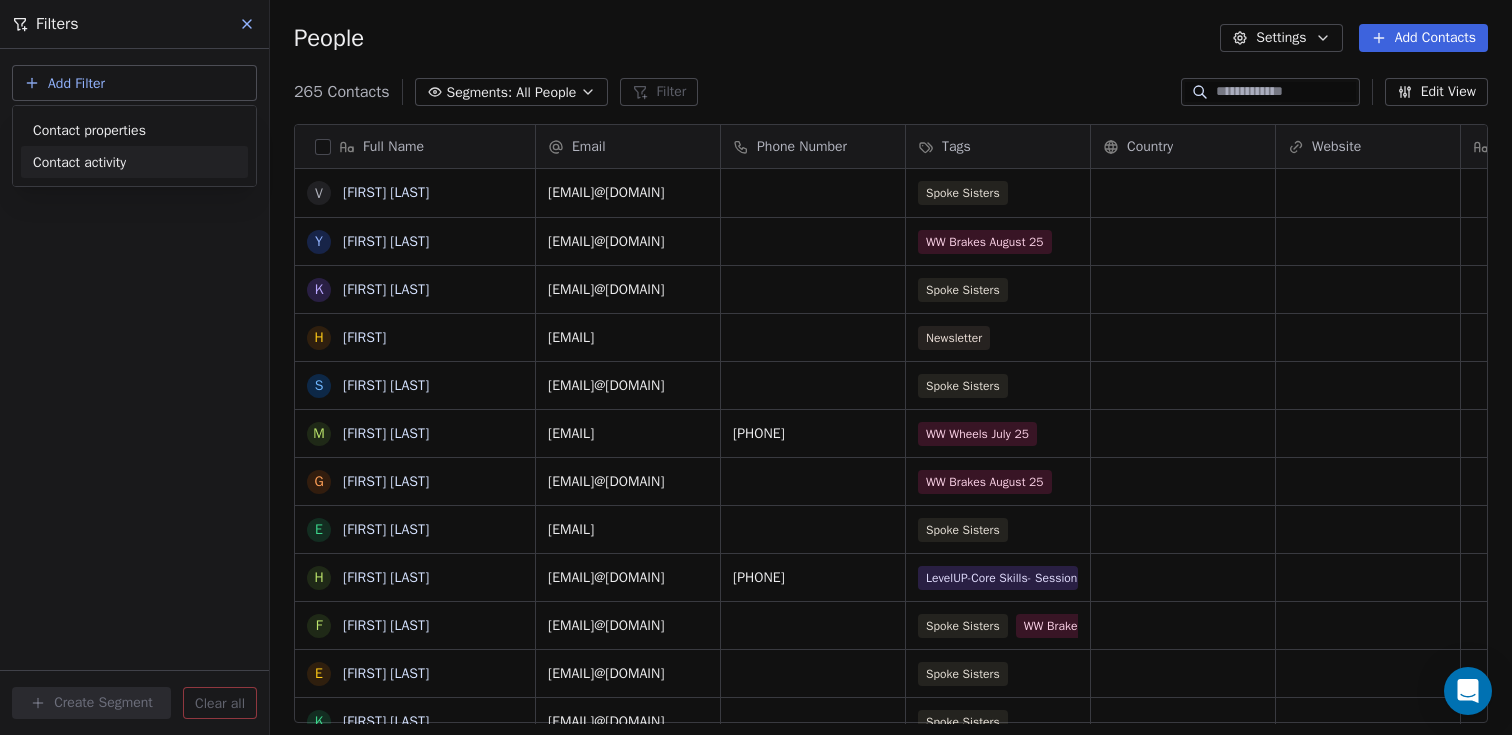 click on "Contact activity" at bounding box center (79, 162) 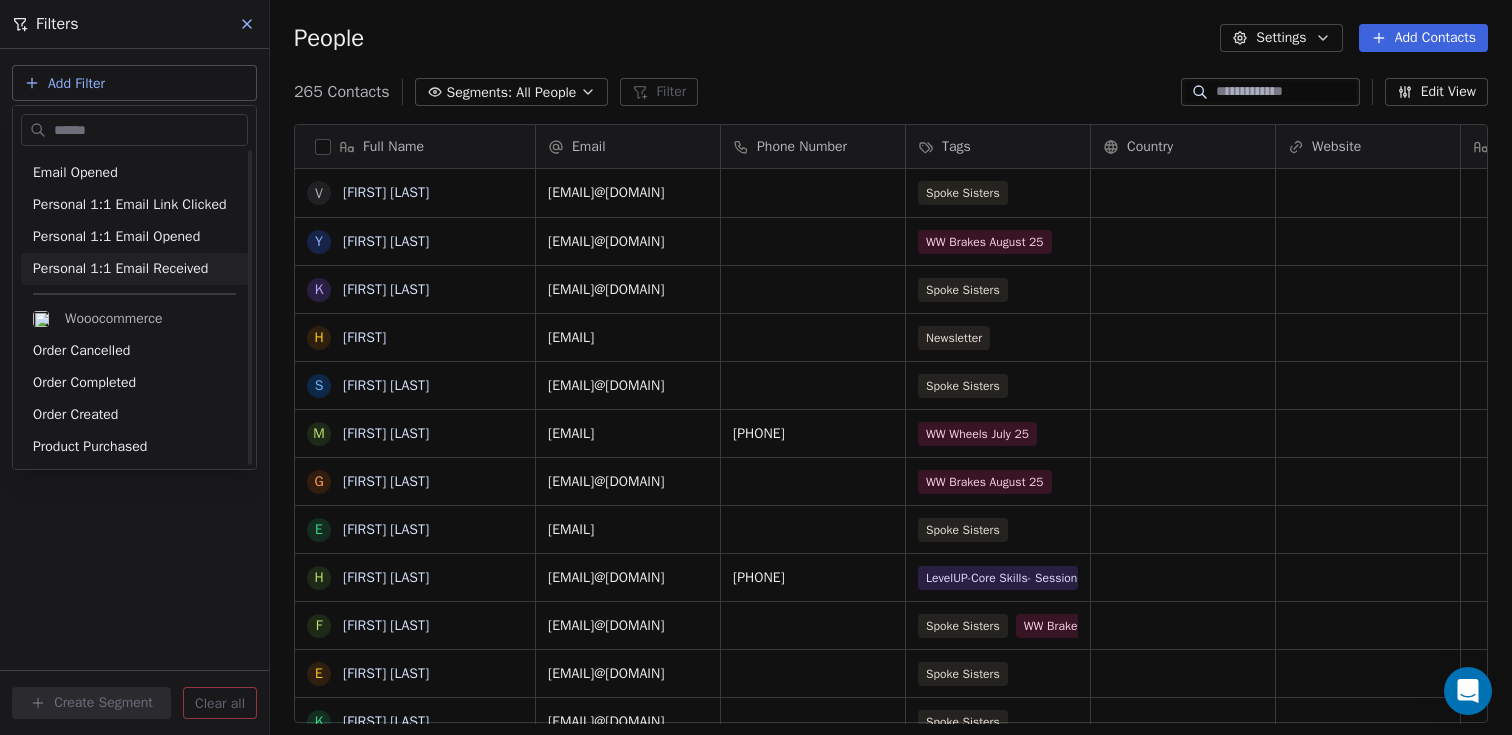scroll, scrollTop: 0, scrollLeft: 0, axis: both 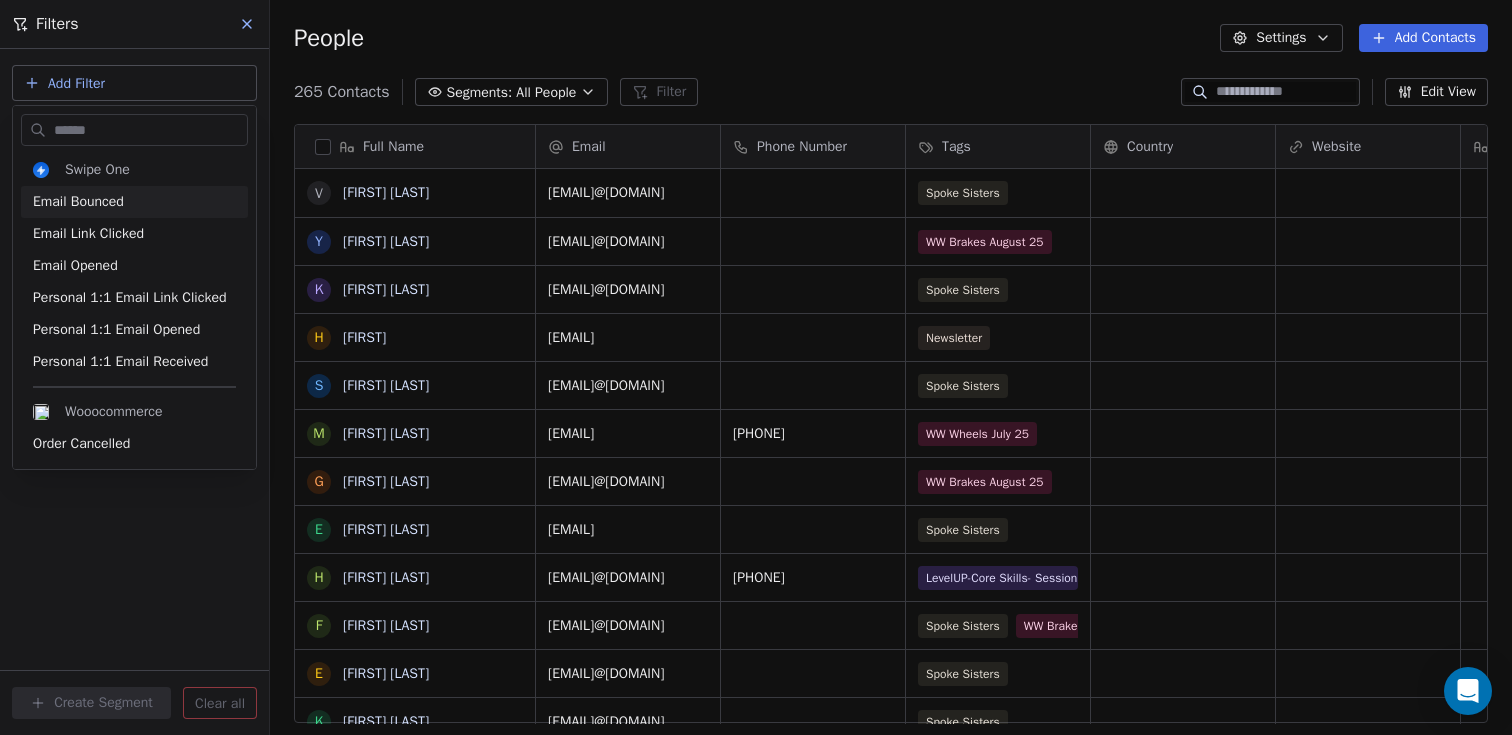 click on "Be-Spoke Contacts People Marketing Workflows Campaigns Sales Pipelines Sequences Beta Tools Apps AI Agents Help & Support Filters Add Filter  Create Segment Clear all People Settings  Add Contacts 265 Contacts Segments: All People Filter  Edit View Tag Add to Sequence Export Full Name V Vanessa Thwaites Y Yvonne McDonald K Keren Persen H Hadee S Shannah Mary M Miriam Harris G Ginny Liebert E Esther Vallance H Helena Dale F Francesca Taylor E Erin Douglas-Clifford K Karolina Kalisz A Ashleigh Payne L Lauren Kavanagh J Juliet Nelson S Susan I Ian K Kirk J Jeannette Adams L Leah L Lisa N Ness Spychalska J Jemma B Beth Maw C Claire Glanville A Angela Pratt A Ana Mocanu E Ella Lewis-Sandford A Addison Aspros R Ruby Fairbrass S Shania Cochrane H Hazel Odlin Email Phone Number Tags Country Website Job Title Status Contact Source NPS Score vanessathwaites@hotmail.com Spoke Sisters yvonnem259@outlook.co.nz WW Brakes August 25 keren.persen@hotmail.com Spoke Sisters hadee.thompson@gmail.com Newsletter Spoke Sisters" at bounding box center [756, 367] 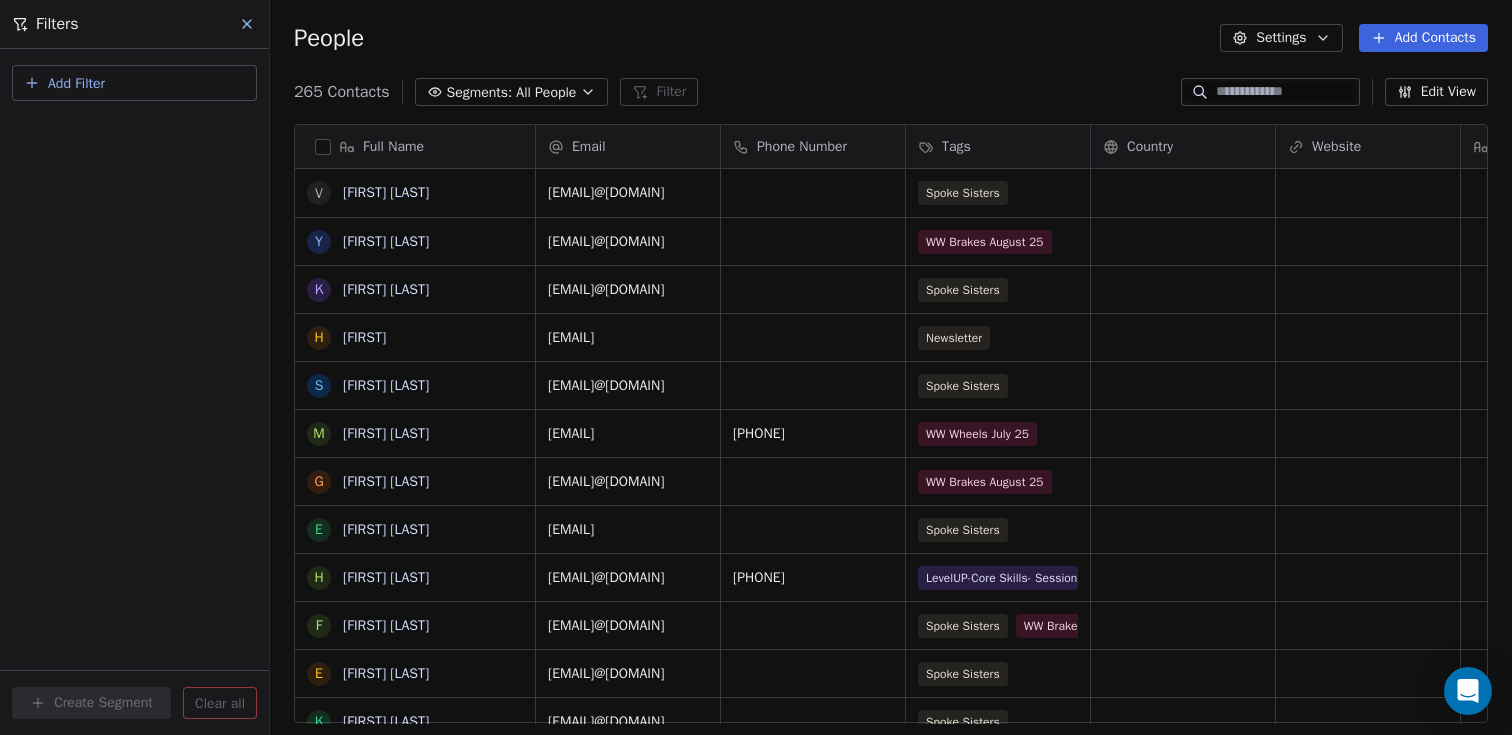 click on "Add Filter" at bounding box center [76, 83] 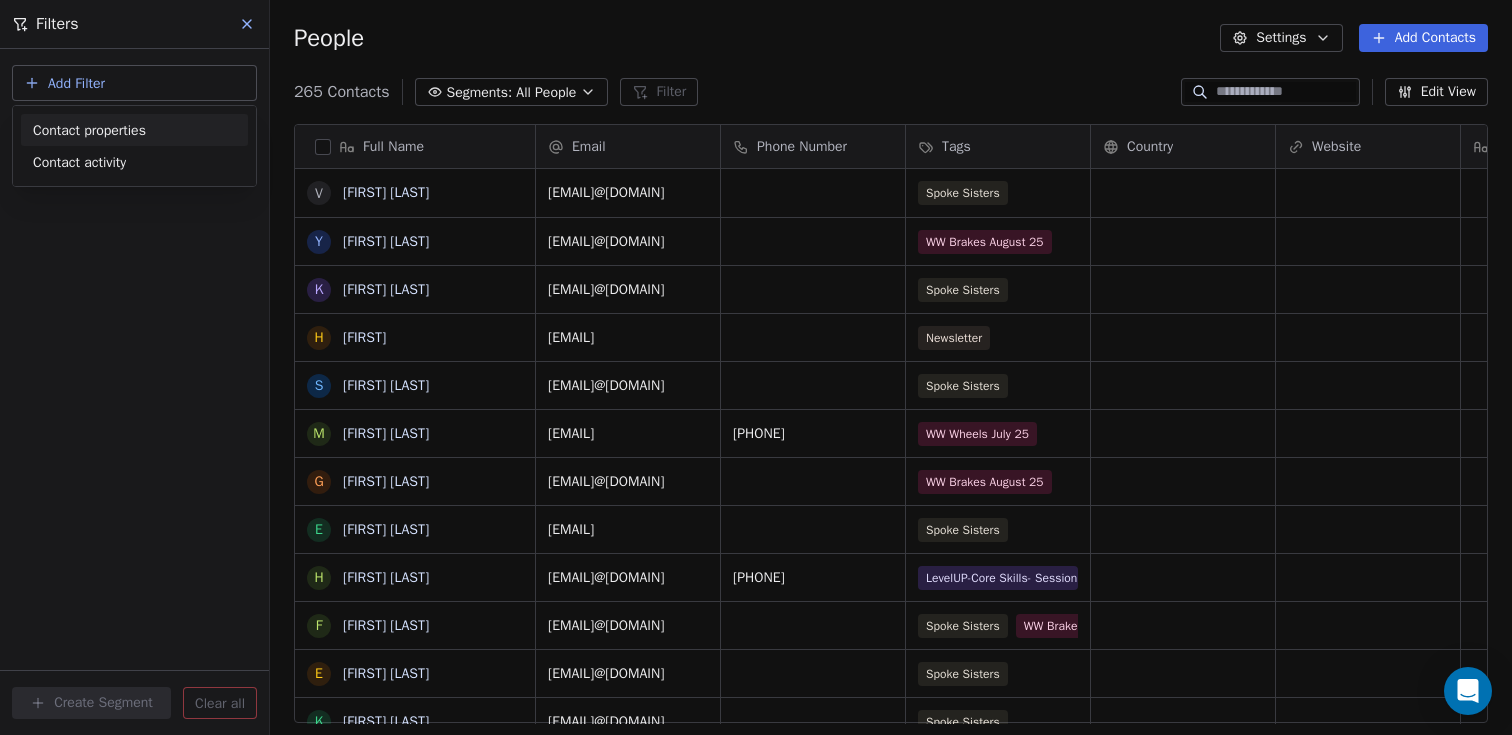 click on "Contact properties" at bounding box center (134, 130) 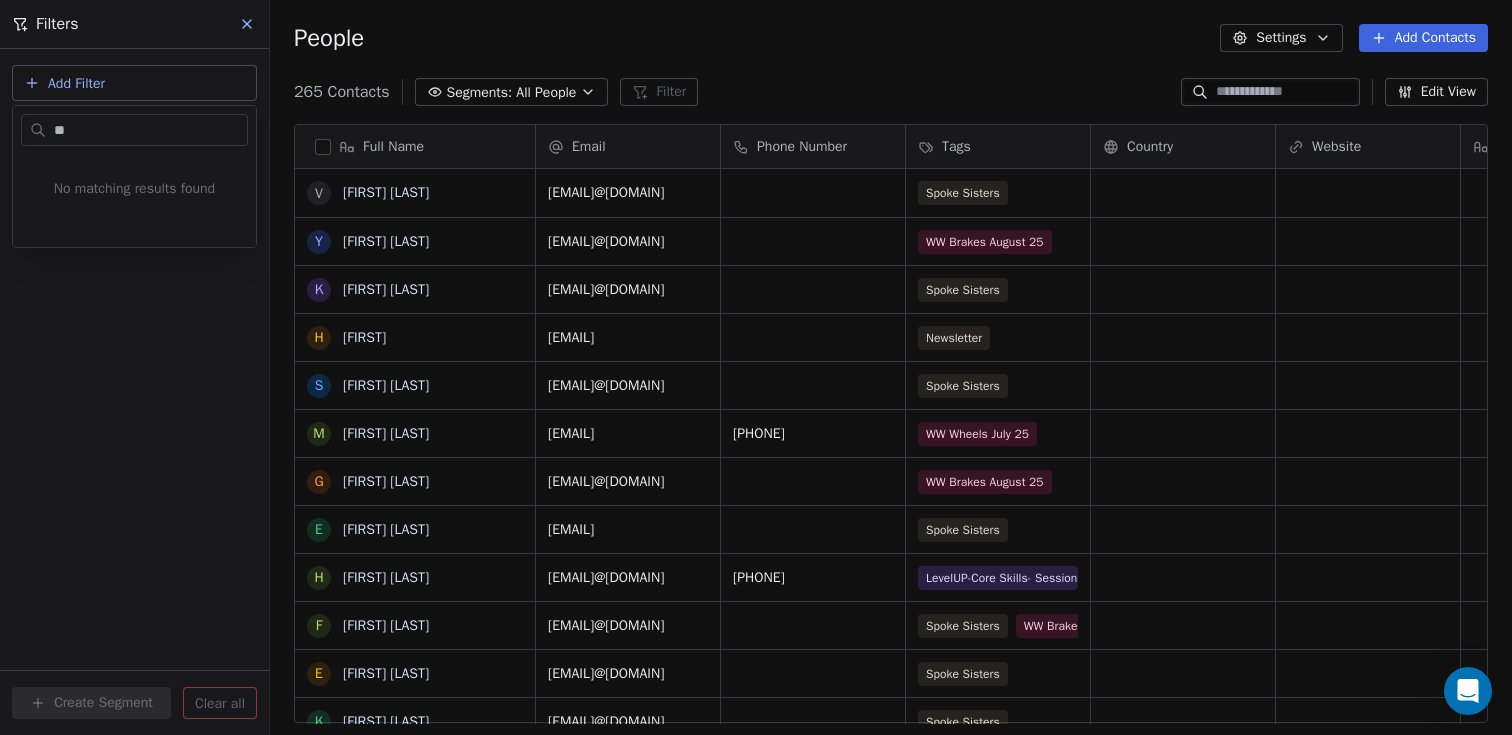 type on "*" 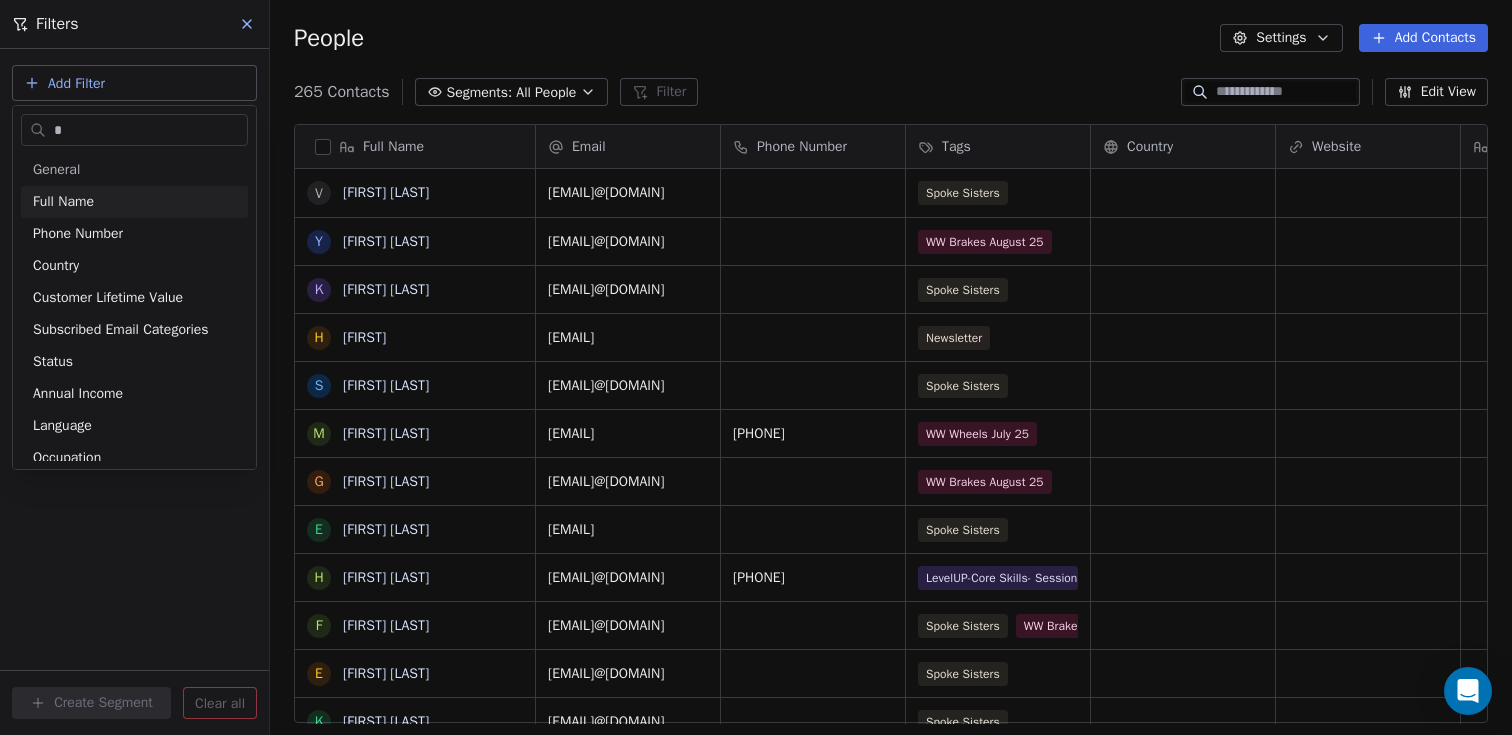 type 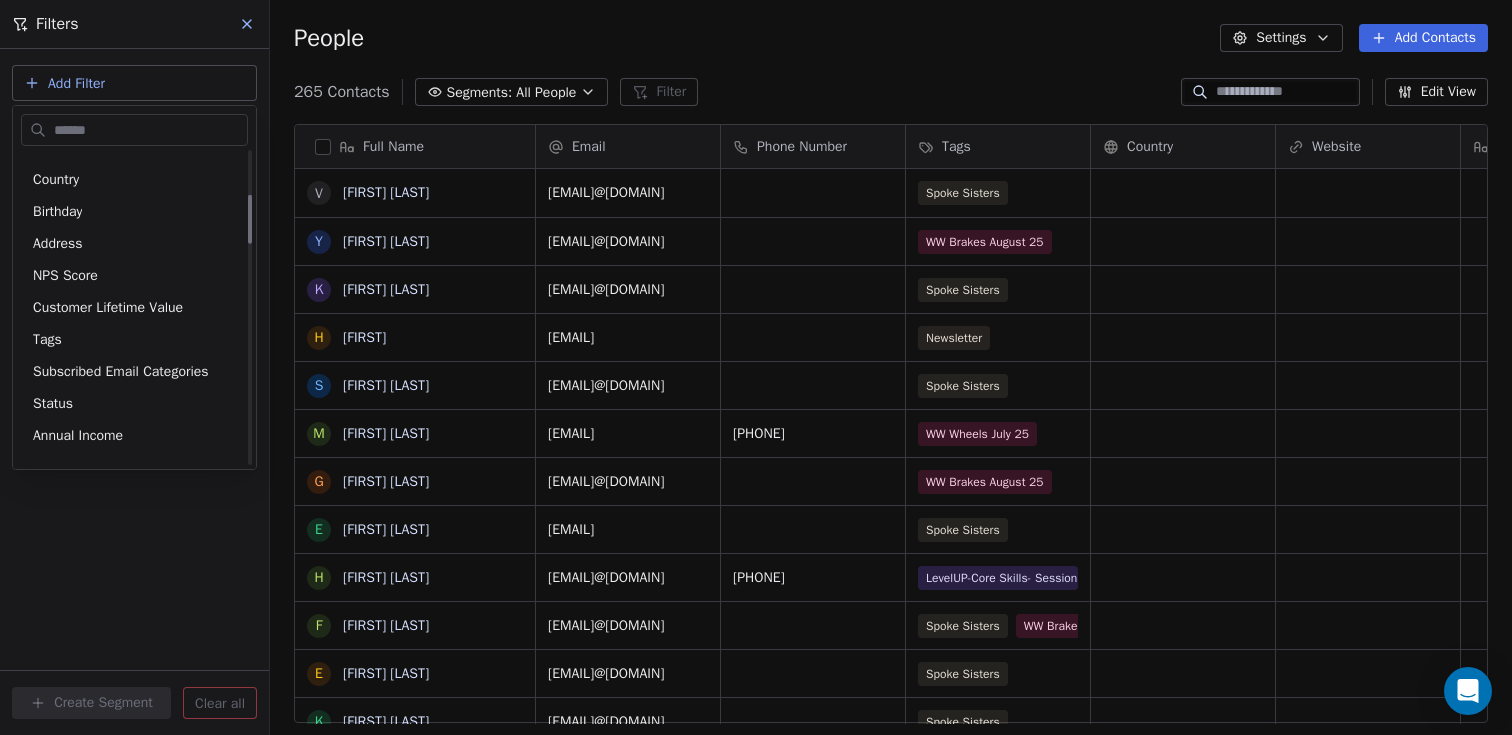 scroll, scrollTop: 317, scrollLeft: 0, axis: vertical 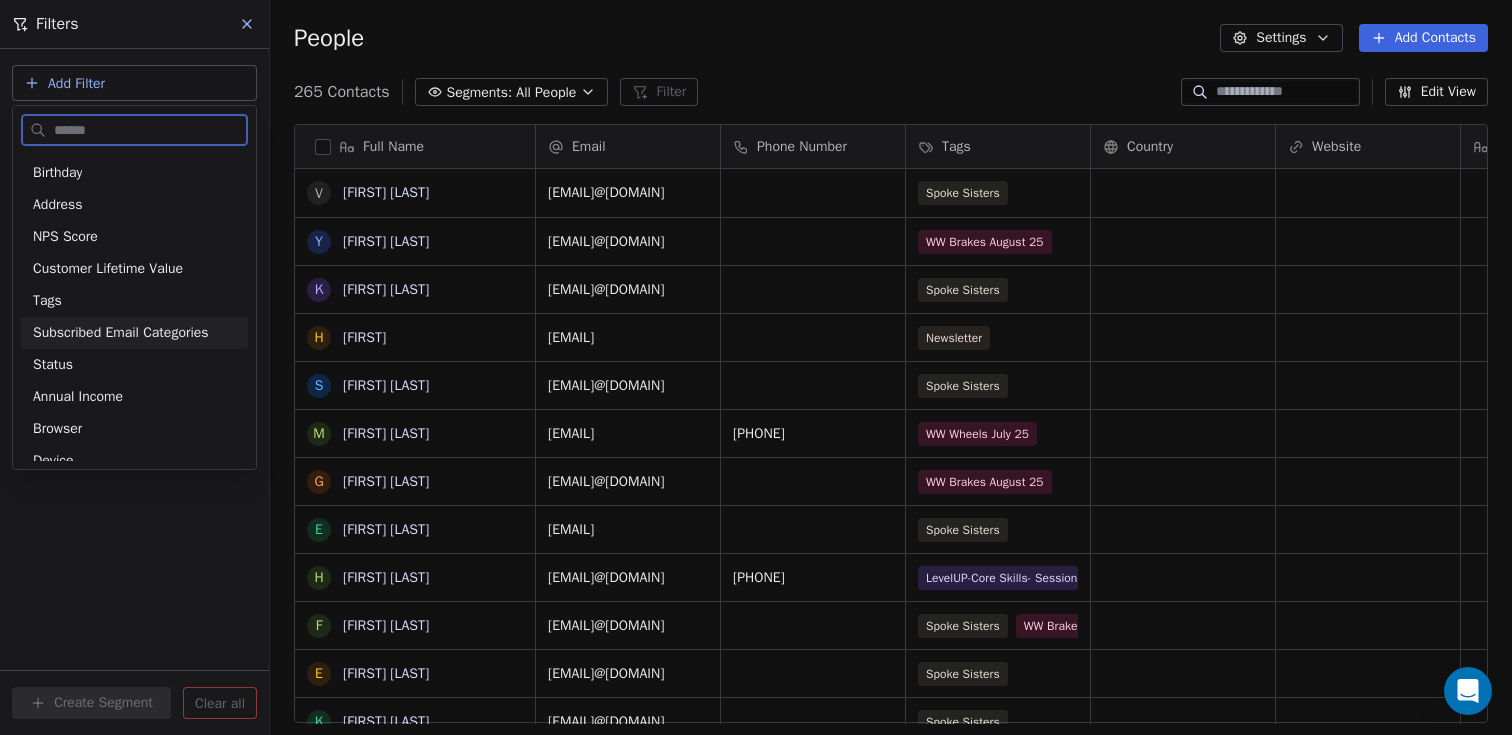 click on "Subscribed Email Categories" at bounding box center (121, 333) 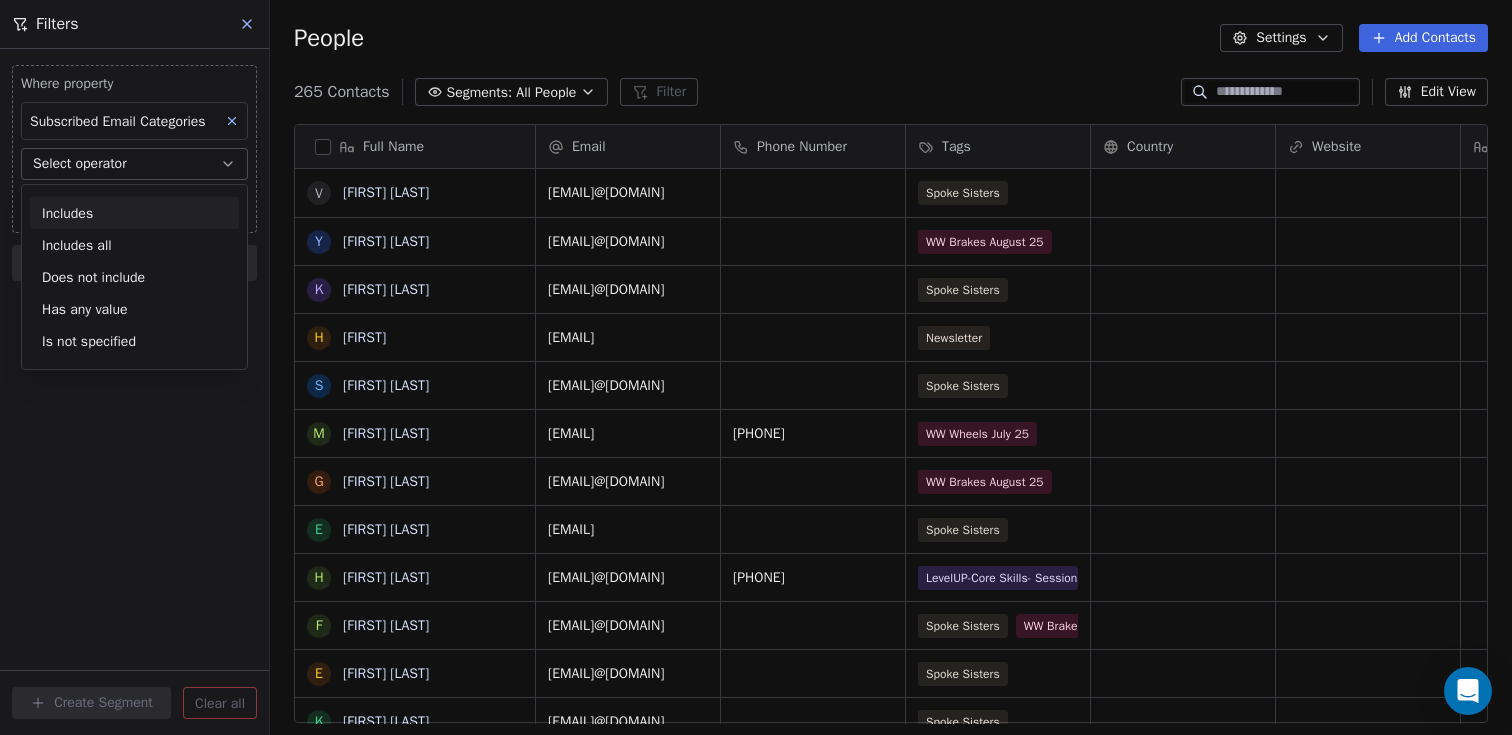 click on "Includes" at bounding box center (134, 213) 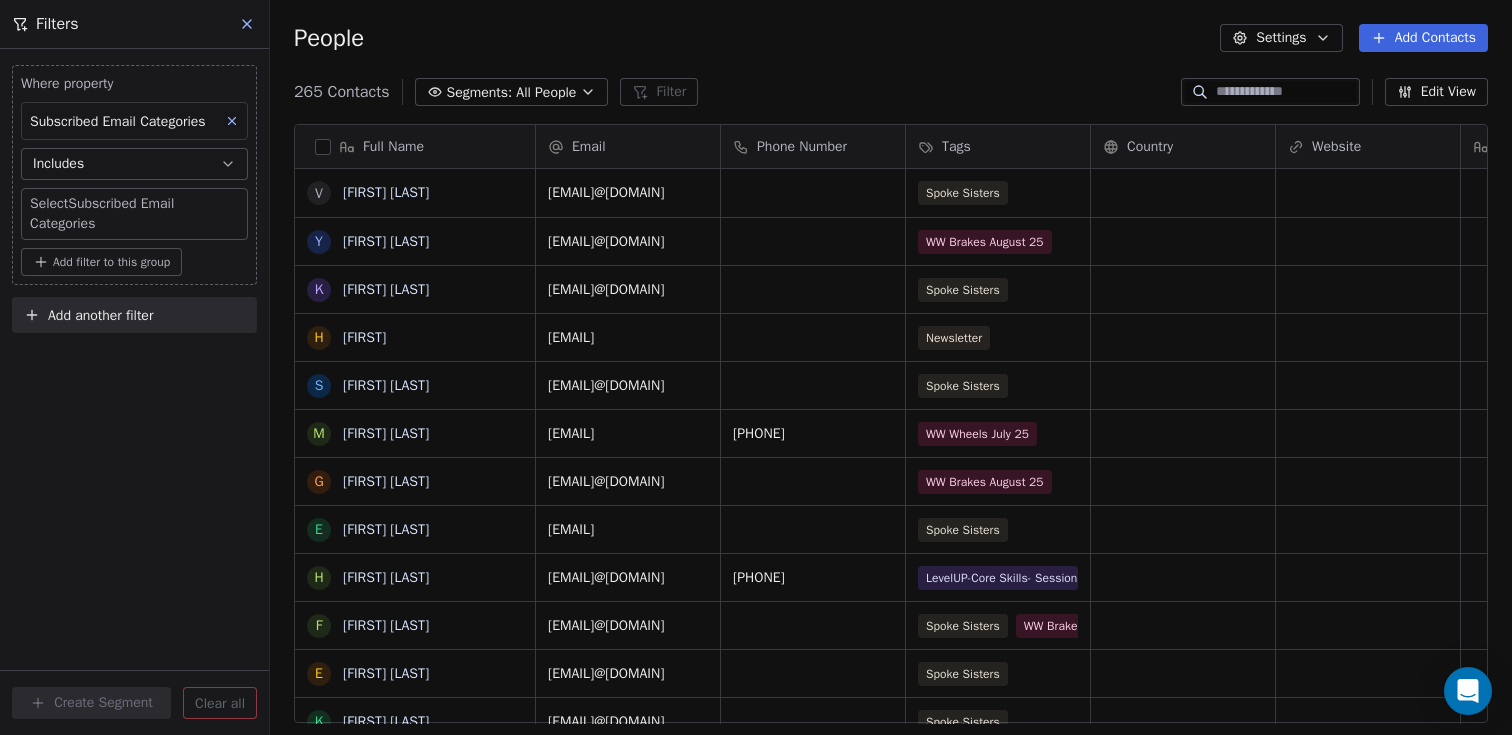 click on "Be-Spoke Contacts People Marketing Workflows Campaigns Sales Pipelines Sequences Beta Tools Apps AI Agents Help & Support Filters Where property   Subscribed Email Categories   Includes Select  Subscribed Email Categories Add filter to this group Add another filter  Create Segment Clear all People Settings  Add Contacts 265 Contacts Segments: All People Filter  Edit View Tag Add to Sequence Export Full Name V Vanessa Thwaites Y Yvonne McDonald K Keren Persen H Hadee S Shannah Mary M Miriam Harris G Ginny Liebert E Esther Vallance H Helena Dale F Francesca Taylor E Erin Douglas-Clifford K Karolina Kalisz A Ashleigh Payne L Lauren Kavanagh J Juliet Nelson S Susan I Ian K Kirk J Jeannette Adams L Leah L Lisa N Ness Spychalska J Jemma B Beth Maw C Claire Glanville A Angela Pratt A Ana Mocanu E Ella Lewis-Sandford A Addison Aspros R Ruby Fairbrass S Shania Cochrane H Hazel Odlin Email Phone Number Tags Country Website Job Title Status Contact Source NPS Score vanessathwaites@hotmail.com Spoke Sisters Newsletter" at bounding box center (756, 367) 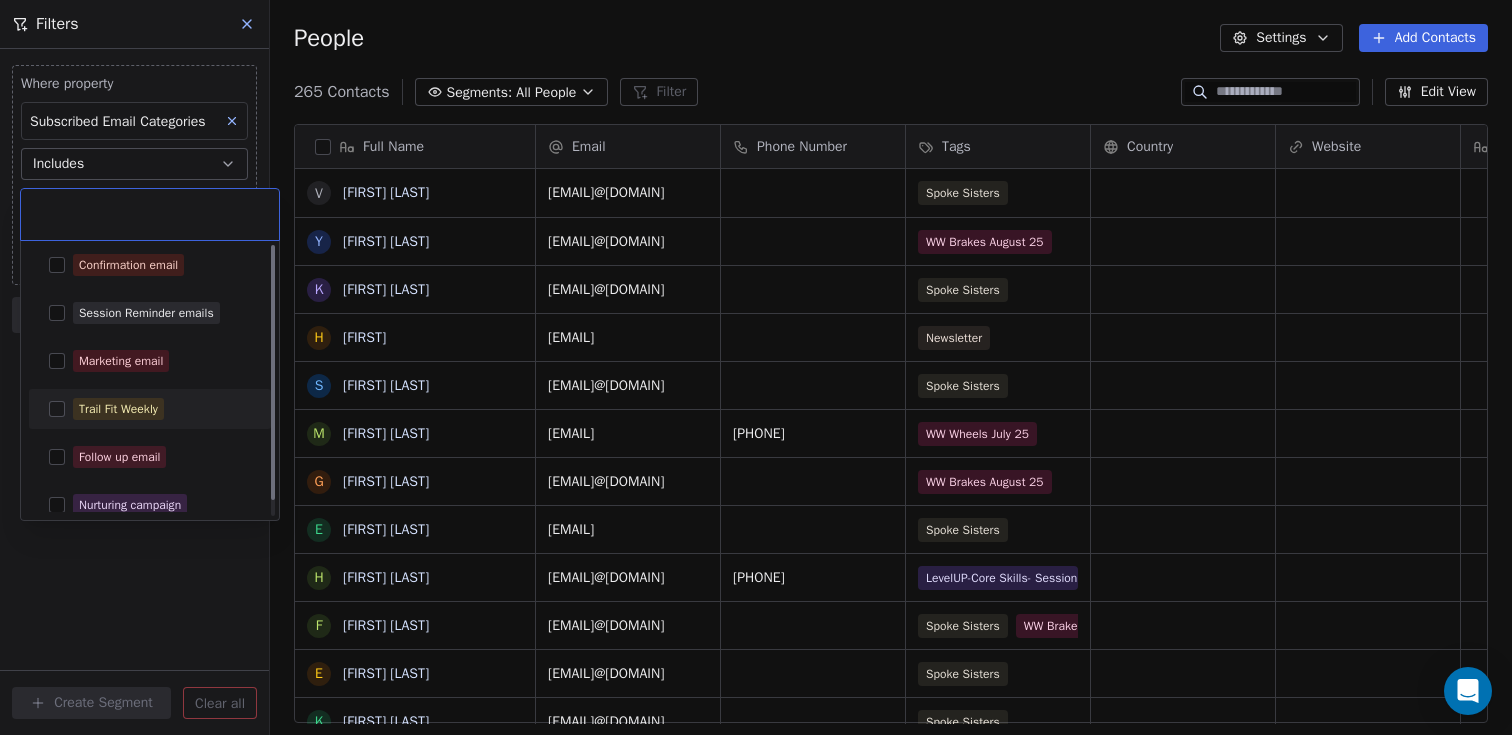 scroll, scrollTop: 0, scrollLeft: 0, axis: both 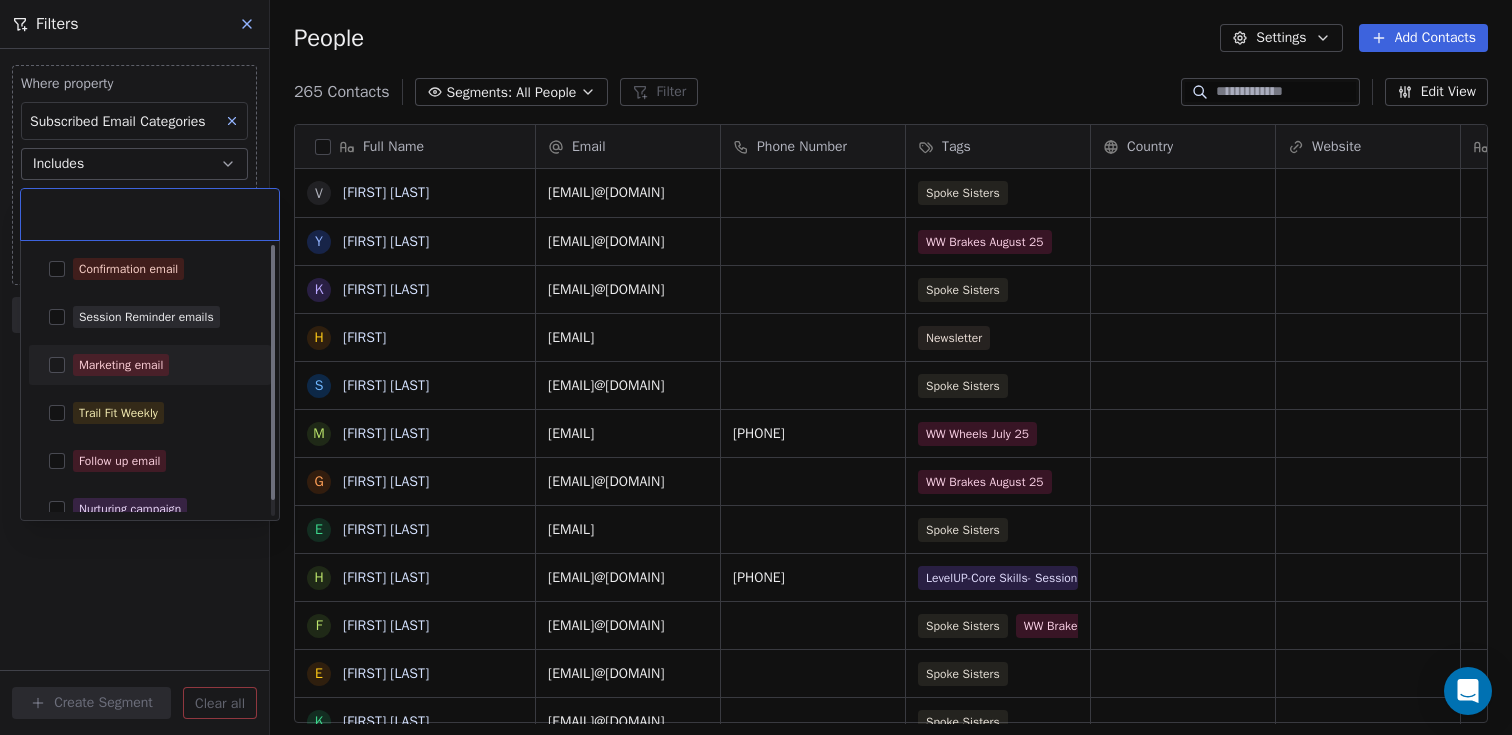 click on "Be-Spoke Contacts People Marketing Workflows Campaigns Sales Pipelines Sequences Beta Tools Apps AI Agents Help & Support Filters Where property   Subscribed Email Categories   Includes Select  Subscribed Email Categories Add filter to this group Add another filter  Create Segment Clear all People Settings  Add Contacts 265 Contacts Segments: All People Filter  Edit View Tag Add to Sequence Export Full Name V Vanessa Thwaites Y Yvonne McDonald K Keren Persen H Hadee S Shannah Mary M Miriam Harris G Ginny Liebert E Esther Vallance H Helena Dale F Francesca Taylor E Erin Douglas-Clifford K Karolina Kalisz A Ashleigh Payne L Lauren Kavanagh J Juliet Nelson S Susan I Ian K Kirk J Jeannette Adams L Leah L Lisa N Ness Spychalska J Jemma B Beth Maw C Claire Glanville A Angela Pratt A Ana Mocanu E Ella Lewis-Sandford A Addison Aspros R Ruby Fairbrass S Shania Cochrane H Hazel Odlin Email Phone Number Tags Country Website Job Title Status Contact Source NPS Score vanessathwaites@hotmail.com Spoke Sisters Newsletter" at bounding box center (756, 367) 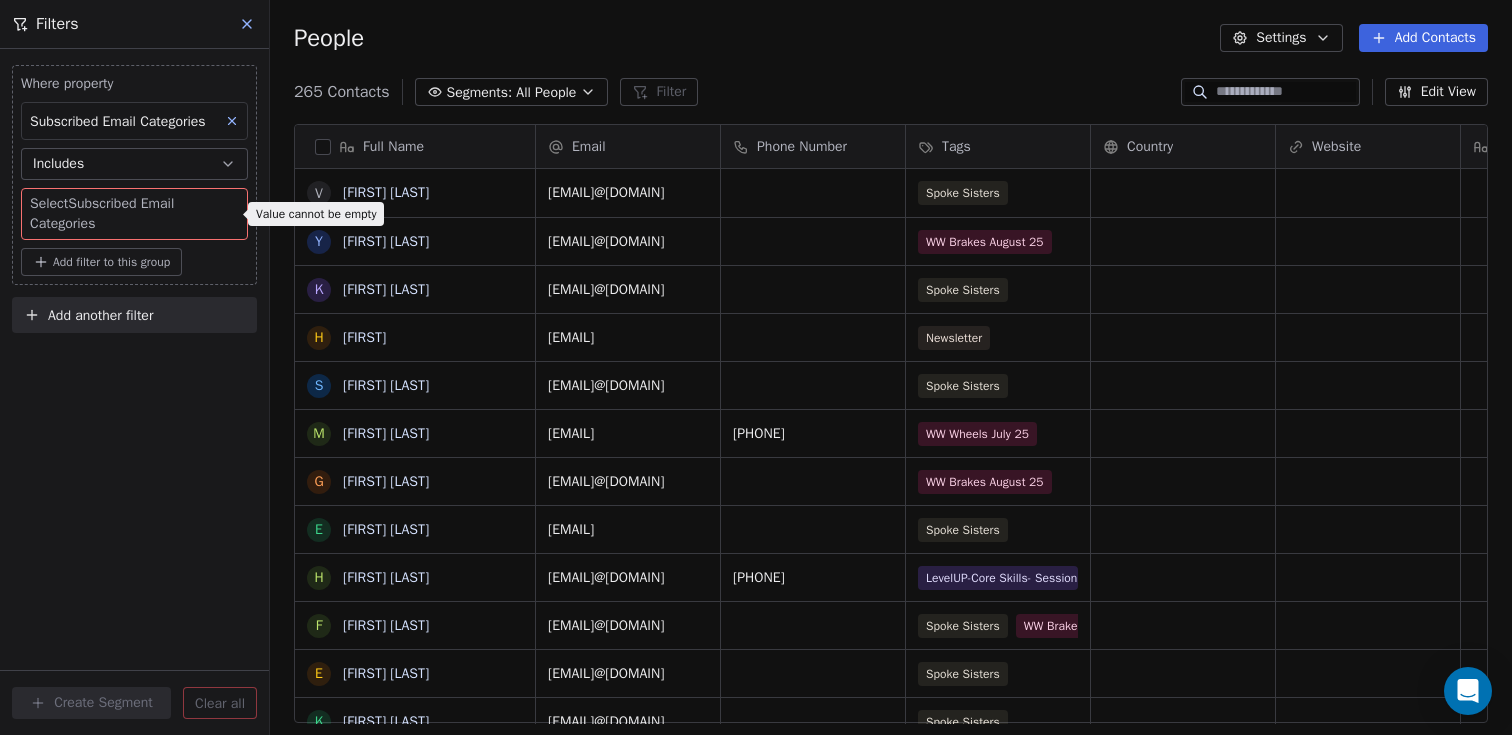 click 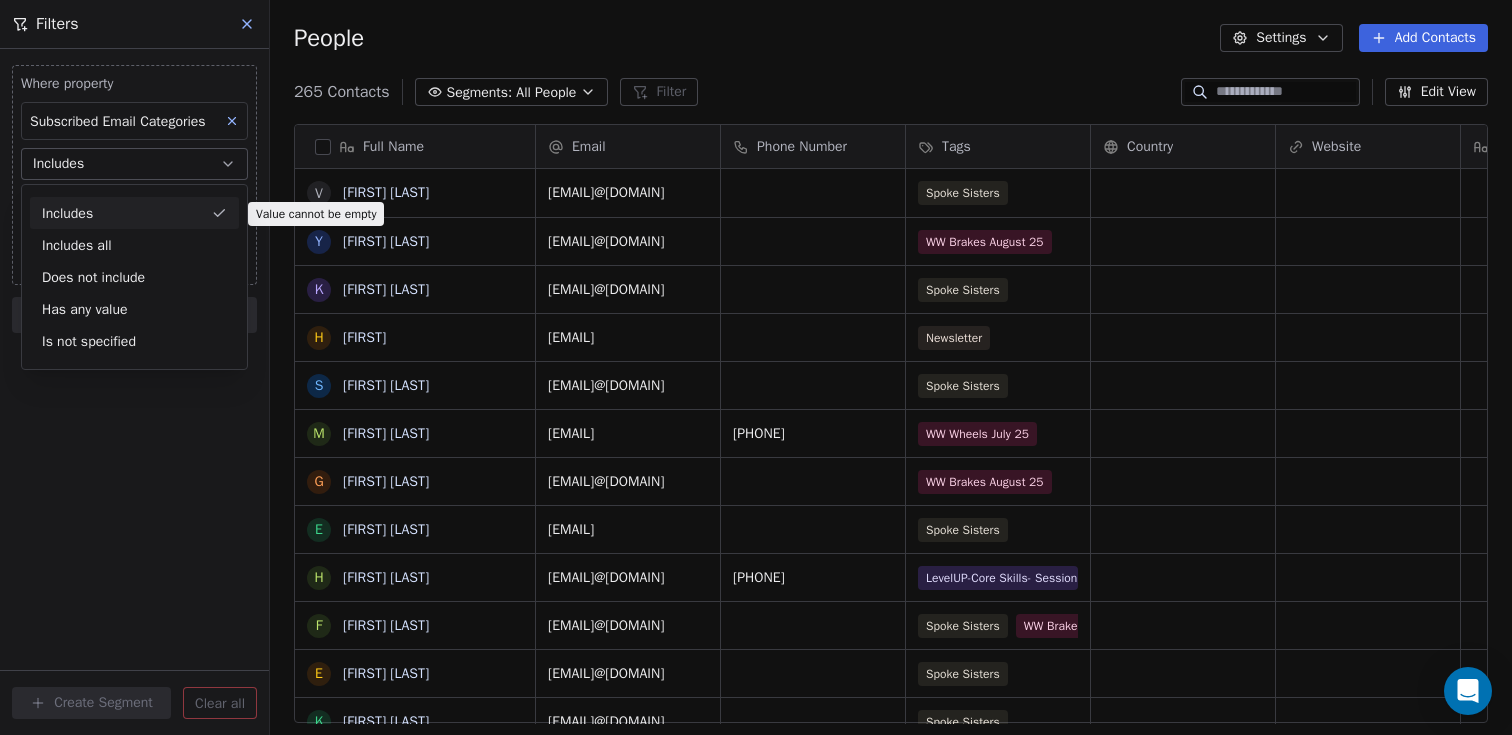 click on "Subscribed Email Categories" at bounding box center (118, 121) 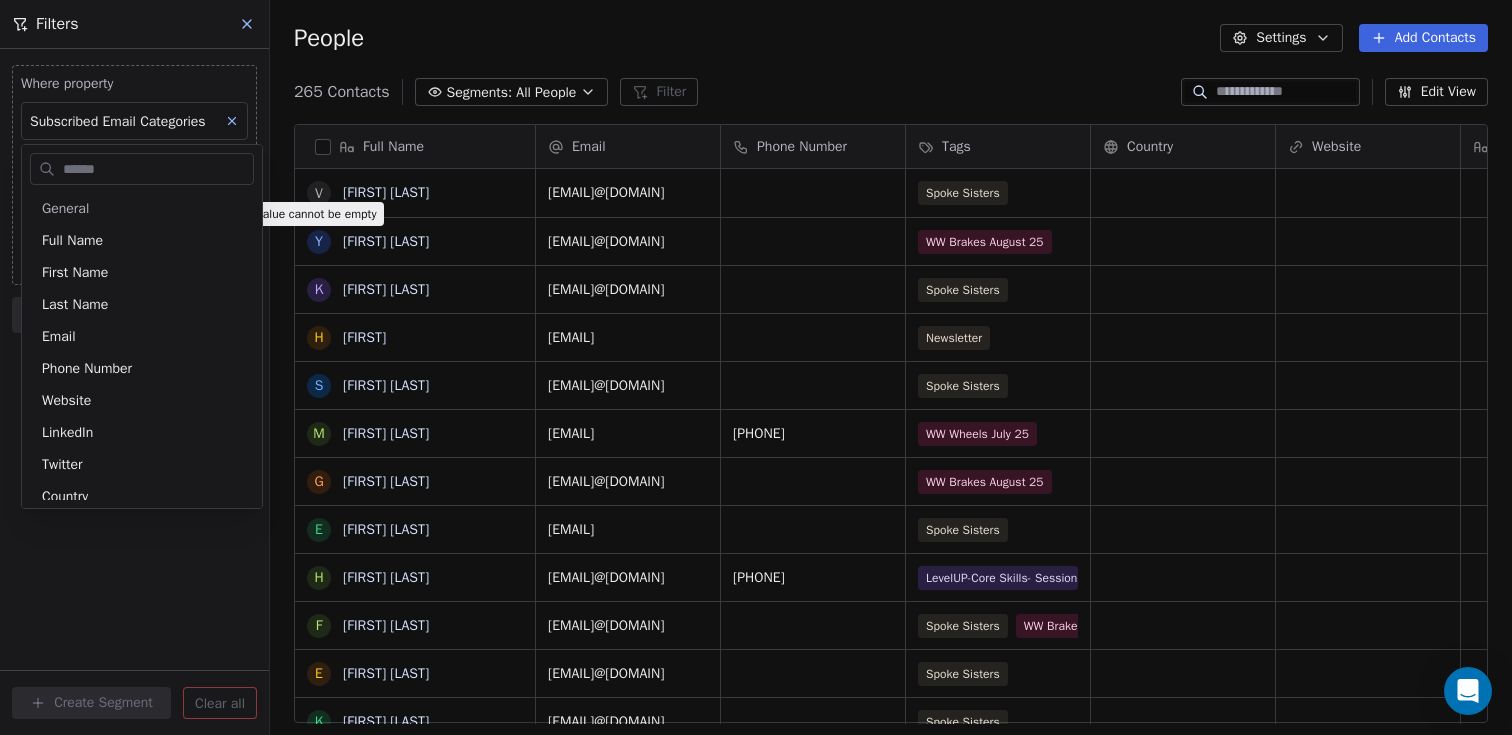 scroll, scrollTop: 204, scrollLeft: 0, axis: vertical 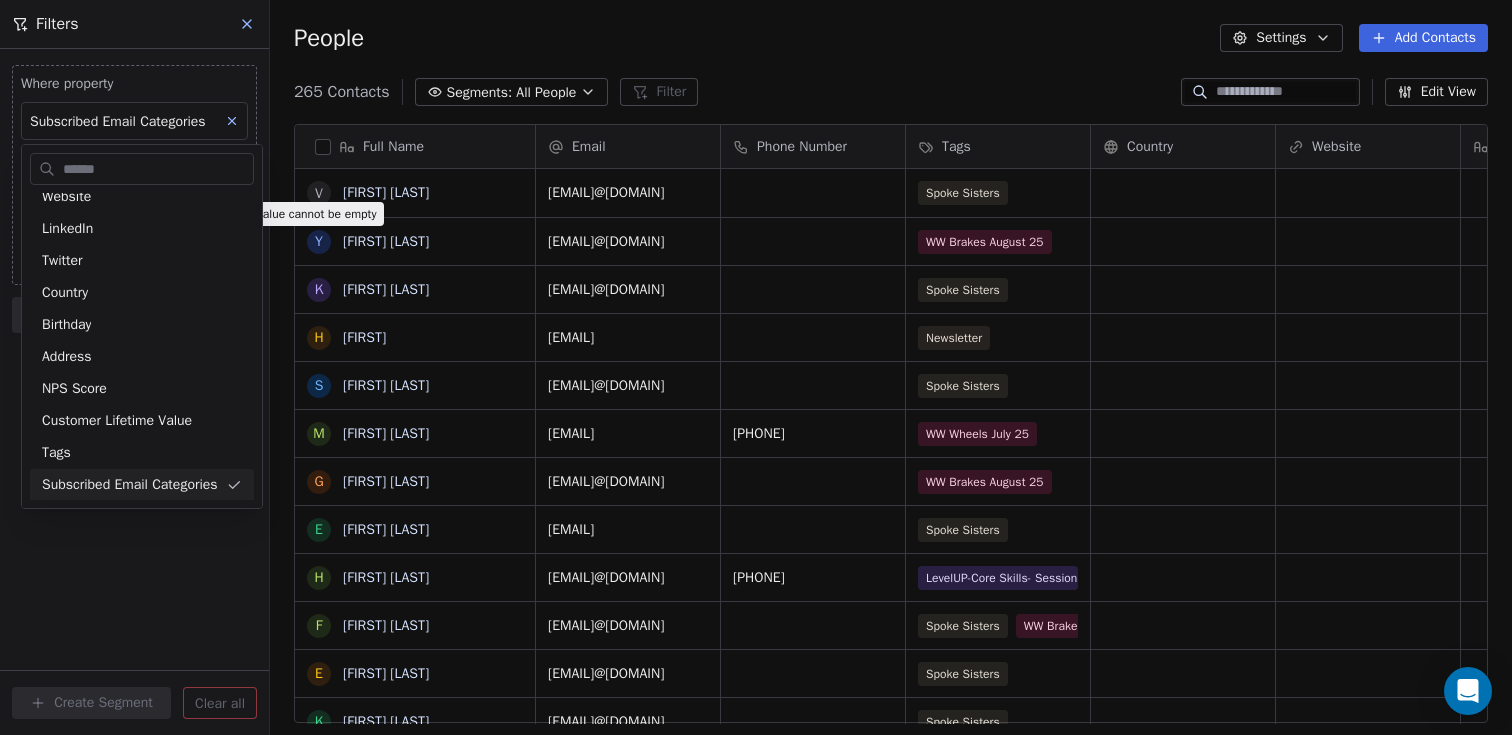 click on "Be-Spoke Contacts People Marketing Workflows Campaigns Sales Pipelines Sequences Beta Tools Apps AI Agents Help & Support Filters Where property   Subscribed Email Categories   Includes Select  Subscribed Email Categories Add filter to this group Add another filter  Create Segment Clear all People Settings  Add Contacts 265 Contacts Segments: All People Filter  Edit View Tag Add to Sequence Export Full Name V Vanessa Thwaites Y Yvonne McDonald K Keren Persen H Hadee S Shannah Mary M Miriam Harris G Ginny Liebert E Esther Vallance H Helena Dale F Francesca Taylor E Erin Douglas-Clifford K Karolina Kalisz A Ashleigh Payne L Lauren Kavanagh J Juliet Nelson S Susan I Ian K Kirk J Jeannette Adams L Leah L Lisa N Ness Spychalska J Jemma B Beth Maw C Claire Glanville A Angela Pratt A Ana Mocanu E Ella Lewis-Sandford A Addison Aspros R Ruby Fairbrass S Shania Cochrane H Hazel Odlin Email Phone Number Tags Country Website Job Title Status Contact Source NPS Score vanessathwaites@hotmail.com Spoke Sisters Newsletter" at bounding box center [756, 367] 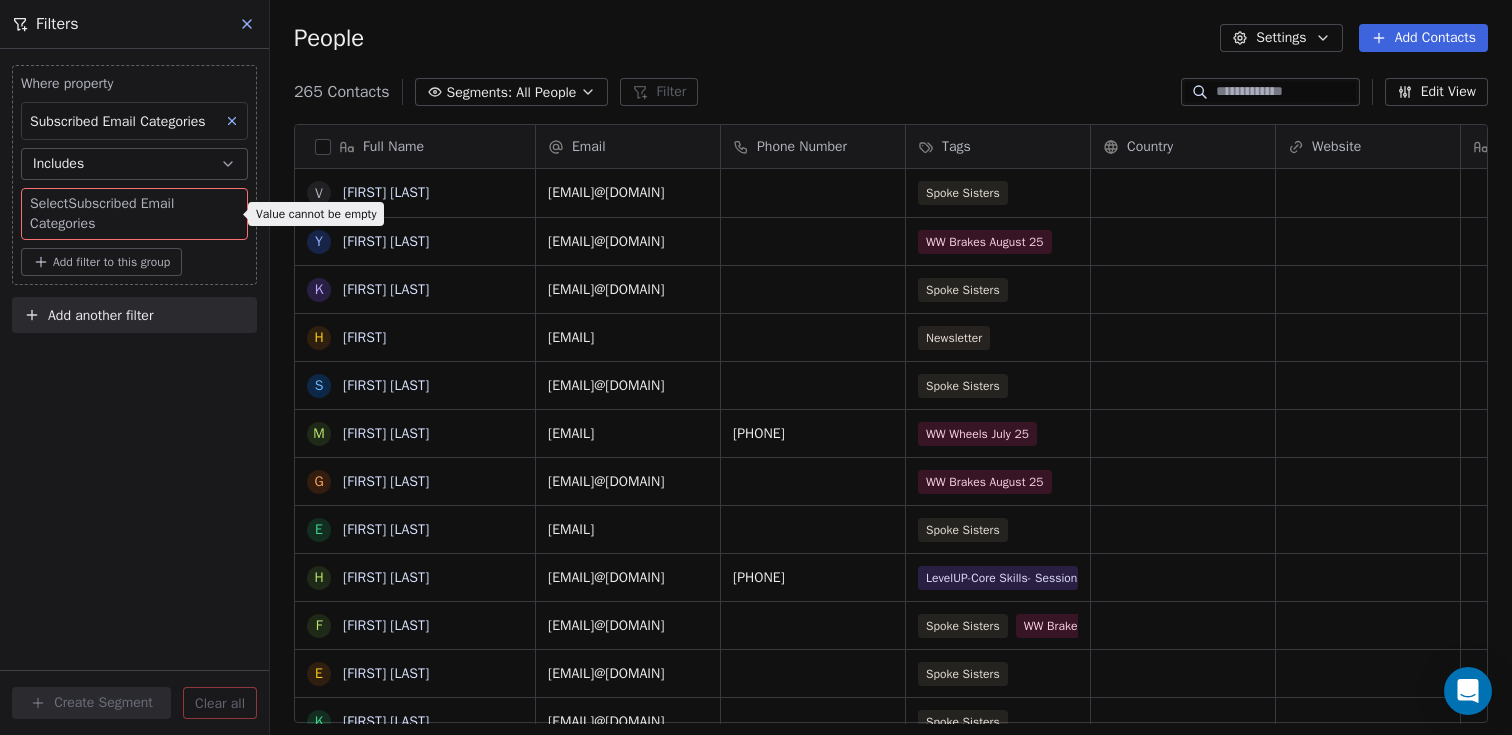 click on "Subscribed Email Categories" at bounding box center [118, 121] 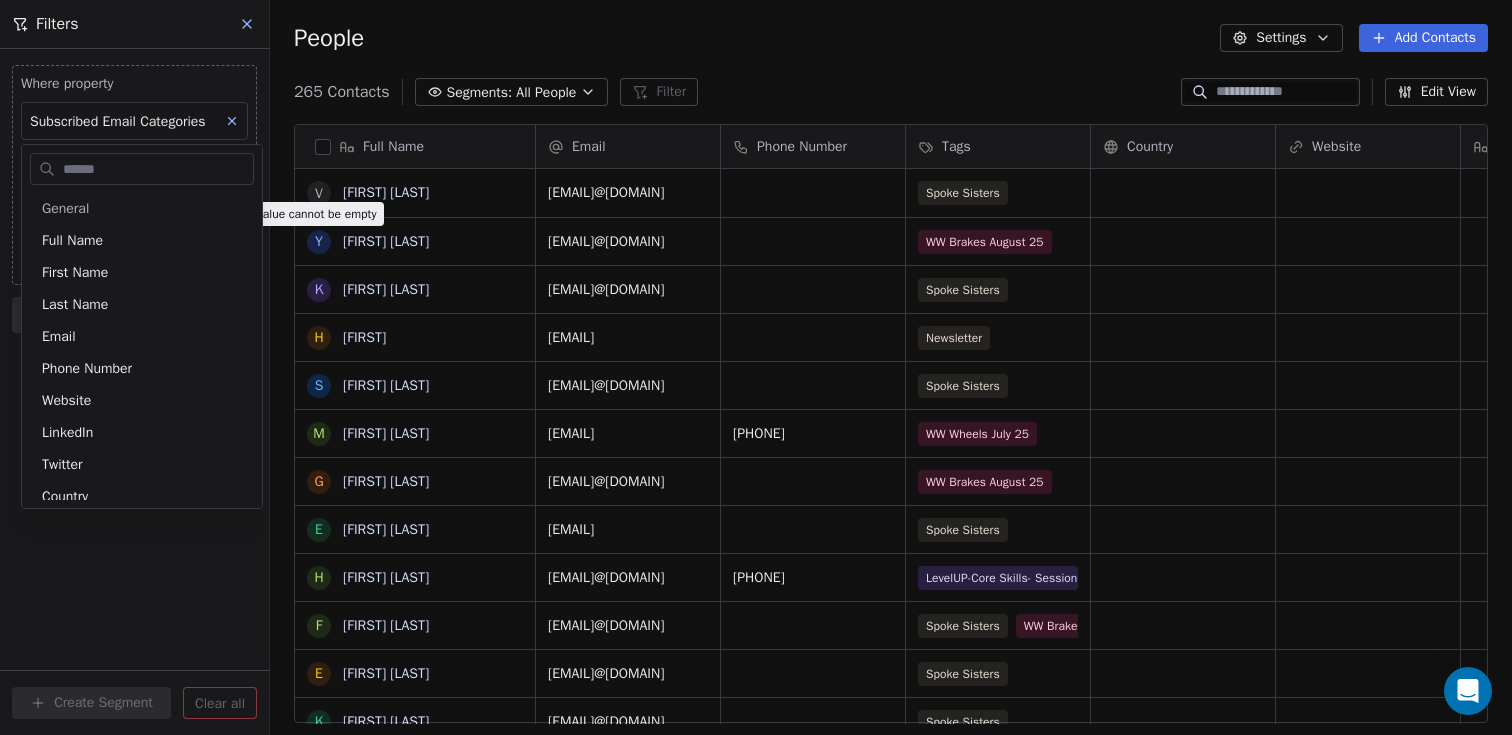 scroll, scrollTop: 204, scrollLeft: 0, axis: vertical 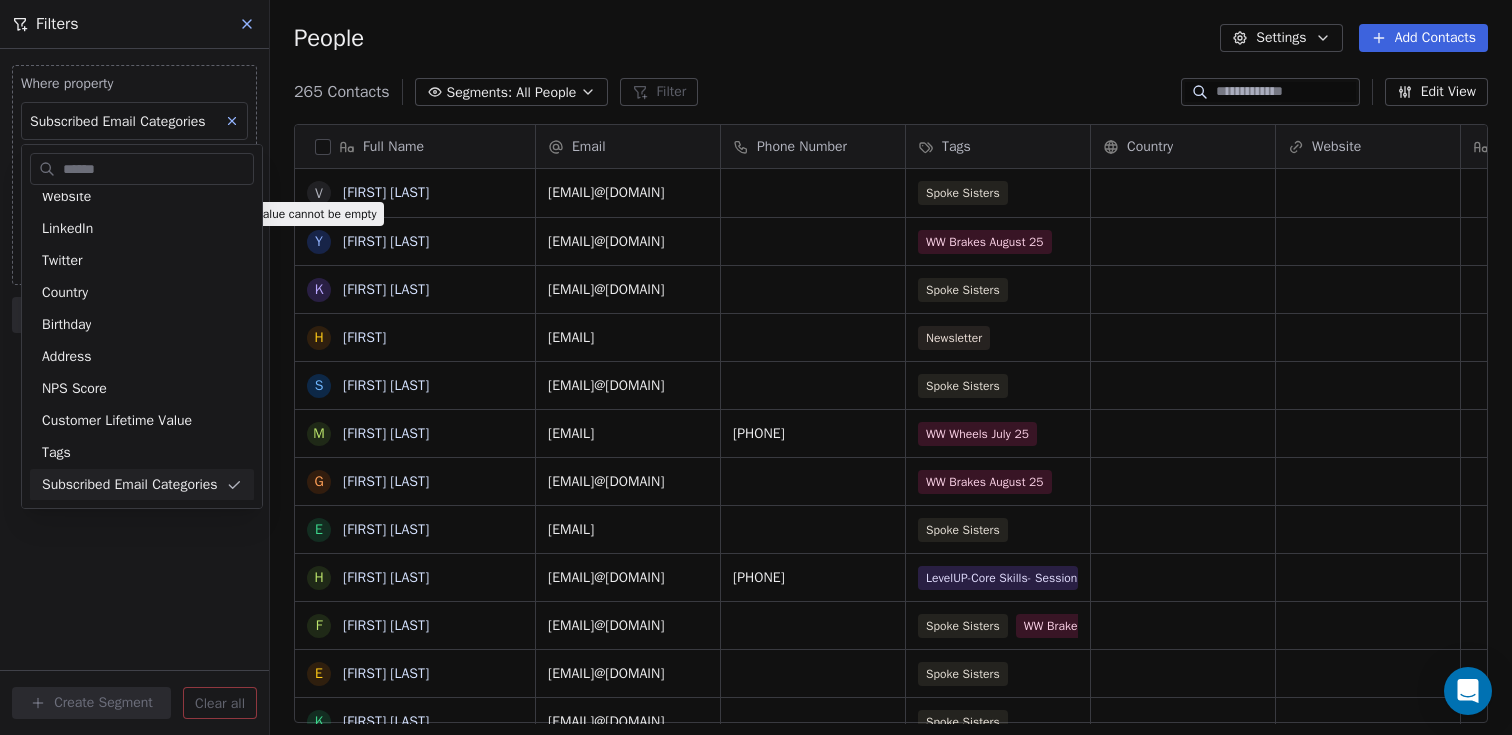 click on "Be-Spoke Contacts People Marketing Workflows Campaigns Sales Pipelines Sequences Beta Tools Apps AI Agents Help & Support Filters Where property   Subscribed Email Categories   Includes Select  Subscribed Email Categories Add filter to this group Add another filter  Create Segment Clear all People Settings  Add Contacts 265 Contacts Segments: All People Filter  Edit View Tag Add to Sequence Export Full Name V Vanessa Thwaites Y Yvonne McDonald K Keren Persen H Hadee S Shannah Mary M Miriam Harris G Ginny Liebert E Esther Vallance H Helena Dale F Francesca Taylor E Erin Douglas-Clifford K Karolina Kalisz A Ashleigh Payne L Lauren Kavanagh J Juliet Nelson S Susan I Ian K Kirk J Jeannette Adams L Leah L Lisa N Ness Spychalska J Jemma B Beth Maw C Claire Glanville A Angela Pratt A Ana Mocanu E Ella Lewis-Sandford A Addison Aspros R Ruby Fairbrass S Shania Cochrane H Hazel Odlin Email Phone Number Tags Country Website Job Title Status Contact Source NPS Score vanessathwaites@hotmail.com Spoke Sisters Newsletter" at bounding box center [756, 367] 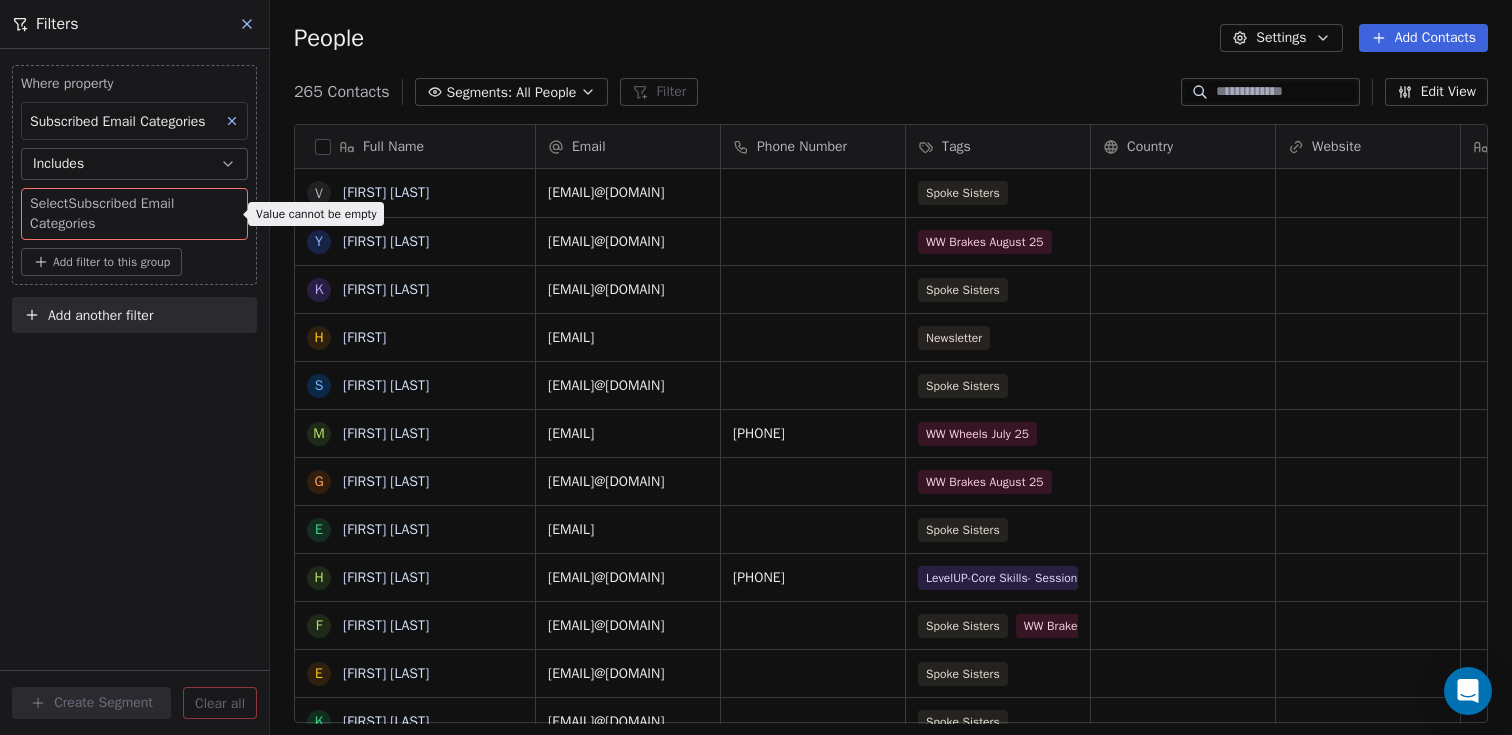 click 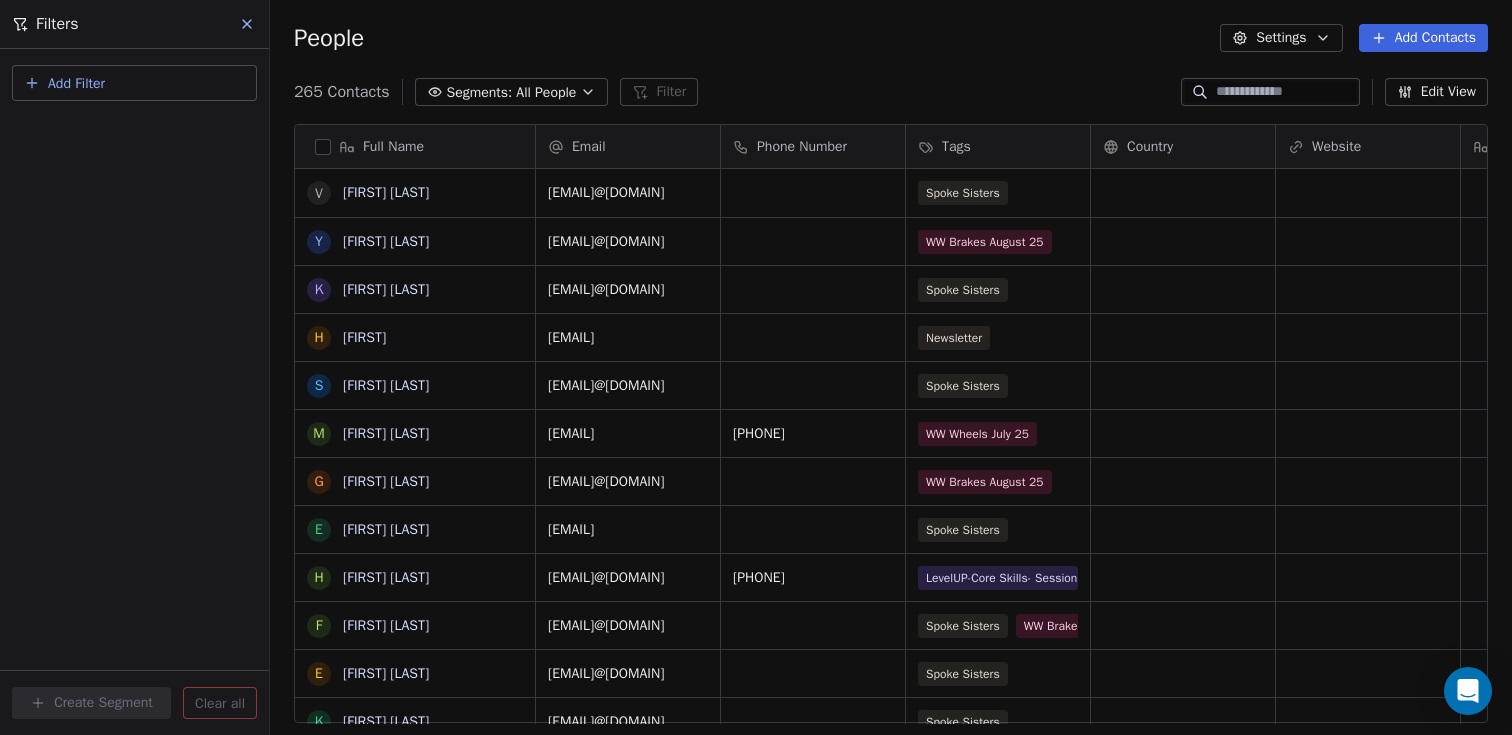 click on "Add Filter" at bounding box center [134, 83] 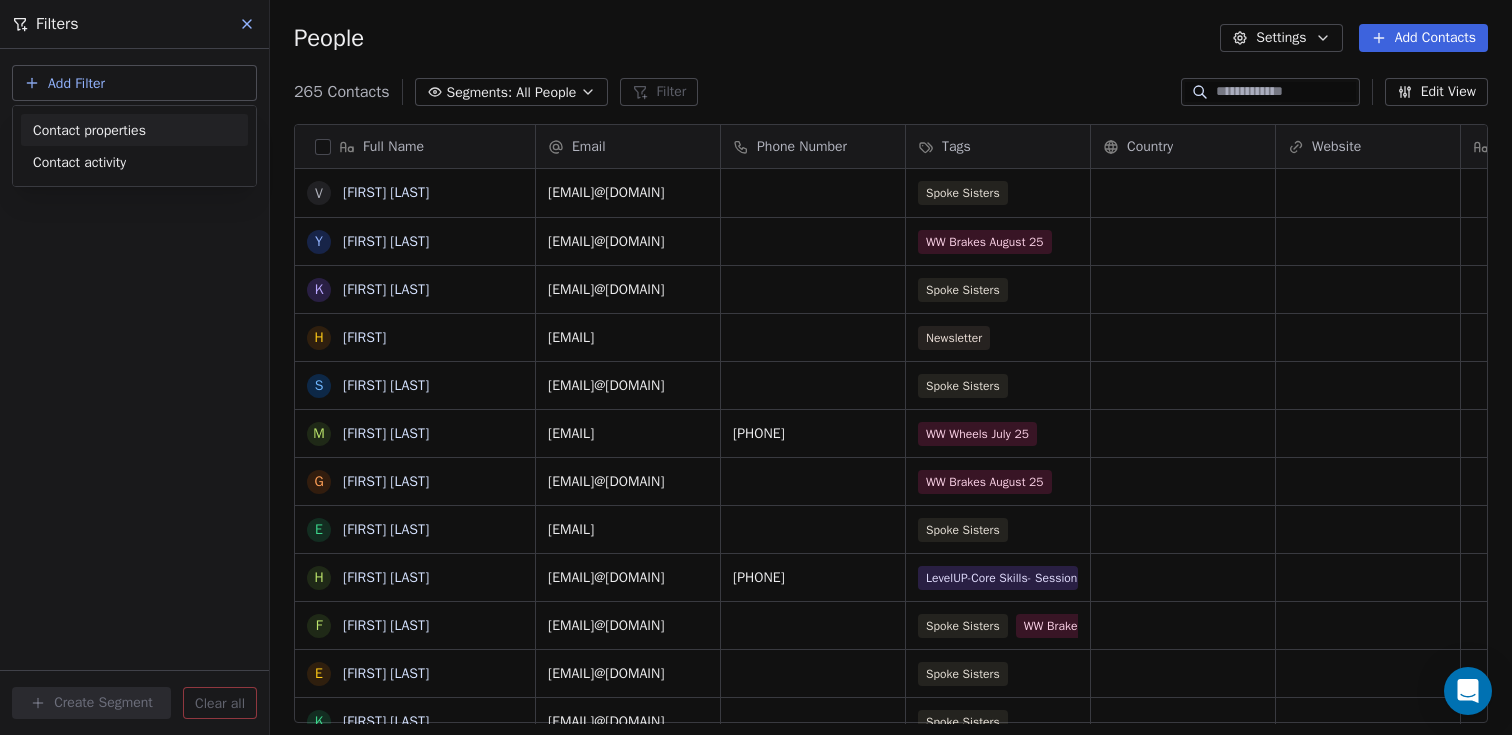 click on "Contact properties" at bounding box center [89, 130] 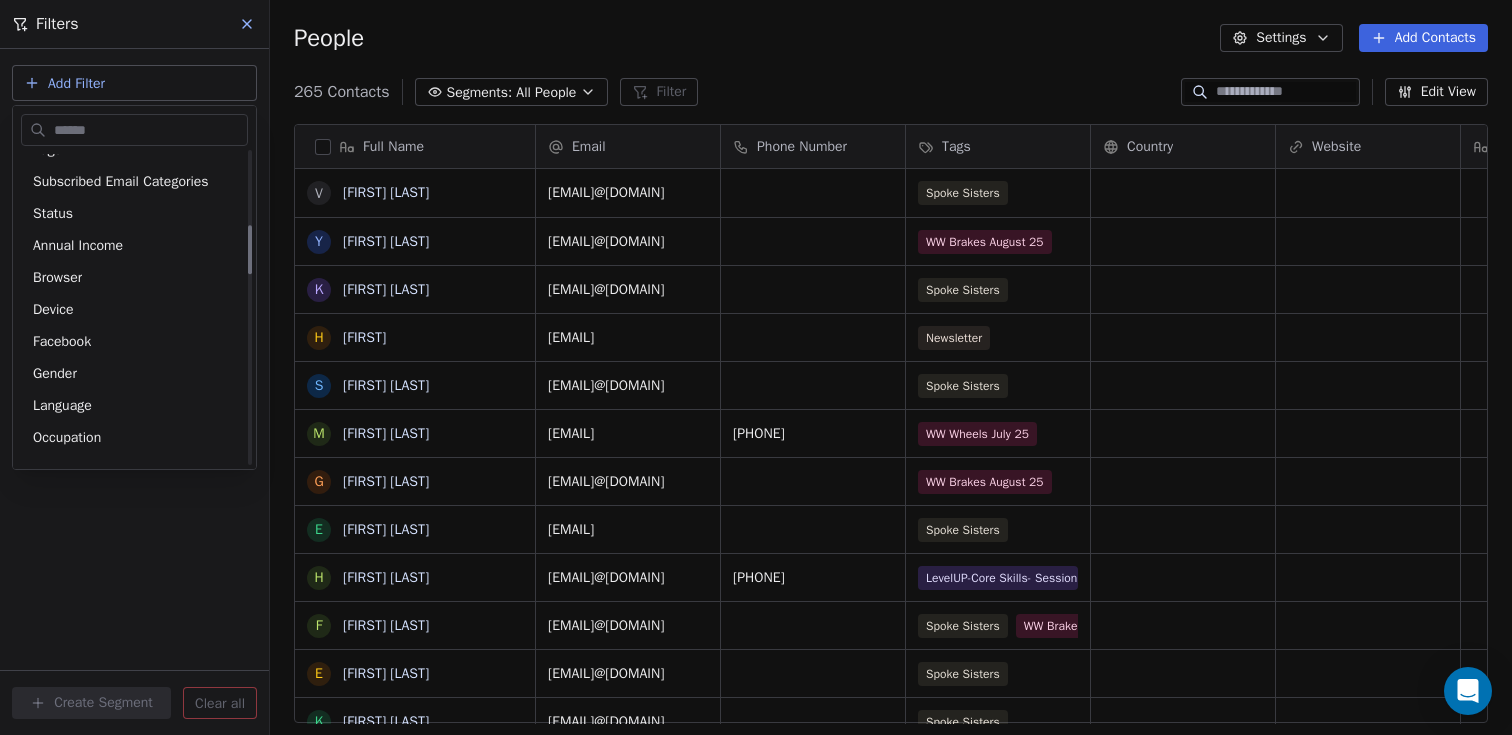 scroll, scrollTop: 790, scrollLeft: 0, axis: vertical 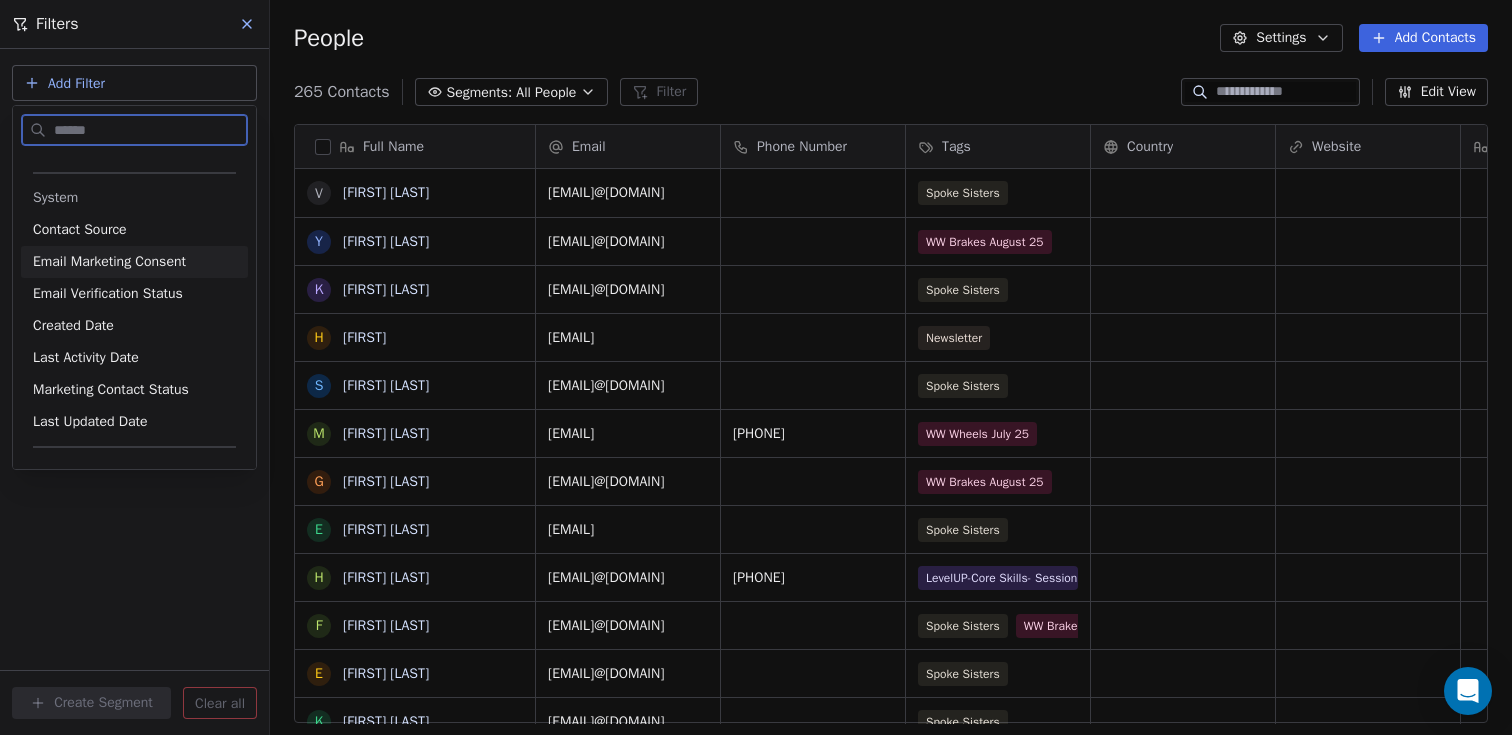 click on "Email Marketing Consent" at bounding box center [109, 262] 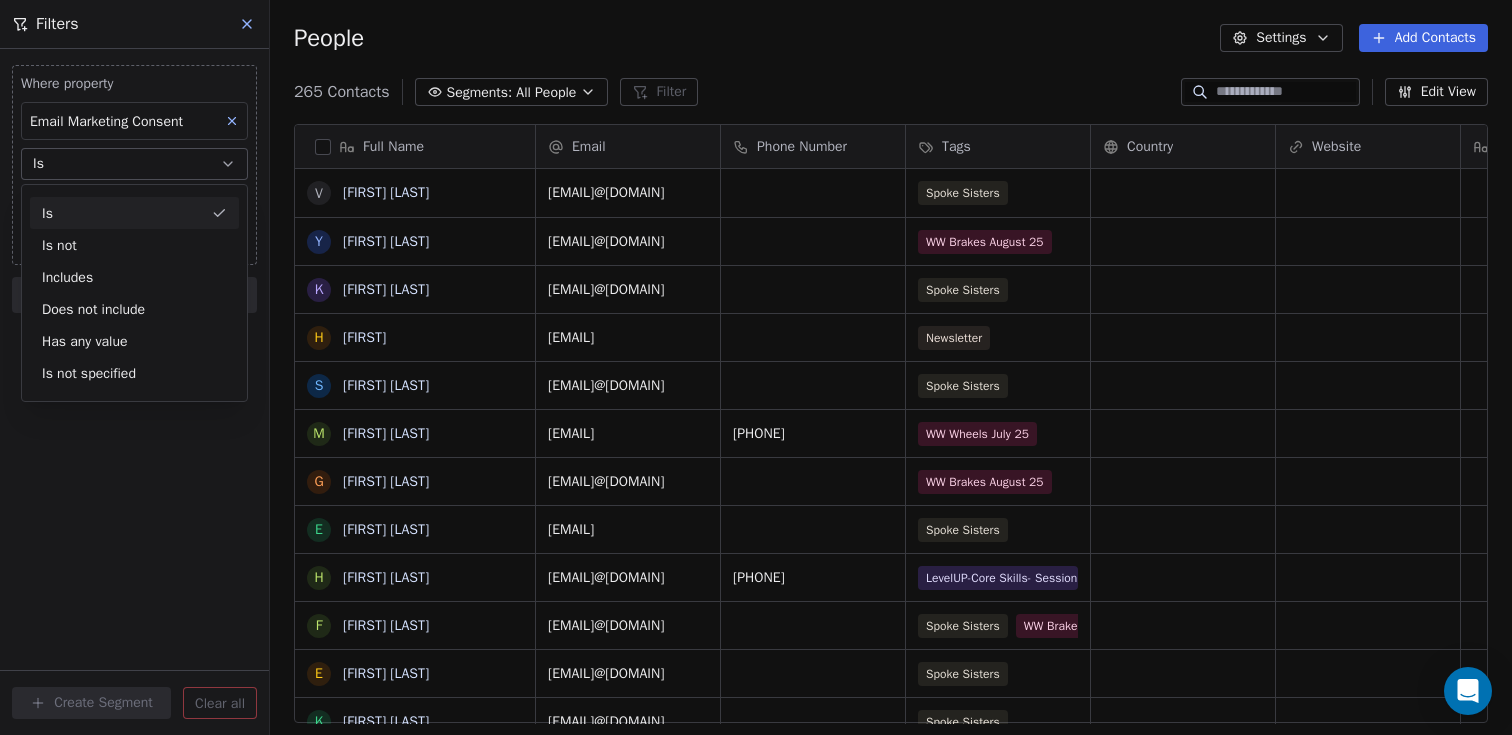 click on "Is" at bounding box center (134, 213) 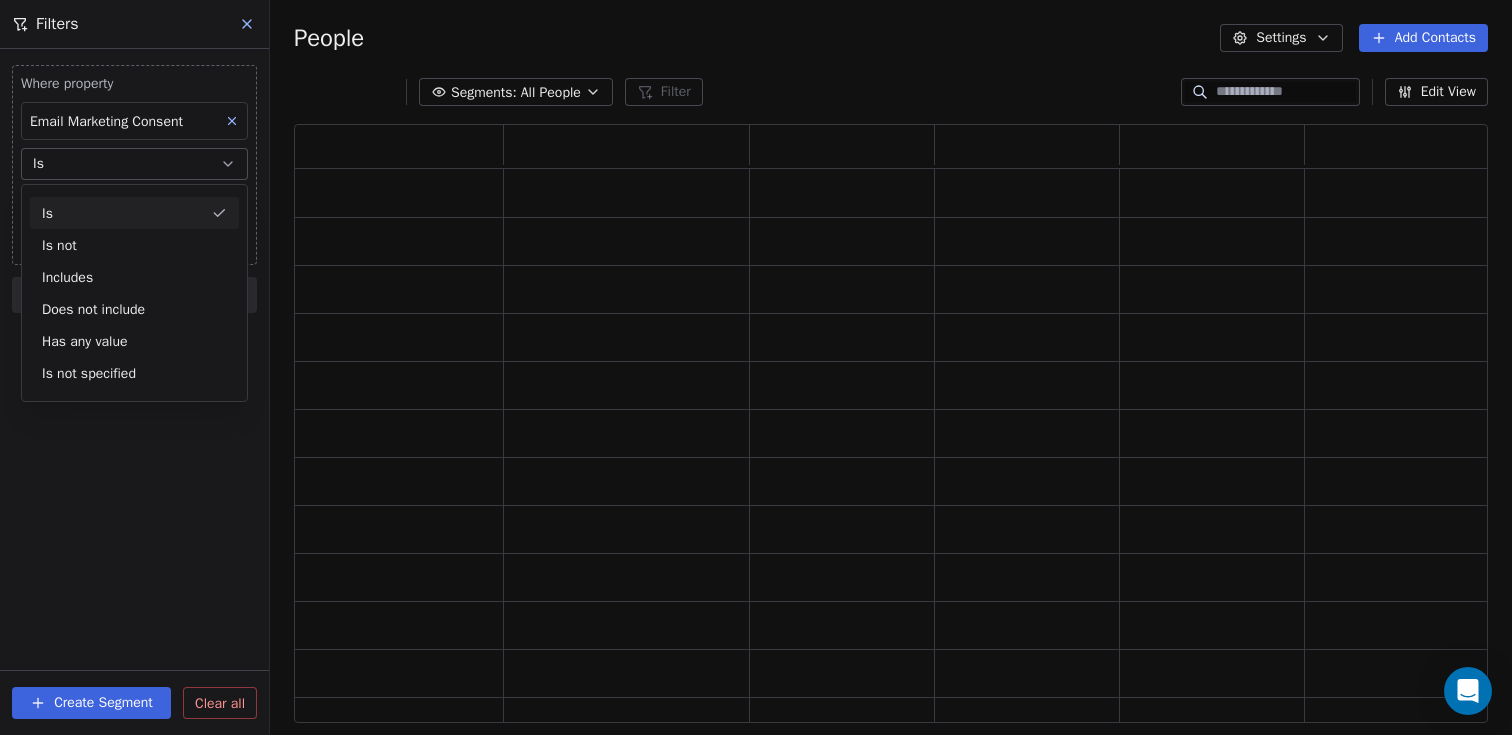 scroll, scrollTop: 16, scrollLeft: 16, axis: both 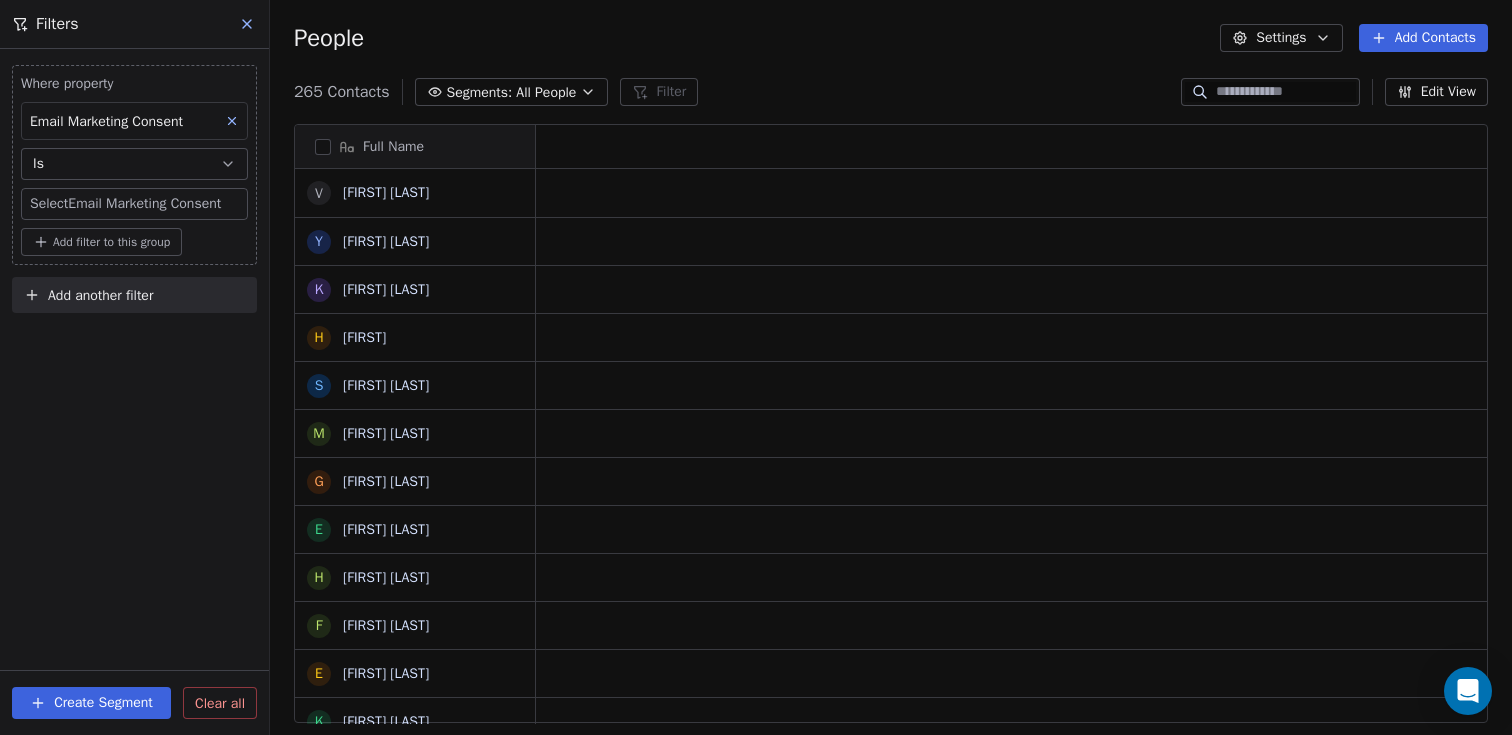 click on "Be-Spoke Contacts People Marketing Workflows Campaigns Sales Pipelines Sequences Beta Tools Apps AI Agents Help & Support Filters Where property   Email Marketing Consent   Is Select  Email Marketing Consent Add filter to this group Add another filter  Create Segment Clear all People Settings  Add Contacts 265 Contacts Segments: All People Filter  Edit View Tag Add to Sequence Export Full Name V Vanessa Thwaites Y Yvonne McDonald K Keren Persen H Hadee S Shannah Mary M Miriam Harris G Ginny Liebert E Esther Vallance H Helena Dale F Francesca Taylor E Erin Douglas-Clifford K Karolina Kalisz A Ashleigh Payne L Lauren Kavanagh J Juliet Nelson S Susan I Ian K Kirk J Jeannette Adams L Leah L Lisa N Ness Spychalska J Jemma B Beth Maw C Claire Glanville A Angela Pratt A Ana Mocanu E Ella Lewis-Sandford A Addison Aspros R Ruby Fairbrass S Shania Cochrane H Hazel Odlin" at bounding box center [756, 367] 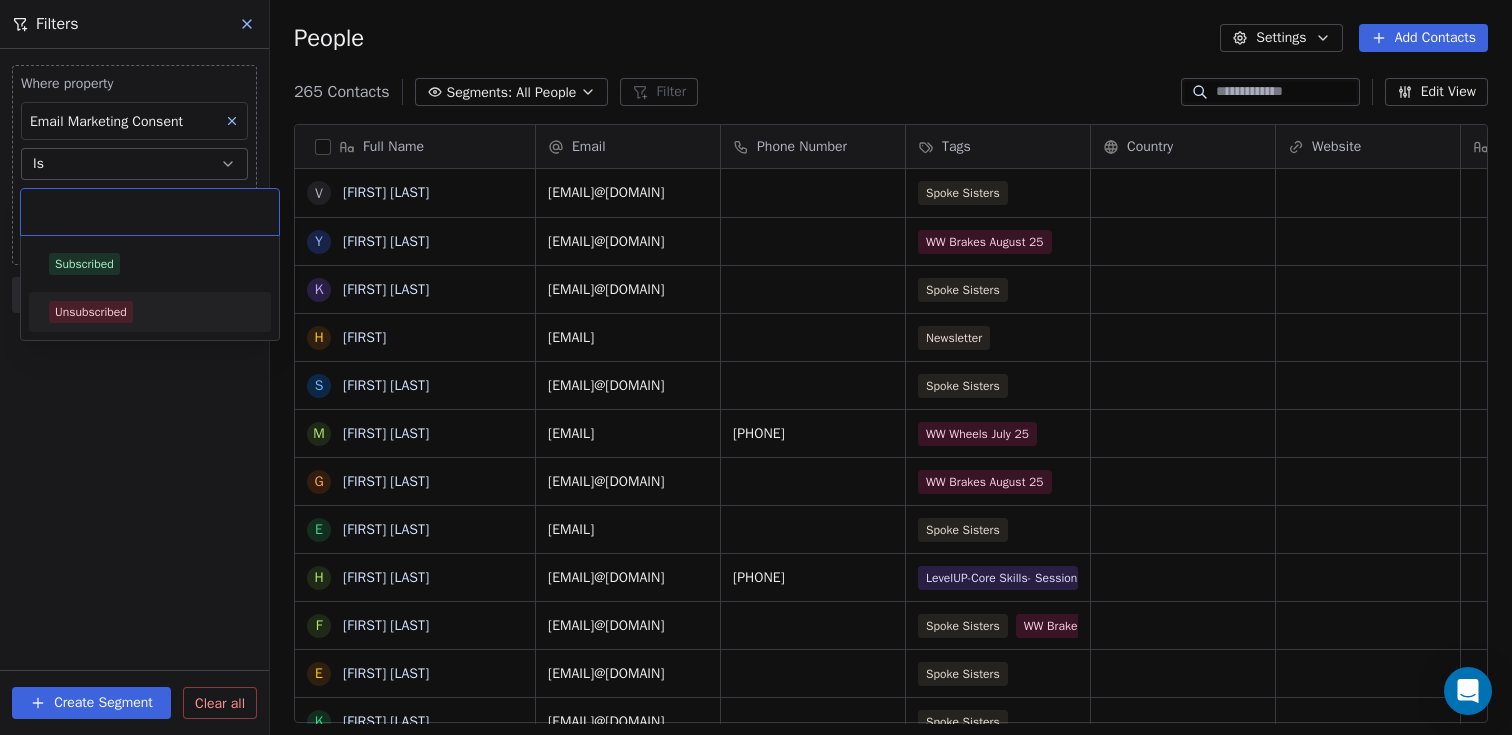 click on "Unsubscribed" at bounding box center (91, 312) 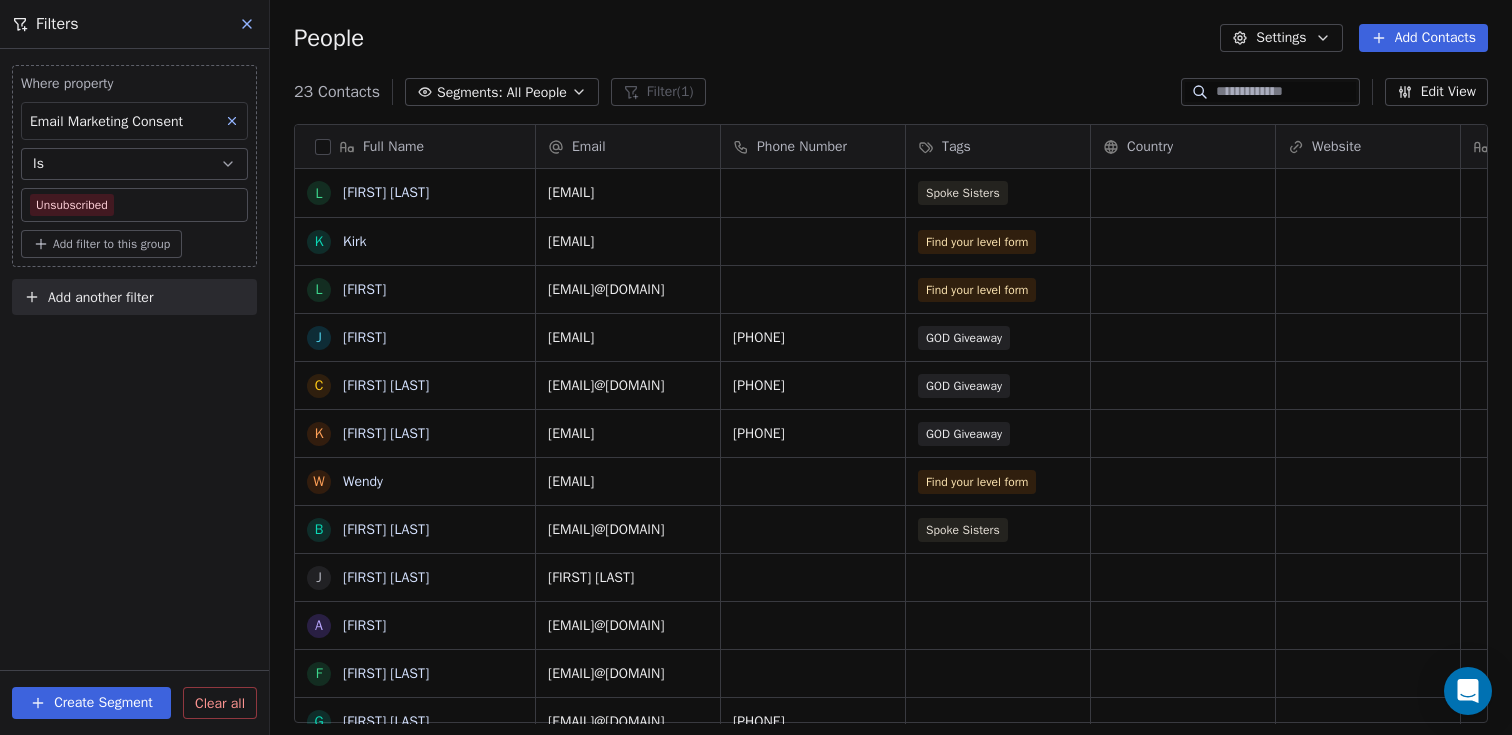 scroll, scrollTop: 13, scrollLeft: 0, axis: vertical 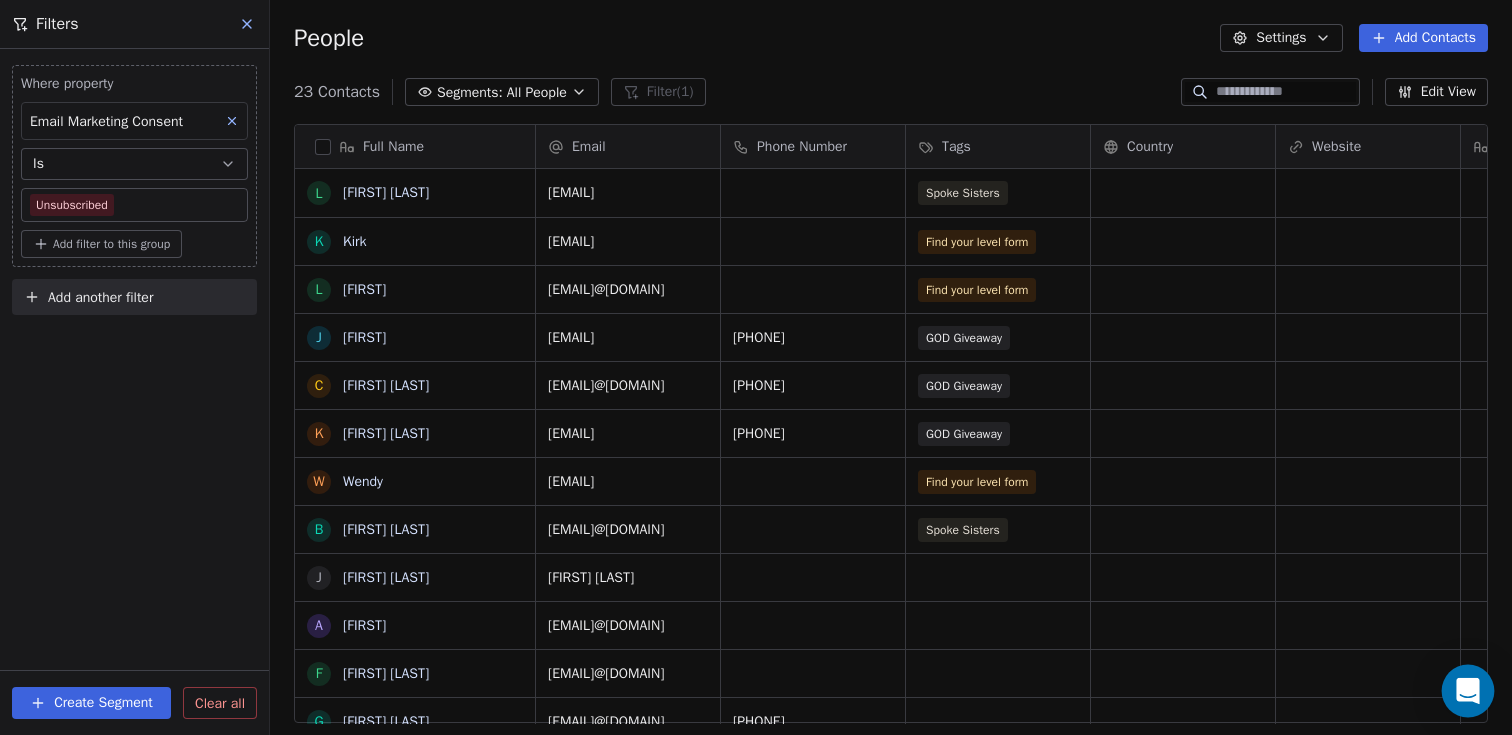 click at bounding box center [1468, 691] 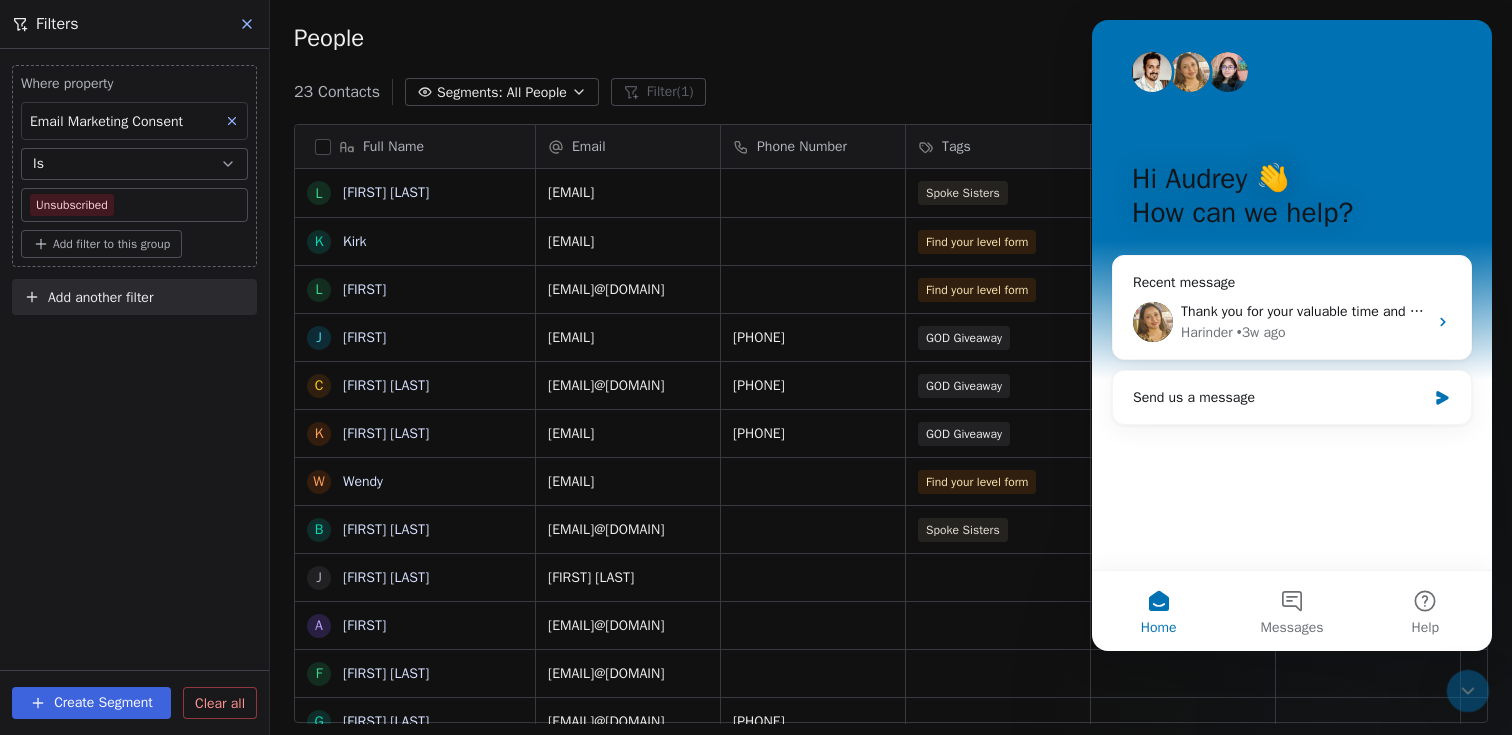 scroll, scrollTop: 0, scrollLeft: 0, axis: both 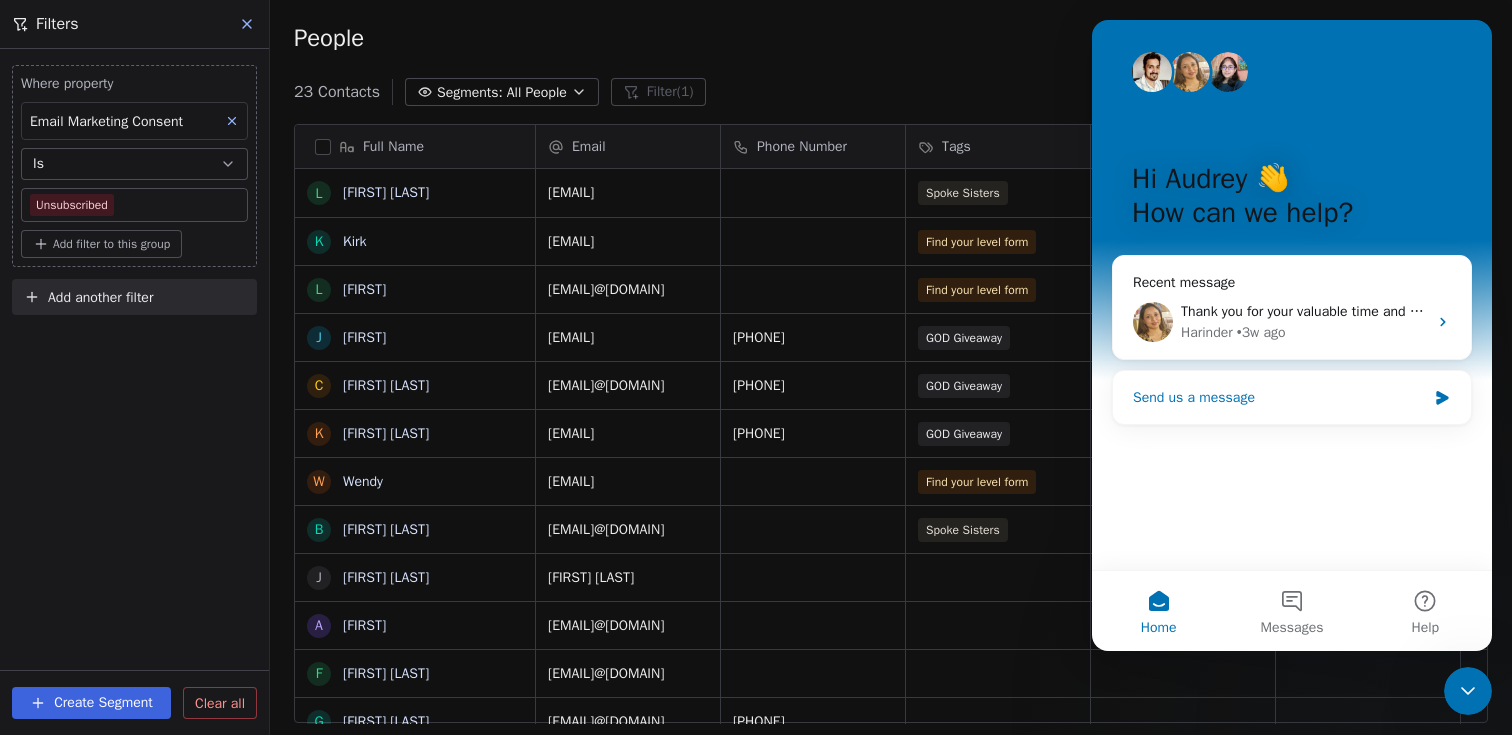 click 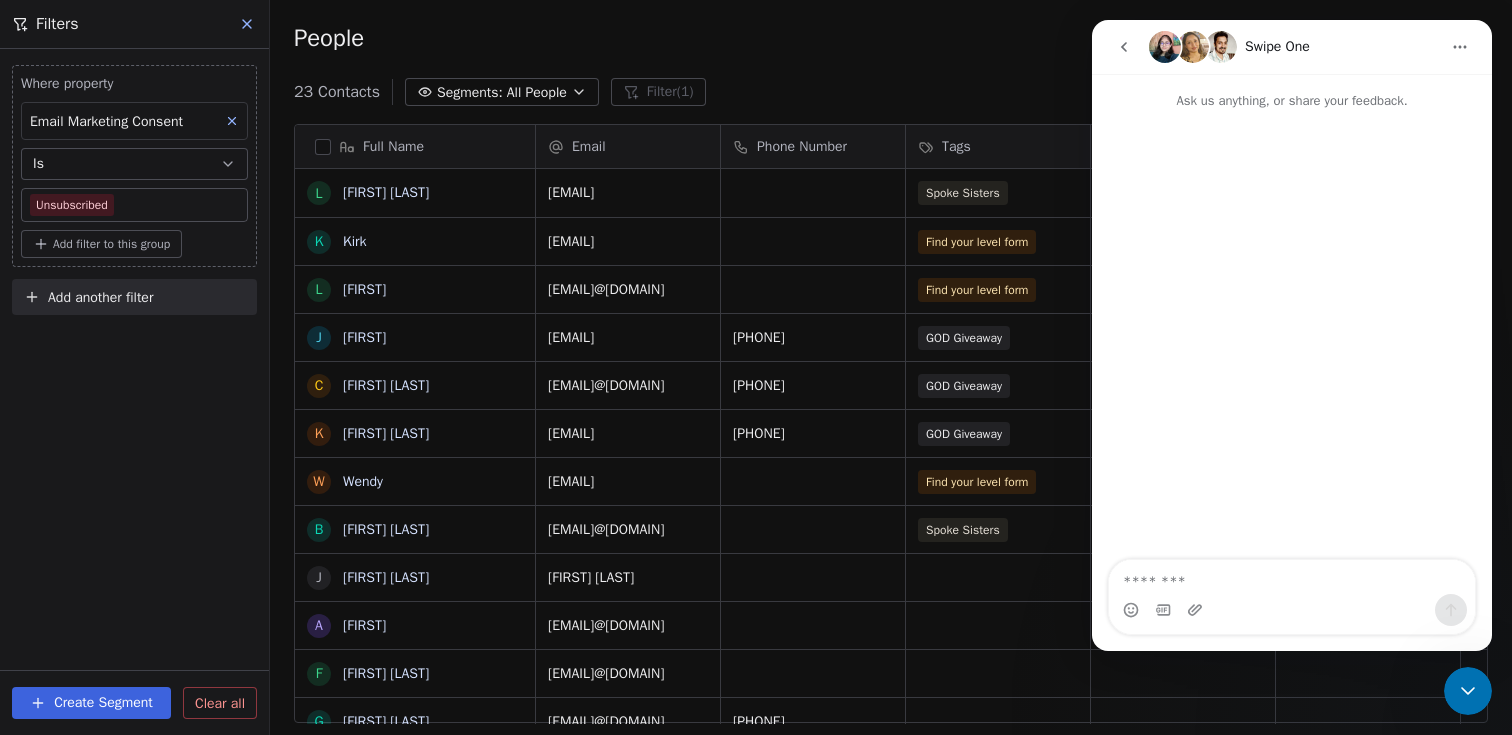 click at bounding box center (1292, 577) 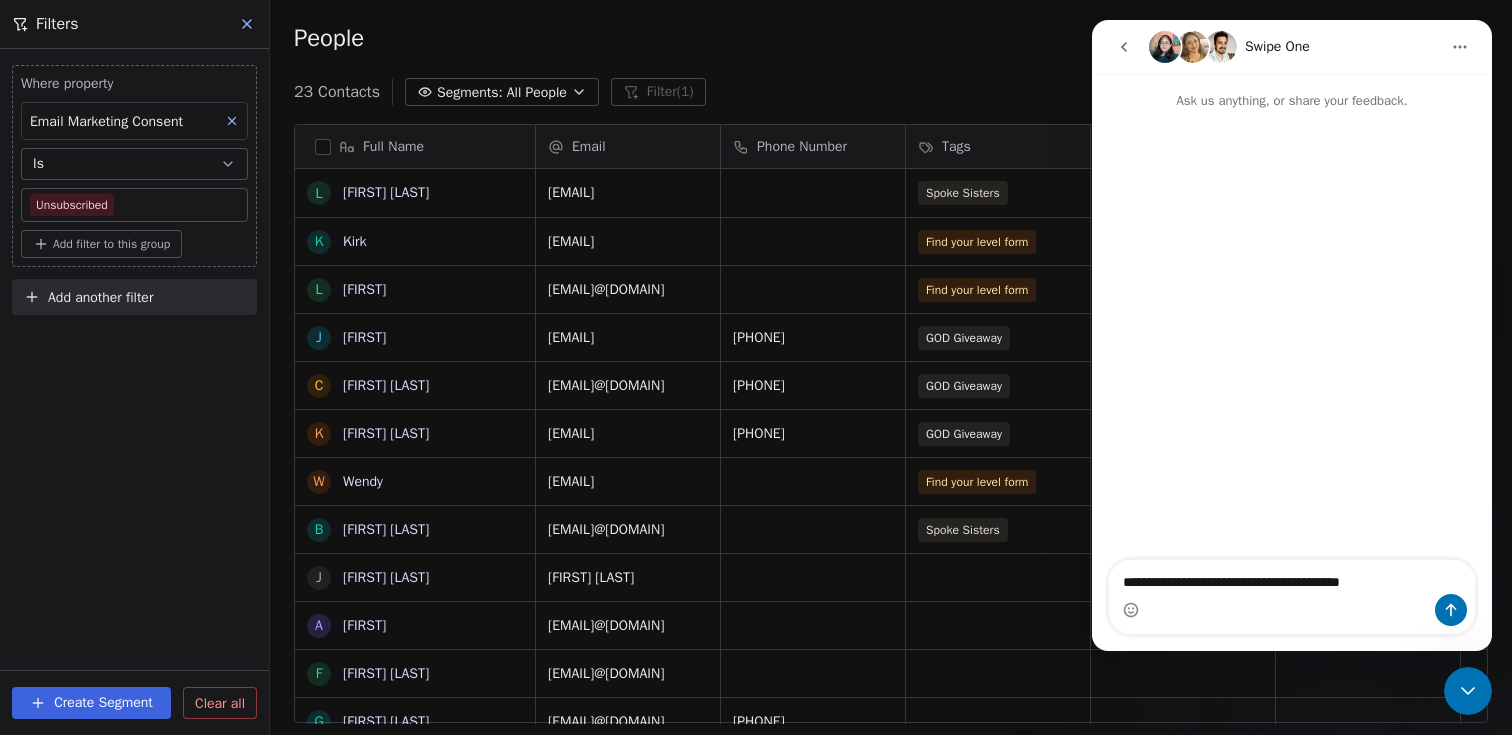 click on "**********" at bounding box center [1292, 577] 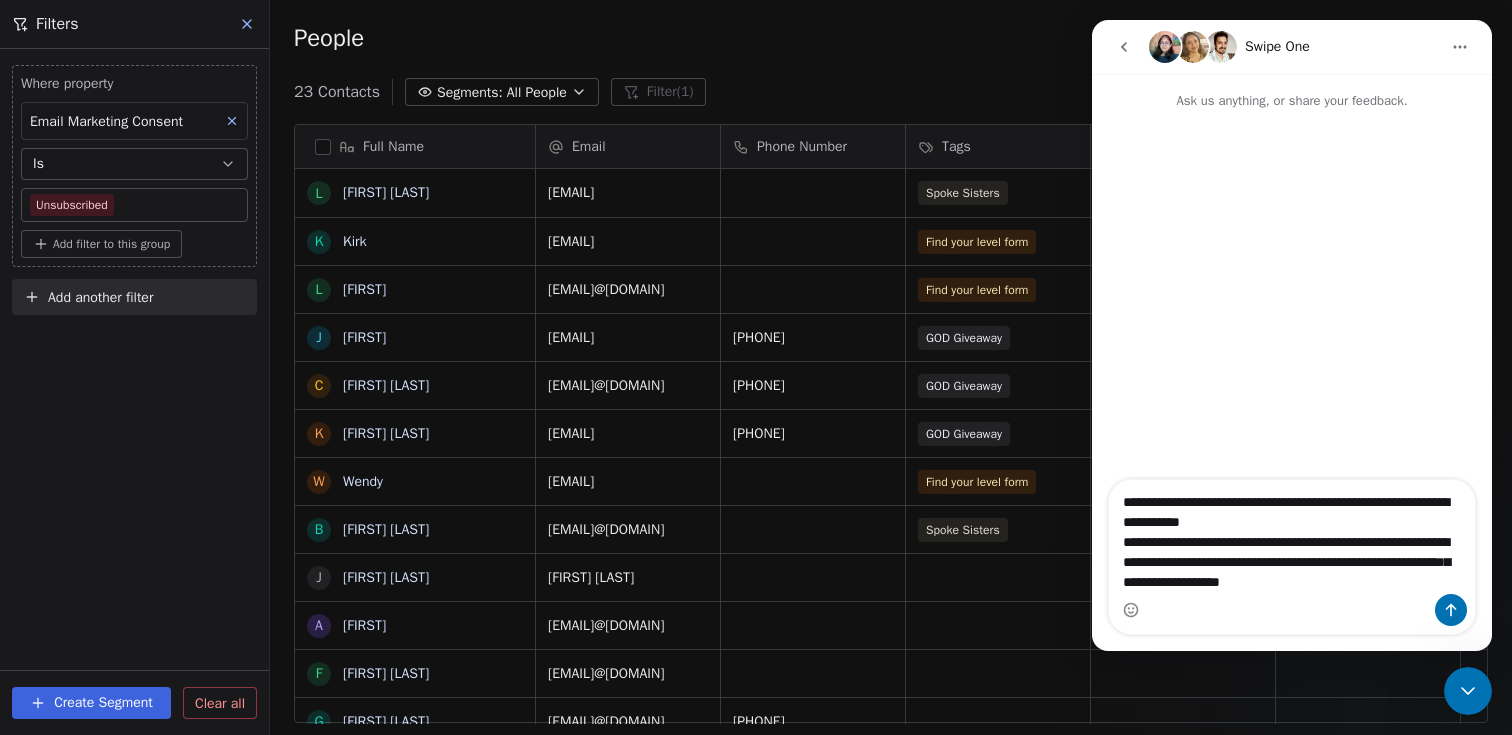 click on "**********" at bounding box center [1292, 547] 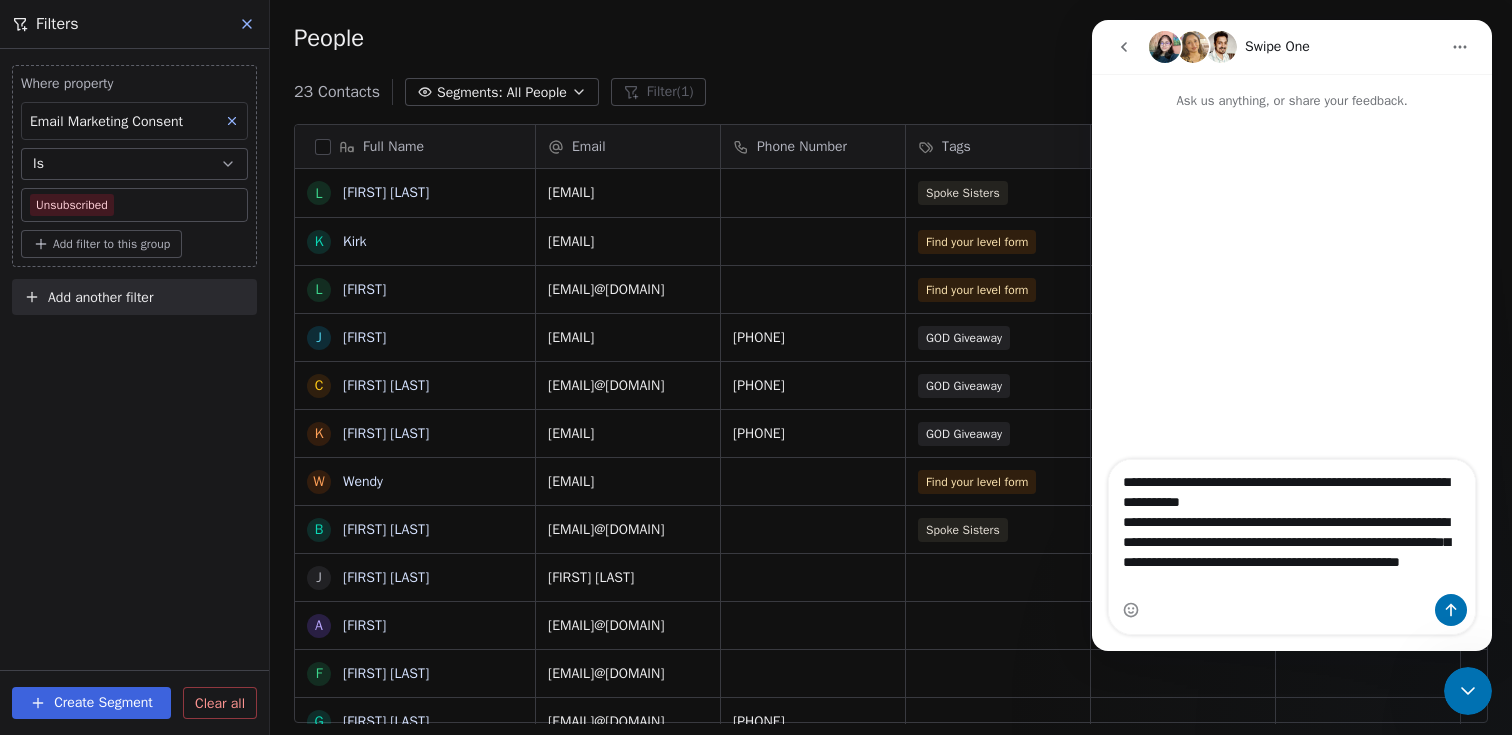 click on "**********" at bounding box center [1292, 527] 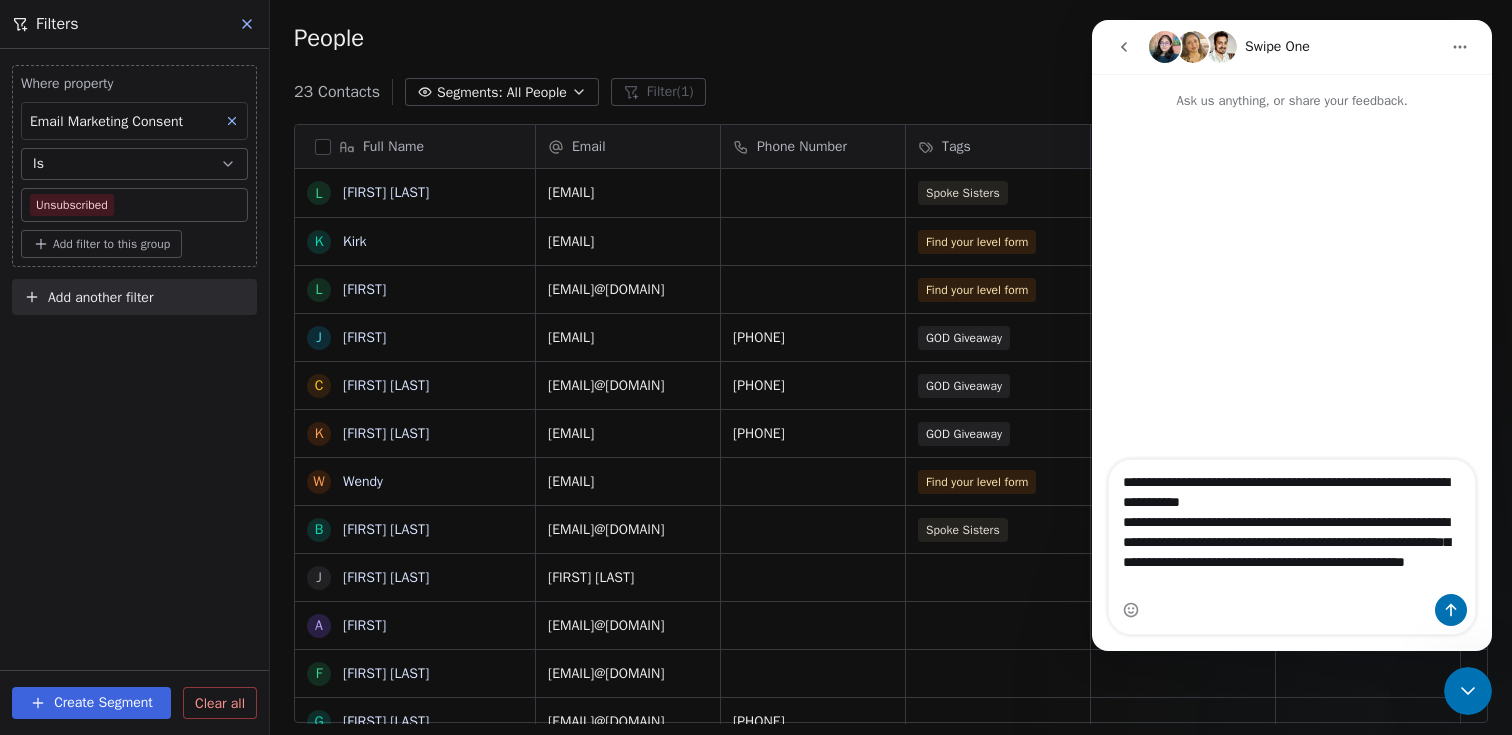 click on "**********" at bounding box center (1292, 527) 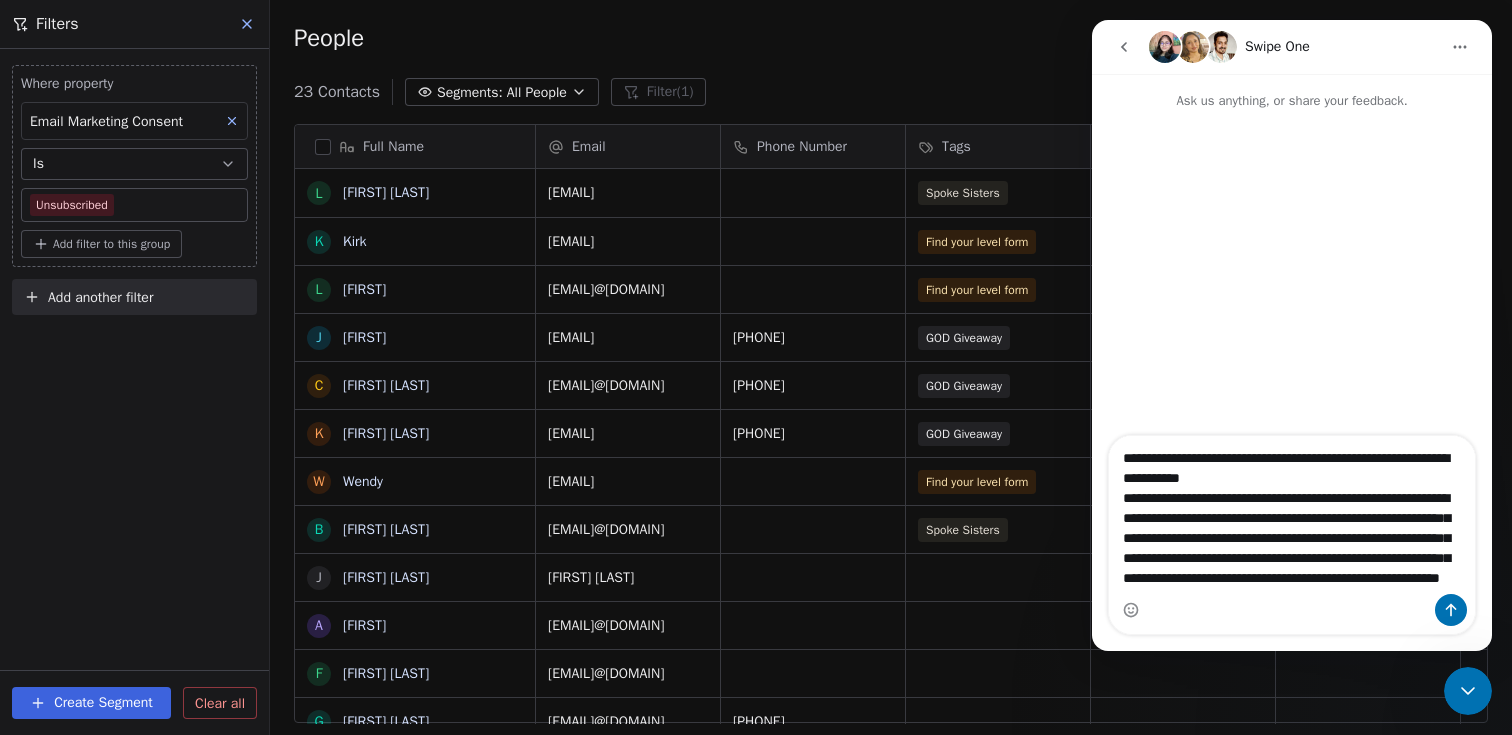 scroll, scrollTop: 72, scrollLeft: 0, axis: vertical 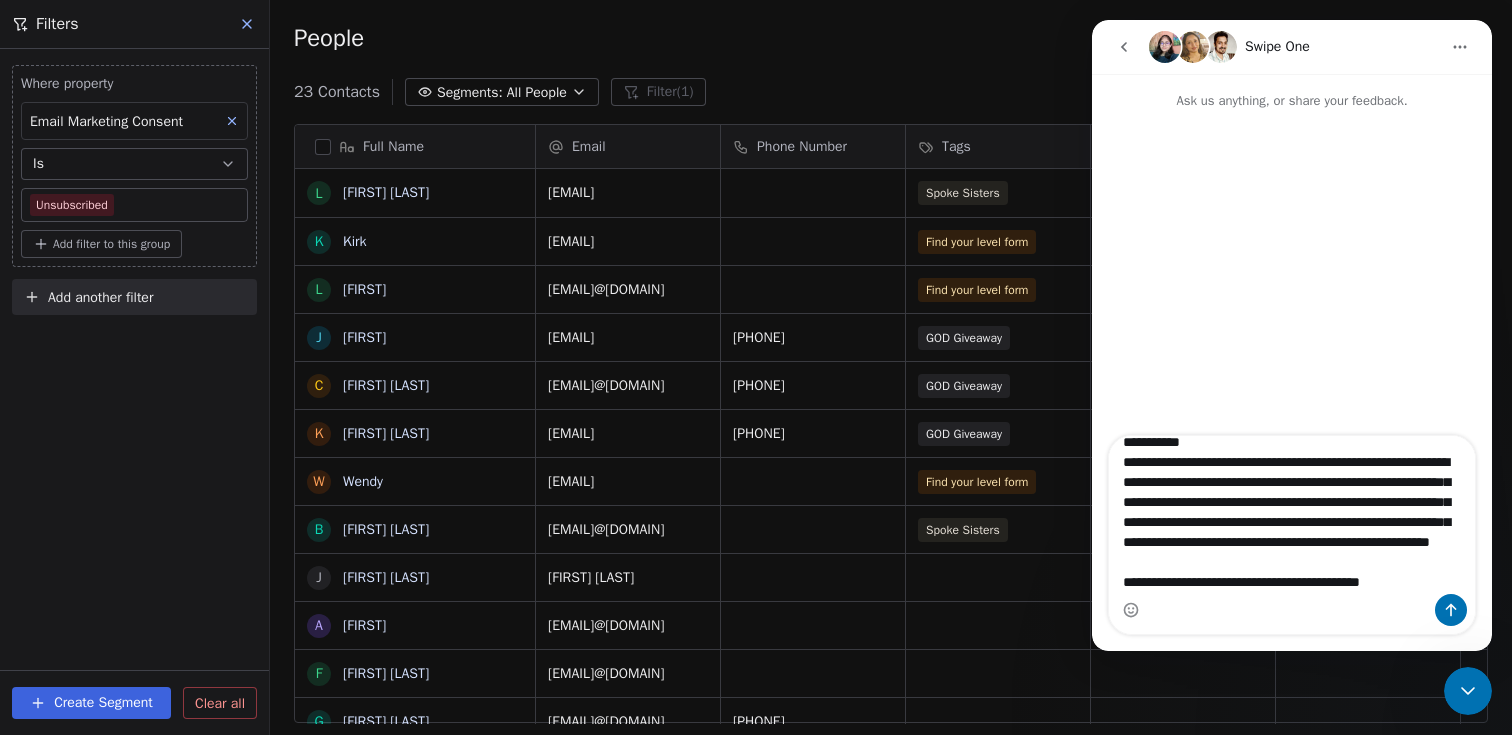 click on "**********" at bounding box center (1292, 515) 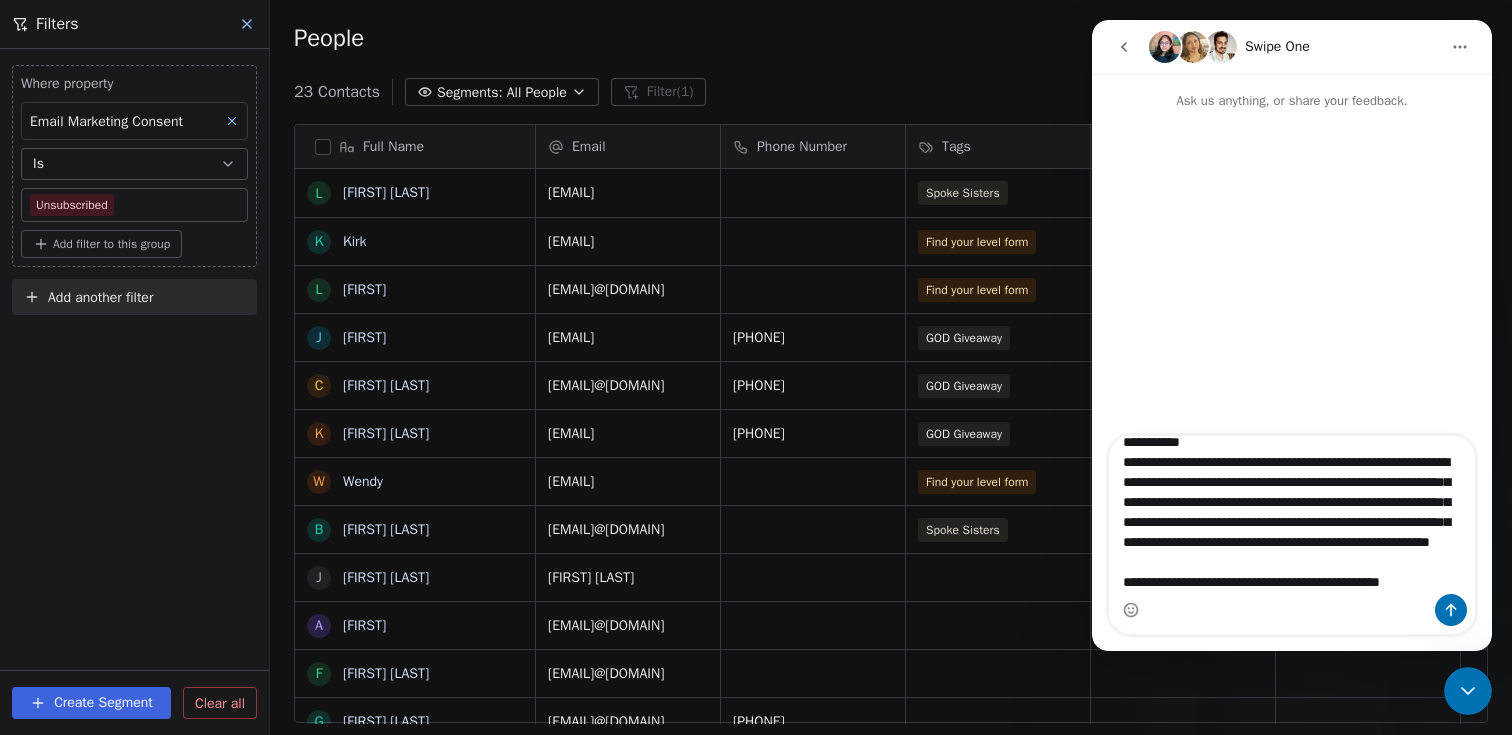 click on "**********" at bounding box center (1292, 515) 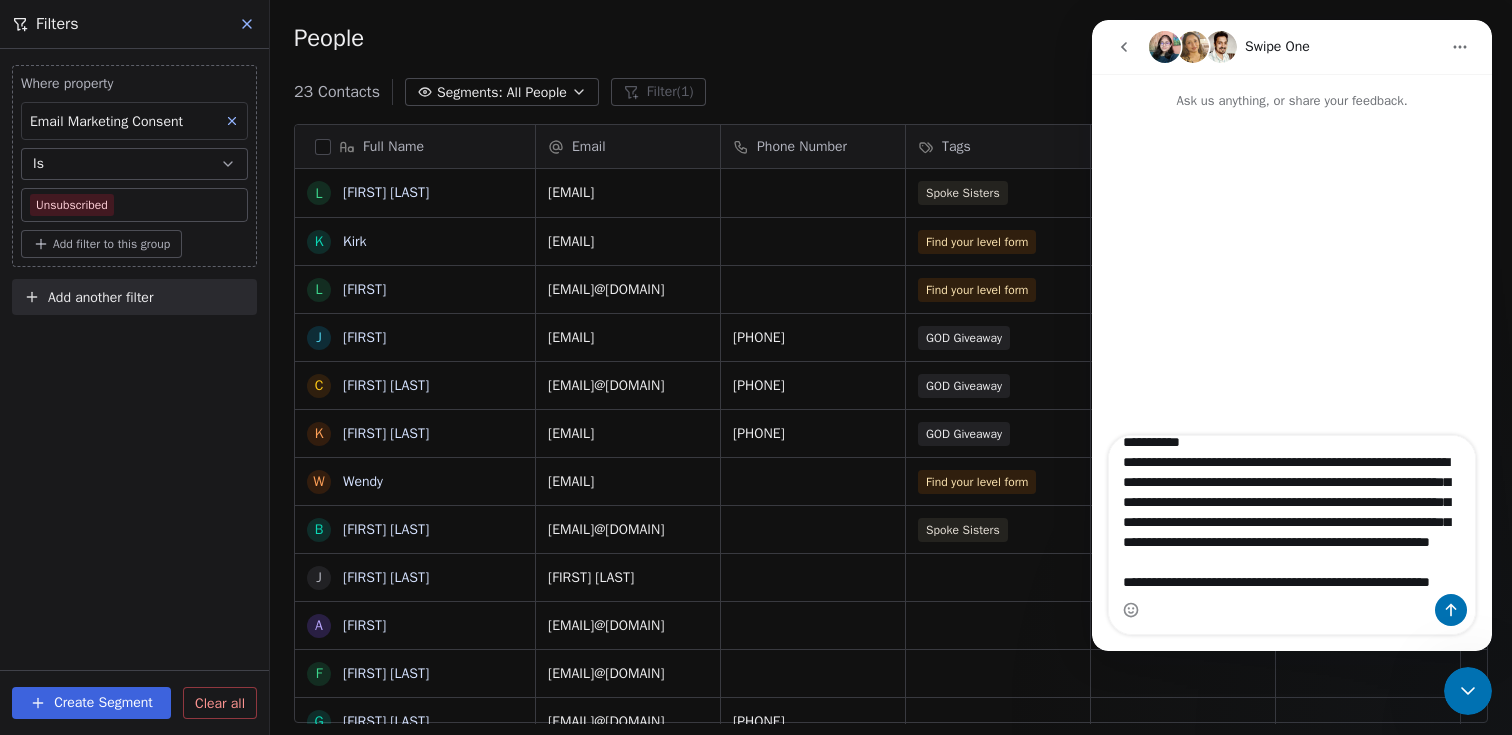 scroll, scrollTop: 92, scrollLeft: 0, axis: vertical 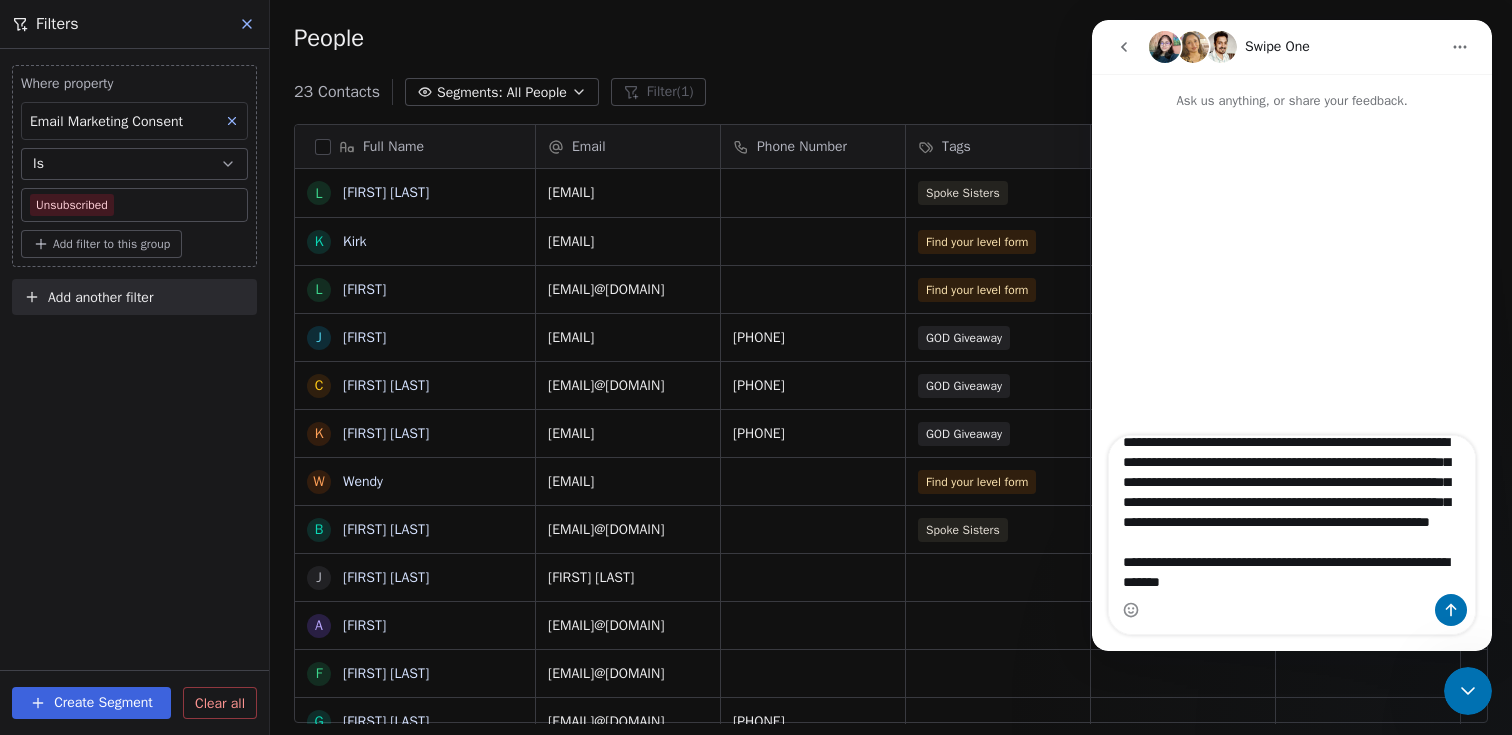 click 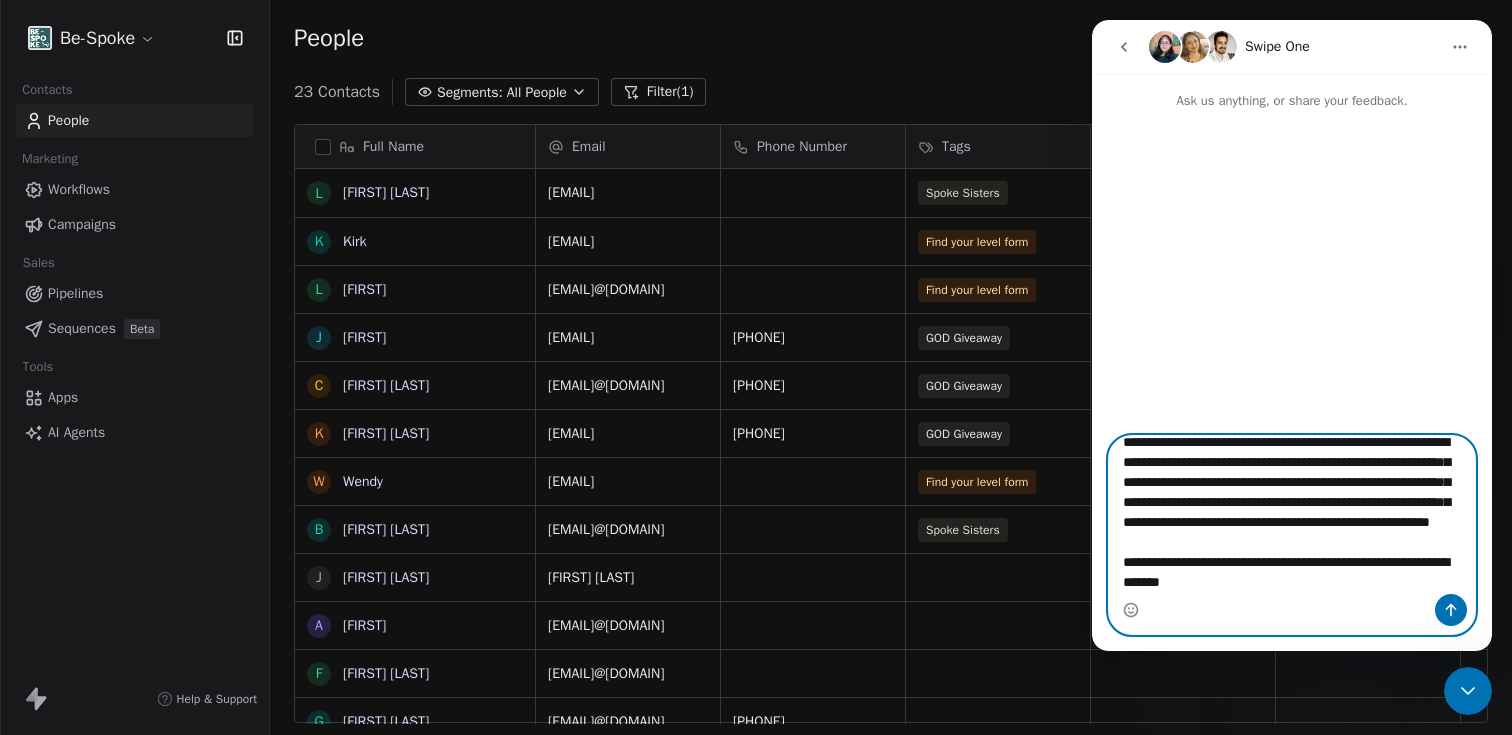 click on "**********" at bounding box center (1292, 515) 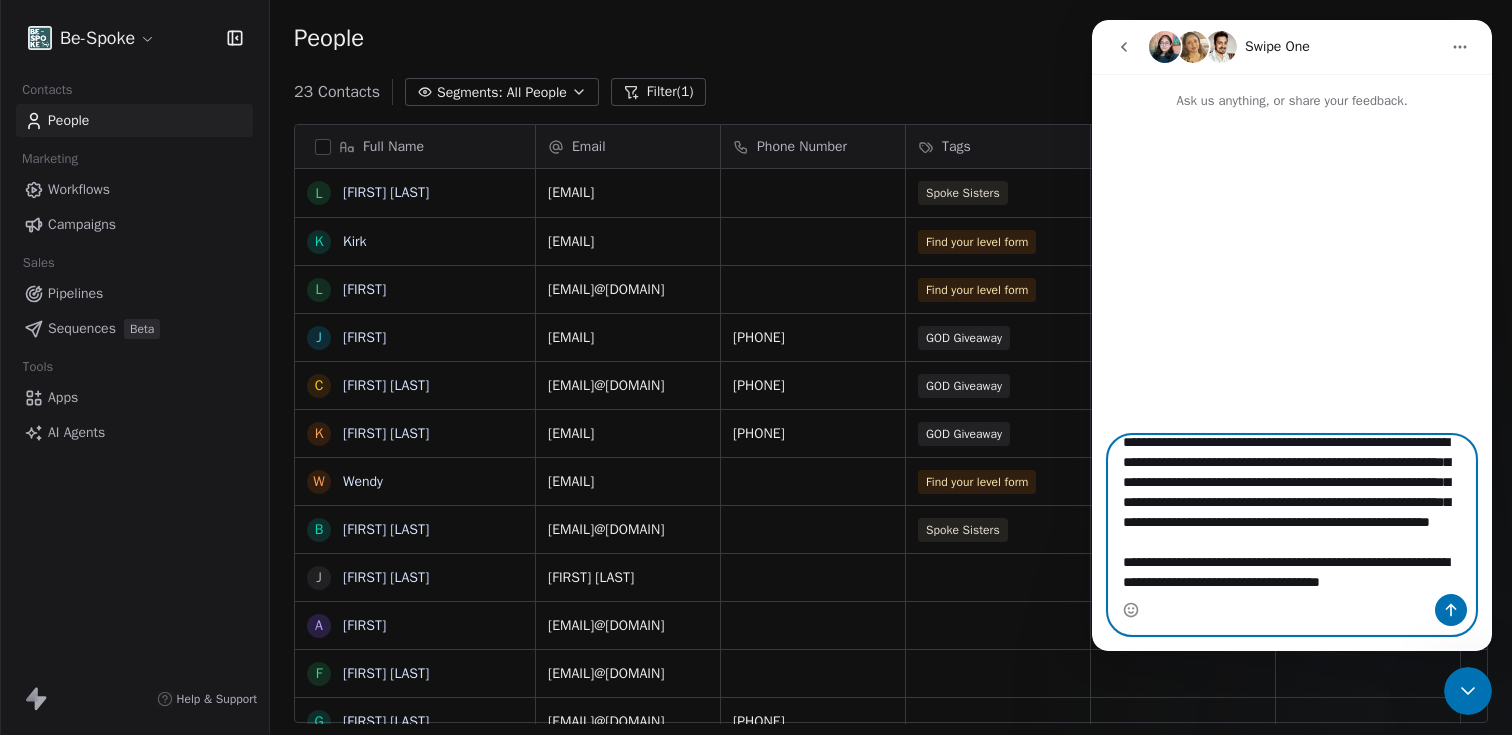 scroll, scrollTop: 112, scrollLeft: 0, axis: vertical 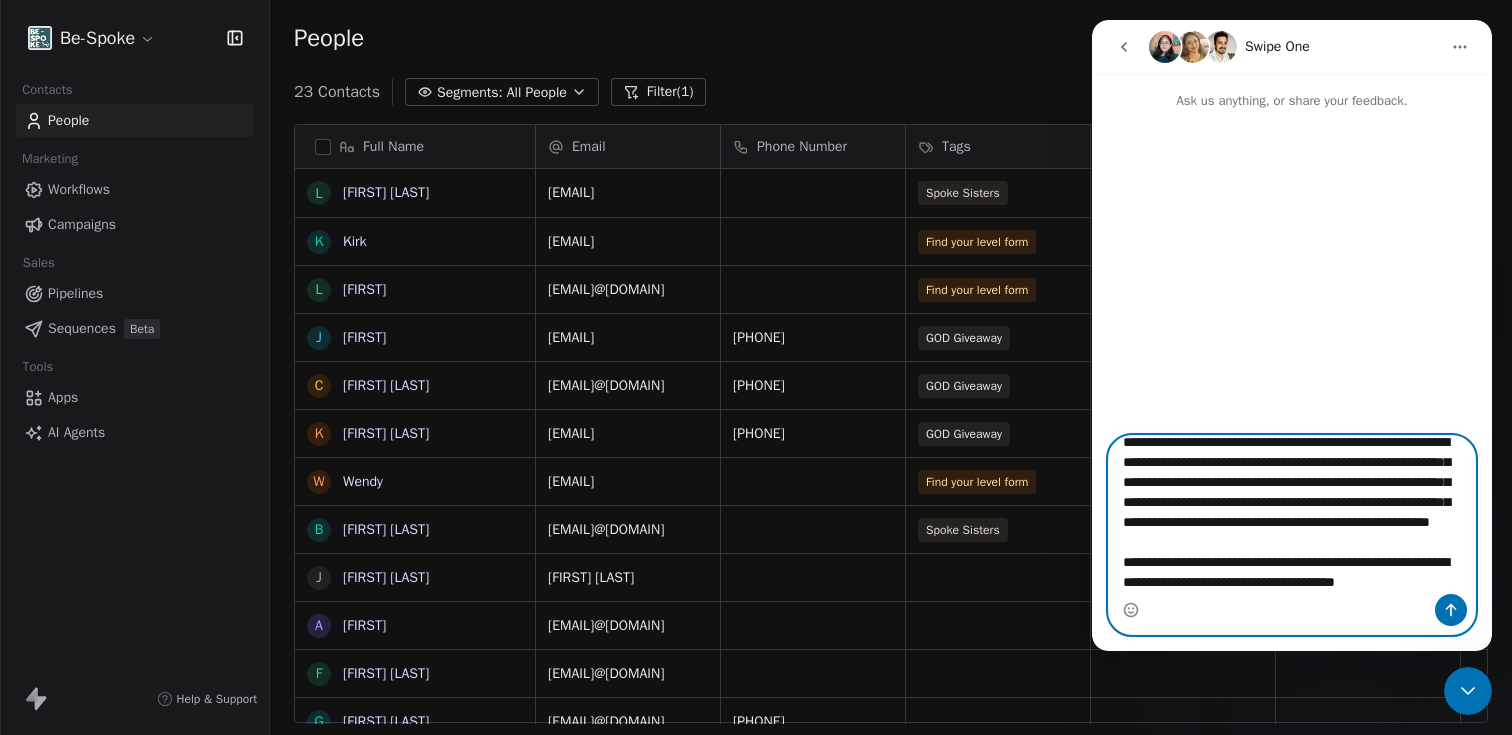 click on "**********" at bounding box center (1292, 515) 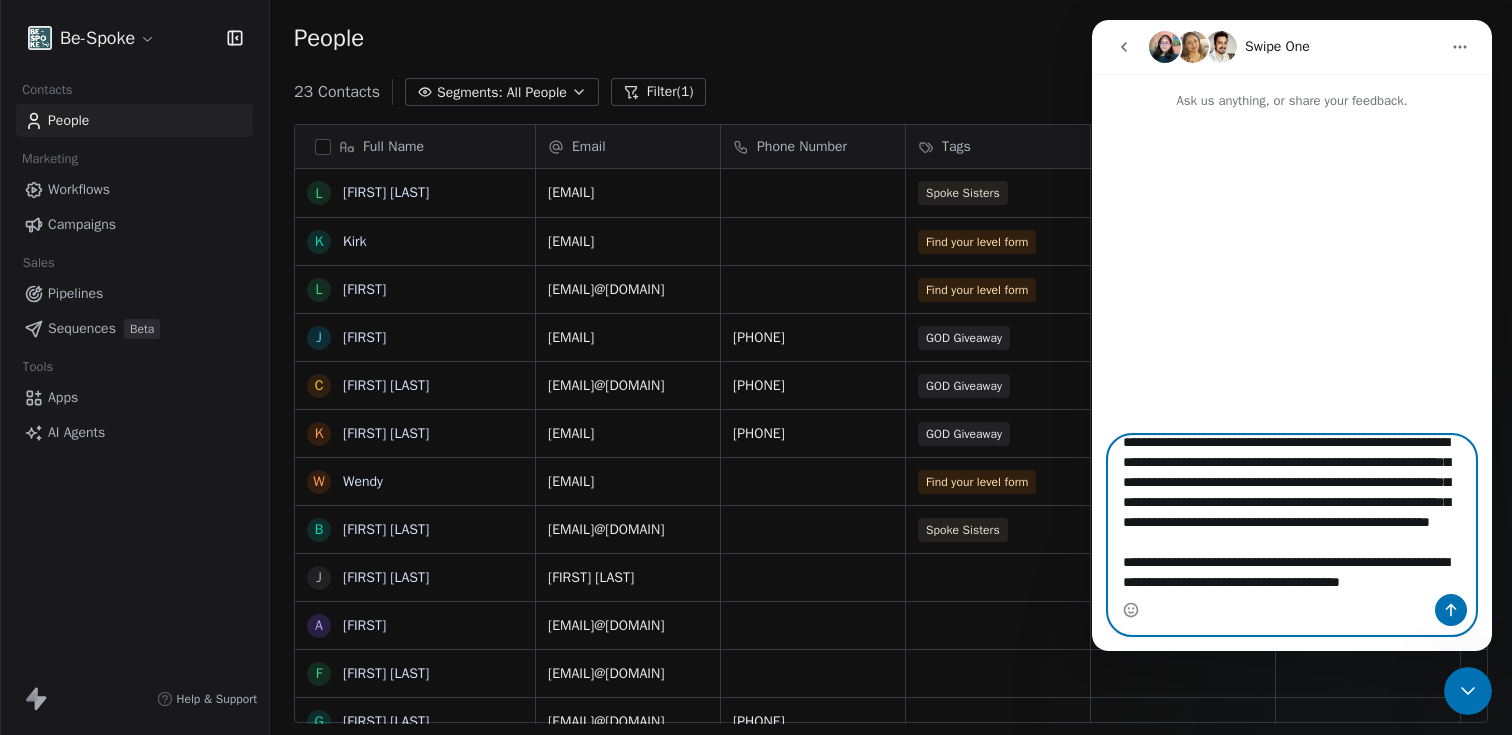 click on "**********" at bounding box center (1292, 515) 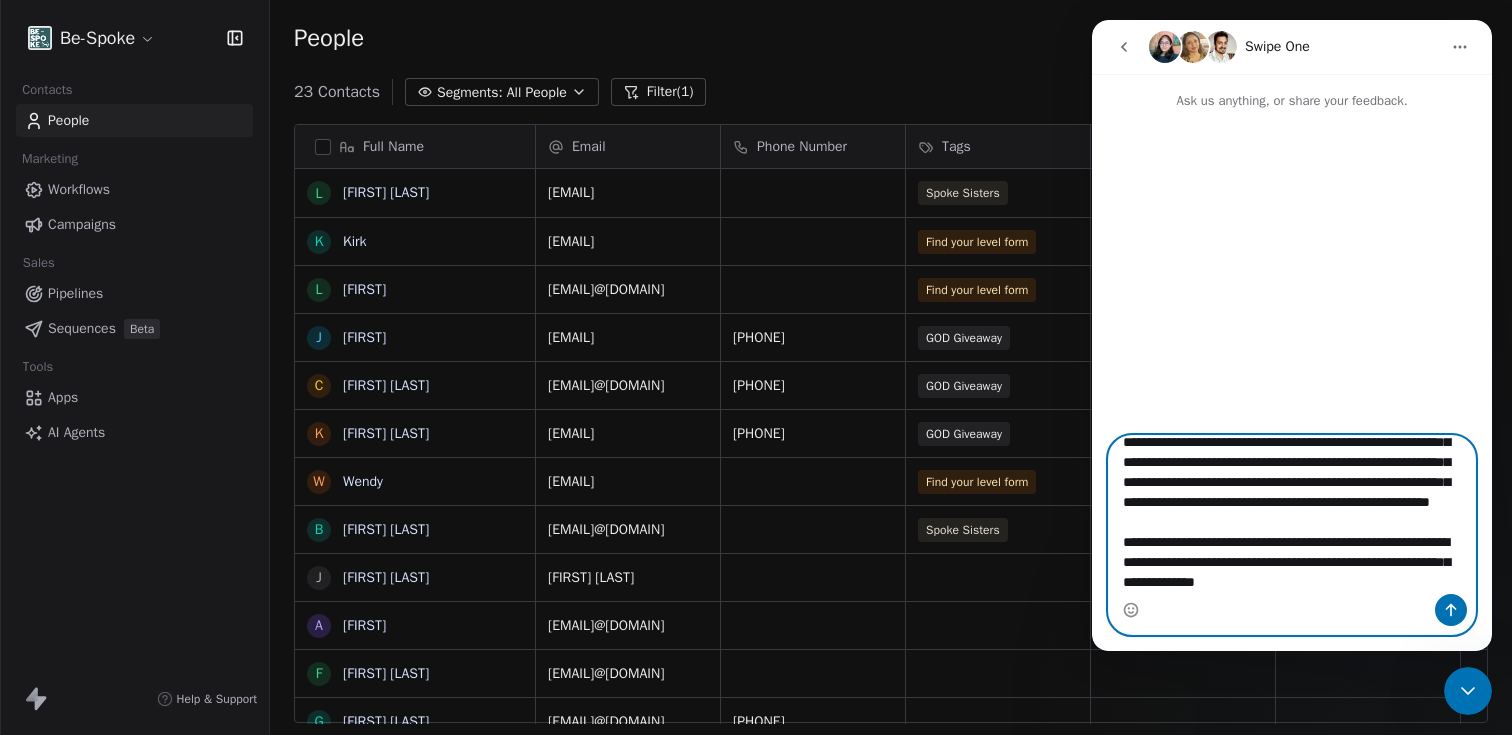 scroll, scrollTop: 132, scrollLeft: 0, axis: vertical 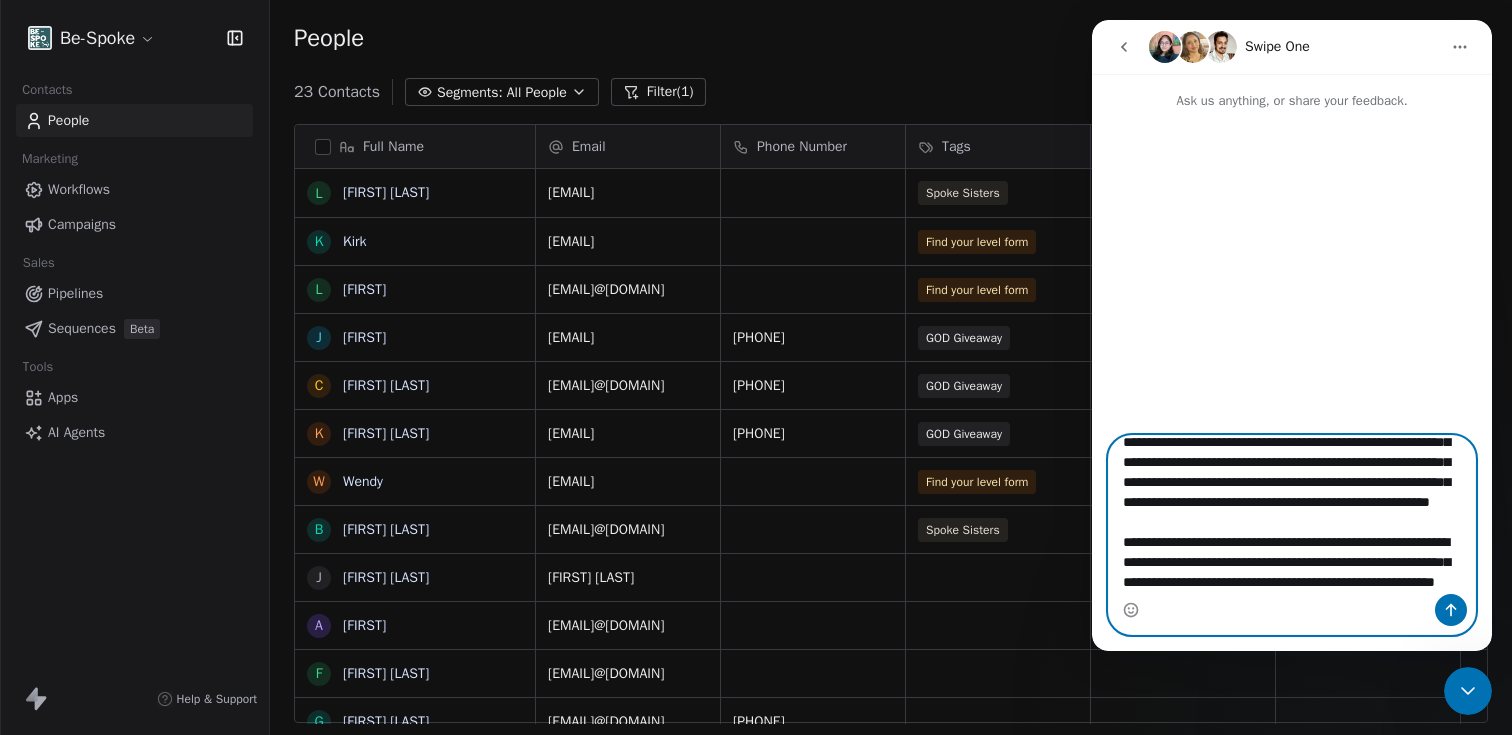 type on "**********" 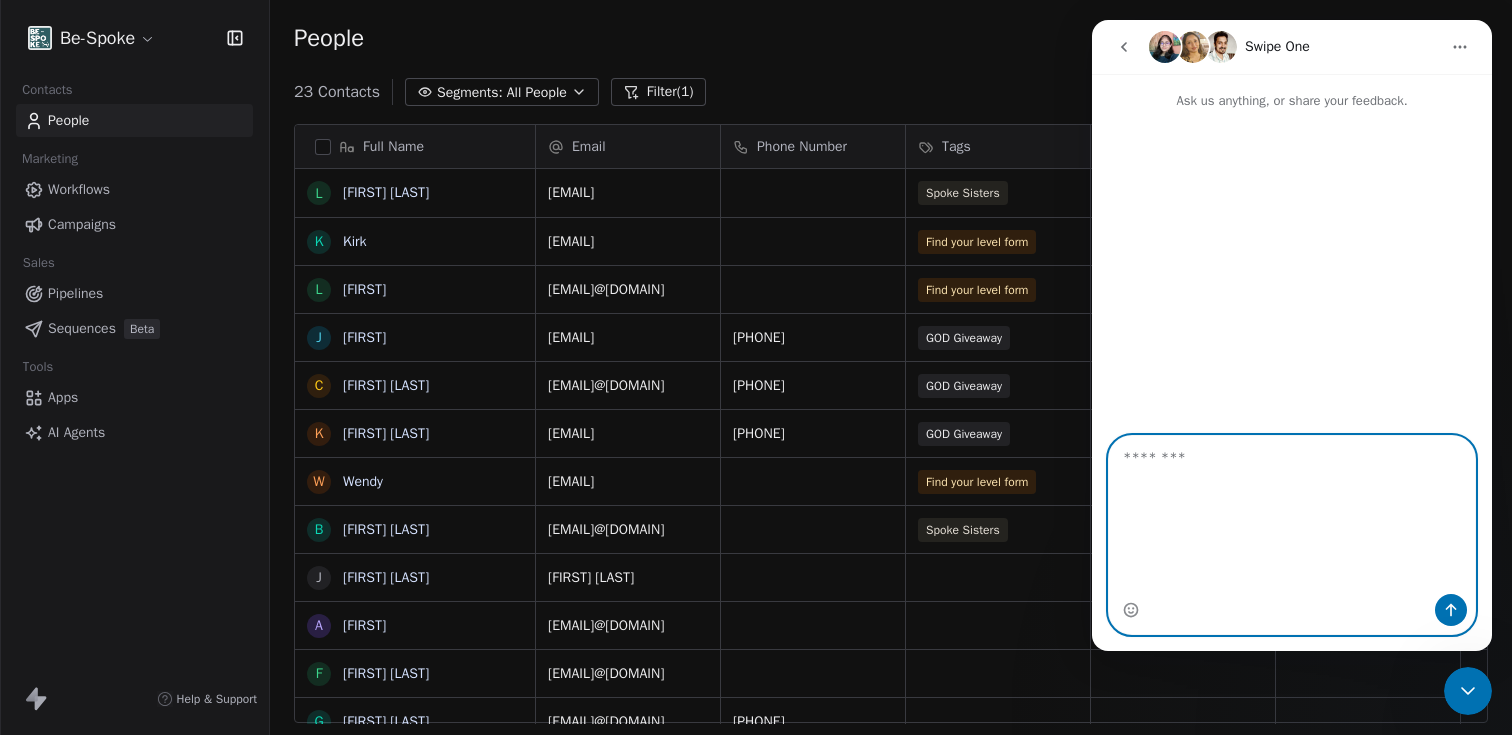 scroll, scrollTop: 0, scrollLeft: 0, axis: both 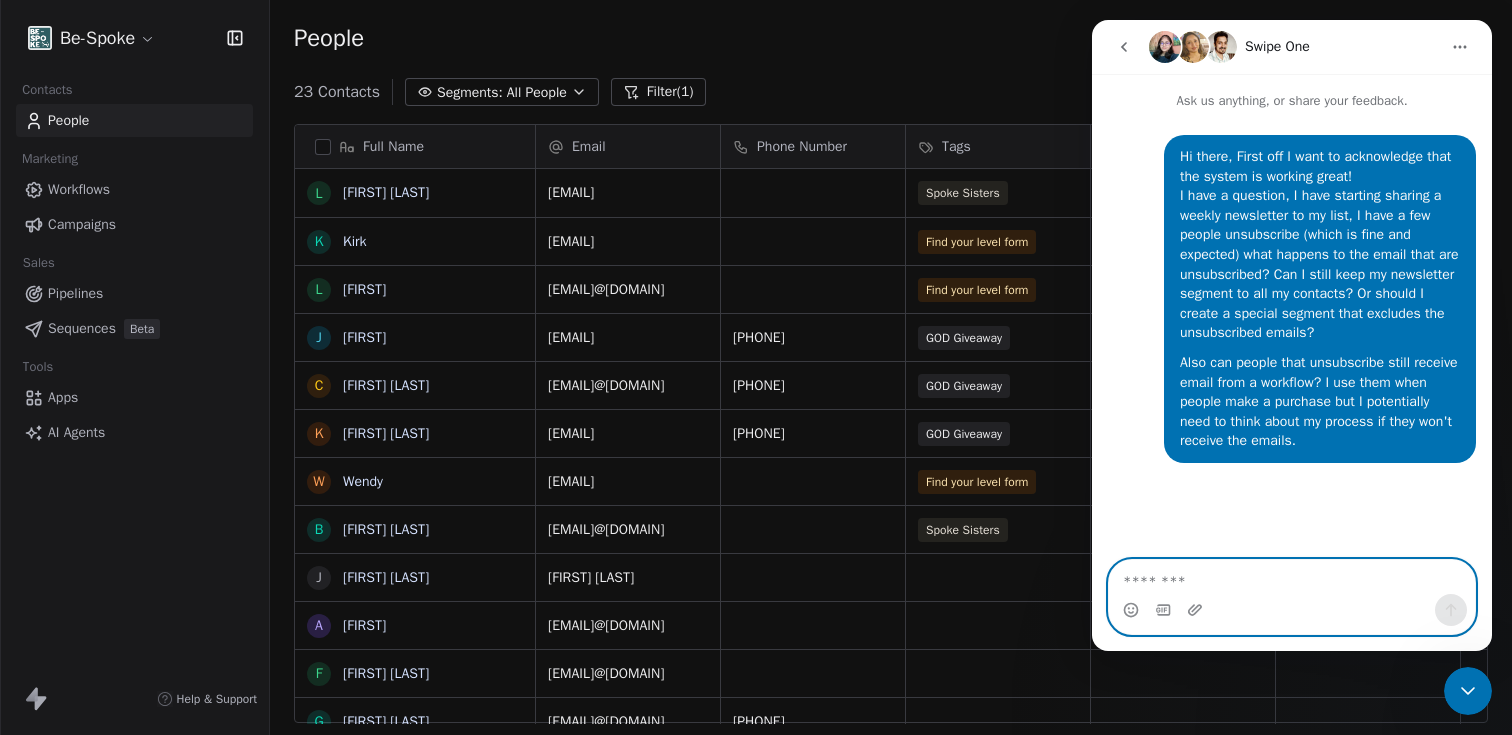 type 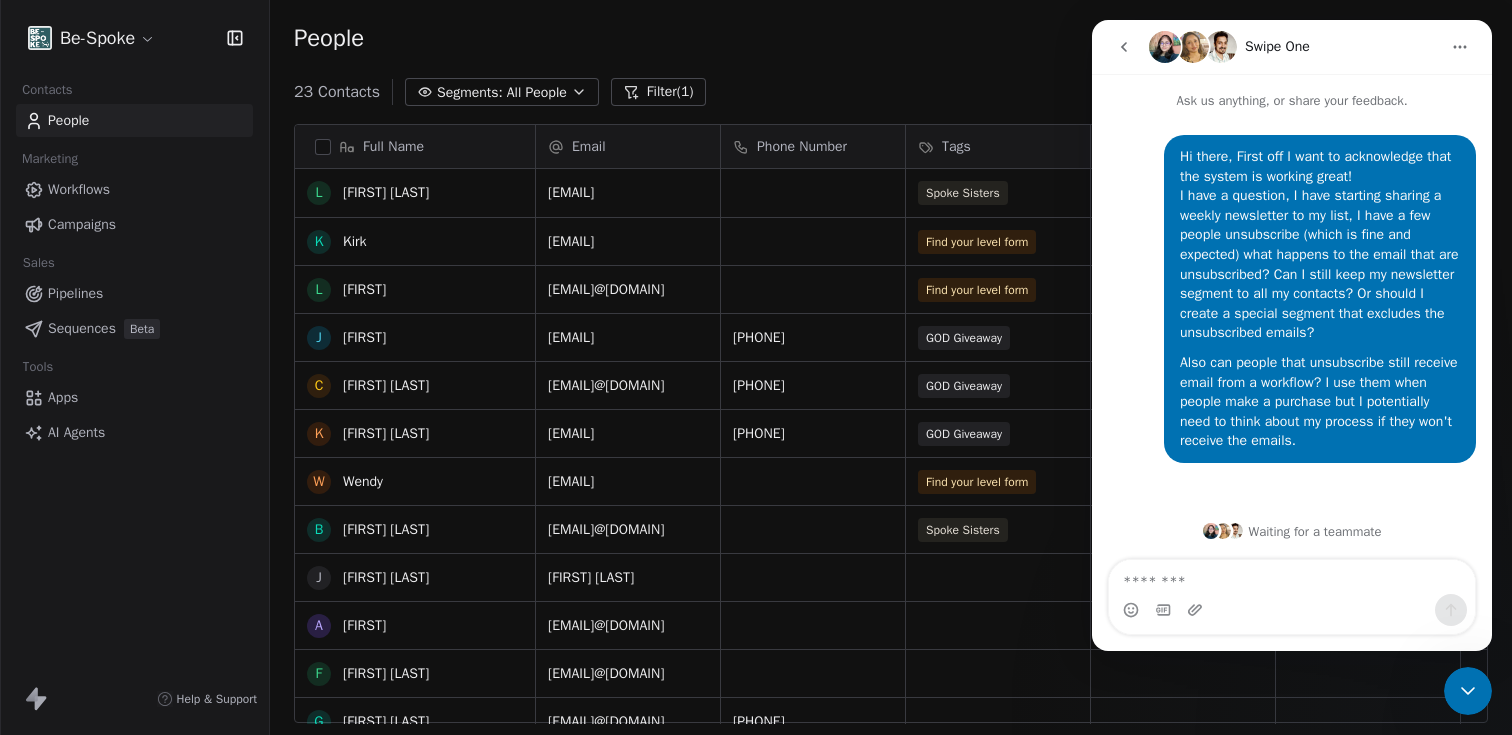 scroll, scrollTop: 38, scrollLeft: 0, axis: vertical 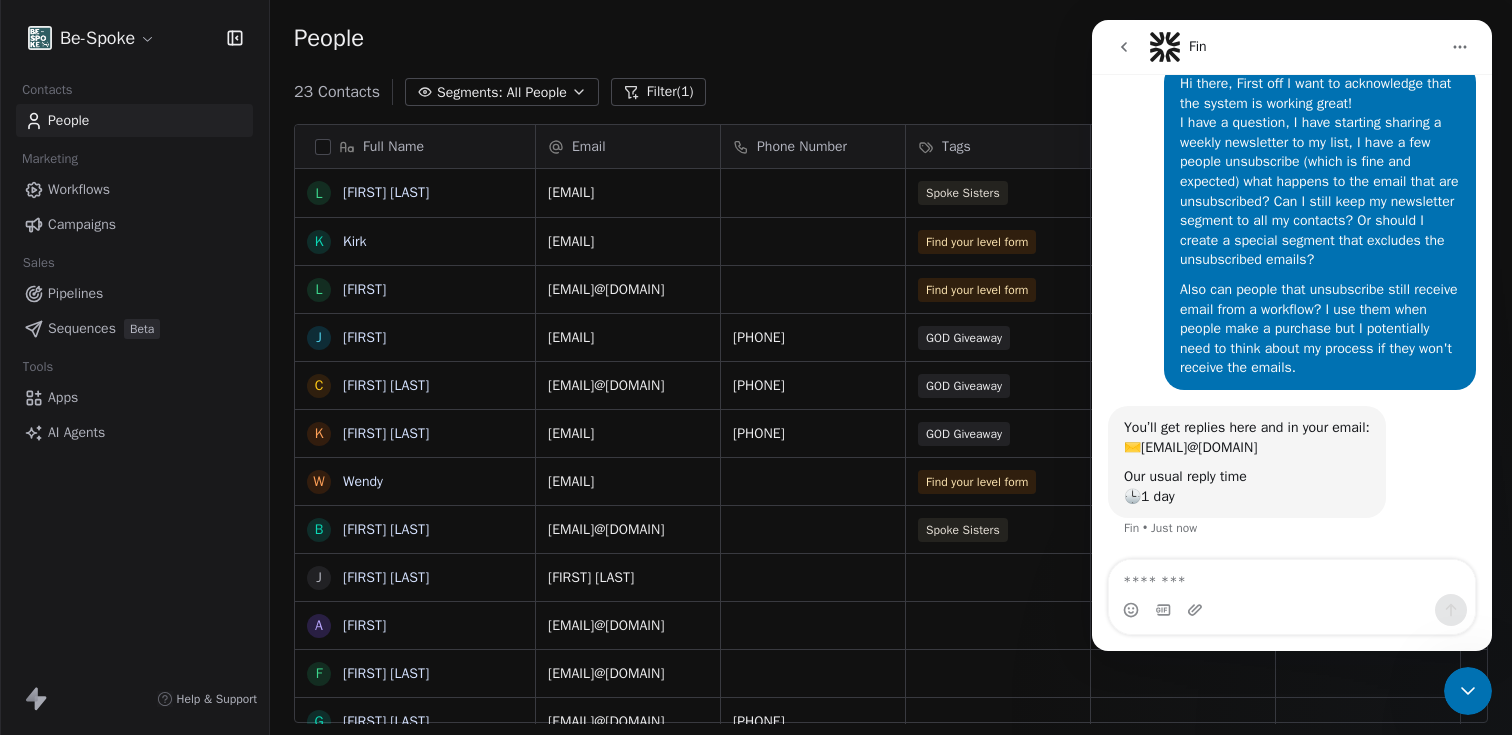 click 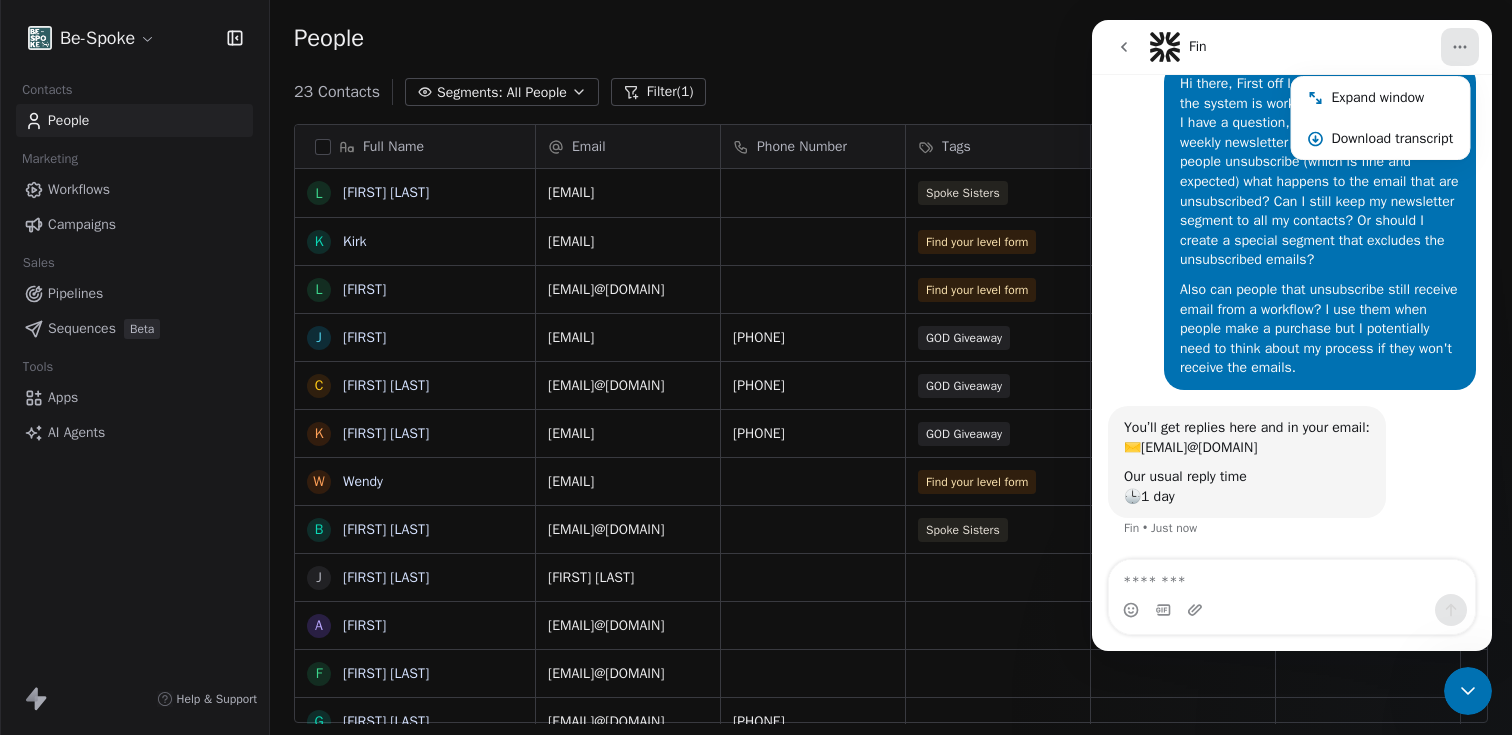 click at bounding box center (1468, 691) 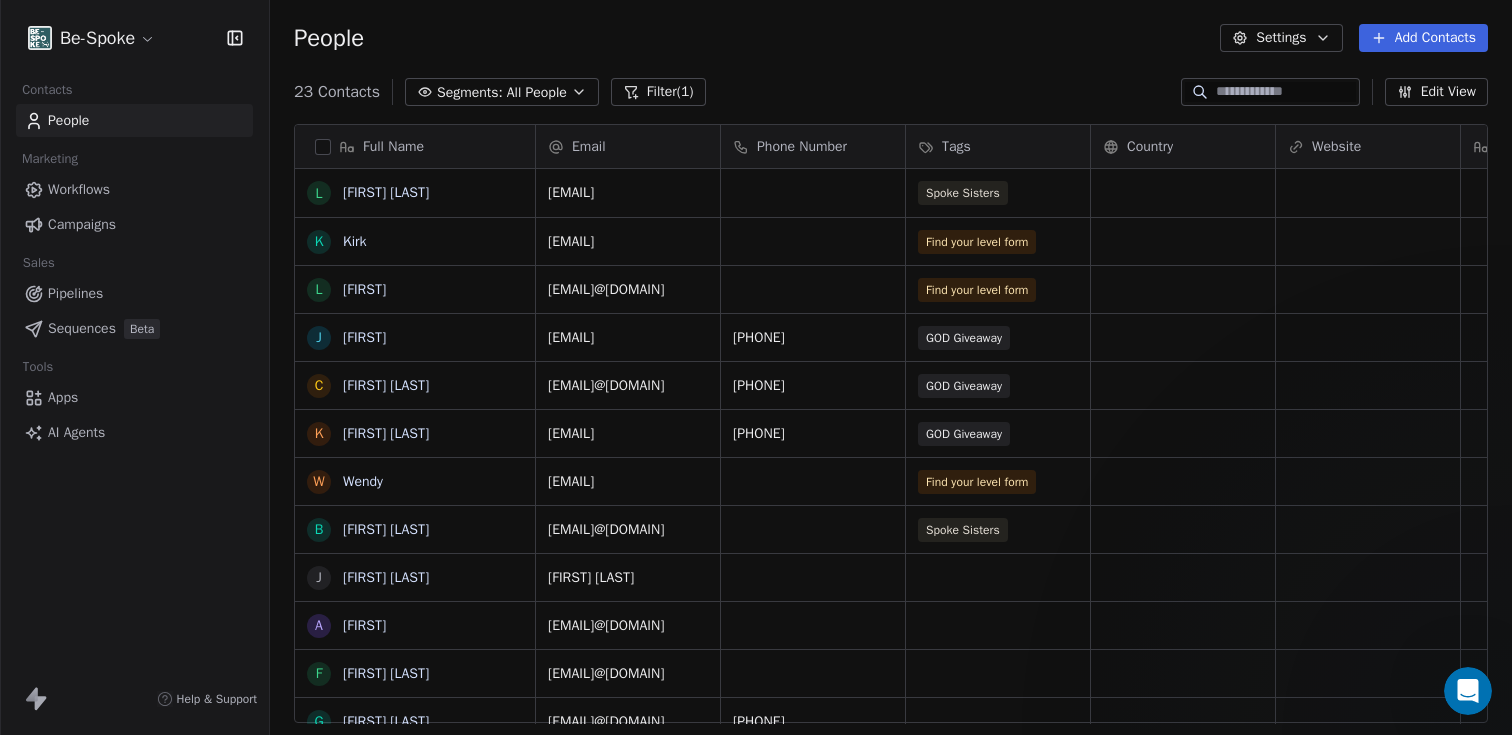 scroll, scrollTop: 0, scrollLeft: 0, axis: both 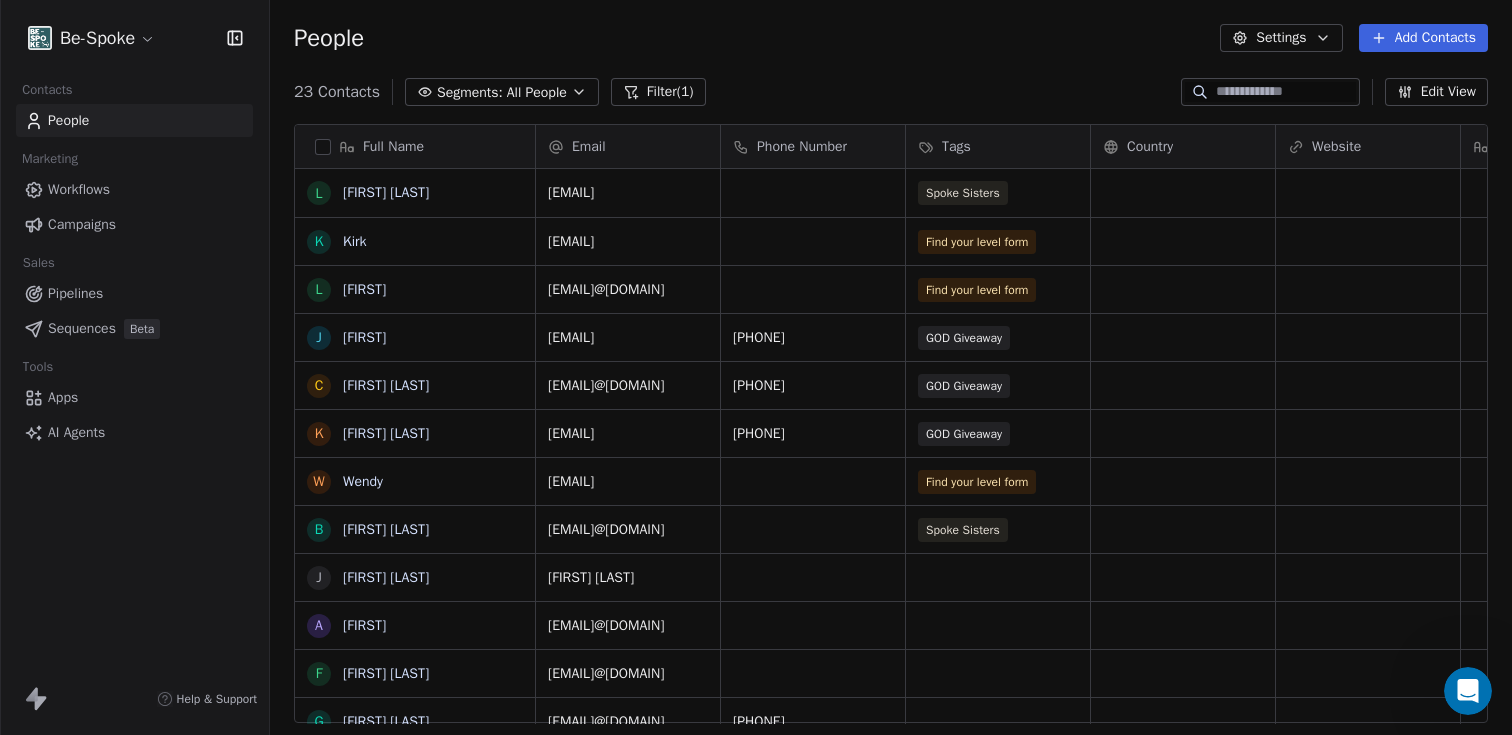 click on "All People" at bounding box center (537, 92) 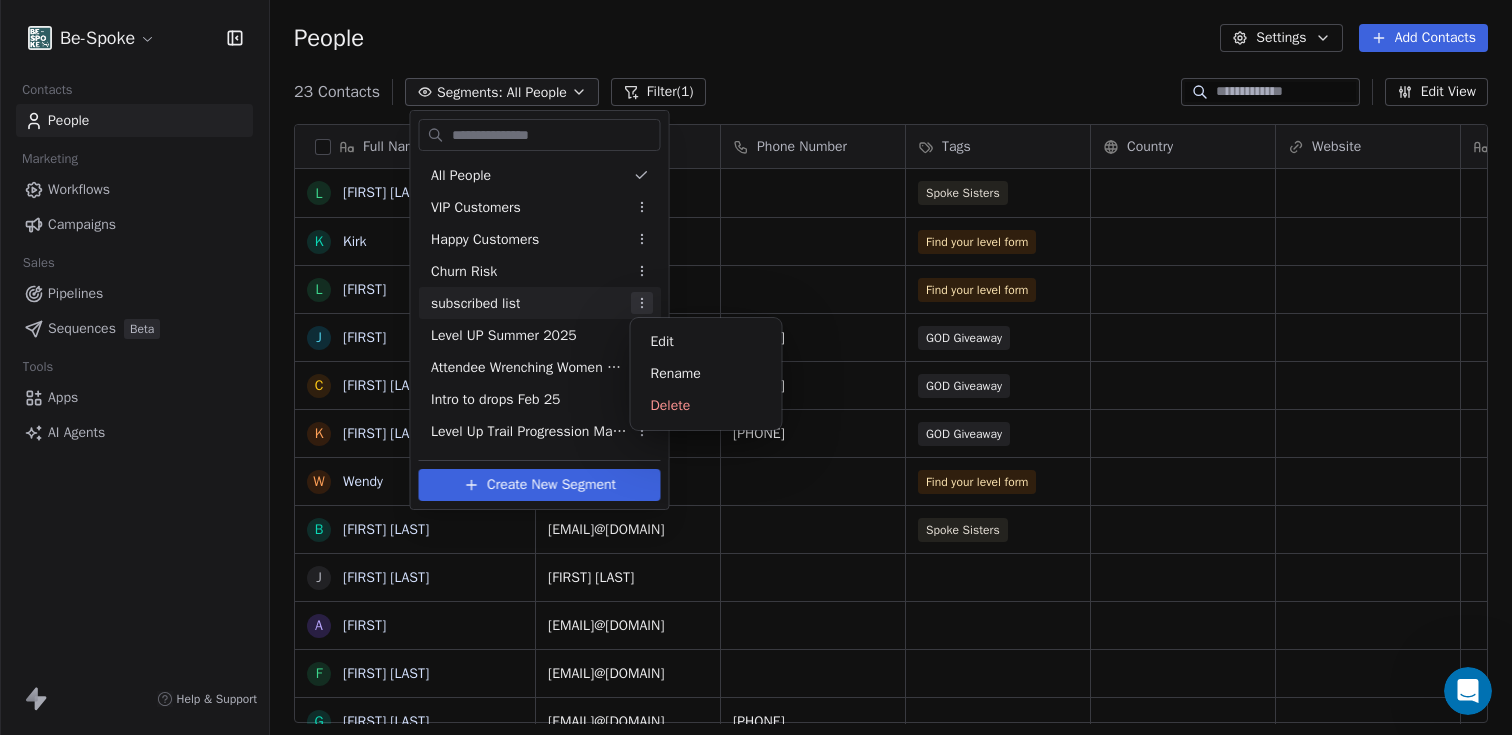 click on "Be-Spoke Contacts People Marketing Workflows Campaigns Sales Pipelines Sequences Beta Tools Apps AI Agents Help & Support People Settings  Add Contacts 23 Contacts Segments: All People Filter  (1) Edit View Tag Add to Sequence Export Full Name L Lauren Kavanagh K Kirk L Leah J Jemma C Claire Glanville K Kate Salmon W Wendy B Beccy Hayes J Jane Donnelly A Aimee F Fiona Gordon G Gail Burtenshaw a anthonyryan25@hotmail.com K Katie Ridley R Ruth McKie C Candace McGirr V Vivien Cowey M Maria Townsend j jolliolli@gmail.com L Lukas Jakes M Melissa Mcgee V Vicki Flavall K Kim Wood Email Phone Number Tags Country Website Job Title Status Contact Source NPS Score laurenmariekavanagh@gmail.com Spoke Sisters blaikiekirk@gmail.com Find your level form leah_amtman@hotmail.com Find your level form jemma.ballard@gmail.com +64223016995 GOD Giveaway claire.glanville@hotmail.co.uk +64211785866 GOD Giveaway ksalmon1996@gmail.com +64212602744 GOD Giveaway usgrahams@gmail.com Find your level form beccya@hotmail.co.uk -6 -6 -6 -6" at bounding box center [756, 367] 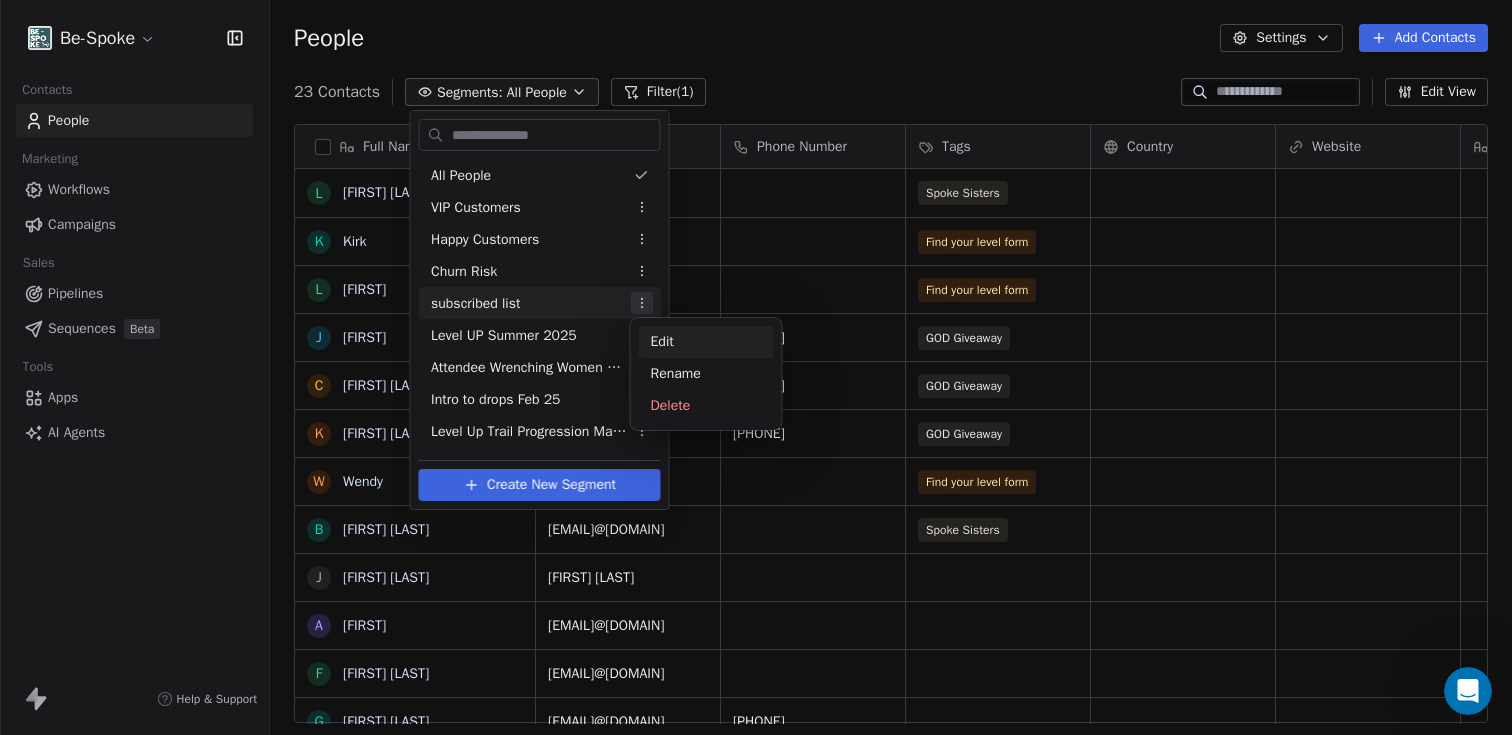 click on "Edit" at bounding box center [706, 342] 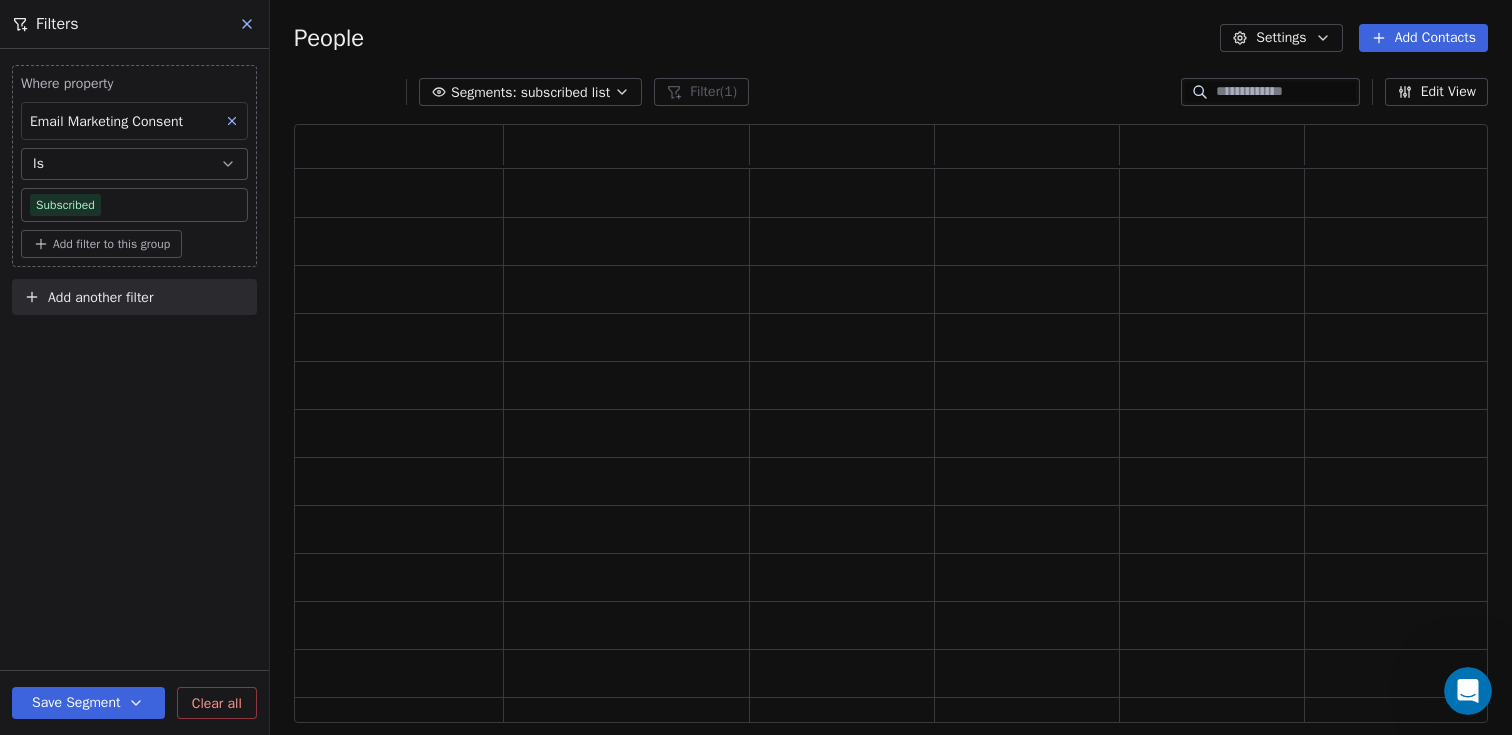 scroll, scrollTop: 16, scrollLeft: 16, axis: both 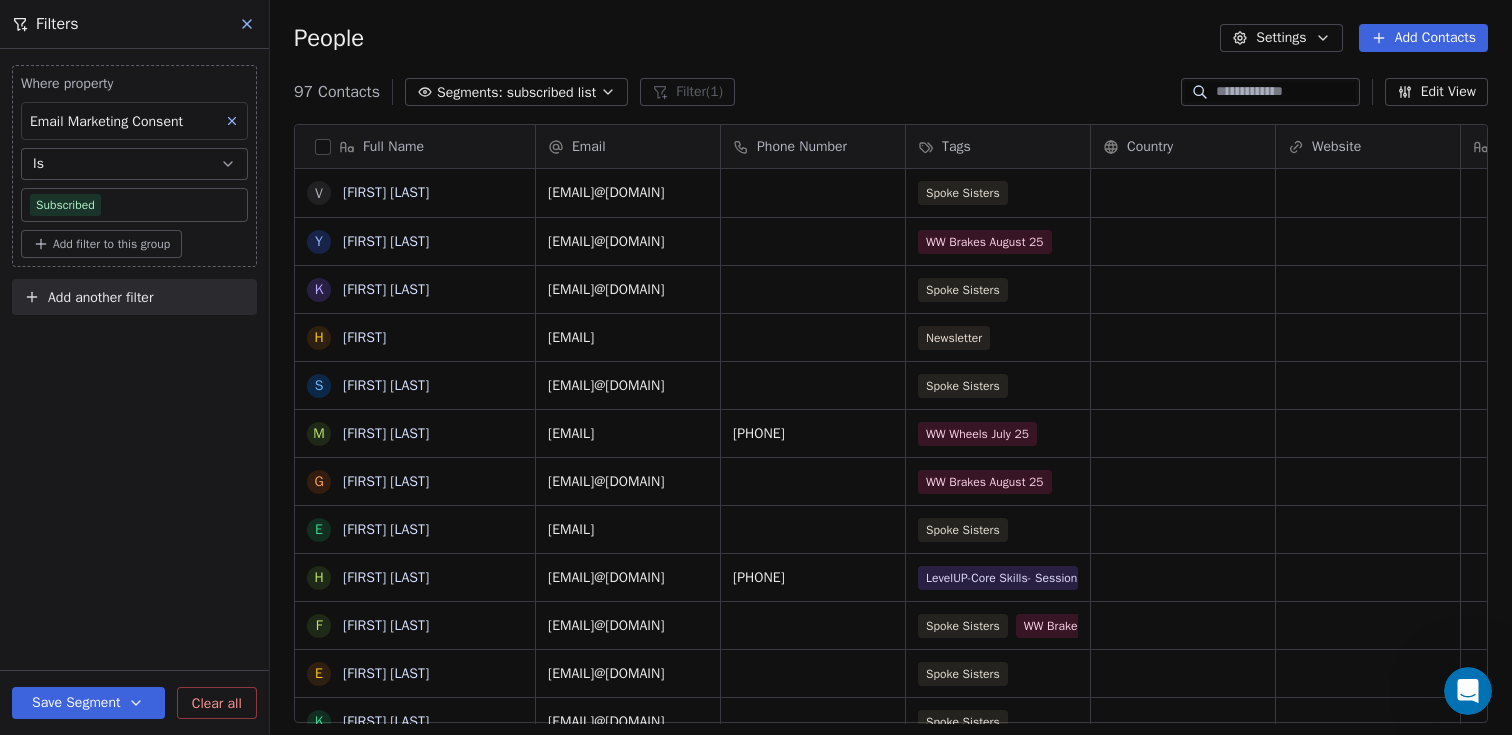 click on "Add another filter" at bounding box center (100, 297) 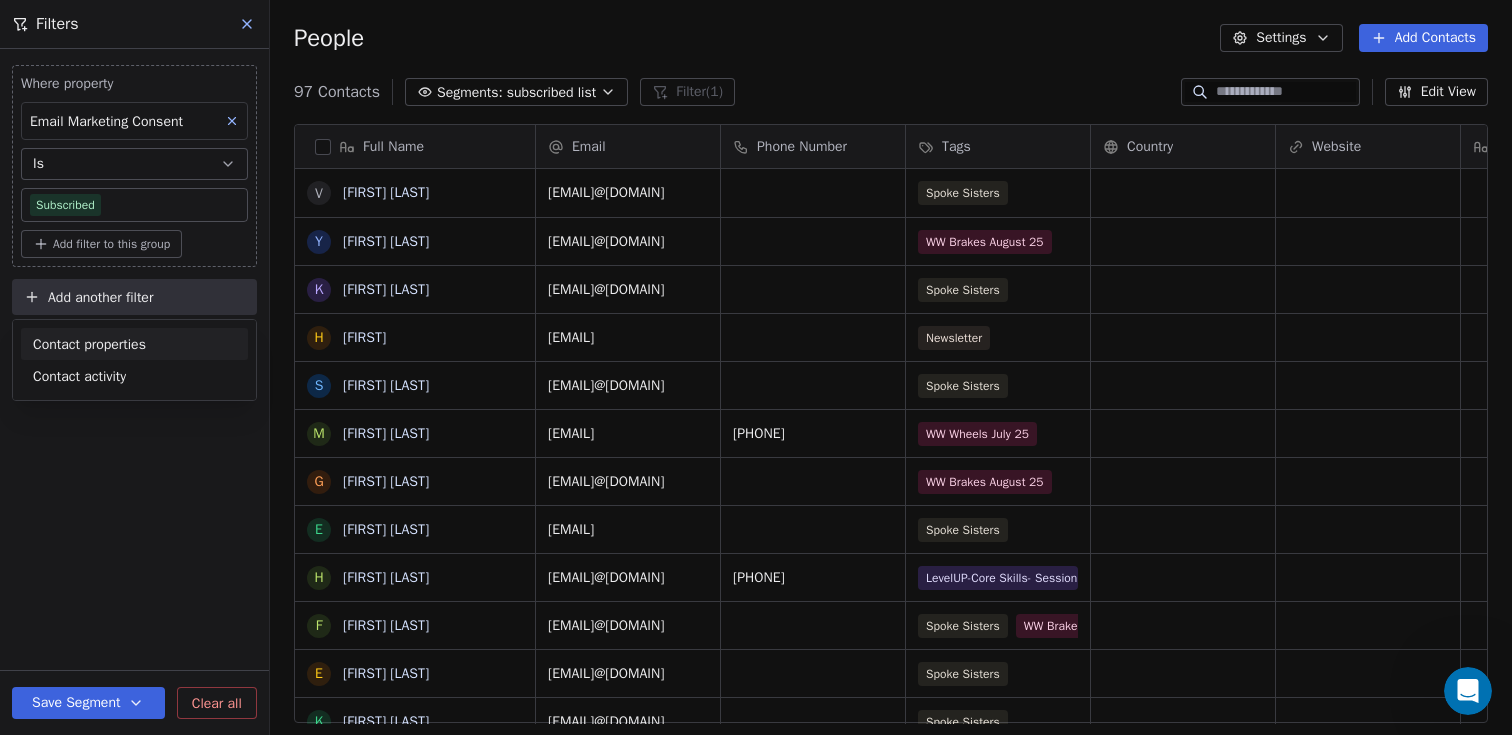 click on "Contact properties" at bounding box center (89, 344) 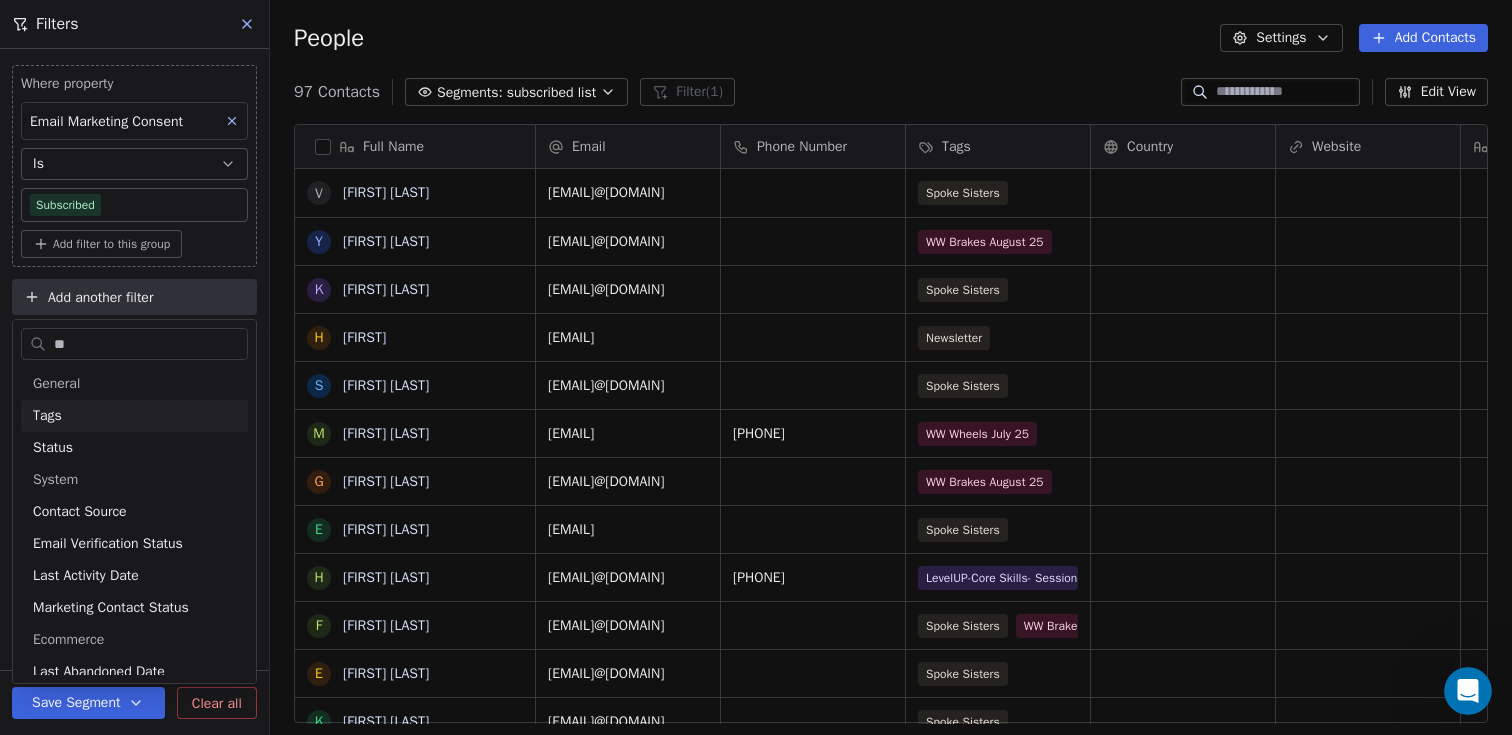 type on "*" 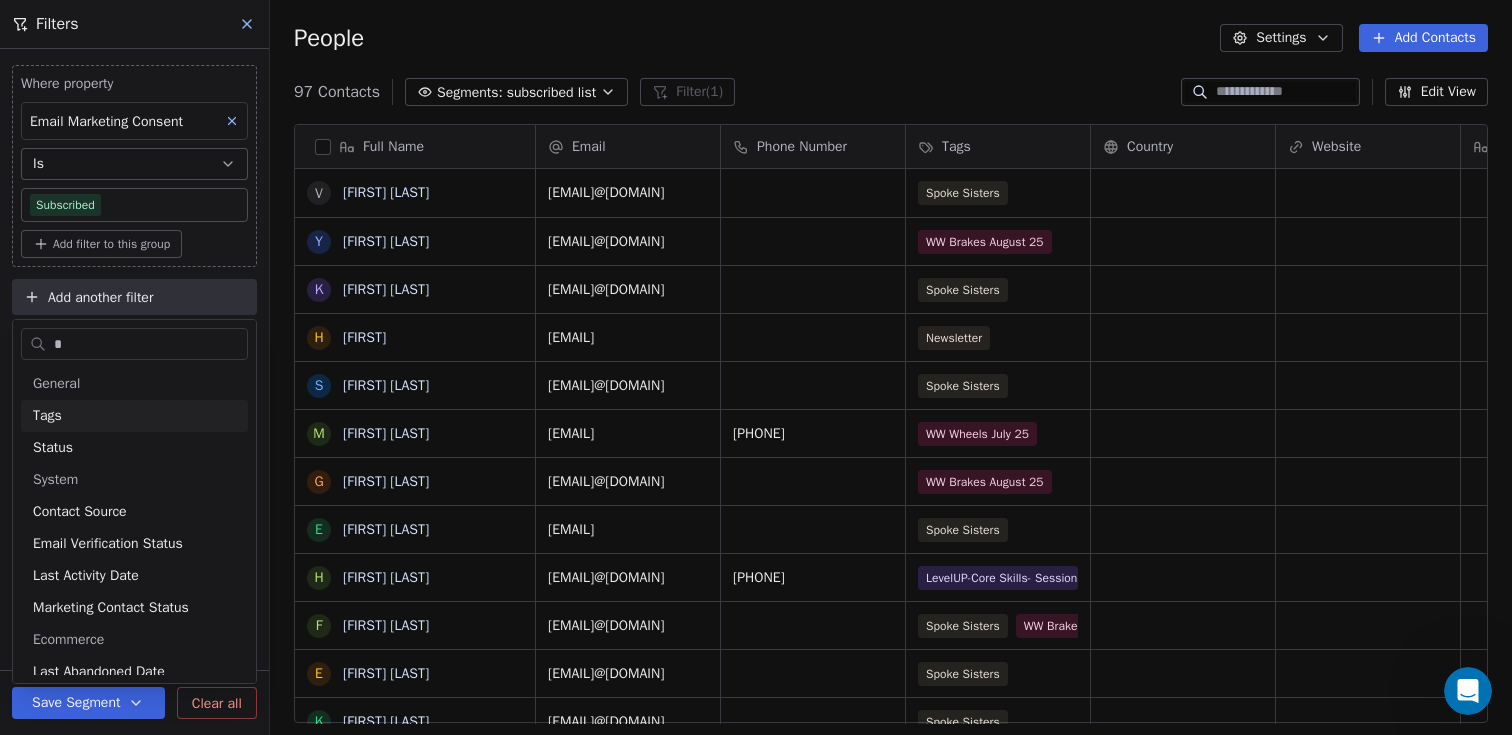 type 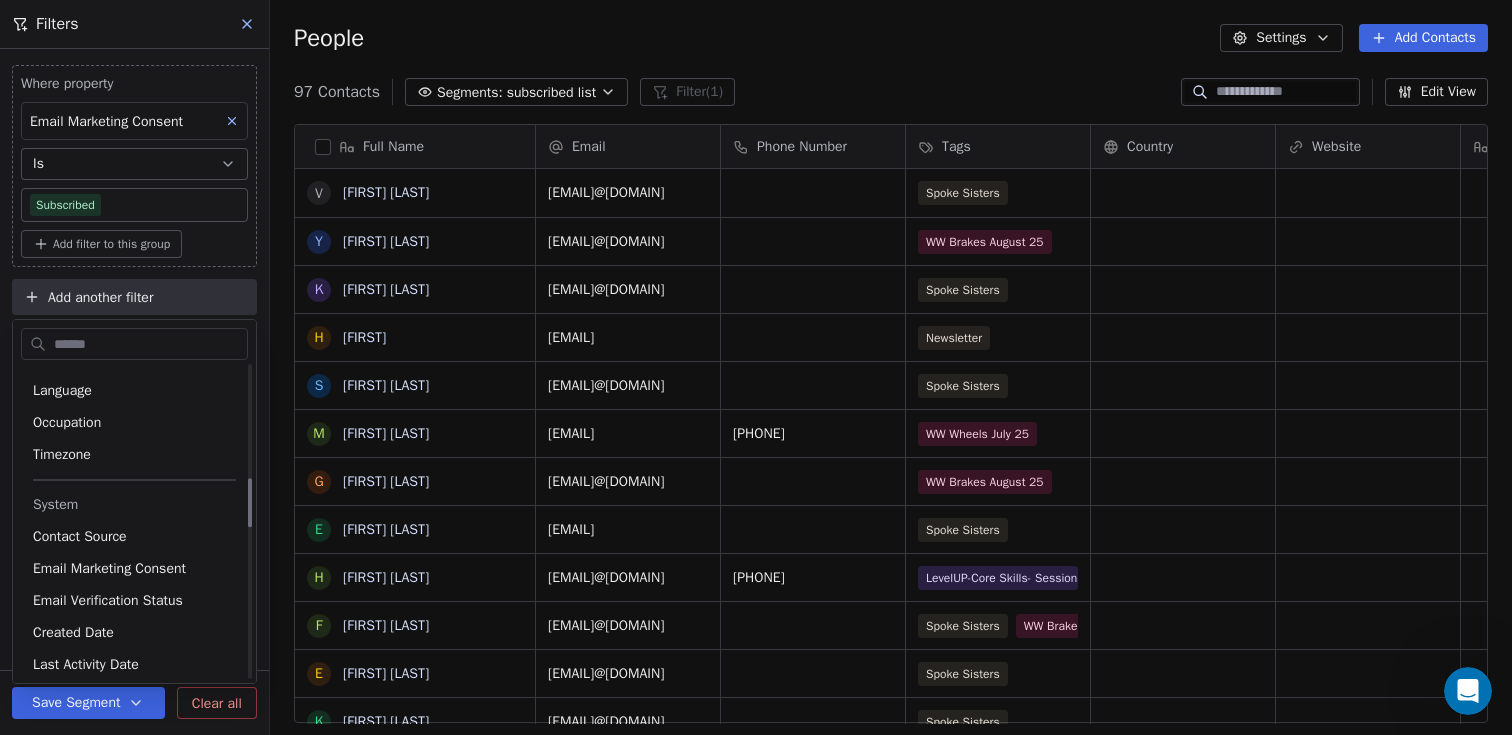 scroll, scrollTop: 710, scrollLeft: 0, axis: vertical 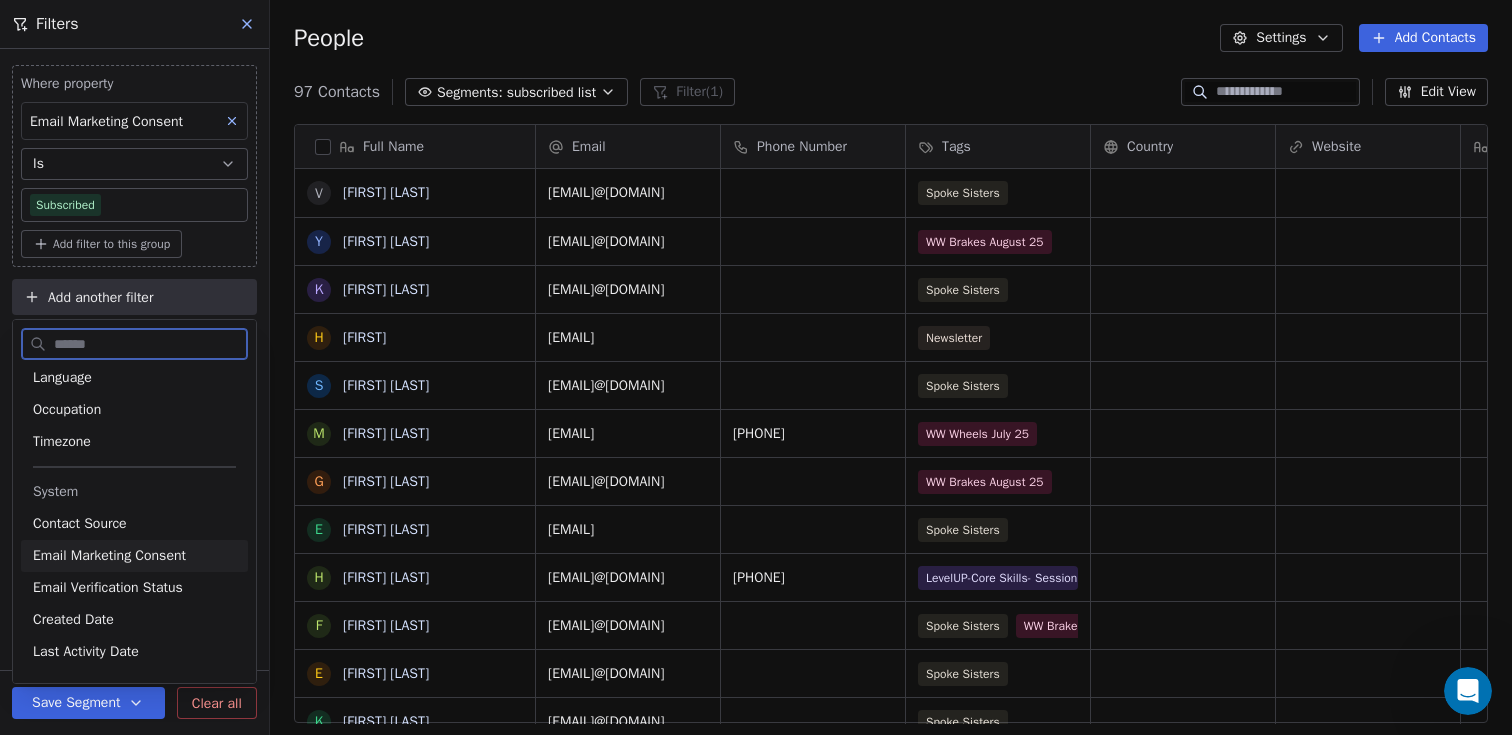 click on "Email Marketing Consent" at bounding box center (109, 556) 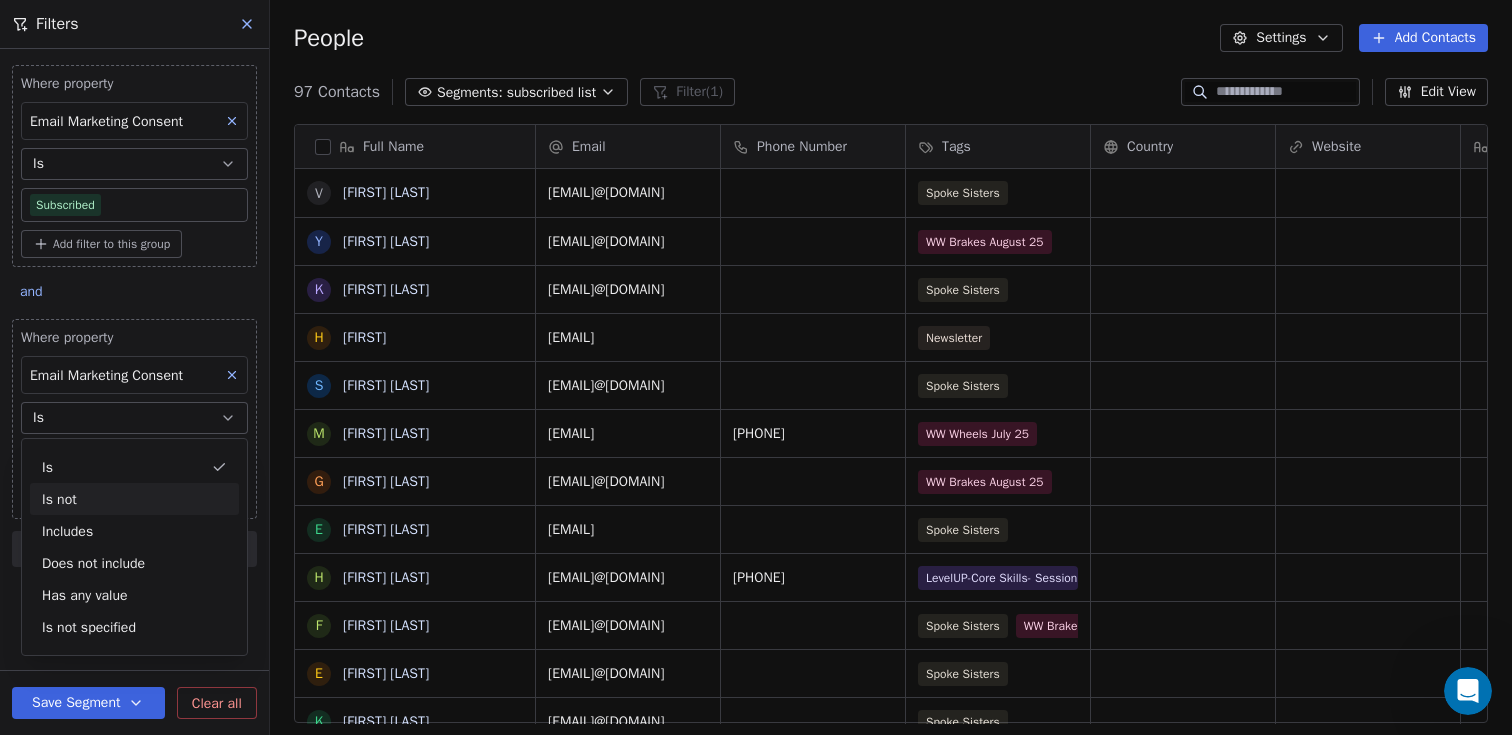 click on "Is not" at bounding box center [134, 499] 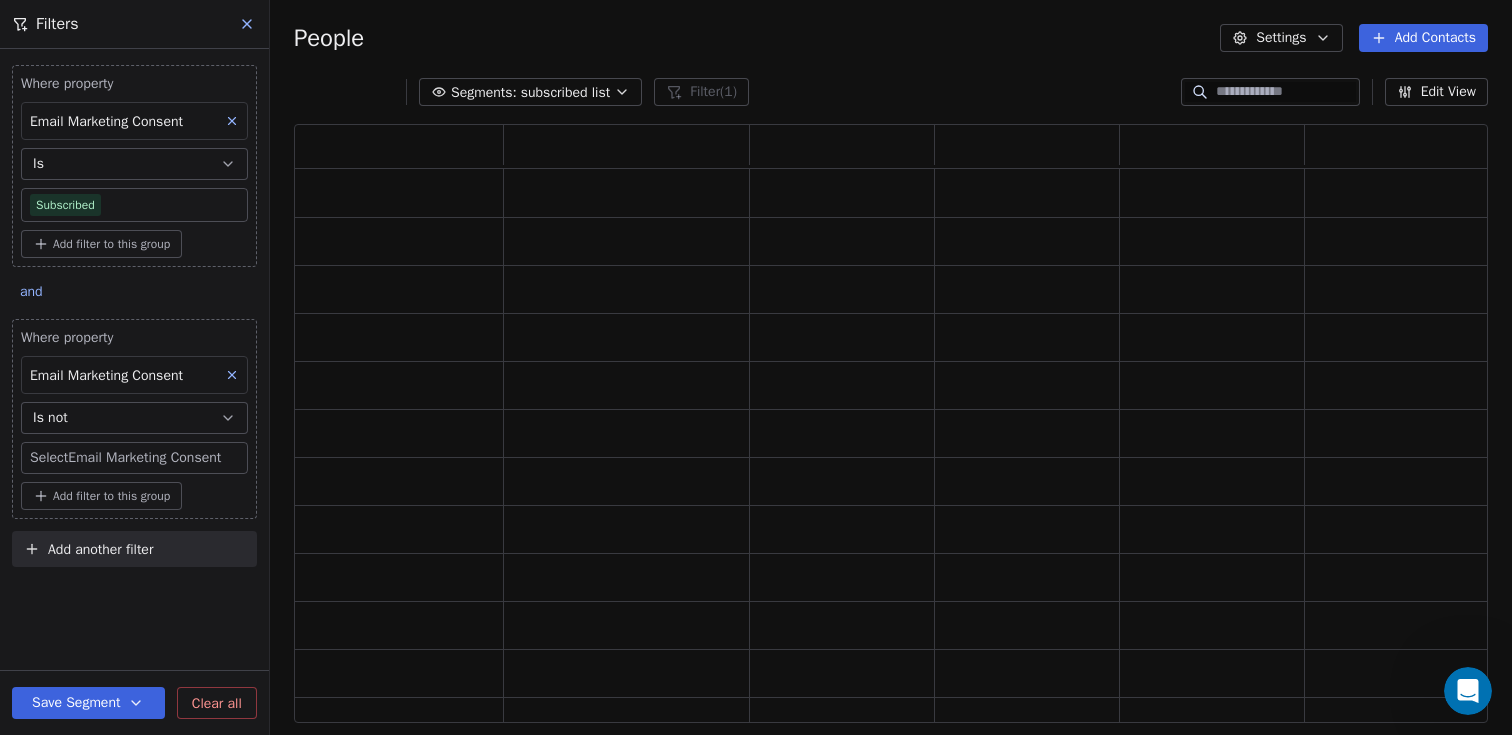 scroll, scrollTop: 16, scrollLeft: 16, axis: both 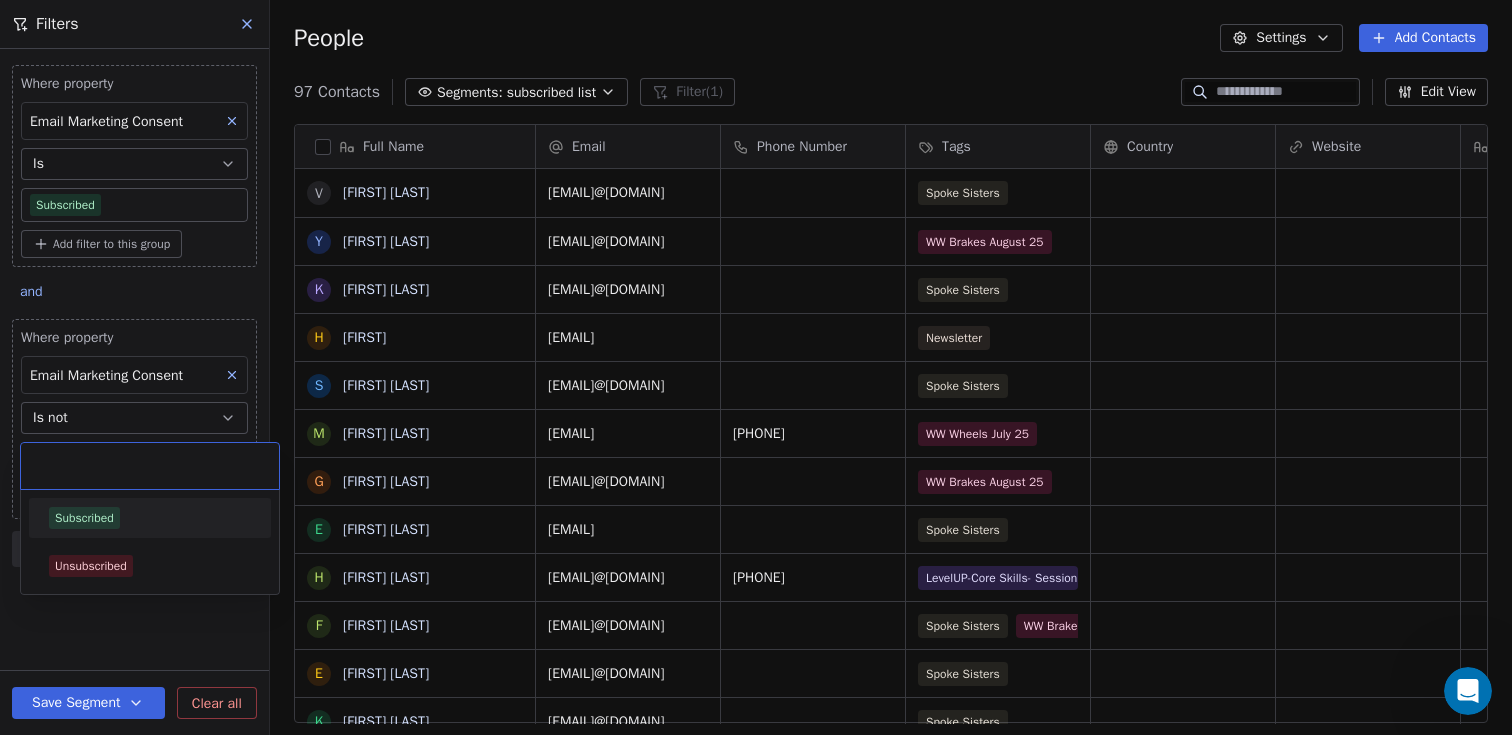 click on "Be-Spoke Contacts People Marketing Workflows Campaigns Sales Pipelines Sequences Beta Tools Apps AI Agents Help & Support Filters Where property   Email Marketing Consent   Is Subscribed Add filter to this group and Where property   Email Marketing Consent   Is not Select  Email Marketing Consent Add filter to this group Add another filter Save Segment Clear all People Settings  Add Contacts 97 Contacts Segments: subscribed list Filter  (1) Edit View Tag Add to Sequence Export Full Name V Vanessa Thwaites Y Yvonne McDonald K Keren Persen H Hadee S Shannah Mary M Miriam Harris G Ginny Liebert E Esther Vallance H Helena Dale F Francesca Taylor E Erin Douglas-Clifford K Karolina Kalisz A Ashleigh Payne J Juliet Nelson S Susan I Ian J Jeannette Adams L Lisa N Ness Spychalska B Beth Maw A Angela Pratt A Ana Mocanu E Ella Lewis-Sandford A Addison Aspros R Ruby Fairbrass S Shania Cochrane H Hazel Odlin L Lauren Stephenson A Aniko Farmer A Alexa van tromp F Felicity Gibson M Melanie Foote Email Phone Number Tags" at bounding box center [756, 367] 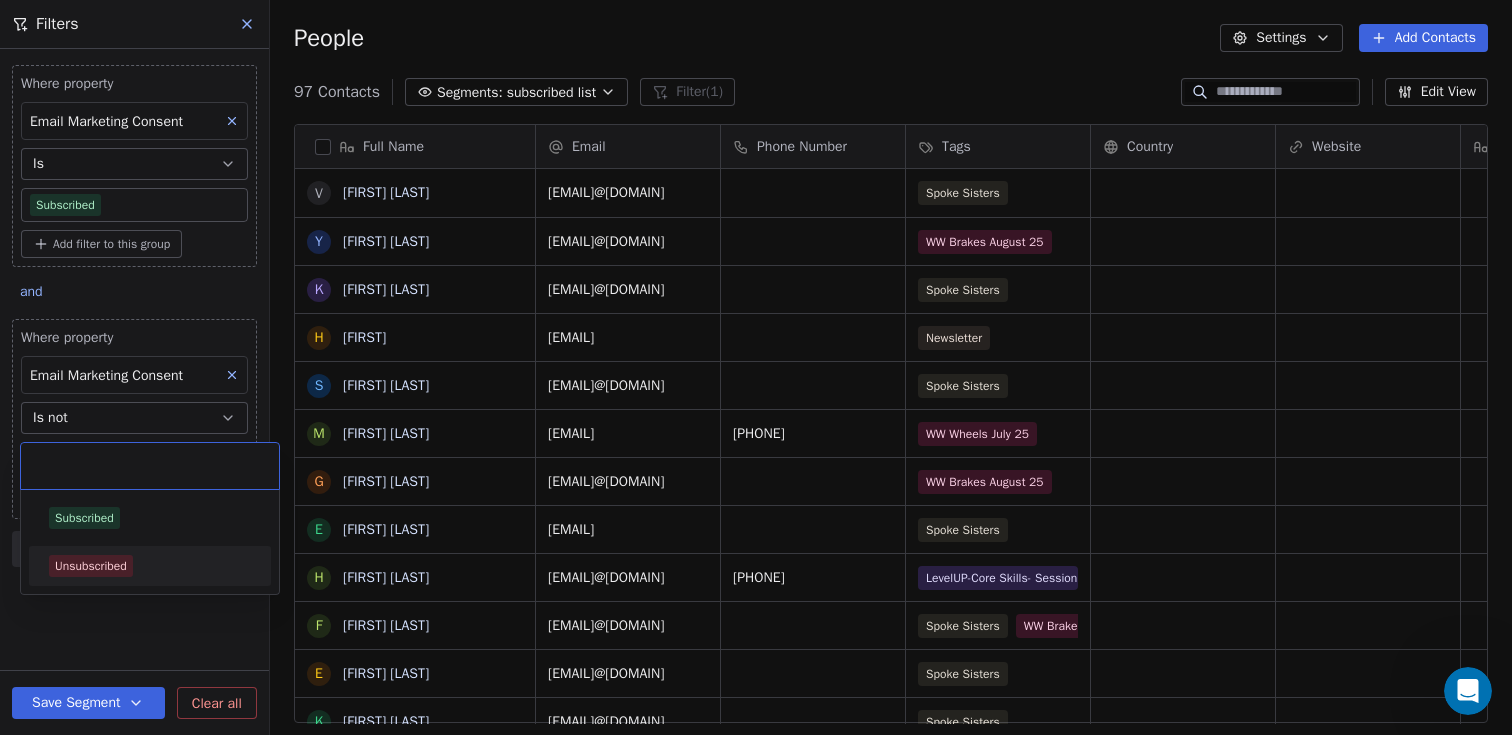 click on "Unsubscribed" at bounding box center [91, 566] 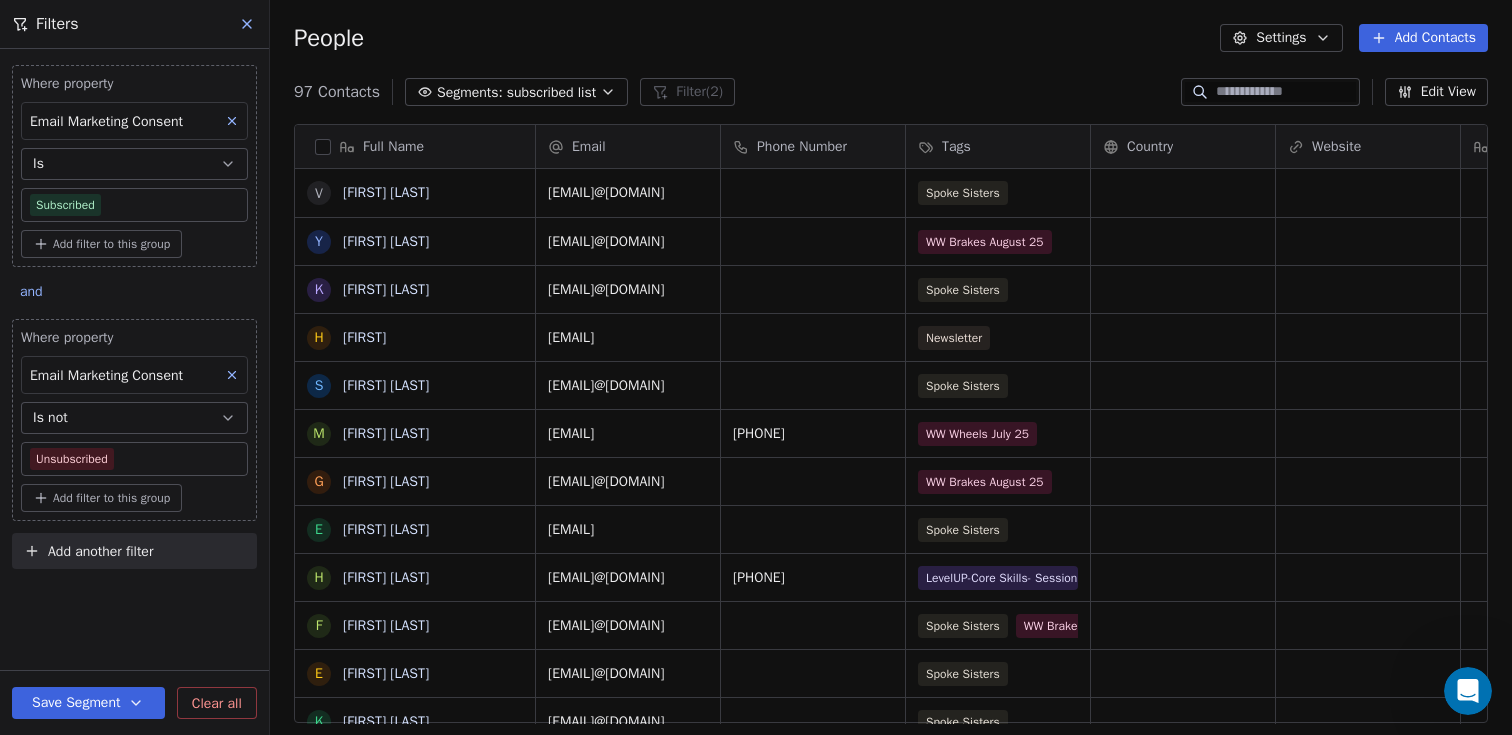 click on "Where property   Email Marketing Consent   Is Subscribed Add filter to this group and Where property   Email Marketing Consent   Is not Unsubscribed Add filter to this group Add another filter Save Segment Clear all" at bounding box center [134, 392] 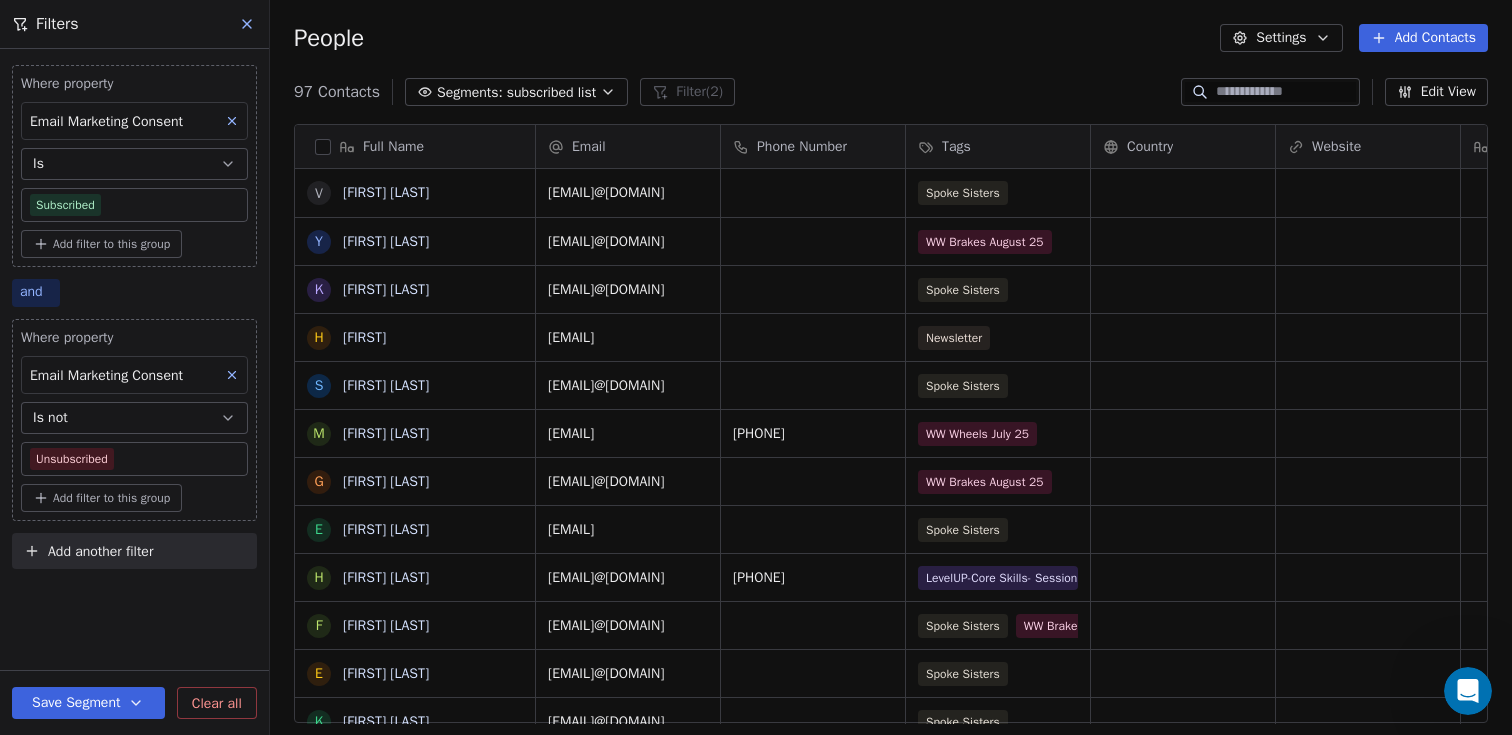 click on "and" at bounding box center (31, 291) 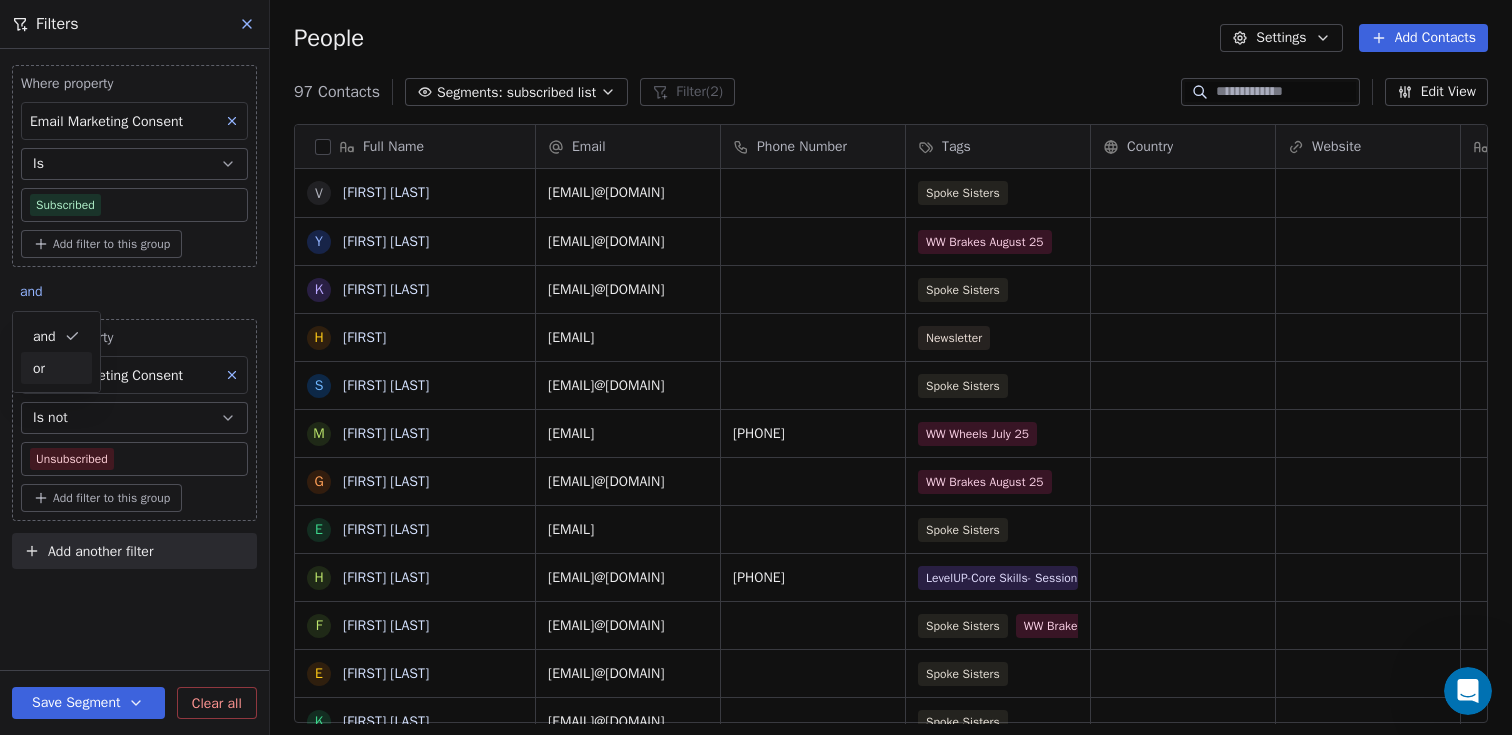 click on "or" at bounding box center (56, 368) 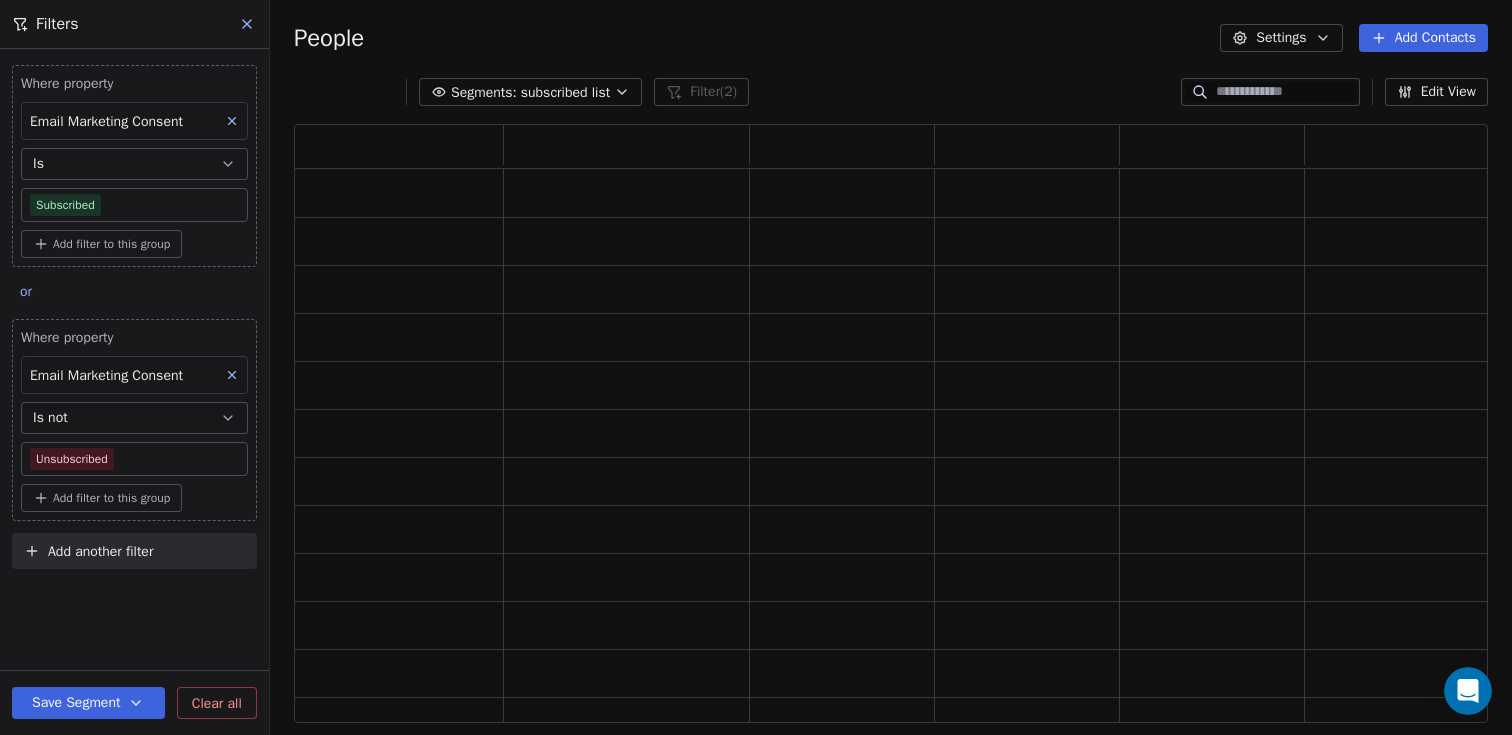 scroll, scrollTop: 16, scrollLeft: 16, axis: both 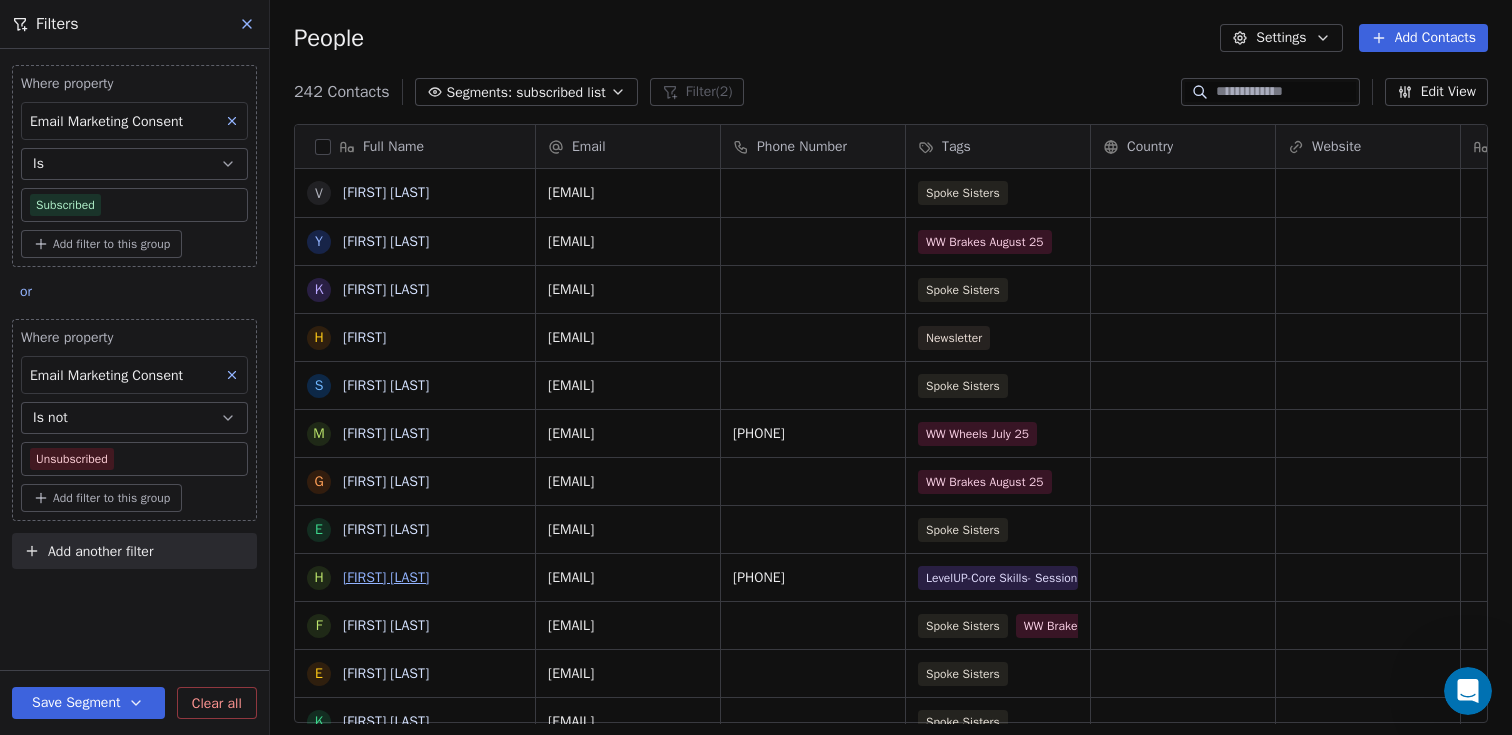 click on "[FIRST] [LAST]" at bounding box center [386, 577] 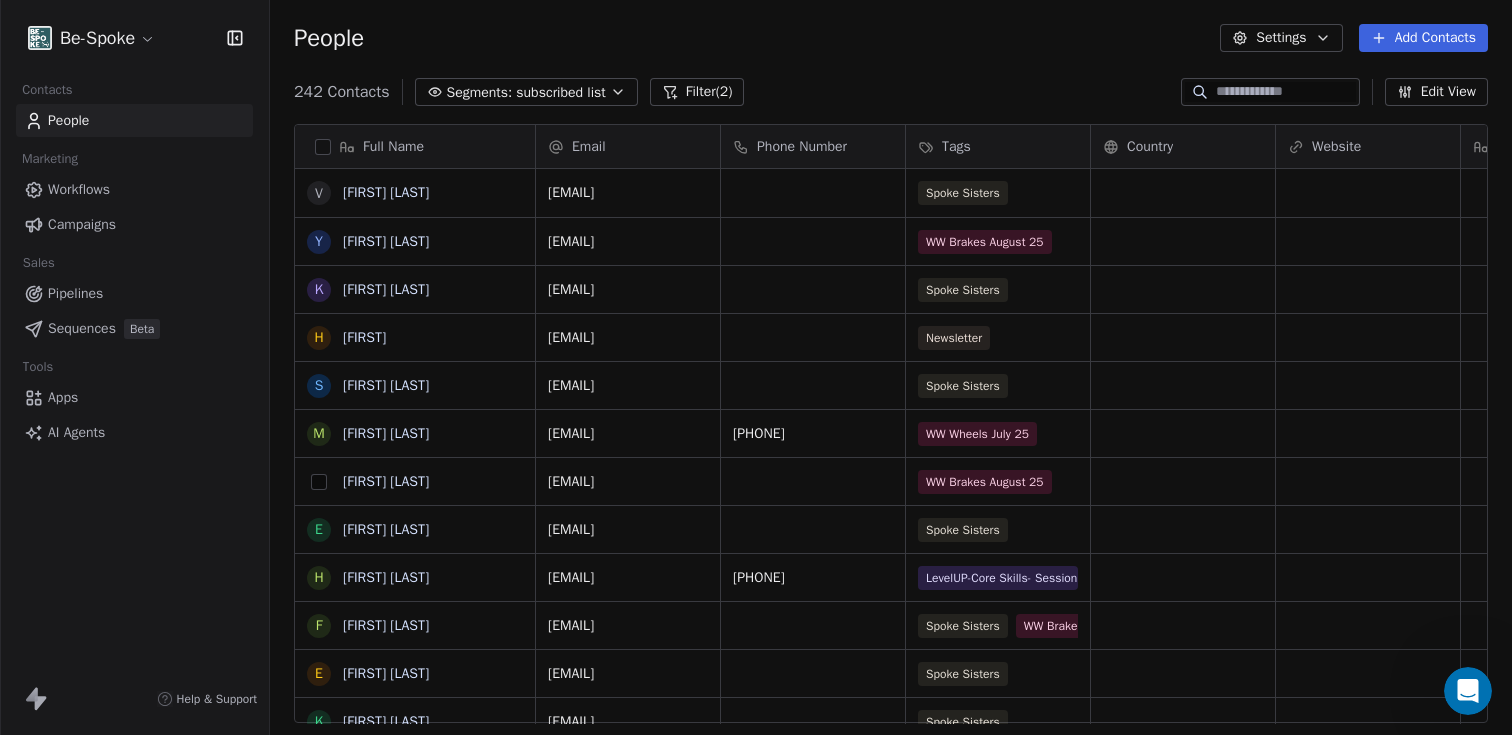 scroll, scrollTop: 16, scrollLeft: 16, axis: both 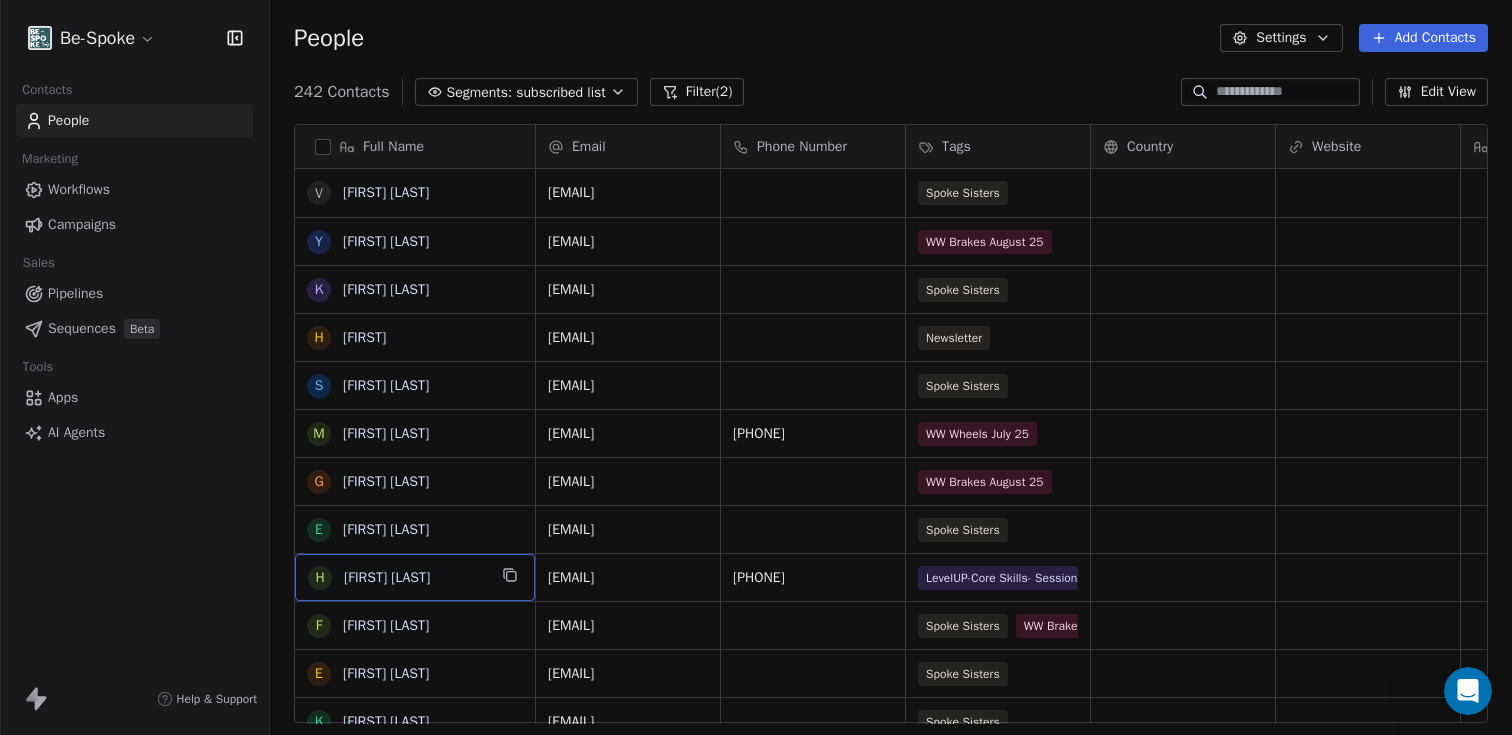 click on "[FIRST] [LAST]" at bounding box center [415, 578] 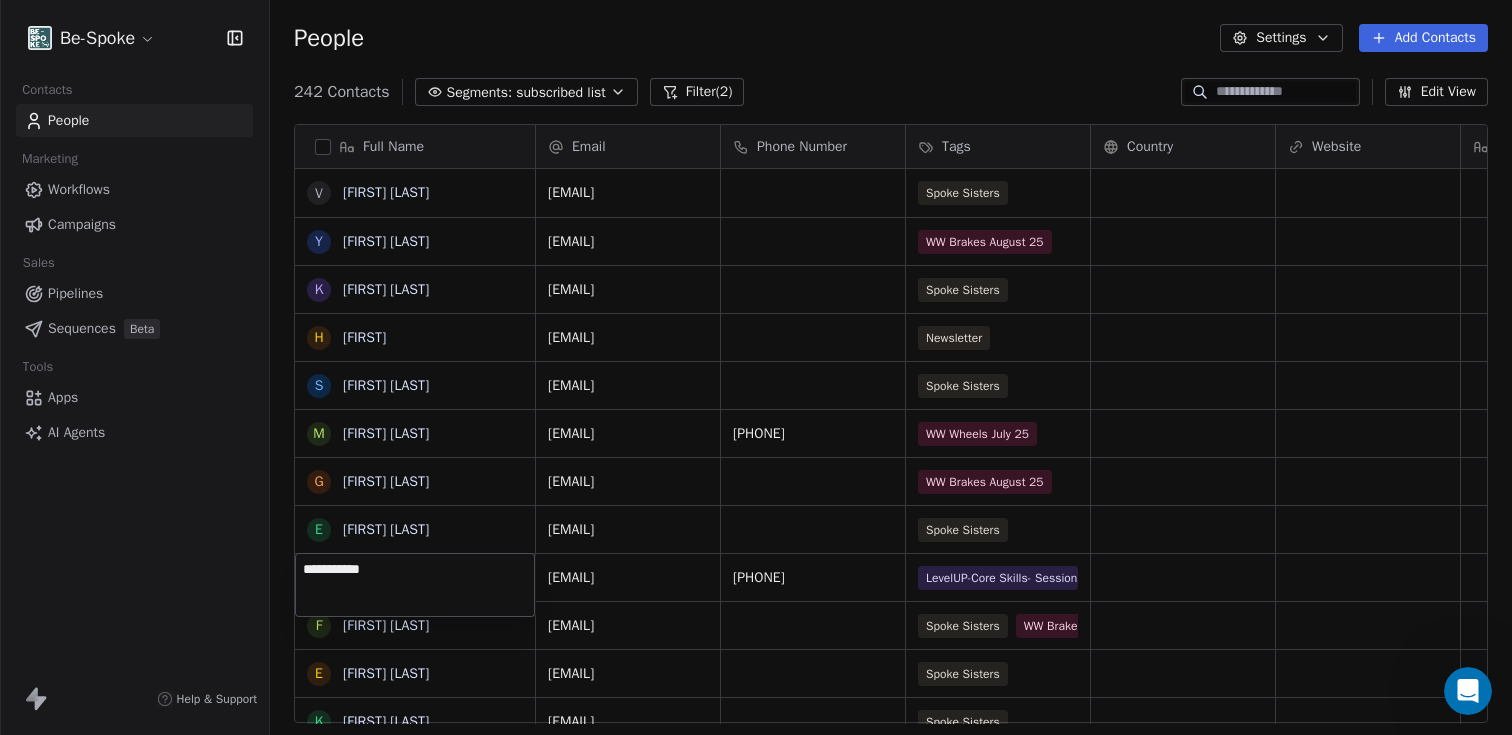click on "**********" at bounding box center [415, 585] 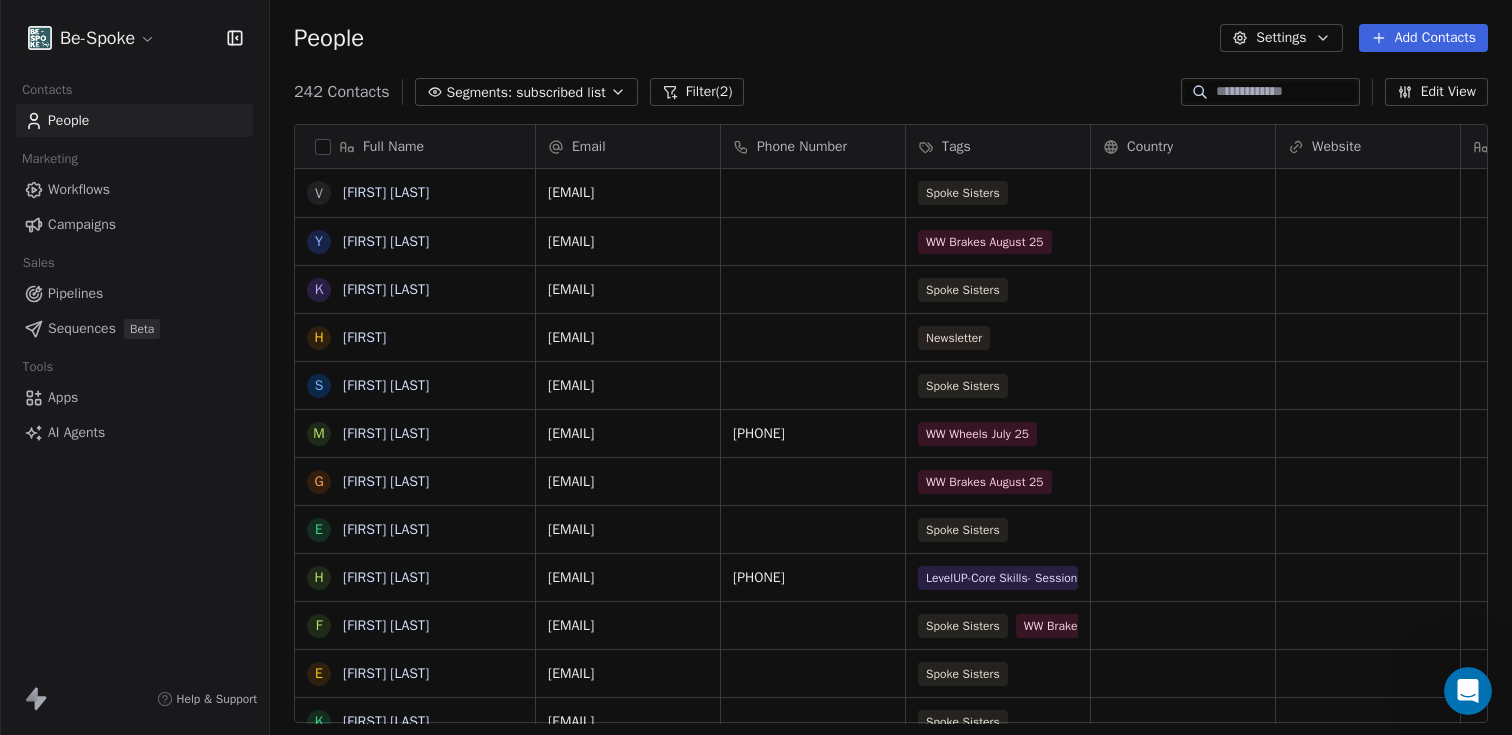 click on "Filter  (2)" at bounding box center [697, 92] 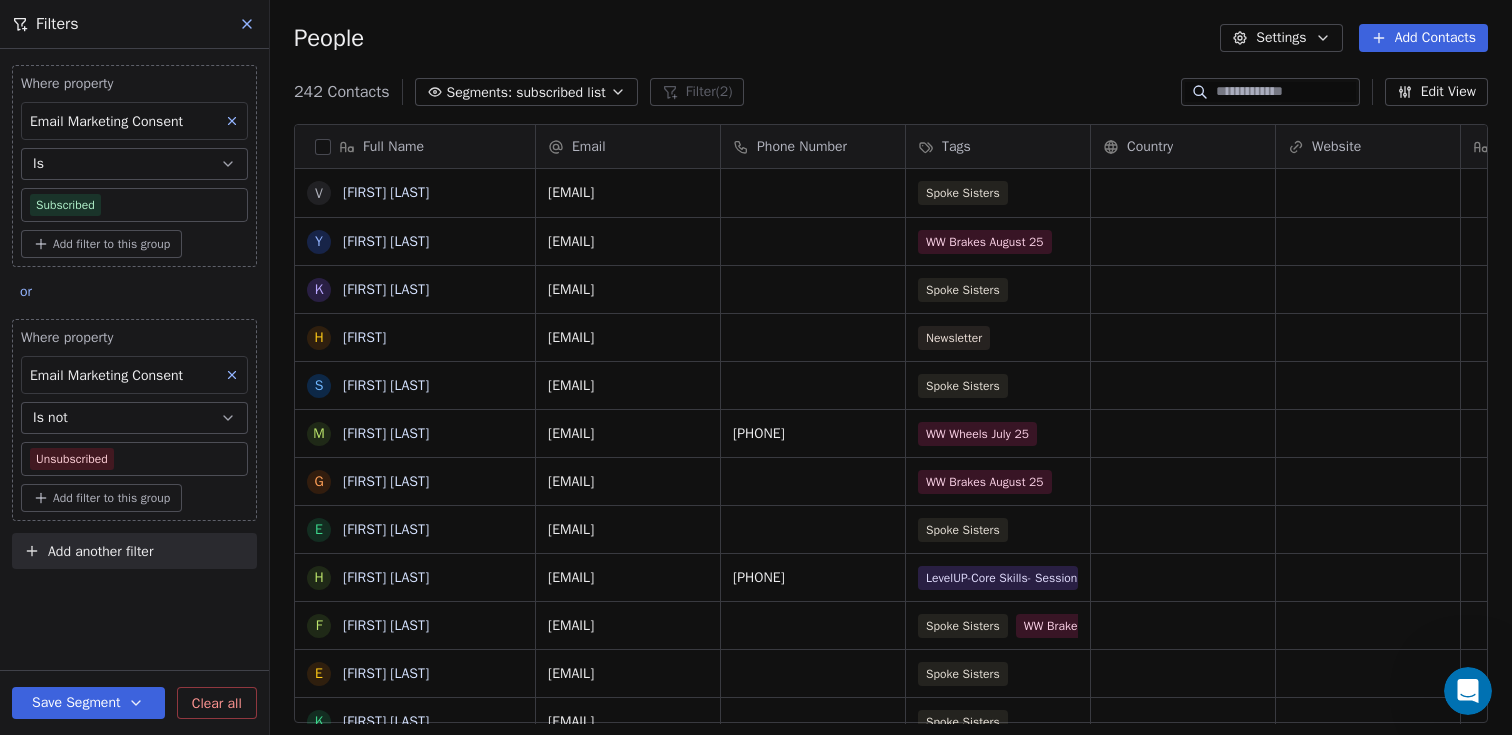 click 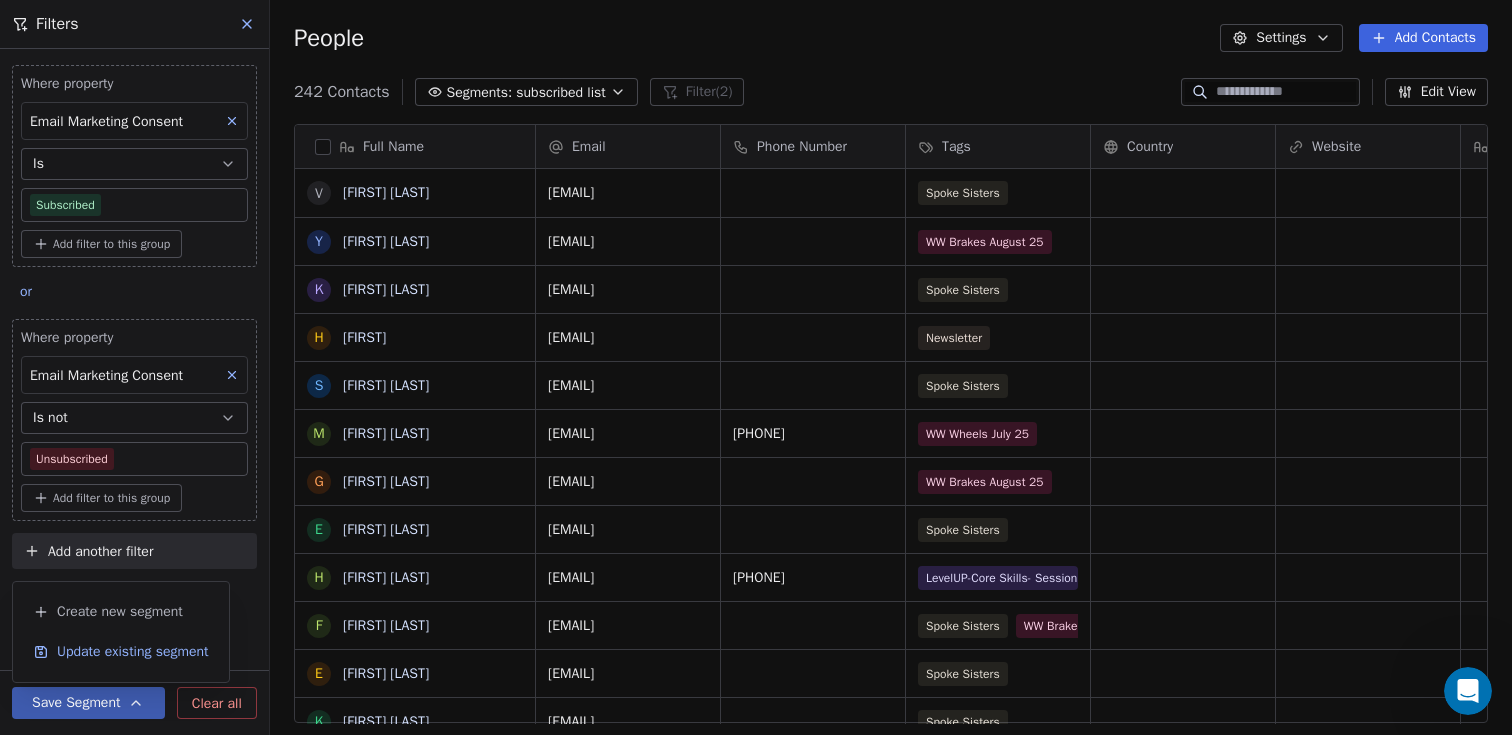 click on "Update existing segment" at bounding box center (133, 652) 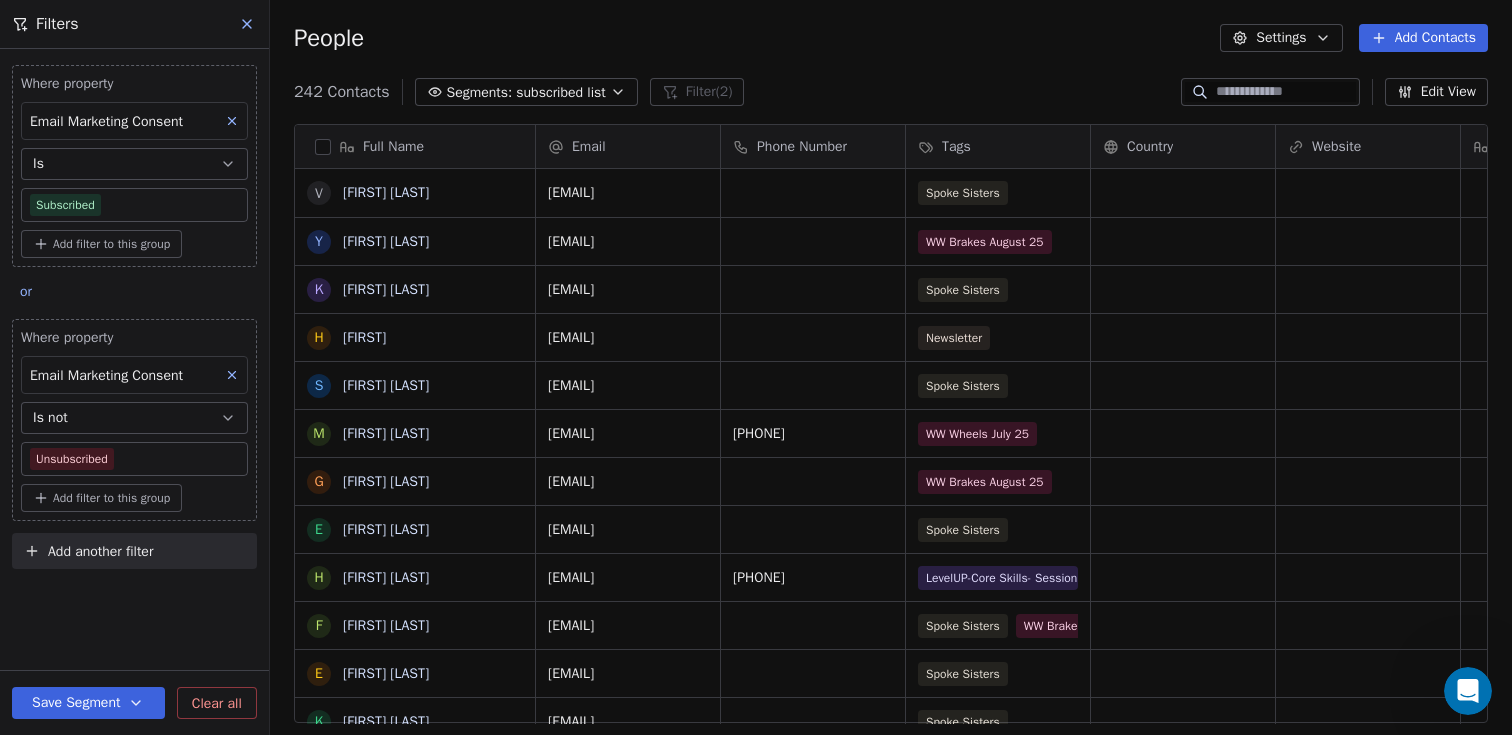 click on "Where property Email Marketing Consent Is Subscribed Add filter to this group or Where property Email Marketing Consent Is not Unsubscribed Add filter to this group Add another filter Save Segment Clear all" at bounding box center (134, 392) 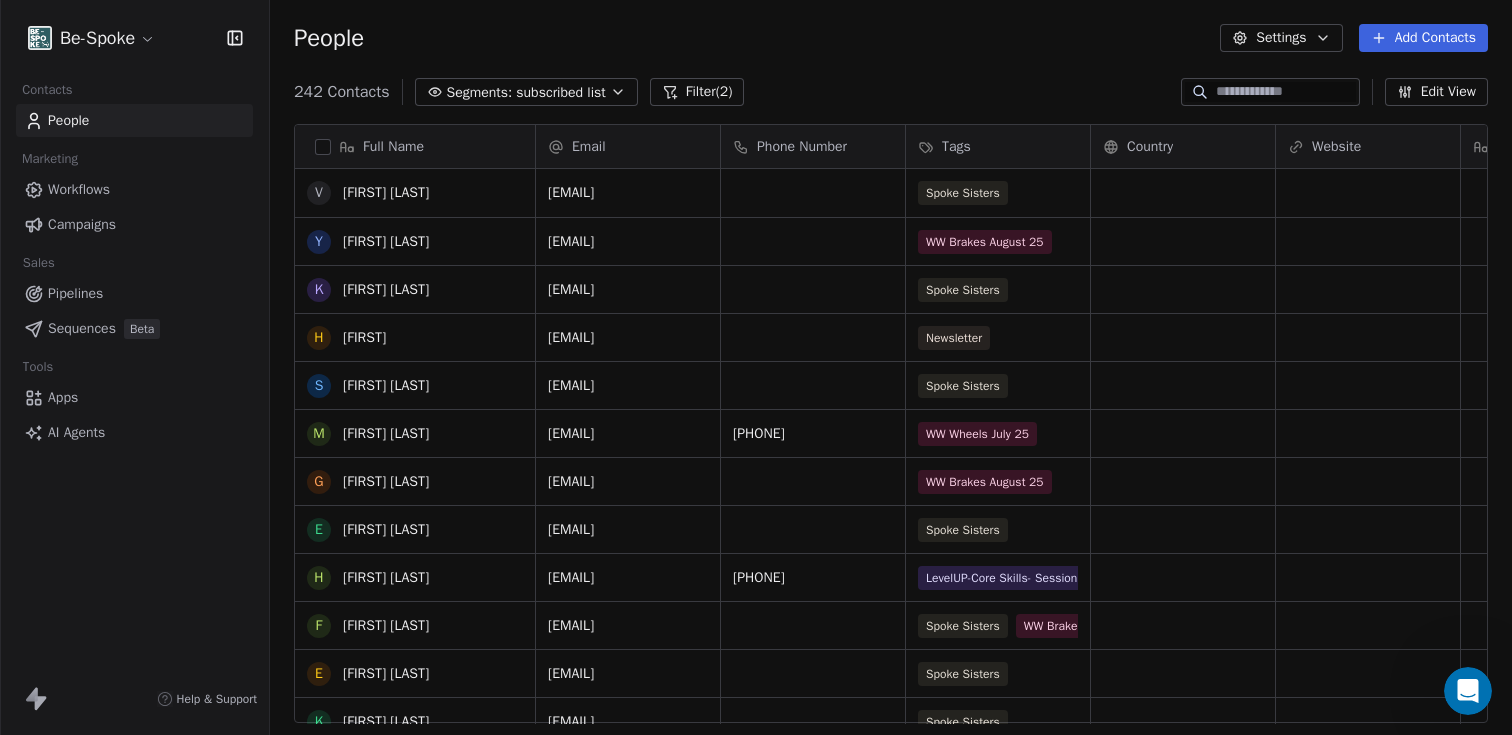 scroll, scrollTop: 231, scrollLeft: 0, axis: vertical 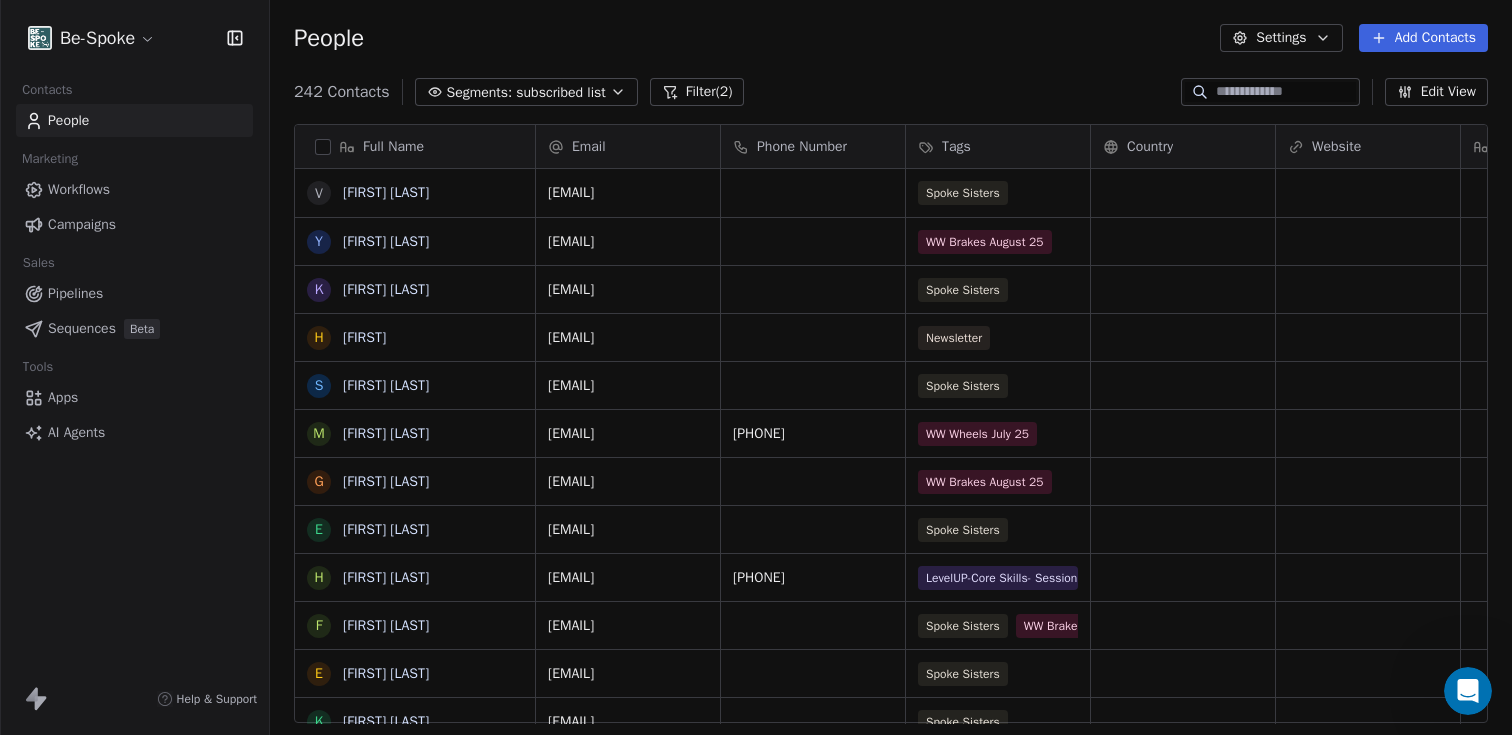 click on "People Settings  Add Contacts" at bounding box center [891, 38] 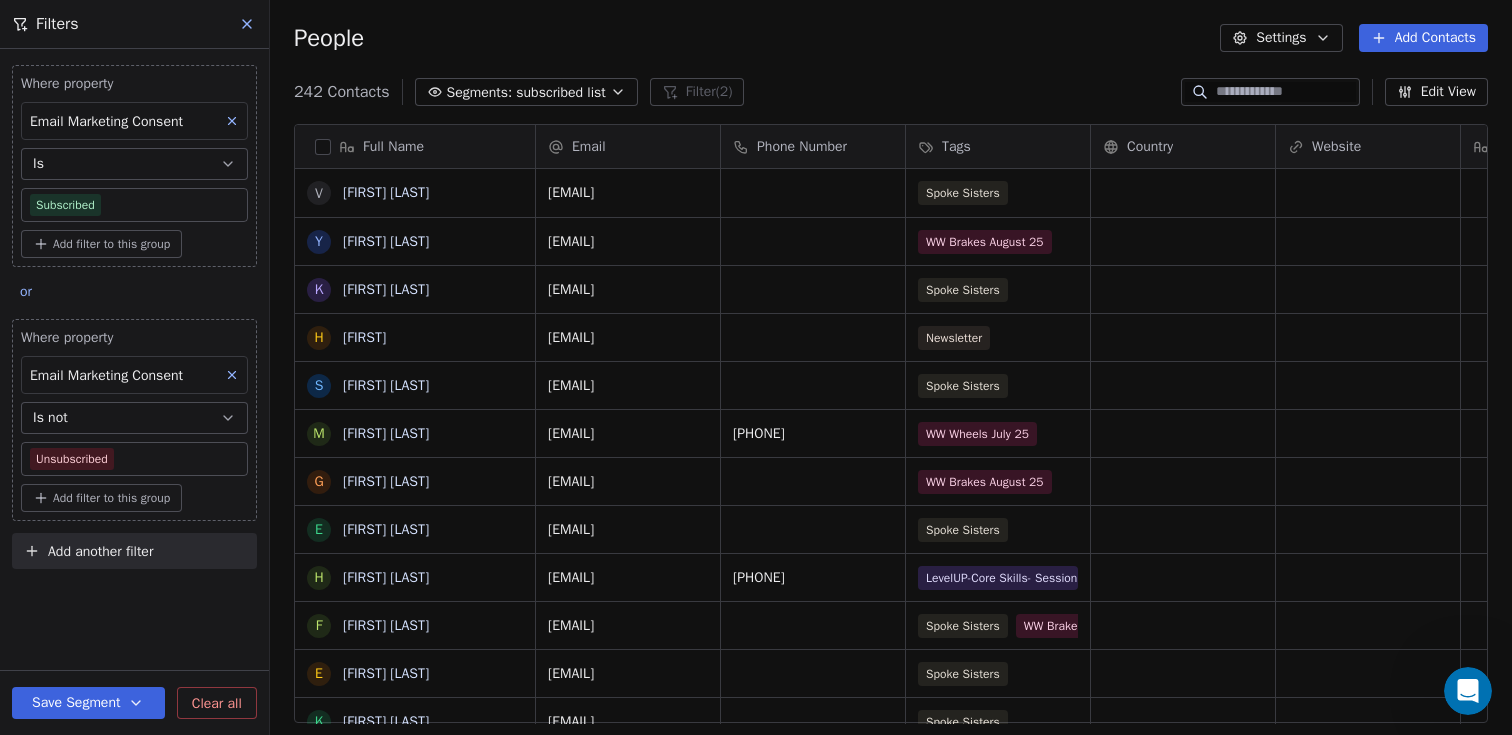 click on "Segments: subscribed list" at bounding box center (526, 92) 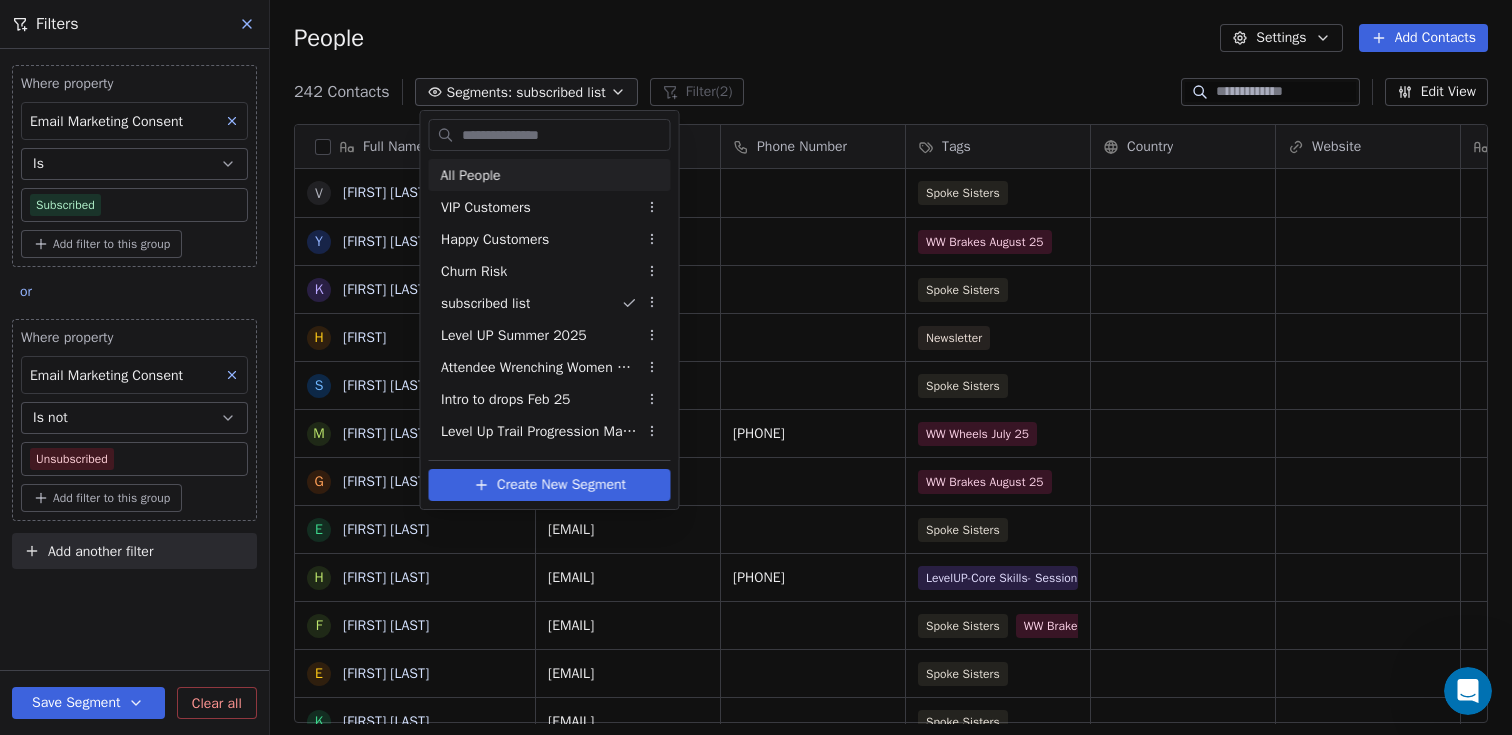 click on "All People" at bounding box center (550, 175) 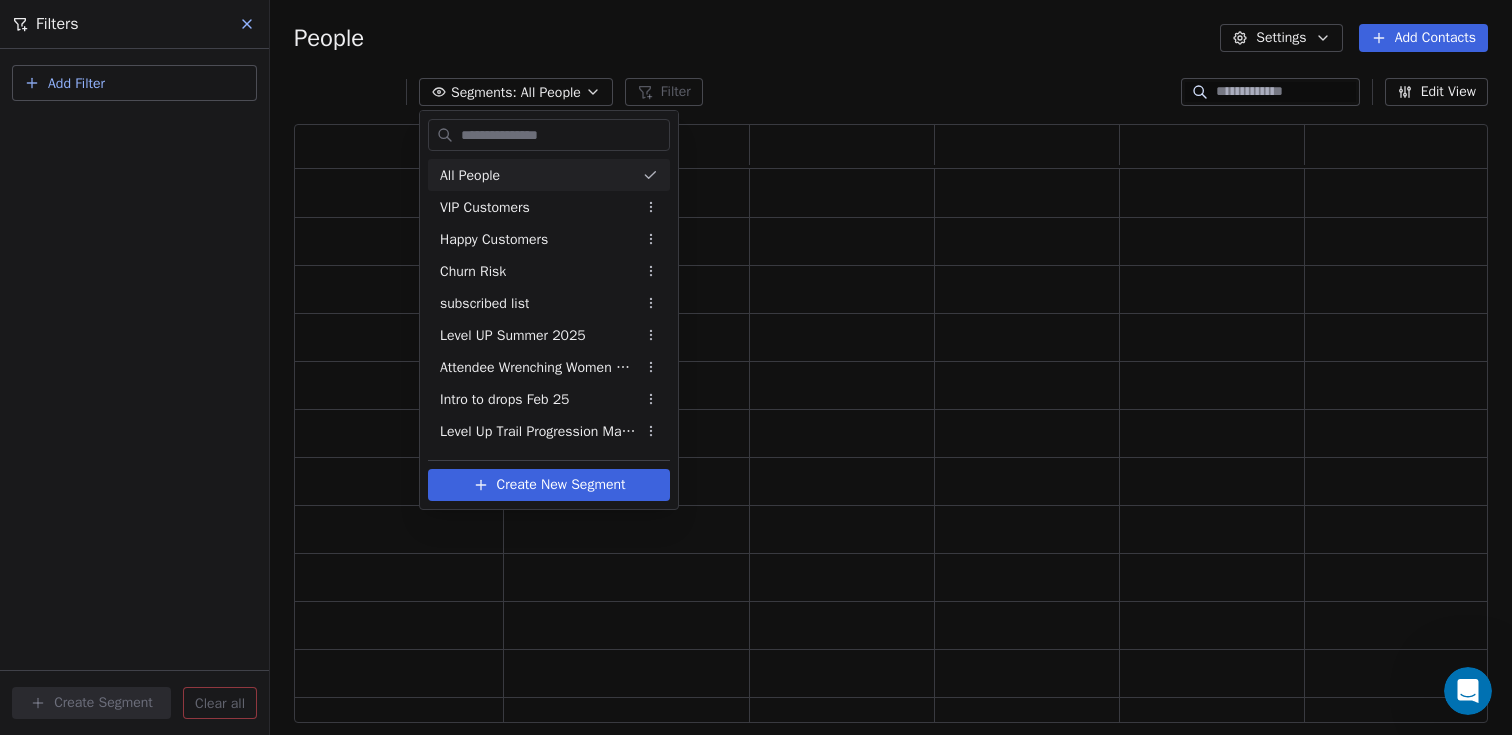 scroll, scrollTop: 16, scrollLeft: 16, axis: both 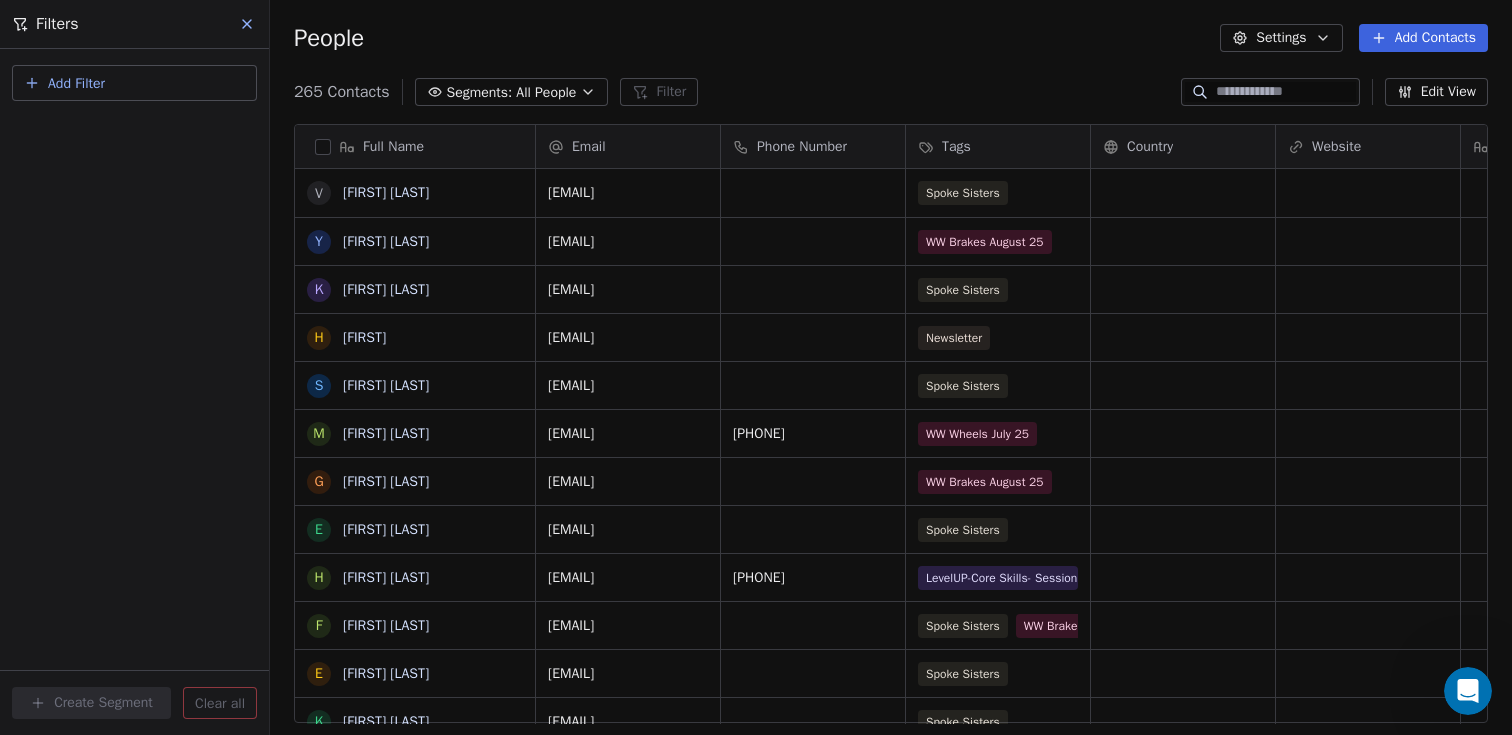click on "People Settings  Add Contacts" at bounding box center [891, 38] 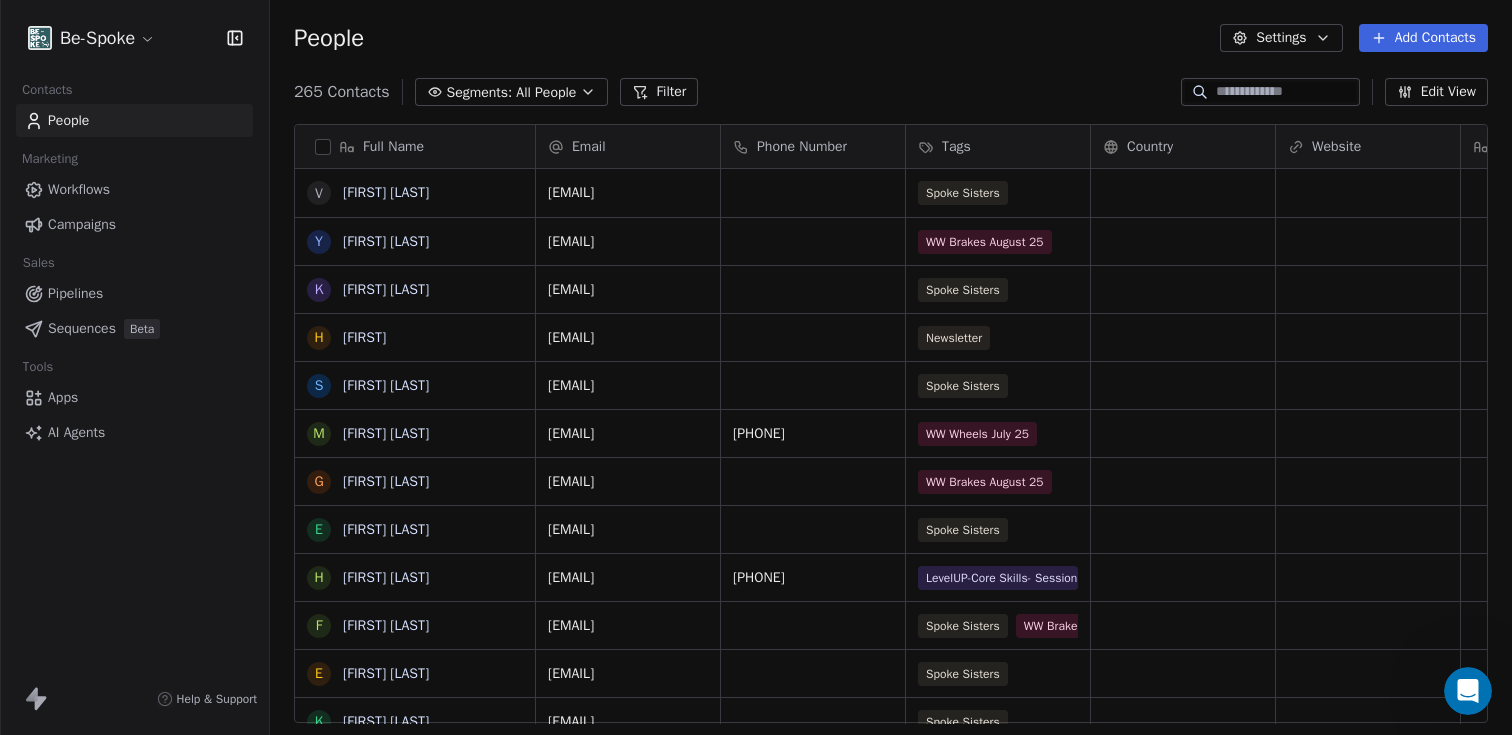 click on "Campaigns" at bounding box center (82, 224) 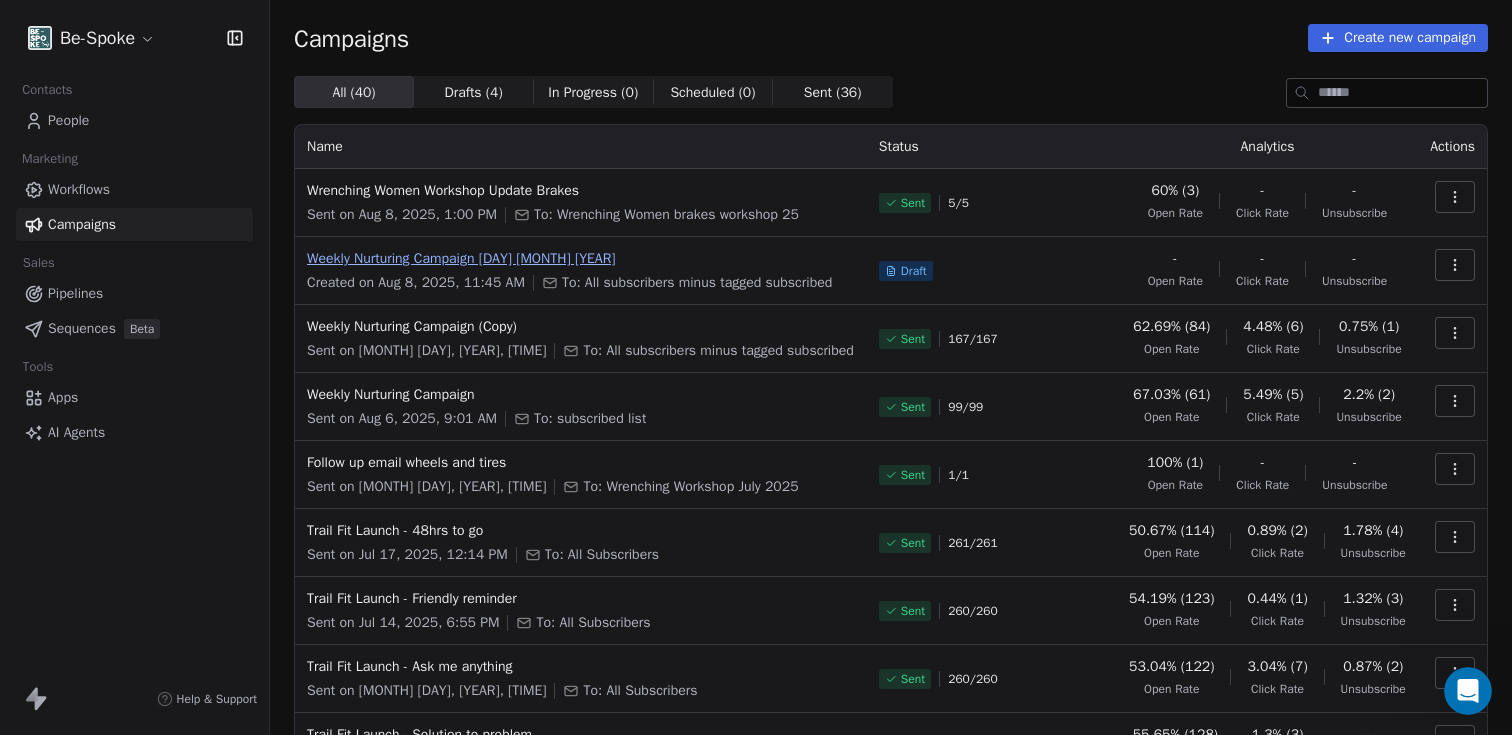 click on "Weekly Nurturing Campaign [DAY] [MONTH] [YEAR]" at bounding box center [581, 259] 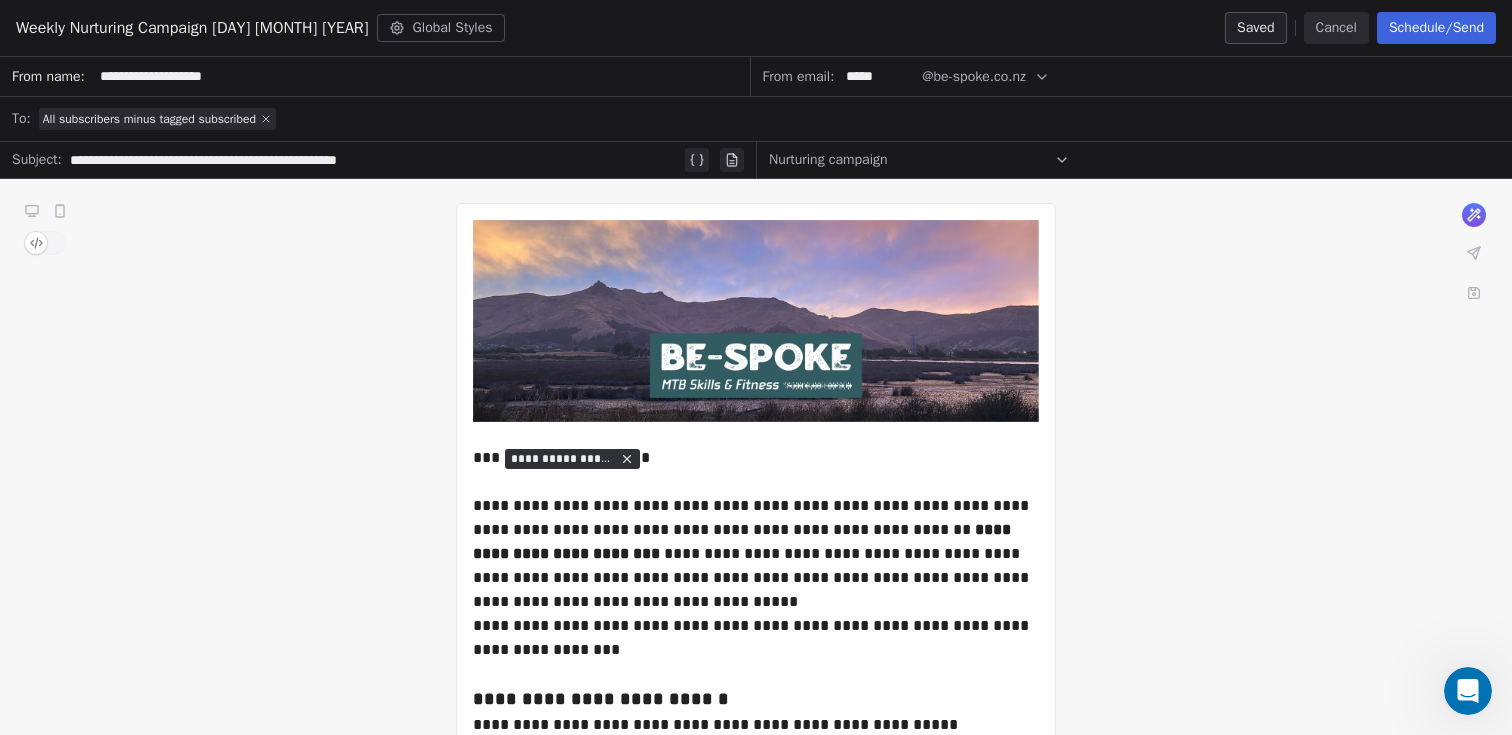 click 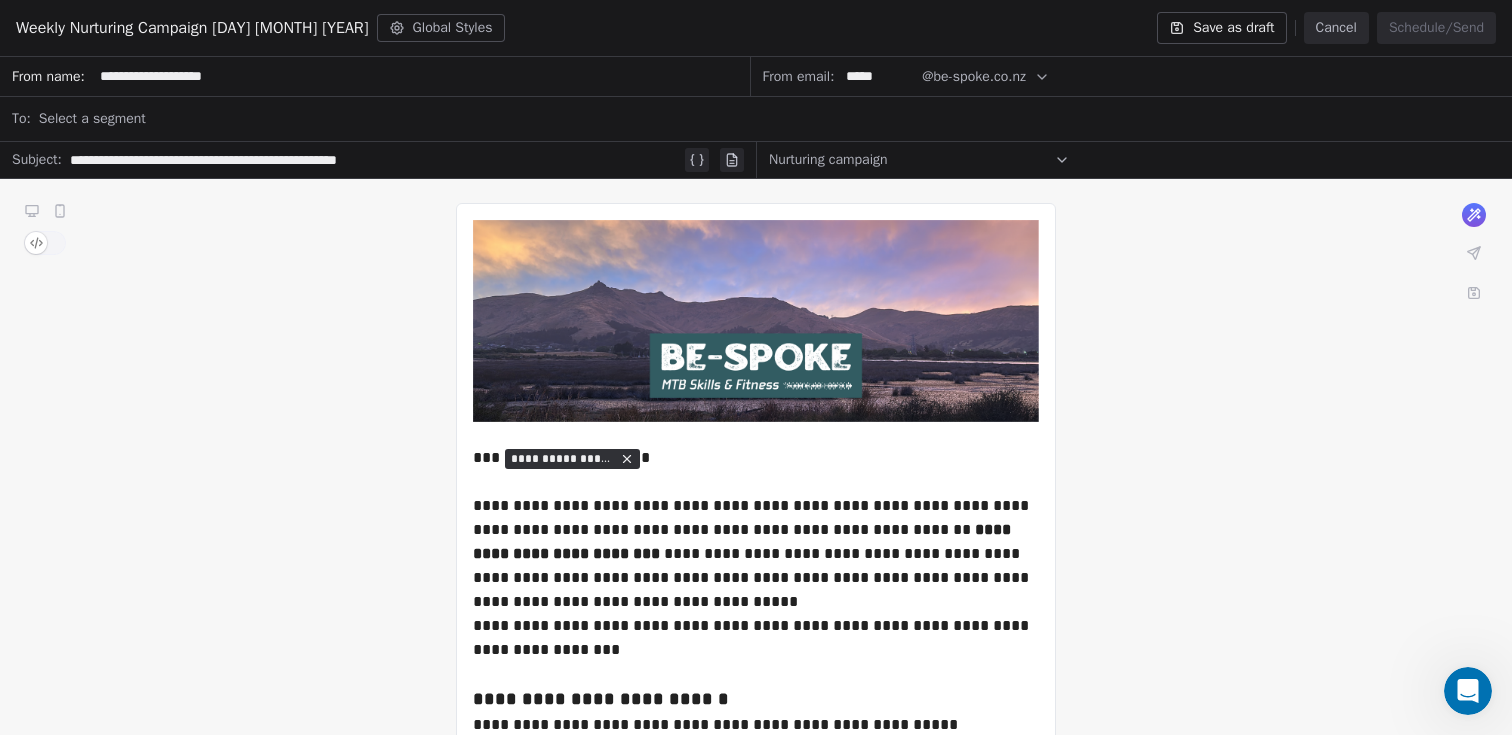 click on "Select a segment" at bounding box center [92, 119] 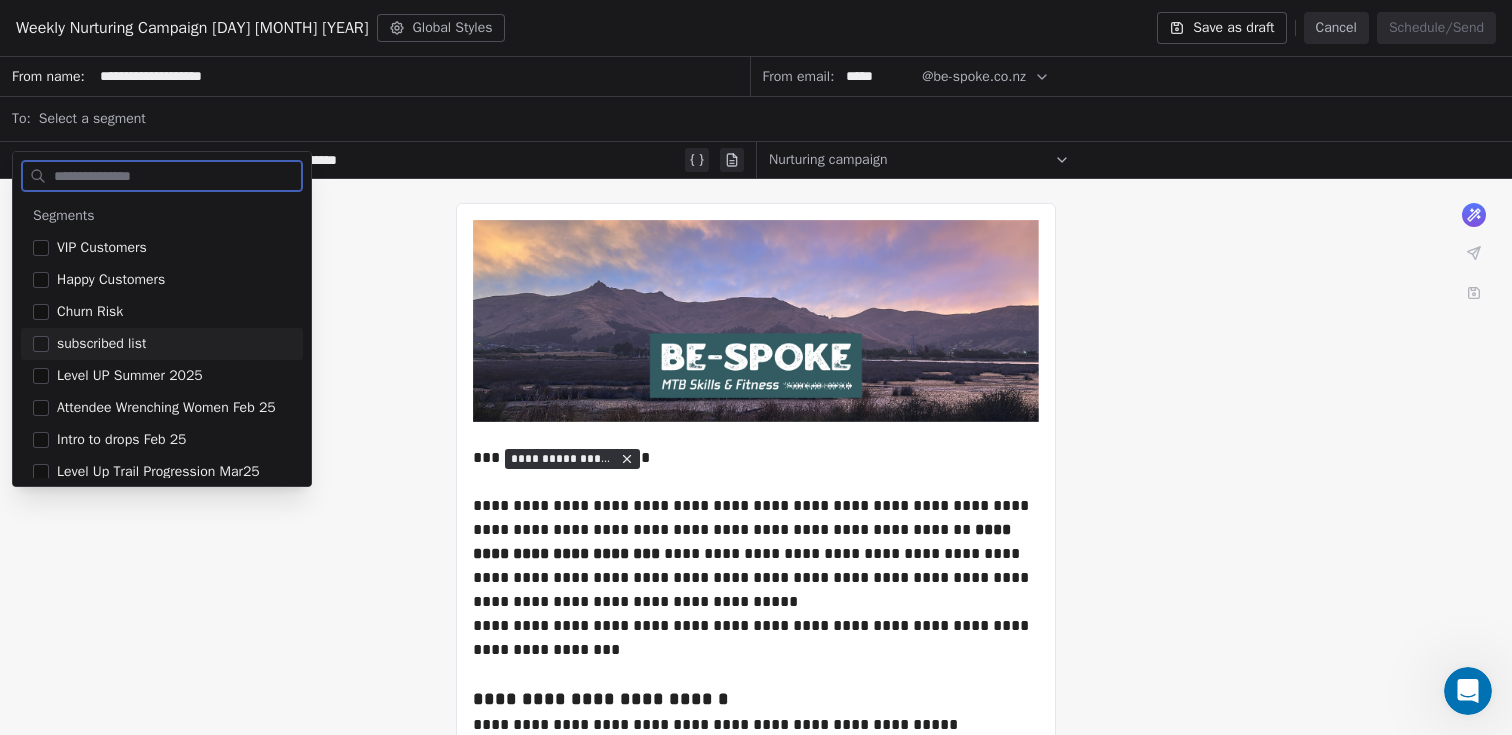 click on "subscribed list" at bounding box center [101, 344] 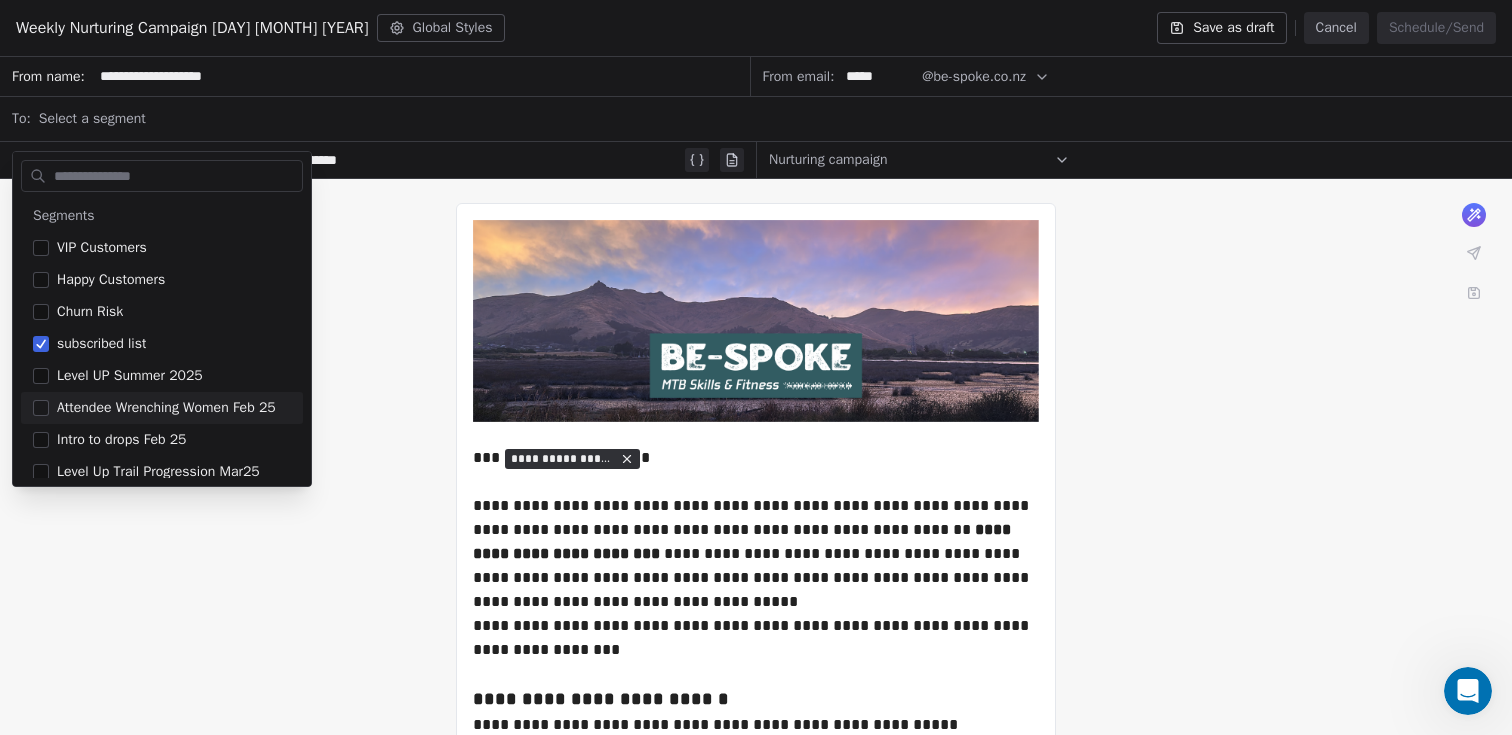 click on "**********" at bounding box center [756, 1110] 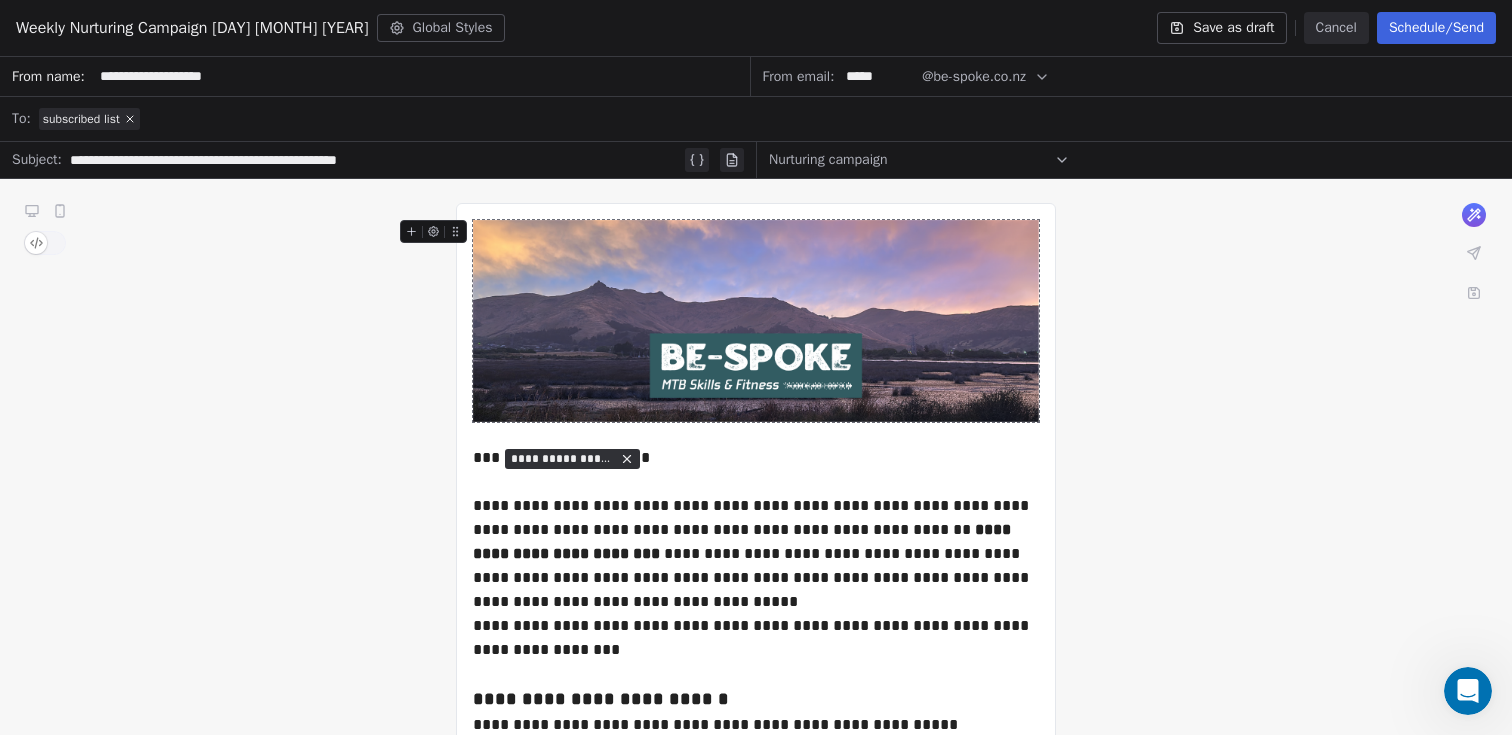click on "Save as draft" at bounding box center [1221, 28] 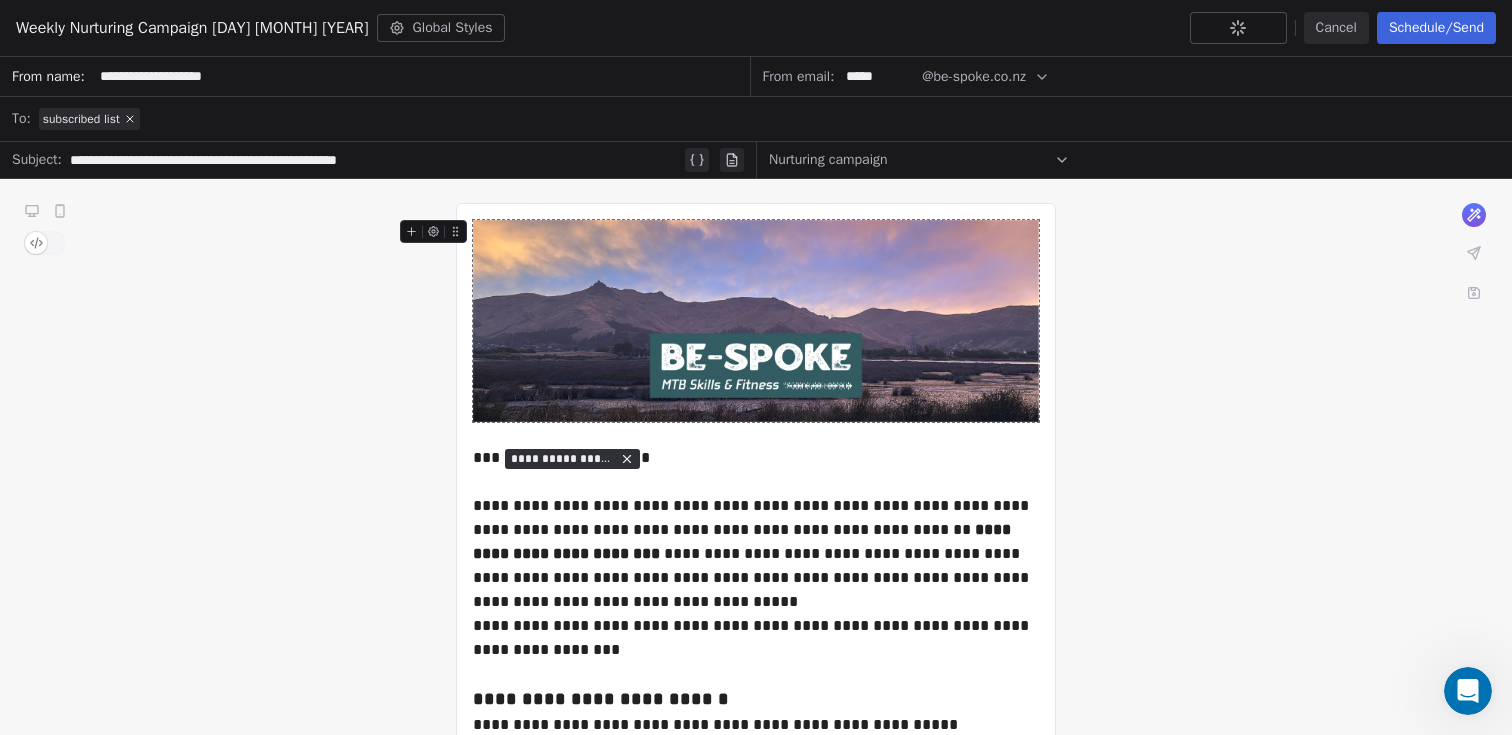 click on "Cancel" at bounding box center (1336, 28) 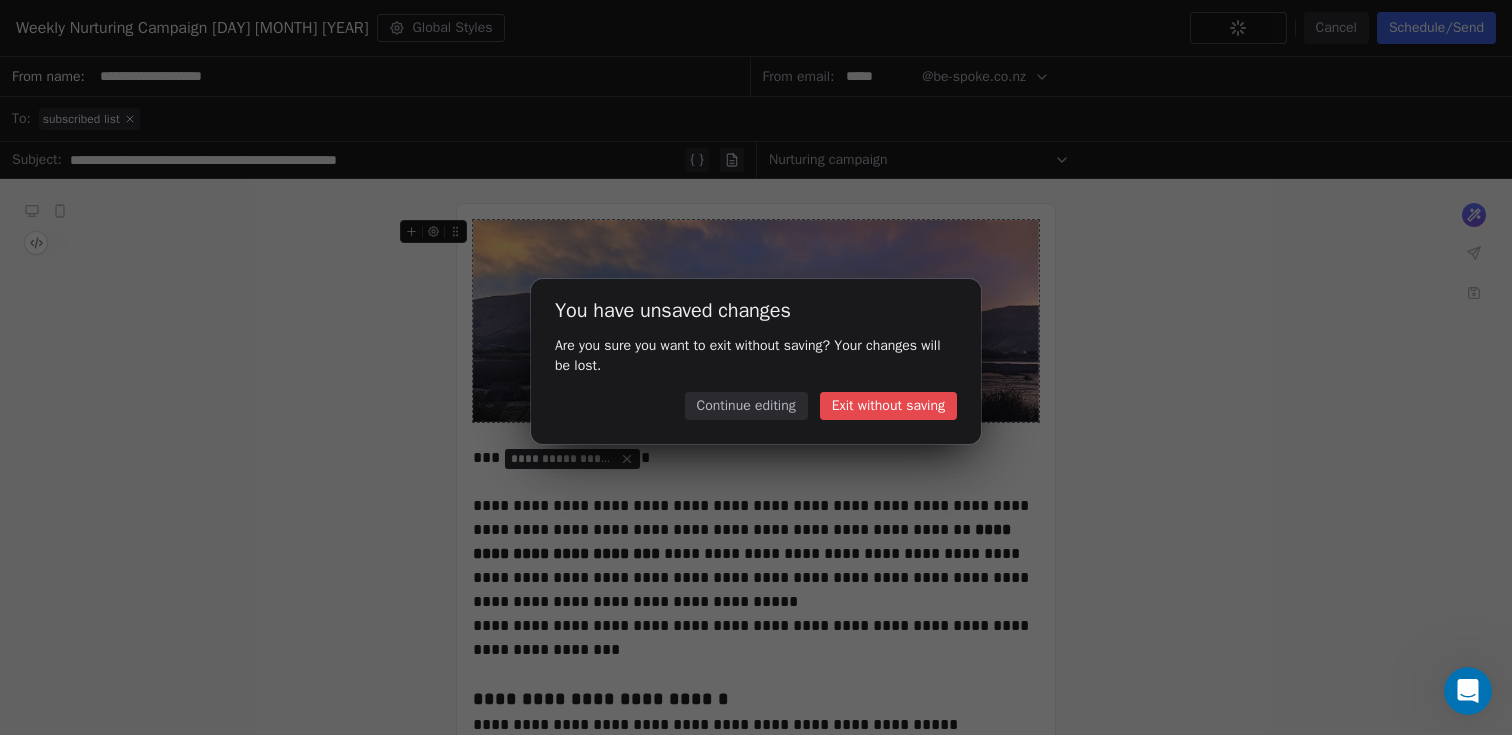 click on "Continue editing" at bounding box center [746, 406] 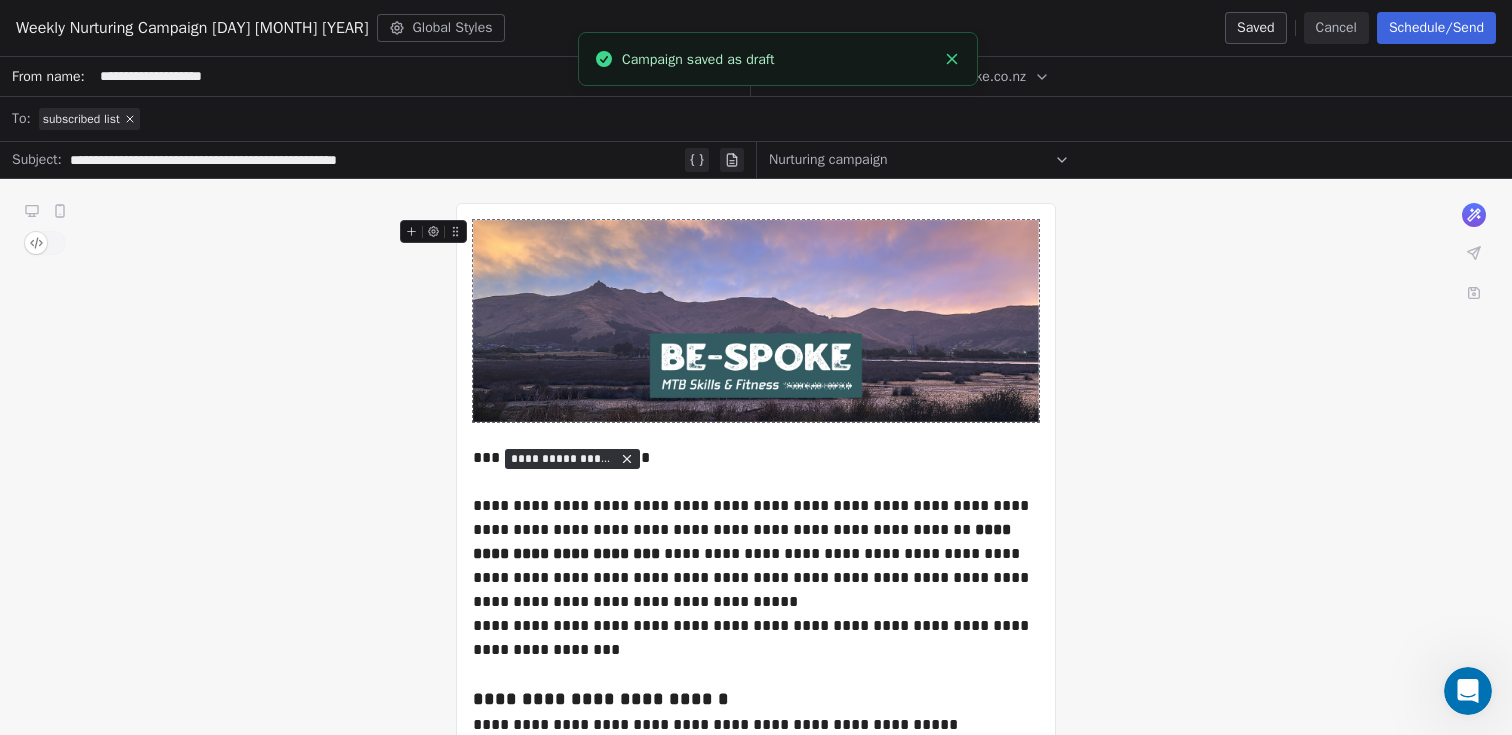 click on "Cancel" at bounding box center (1336, 28) 